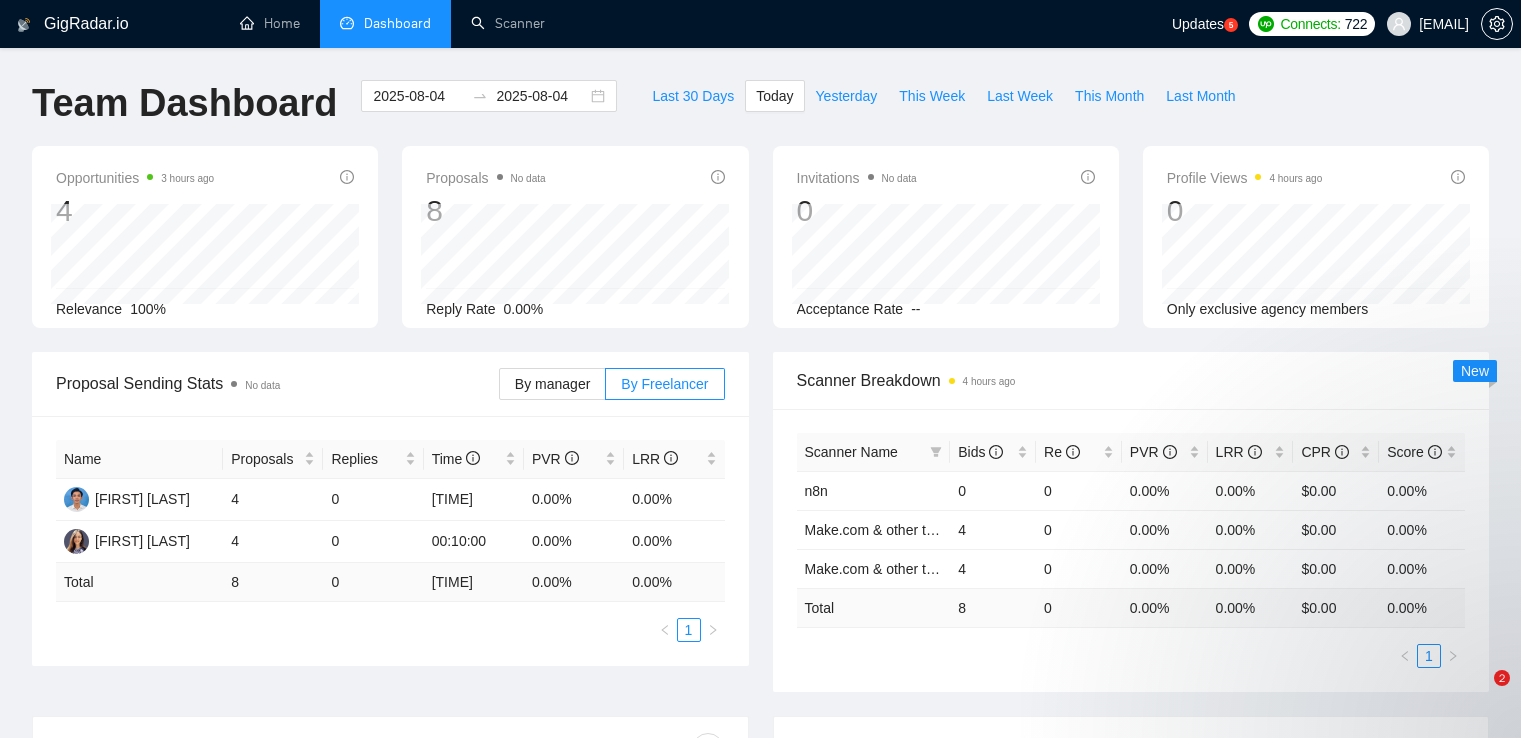 scroll, scrollTop: 0, scrollLeft: 0, axis: both 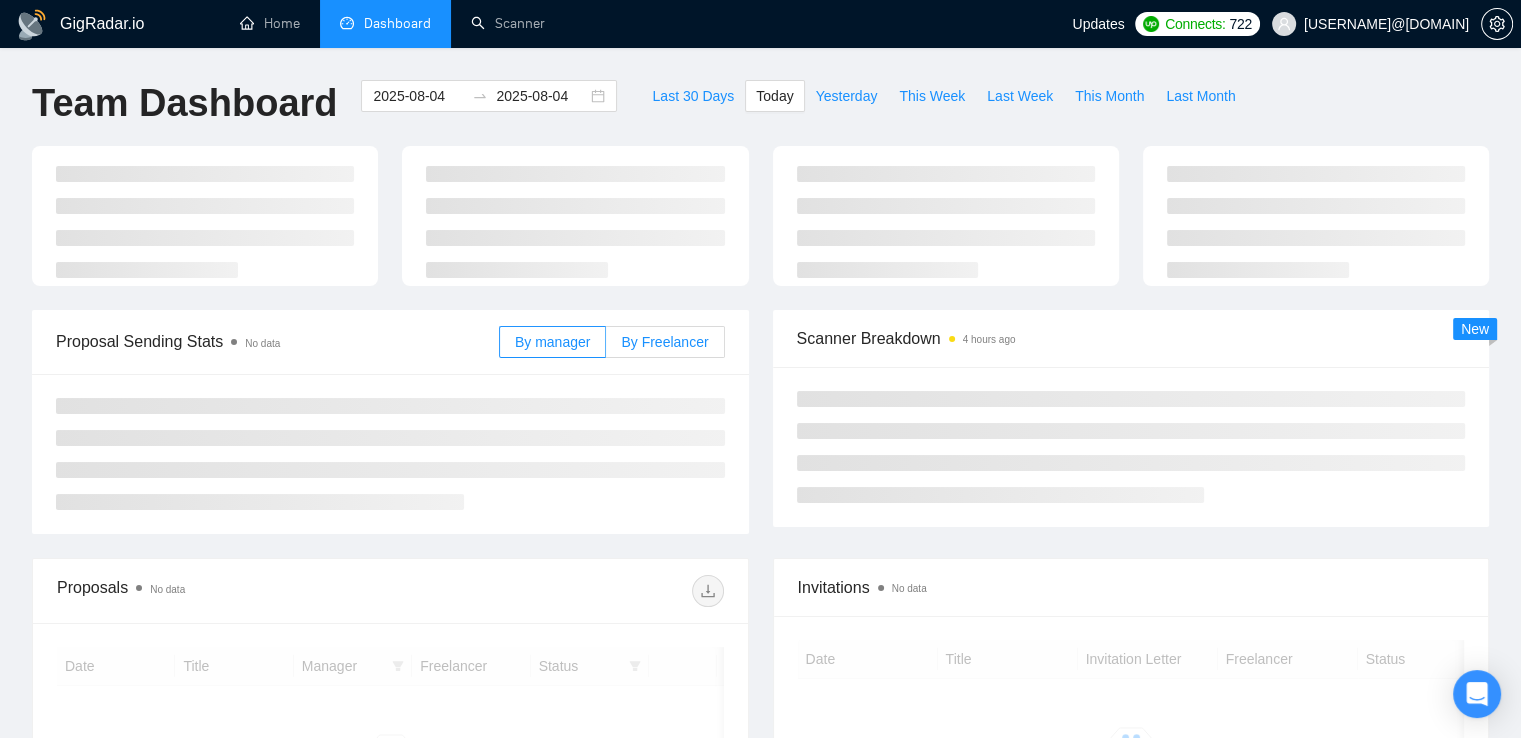 click on "By Freelancer" at bounding box center (664, 342) 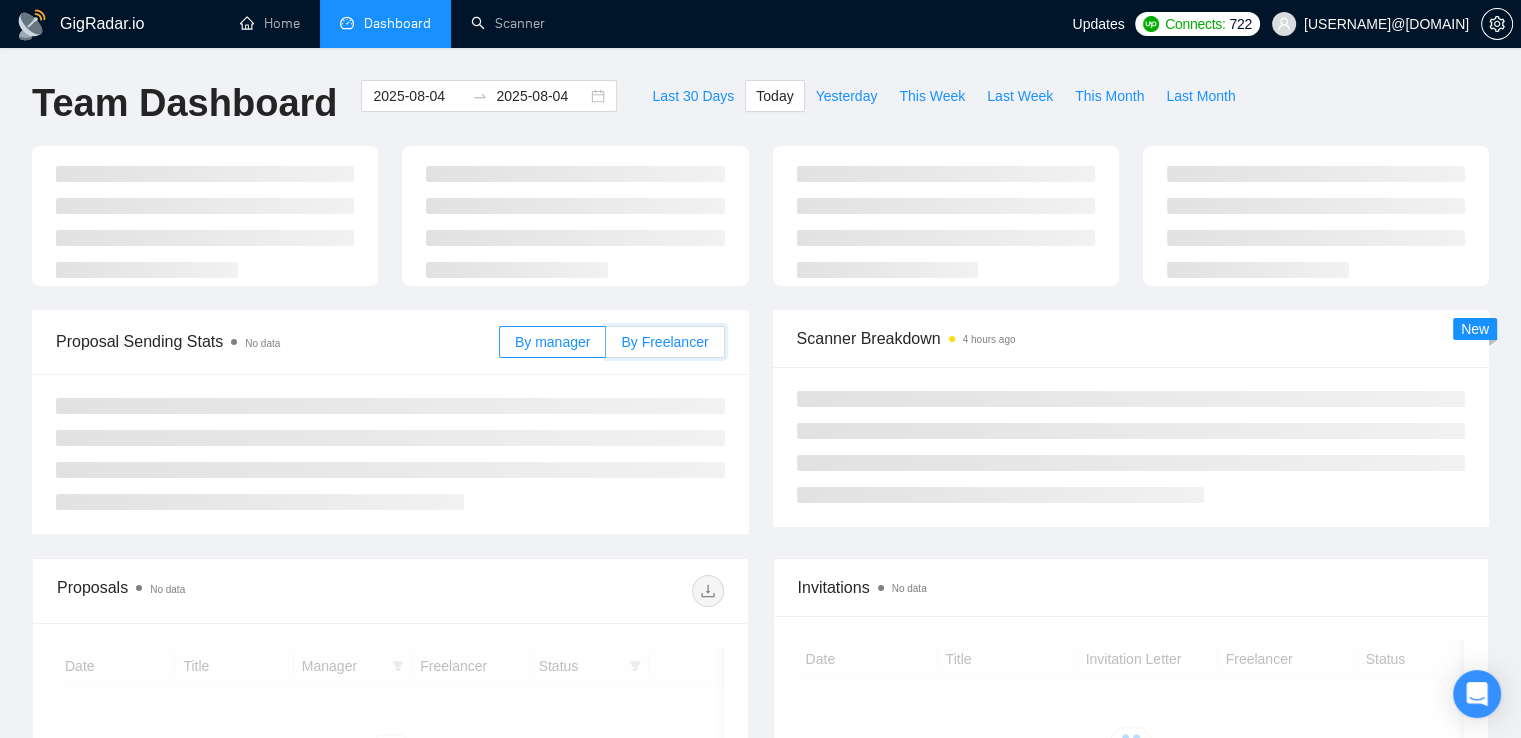 click on "By Freelancer" at bounding box center (606, 347) 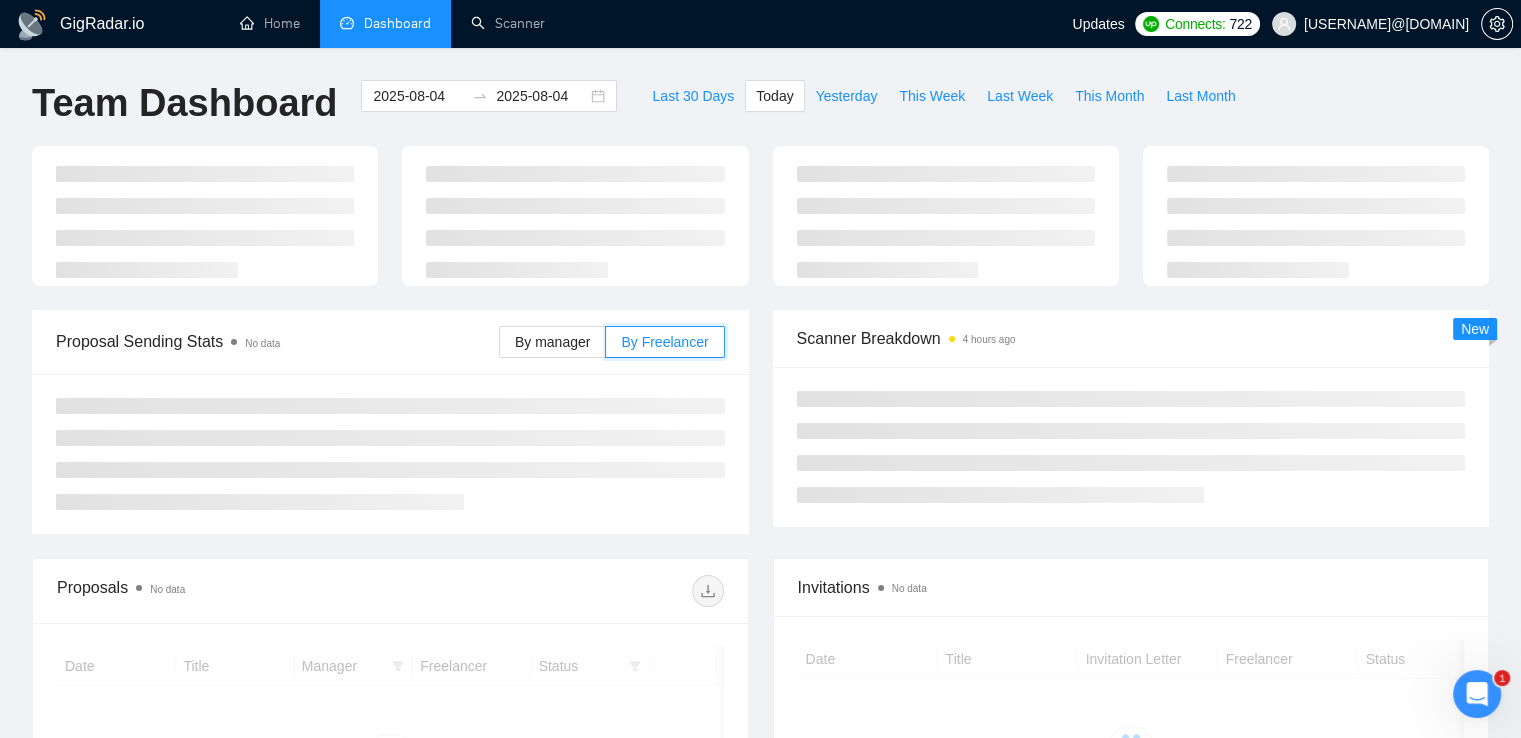 scroll, scrollTop: 0, scrollLeft: 0, axis: both 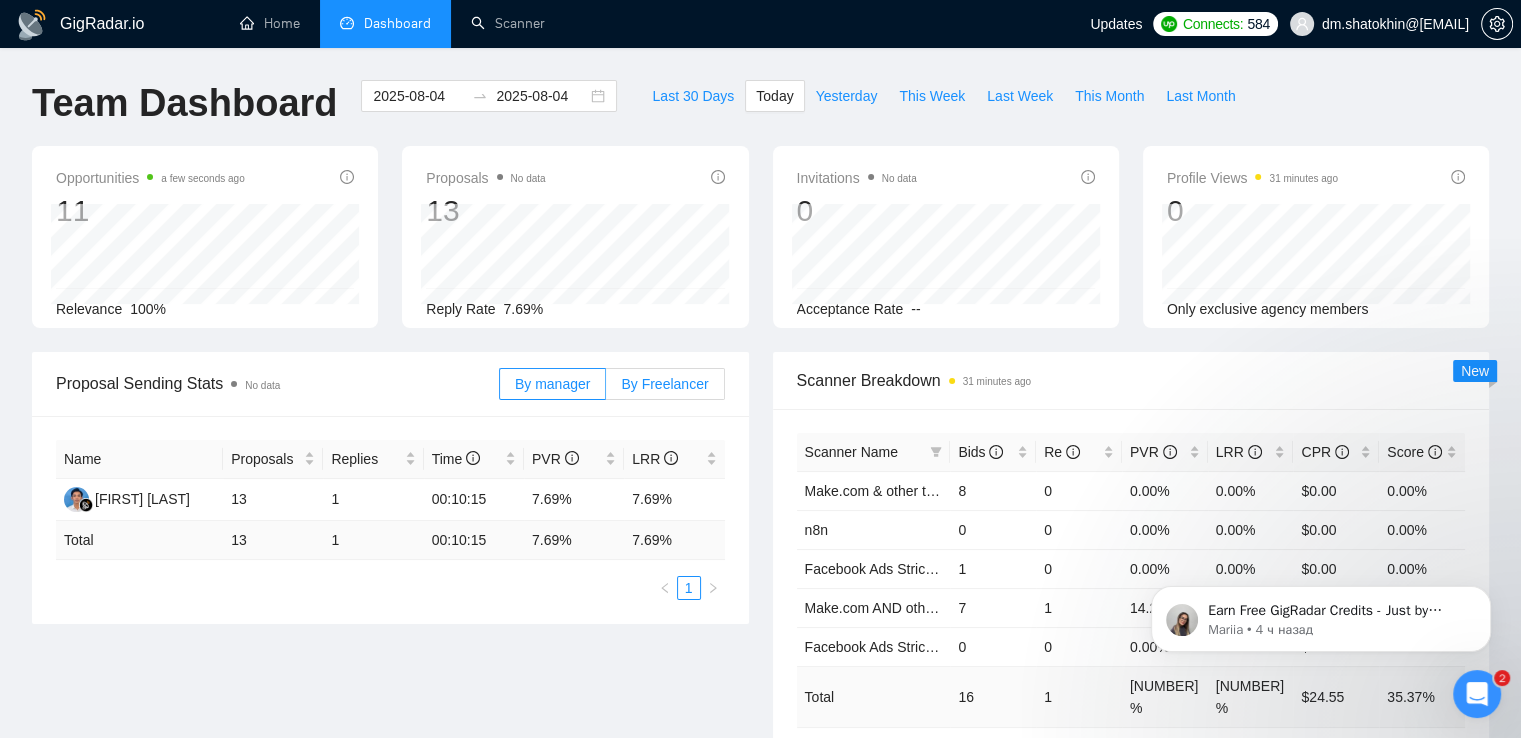 click on "By Freelancer" at bounding box center [664, 384] 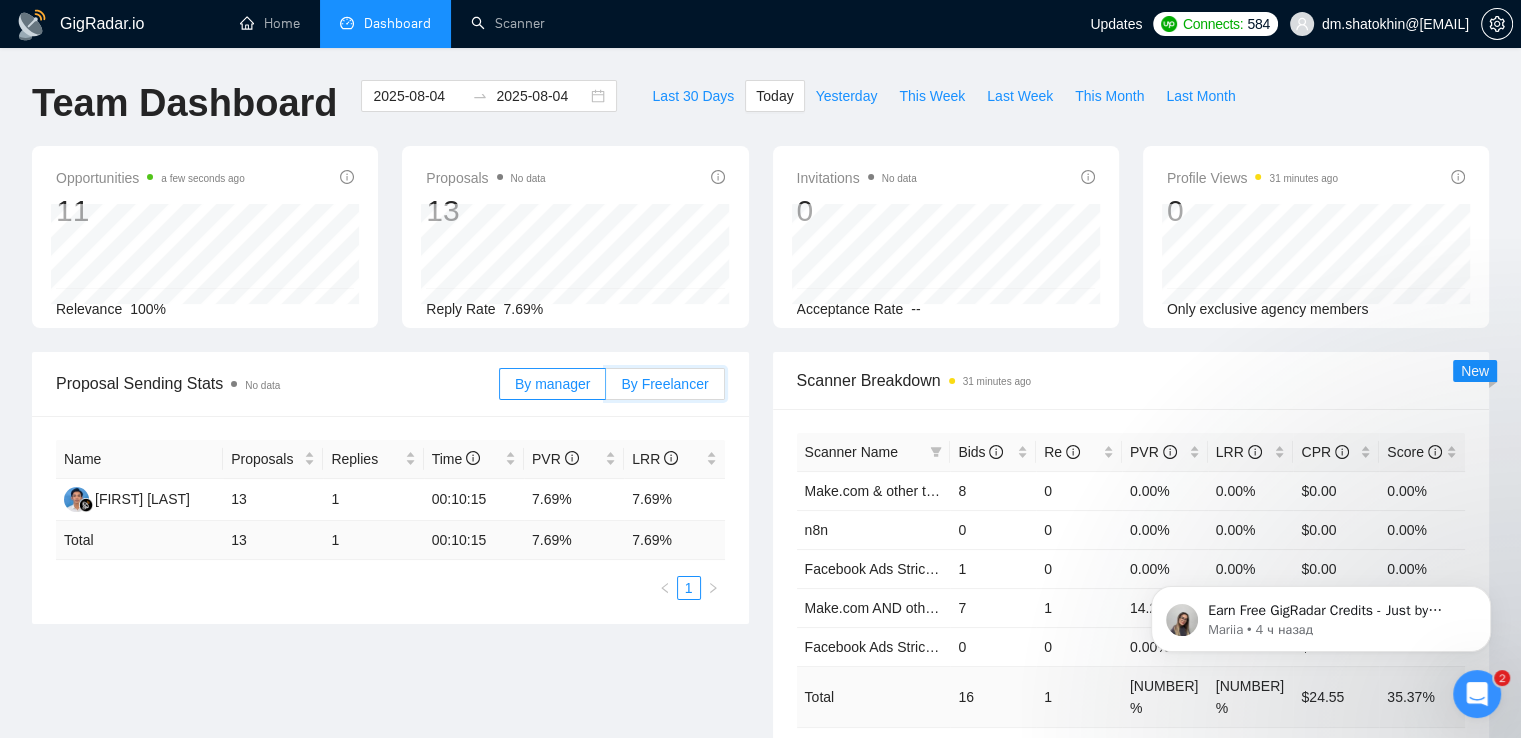 click on "By Freelancer" at bounding box center [606, 389] 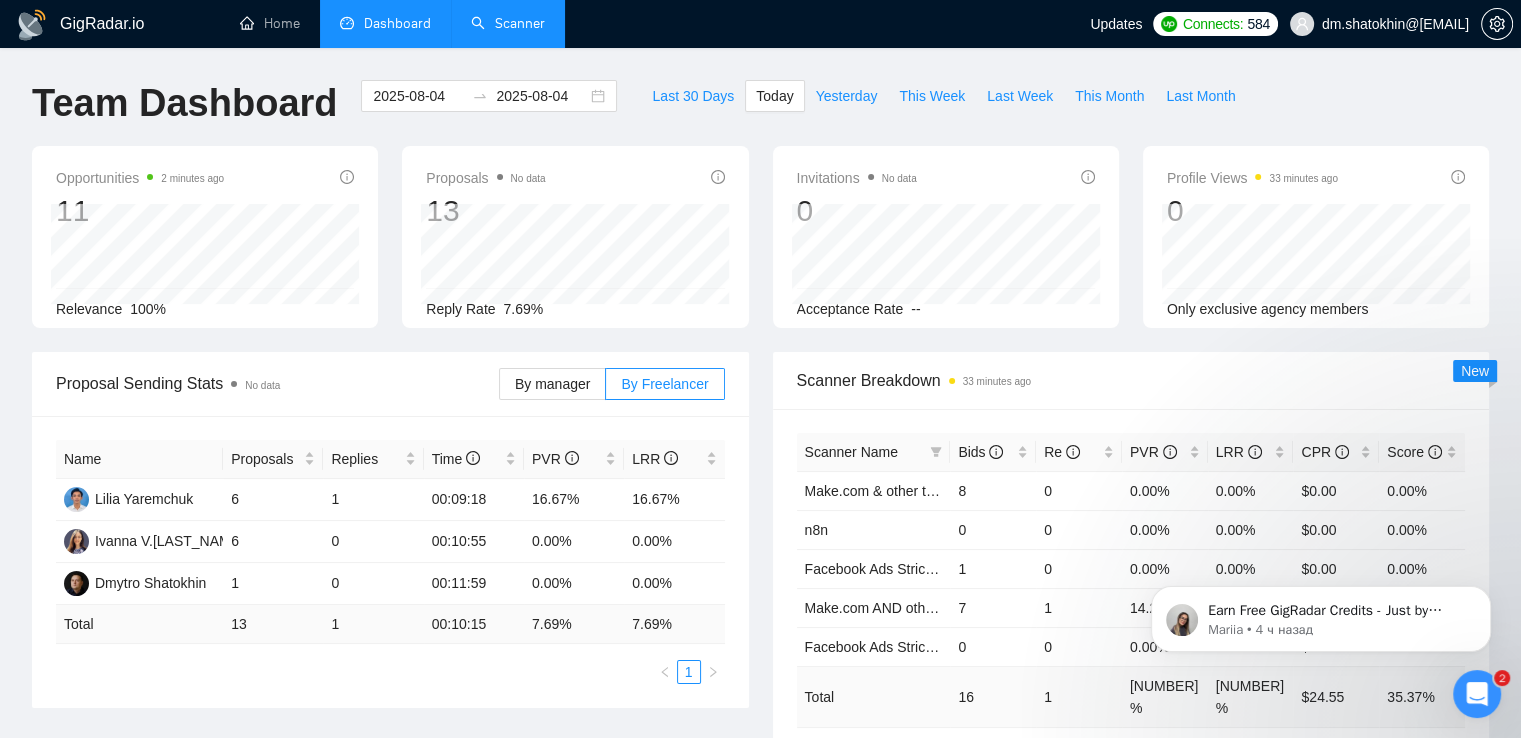 click on "Scanner" at bounding box center [508, 23] 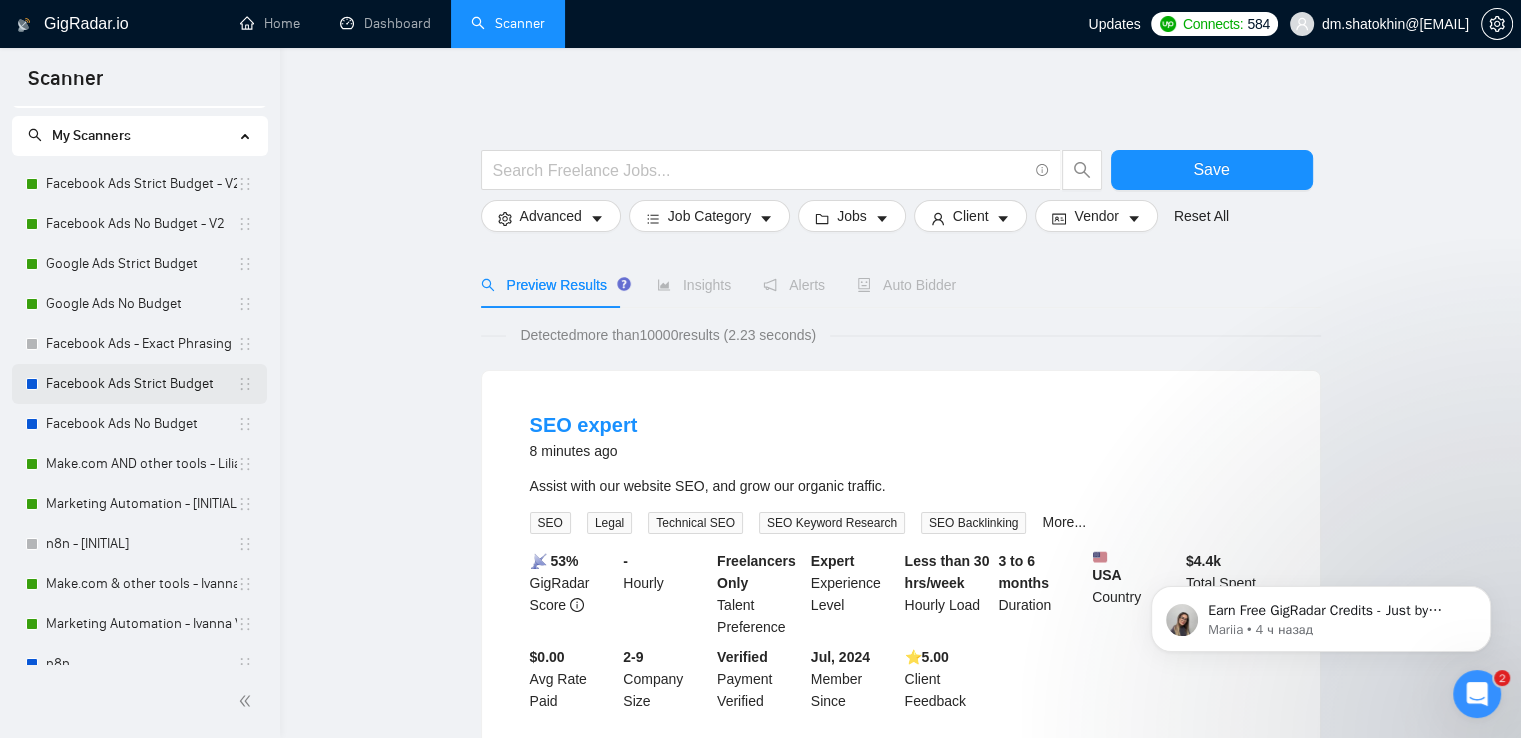scroll, scrollTop: 57, scrollLeft: 0, axis: vertical 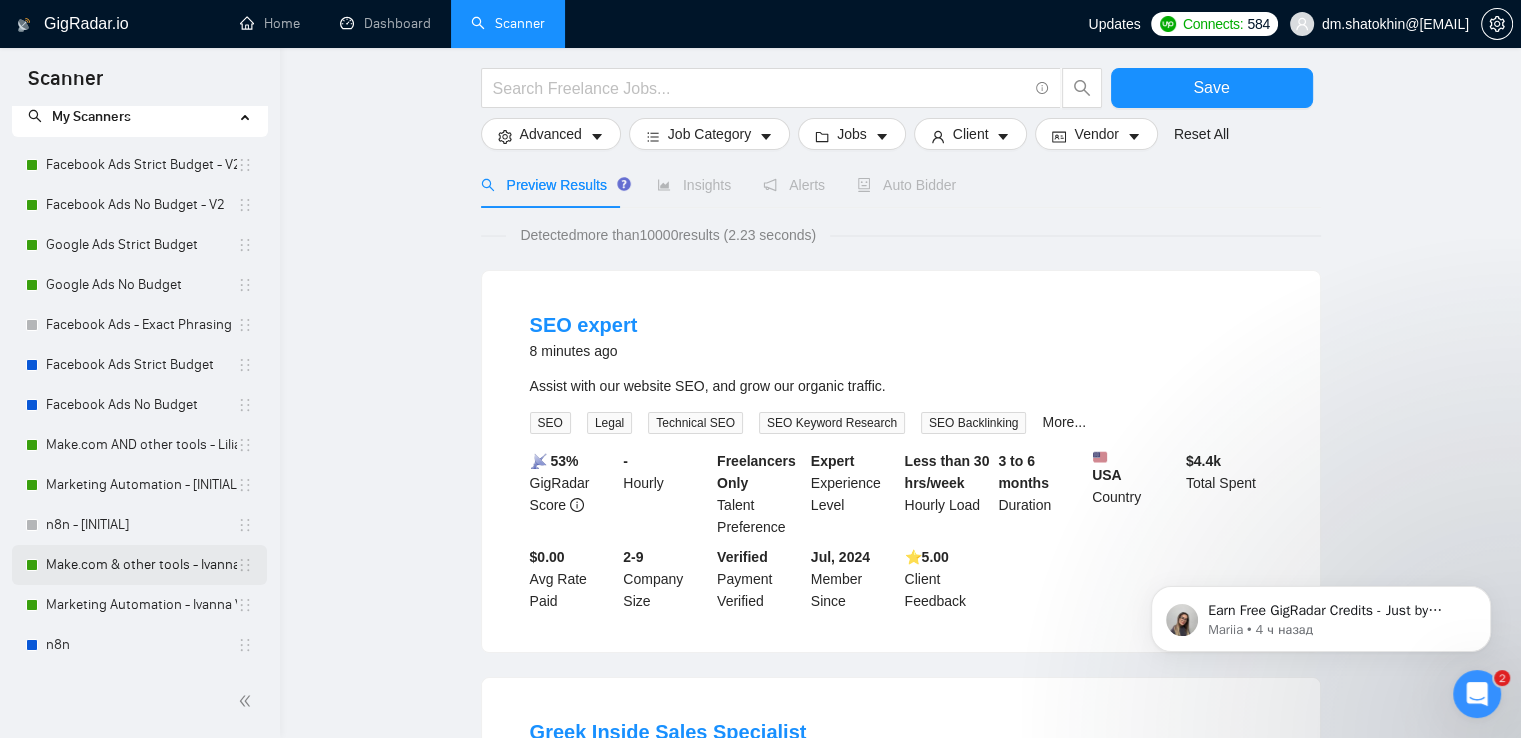 click on "Make.com & other tools - Ivanna V." at bounding box center [141, 565] 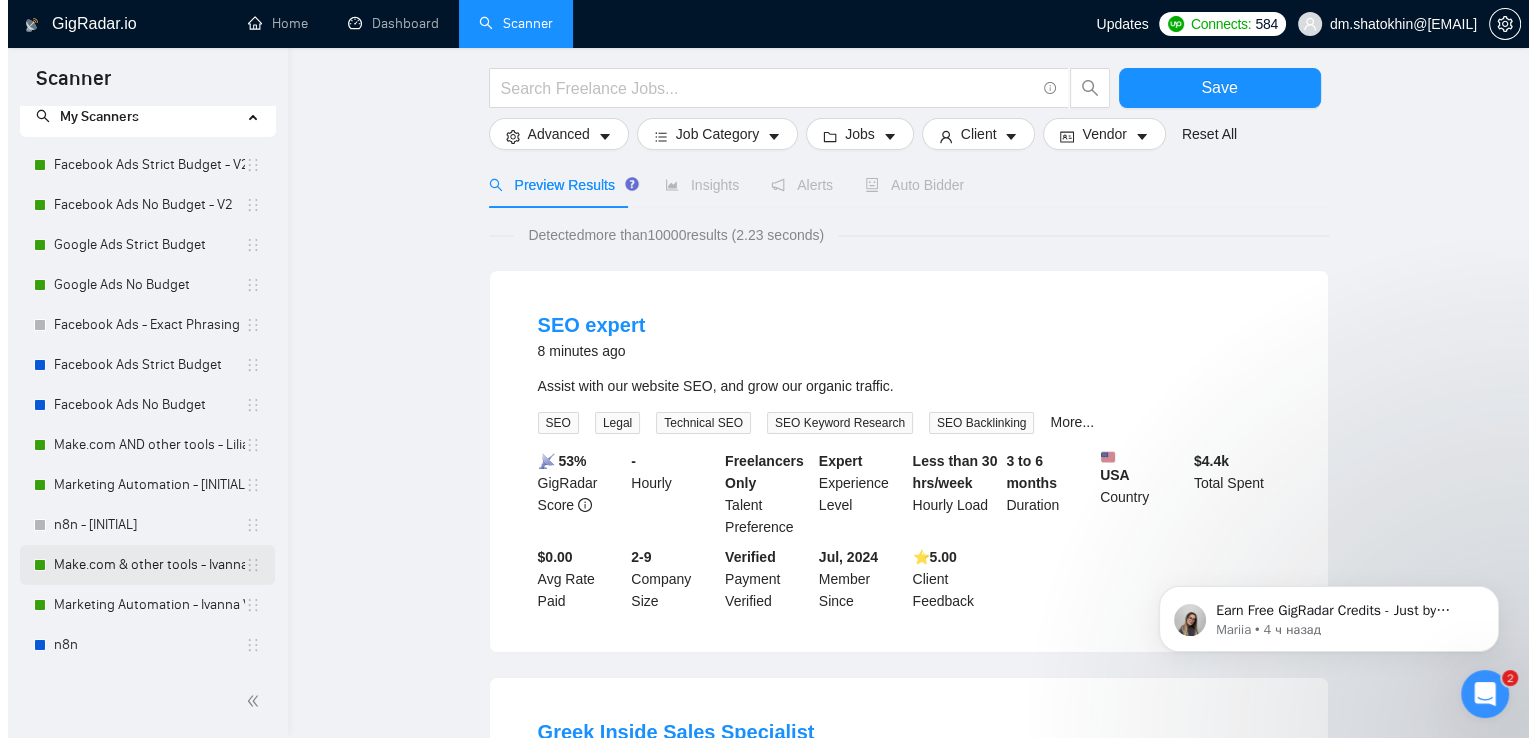 scroll, scrollTop: 0, scrollLeft: 0, axis: both 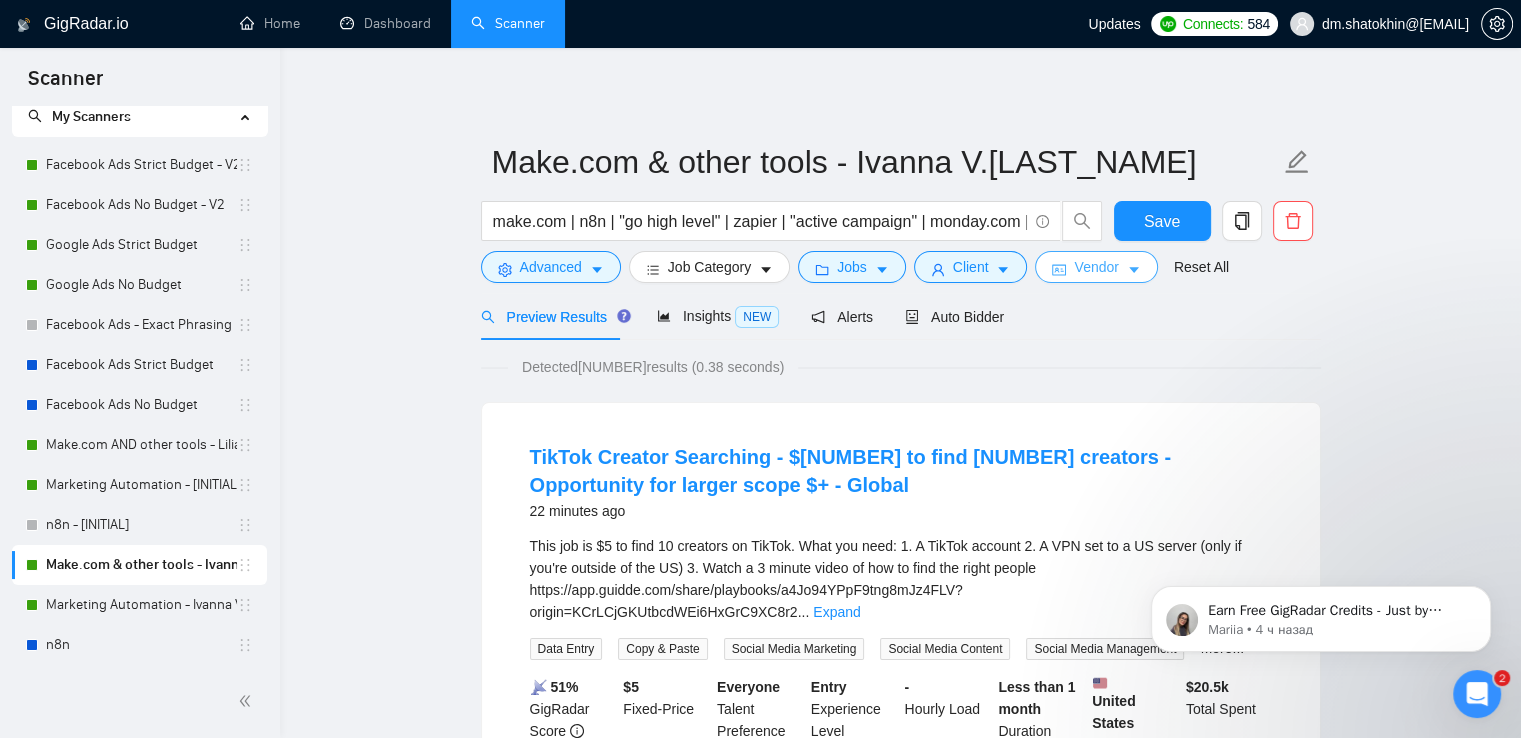 click at bounding box center [1134, 269] 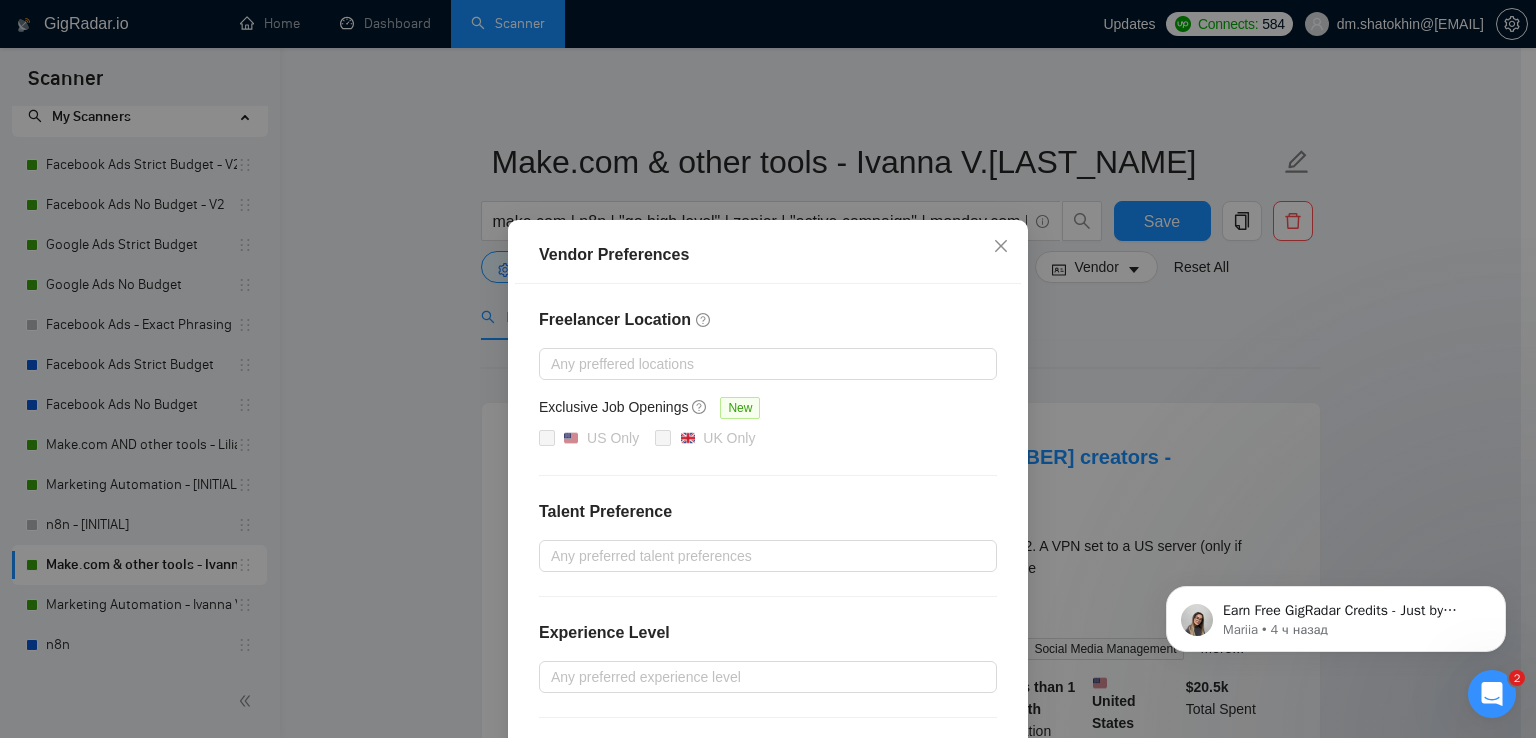 scroll, scrollTop: 186, scrollLeft: 0, axis: vertical 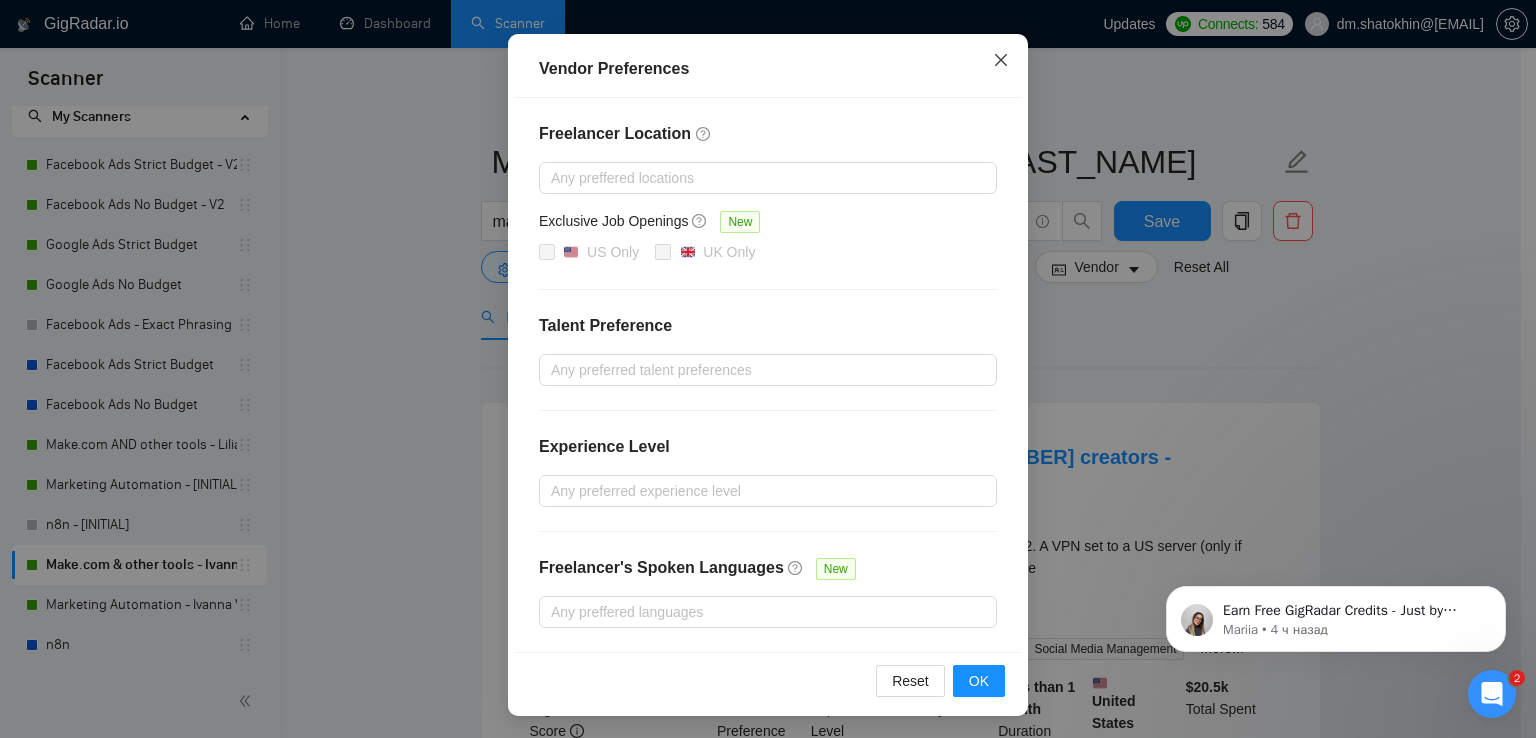 click 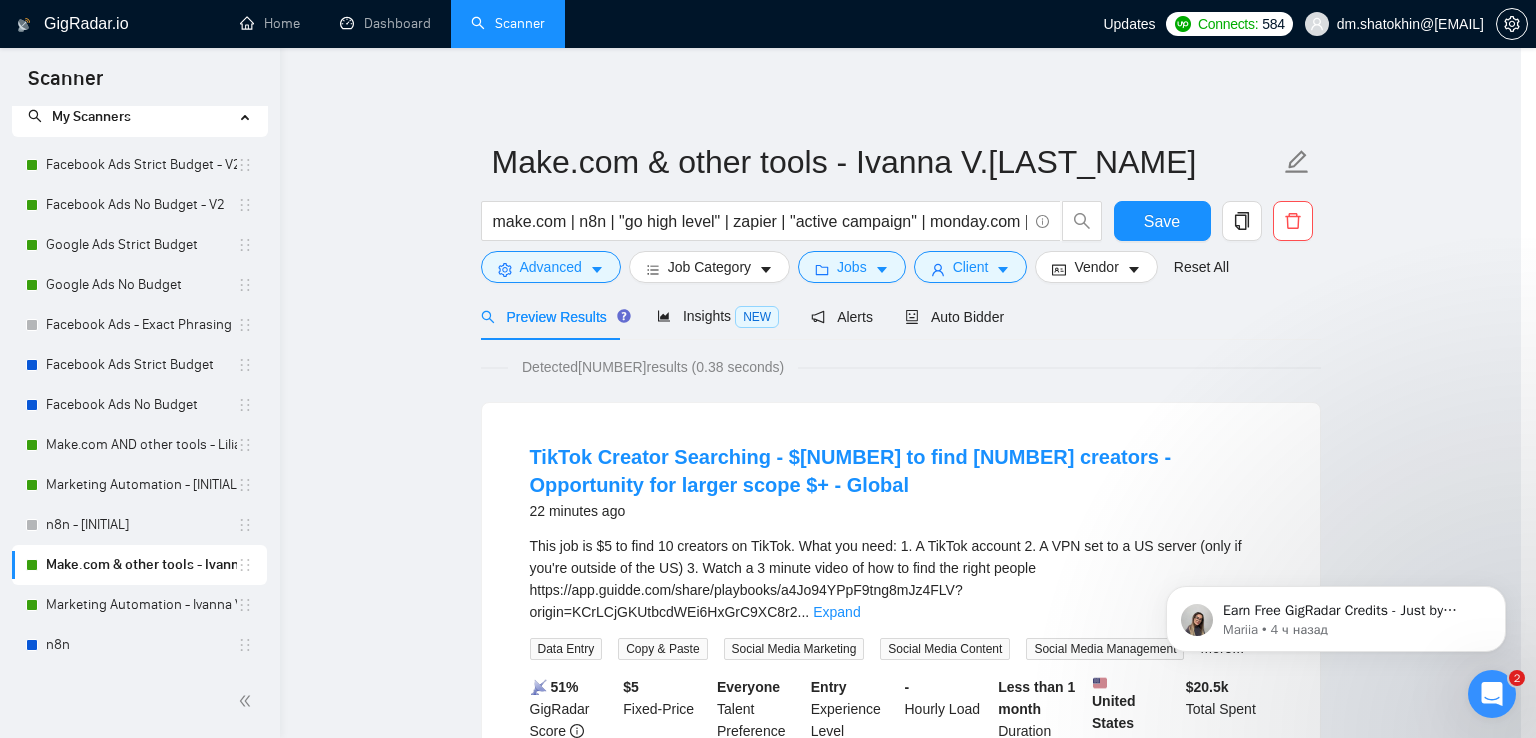 scroll, scrollTop: 86, scrollLeft: 0, axis: vertical 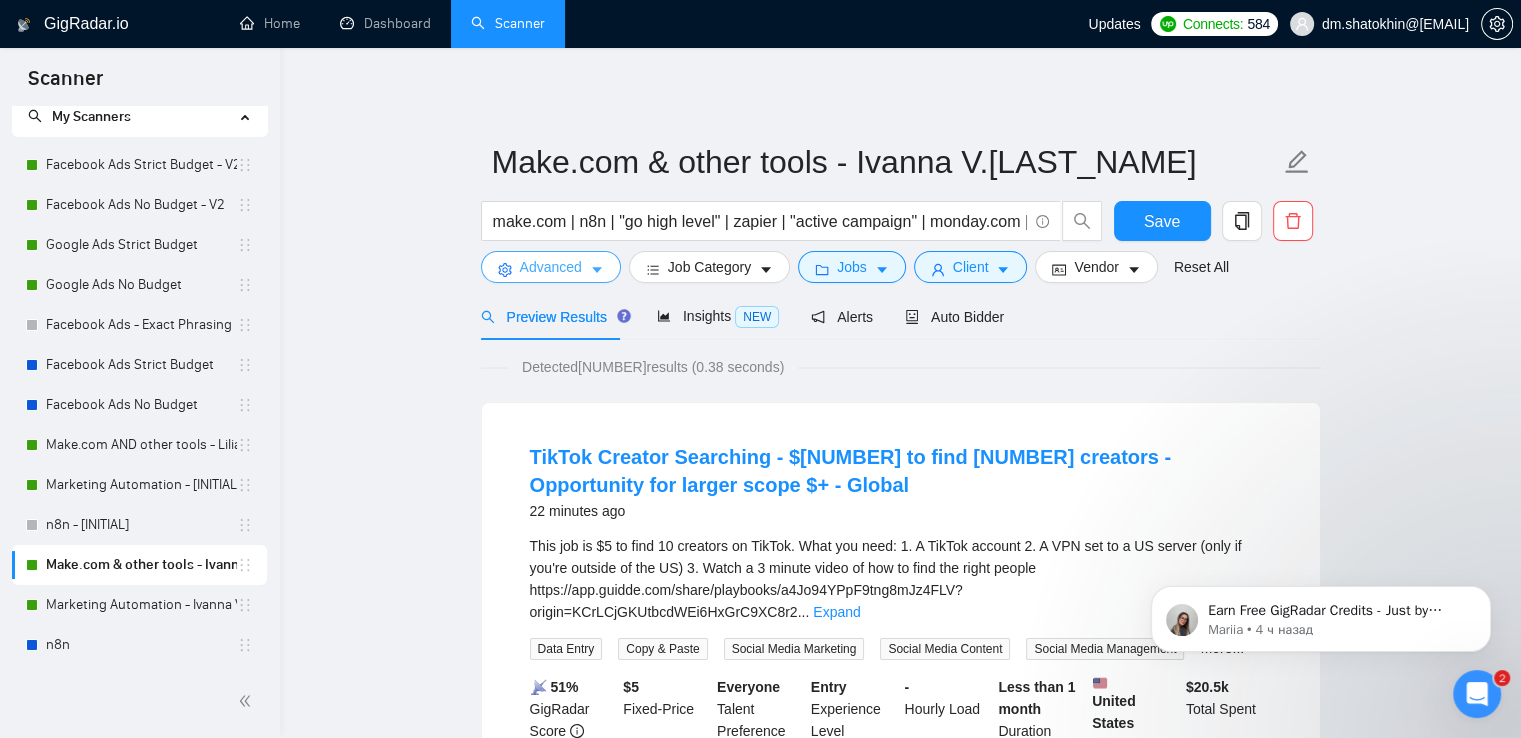 click on "Advanced" at bounding box center [551, 267] 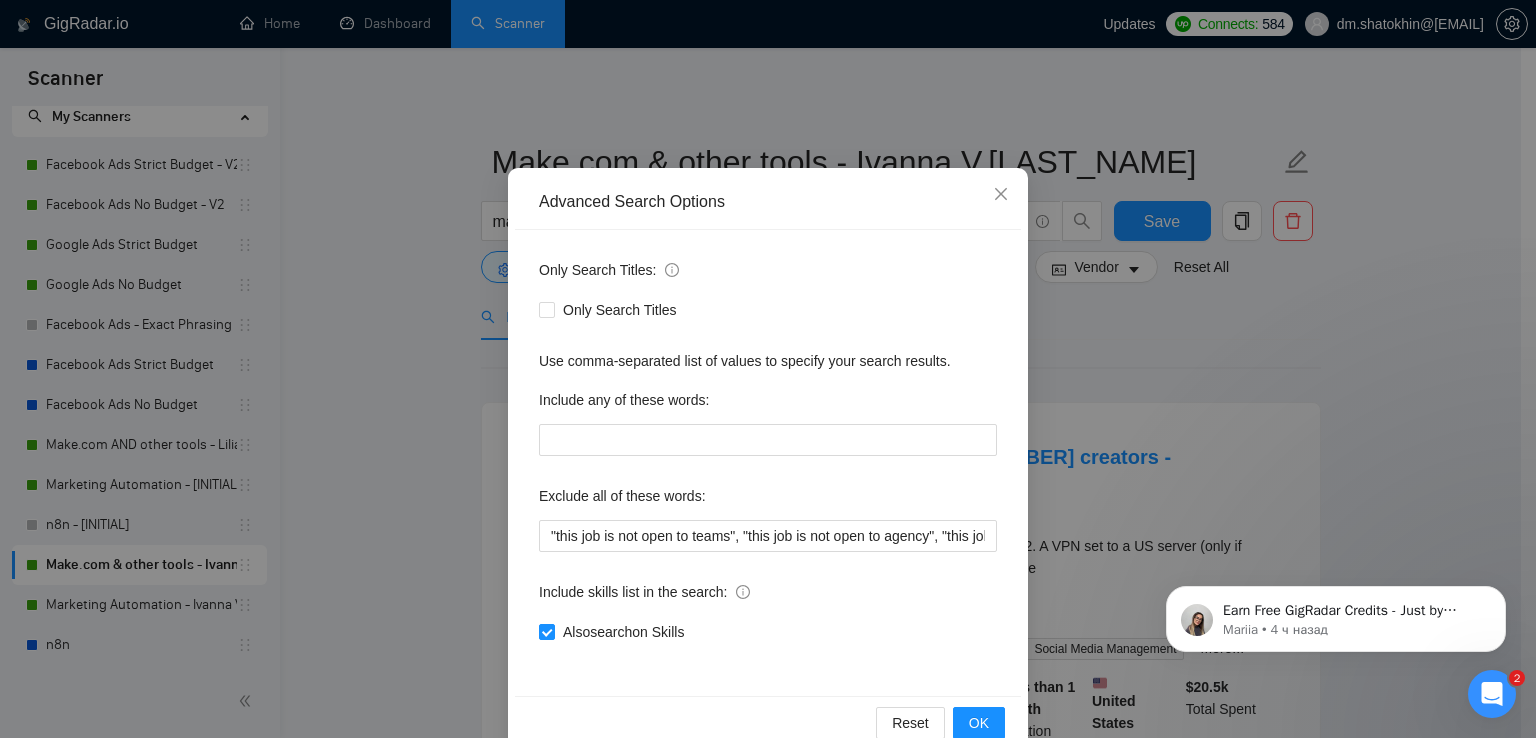 scroll, scrollTop: 94, scrollLeft: 0, axis: vertical 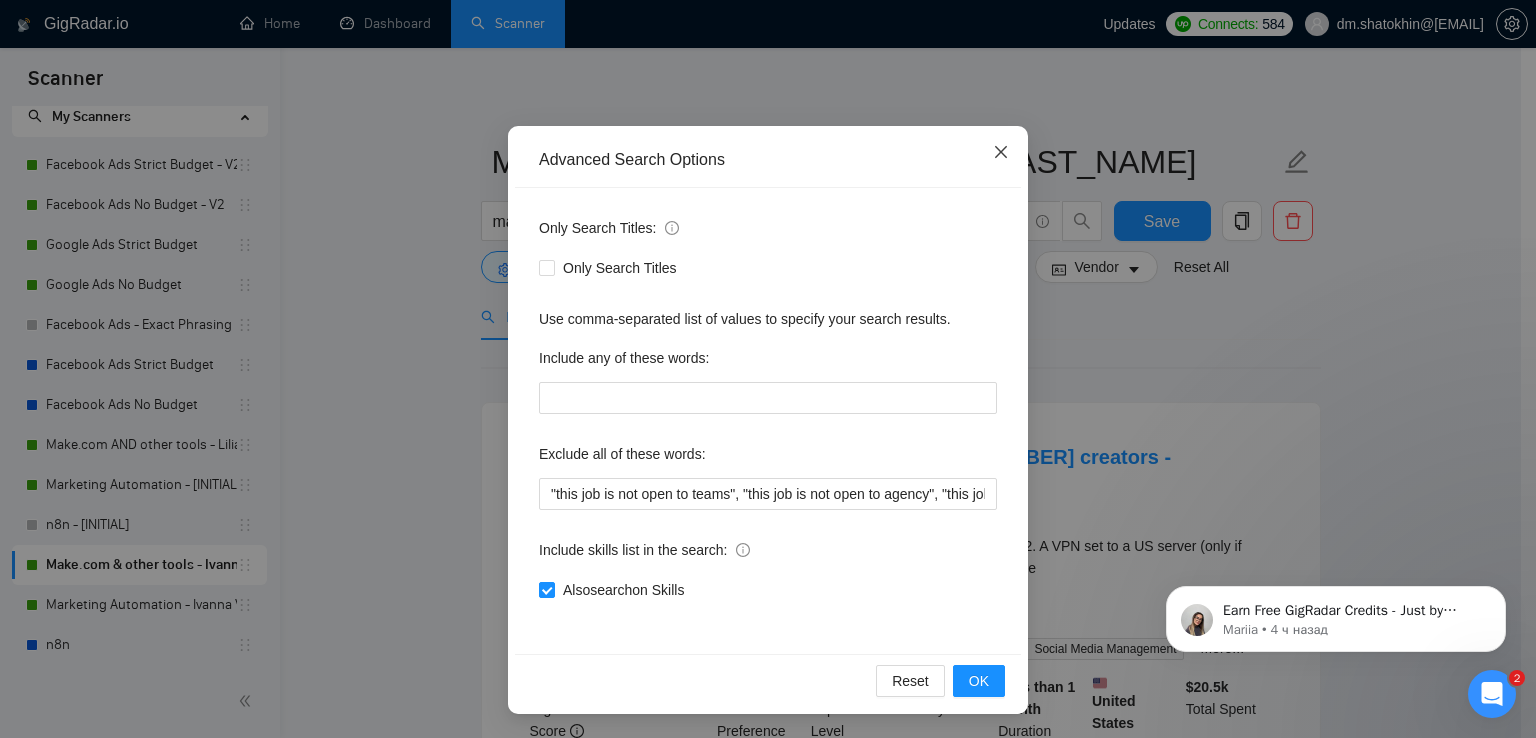 click 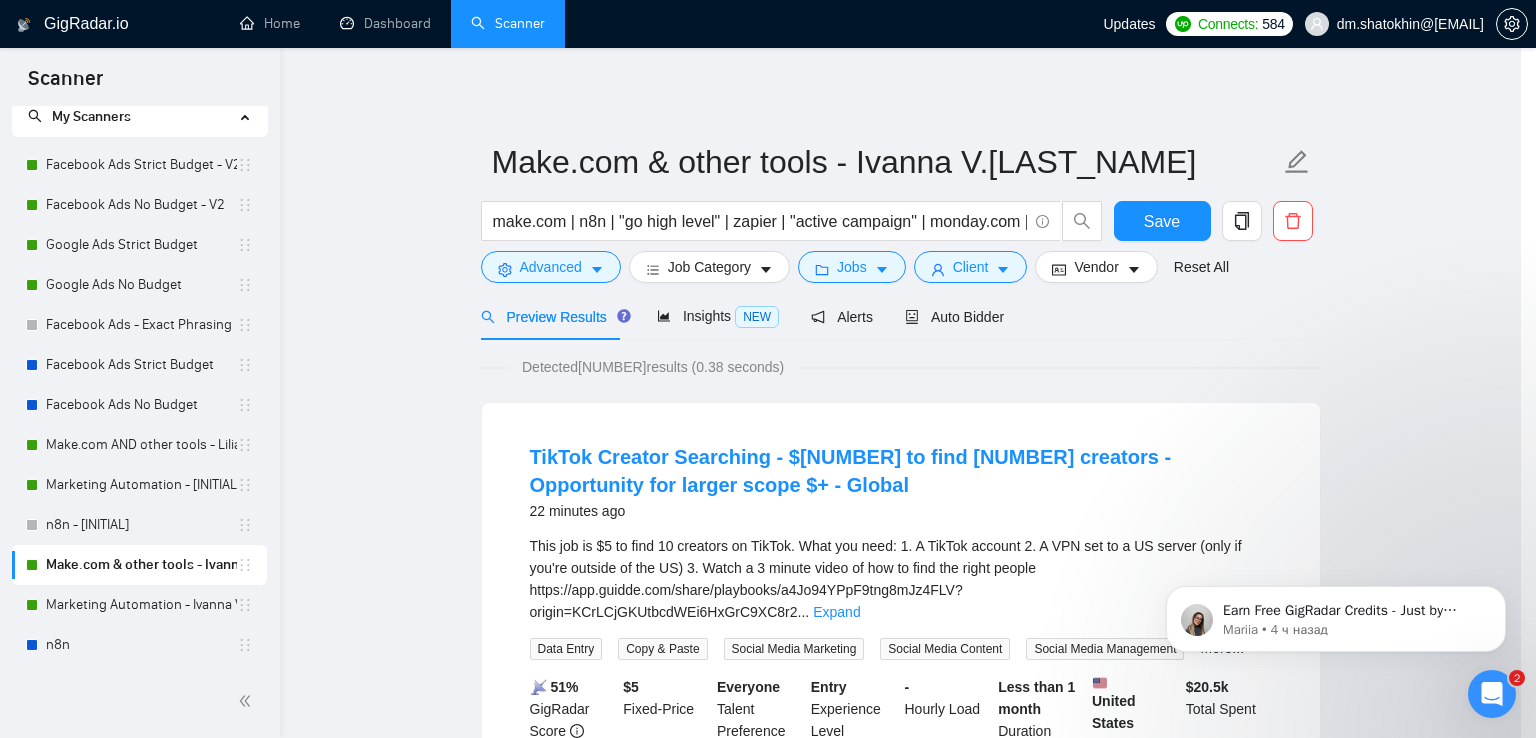 scroll, scrollTop: 0, scrollLeft: 0, axis: both 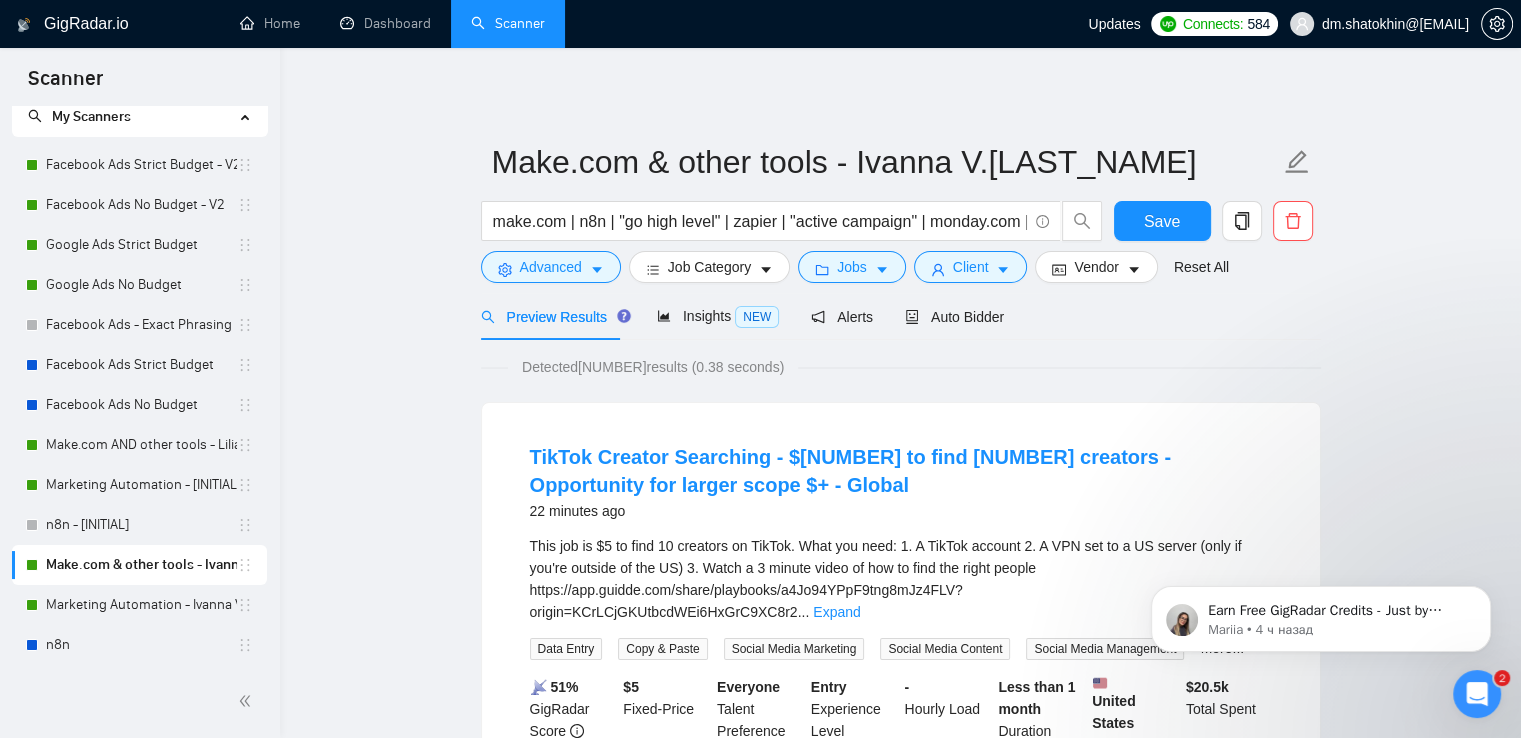 click on "Detected   4311  results   (0.38 seconds) TikTok Creator Searching - $5 to find 10 creators - Opportunity for larger scope $+ - Global 22 minutes ago This job is $5 to find 10 creators on TikTok.
What you need:
1. A TikTok account
2. A VPN set to a US server (only if you're outside of the US)
3. Watch a 3 minute video of how to find the right people https://app.guidde.com/share/playbooks/a4Jo94YPpF9tng8mJz4FLV?origin=KCrLCjGKUtbcdWEi6HxGrC9XC8r2 ... Expand Data Entry Copy & Paste Social Media Marketing Social Media Content Social Media Management More... 📡   51% GigRadar Score   $ 5 Fixed-Price Everyone Talent Preference Entry Experience Level - Hourly Load Less than 1 month Duration   United States Country $ 20.5k Total Spent $53.25 Avg Rate Paid 1 Company Size Verified Payment Verified Mar, 2019 Member Since ⭐️  5.00 Client Feedback API Automation and Integration 30 minutes ago ... Expand Back-End Development API Integration Automation n8n 📡   45% GigRadar Score   $ 1000 Fixed-Price $ 5.56 Expert" at bounding box center [901, 2699] 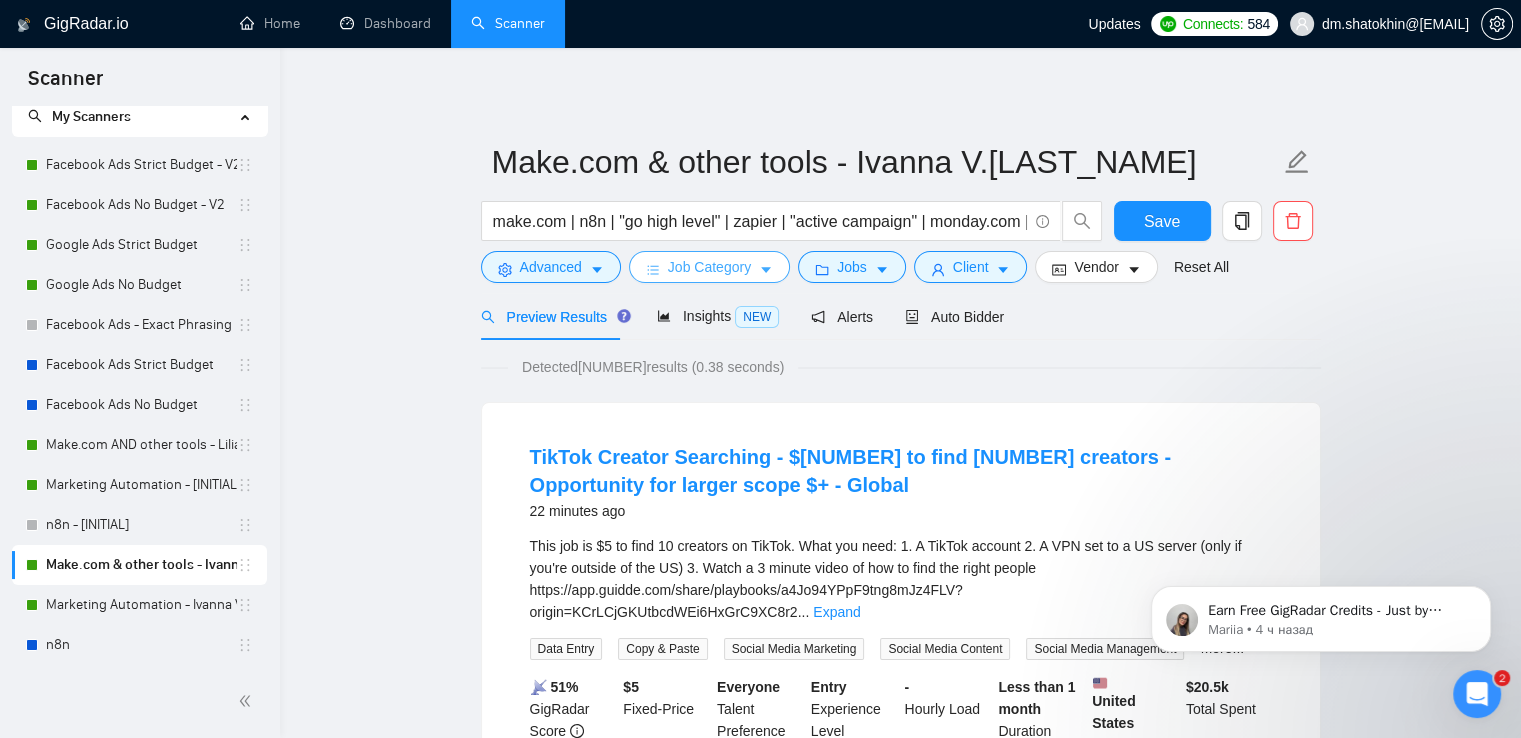 click on "Job Category" at bounding box center [709, 267] 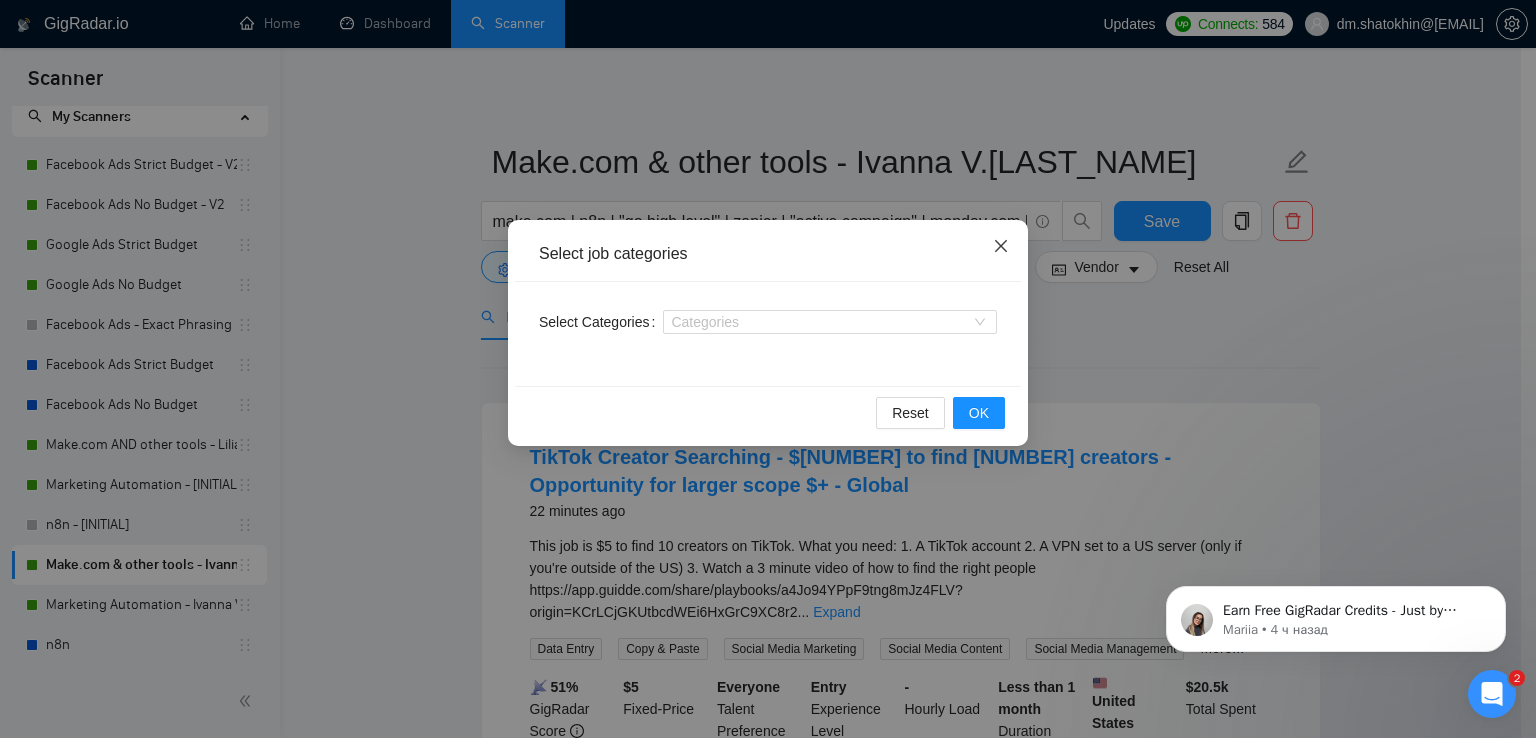 click 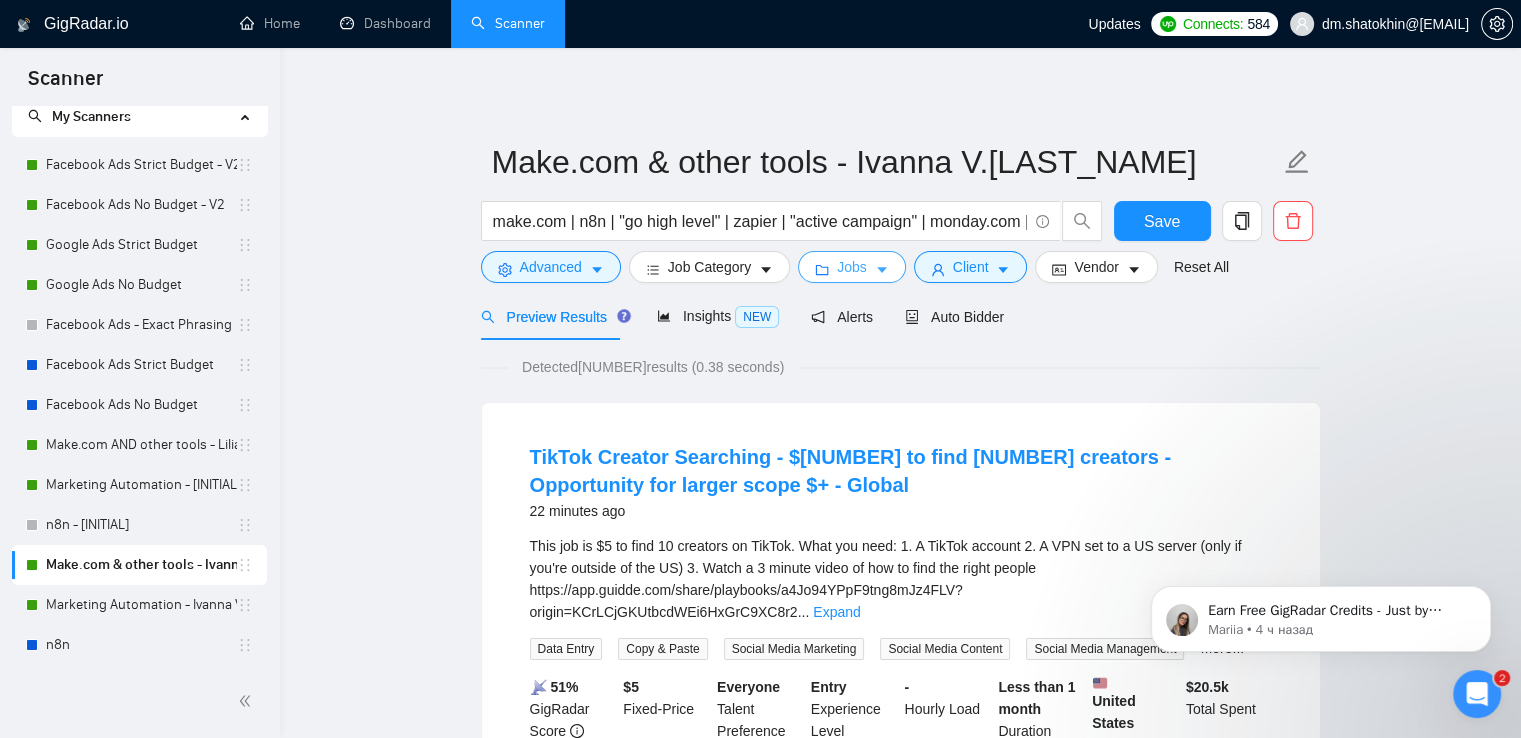 click 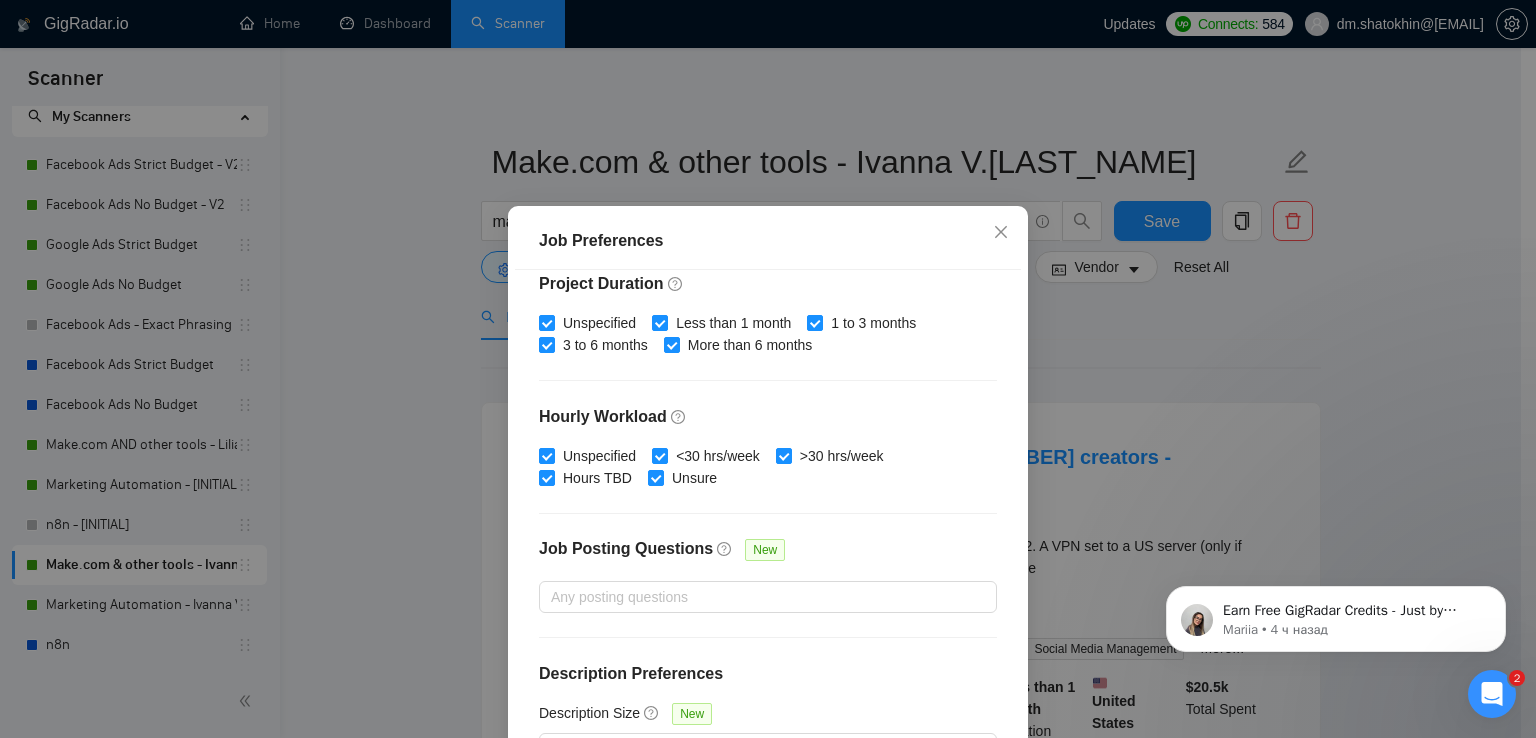 scroll, scrollTop: 611, scrollLeft: 0, axis: vertical 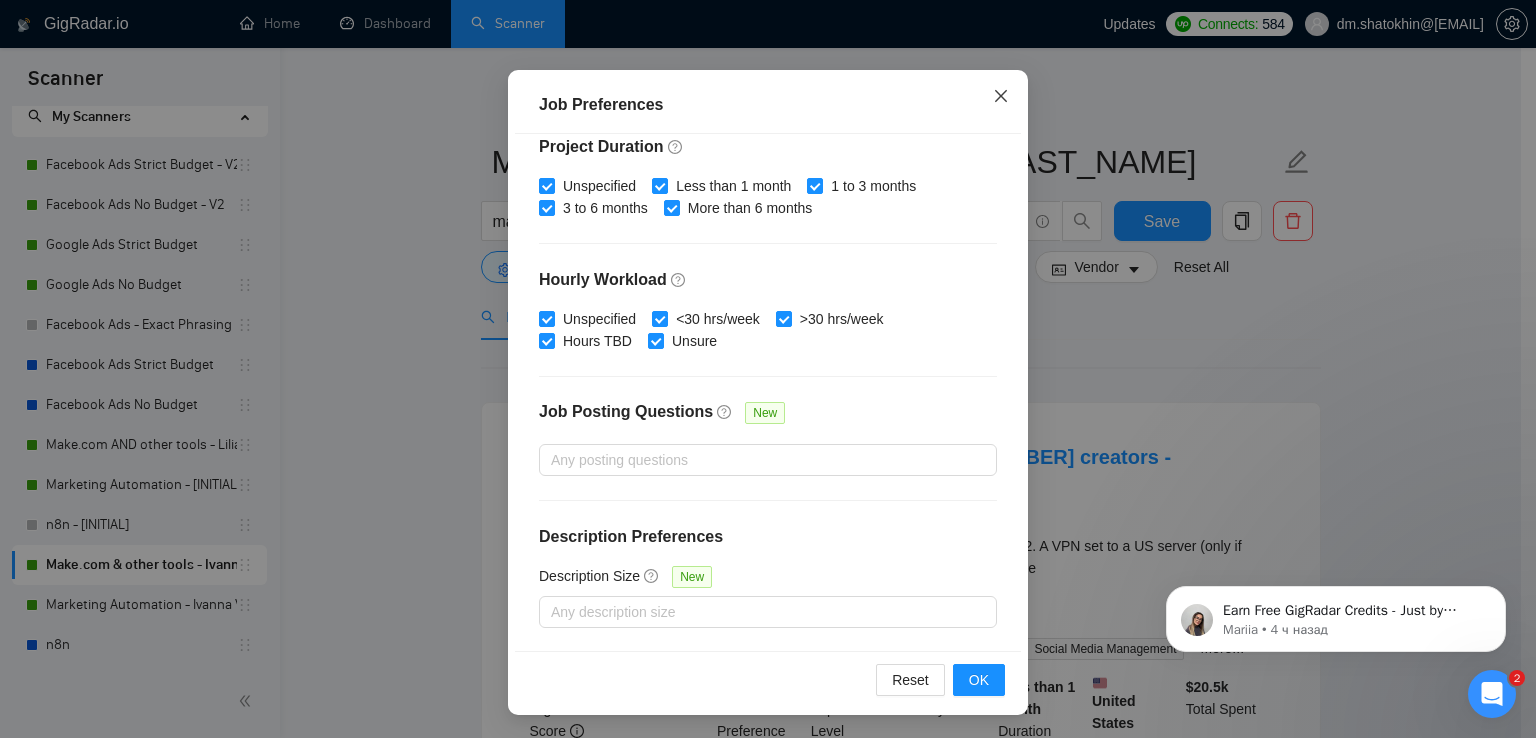 click 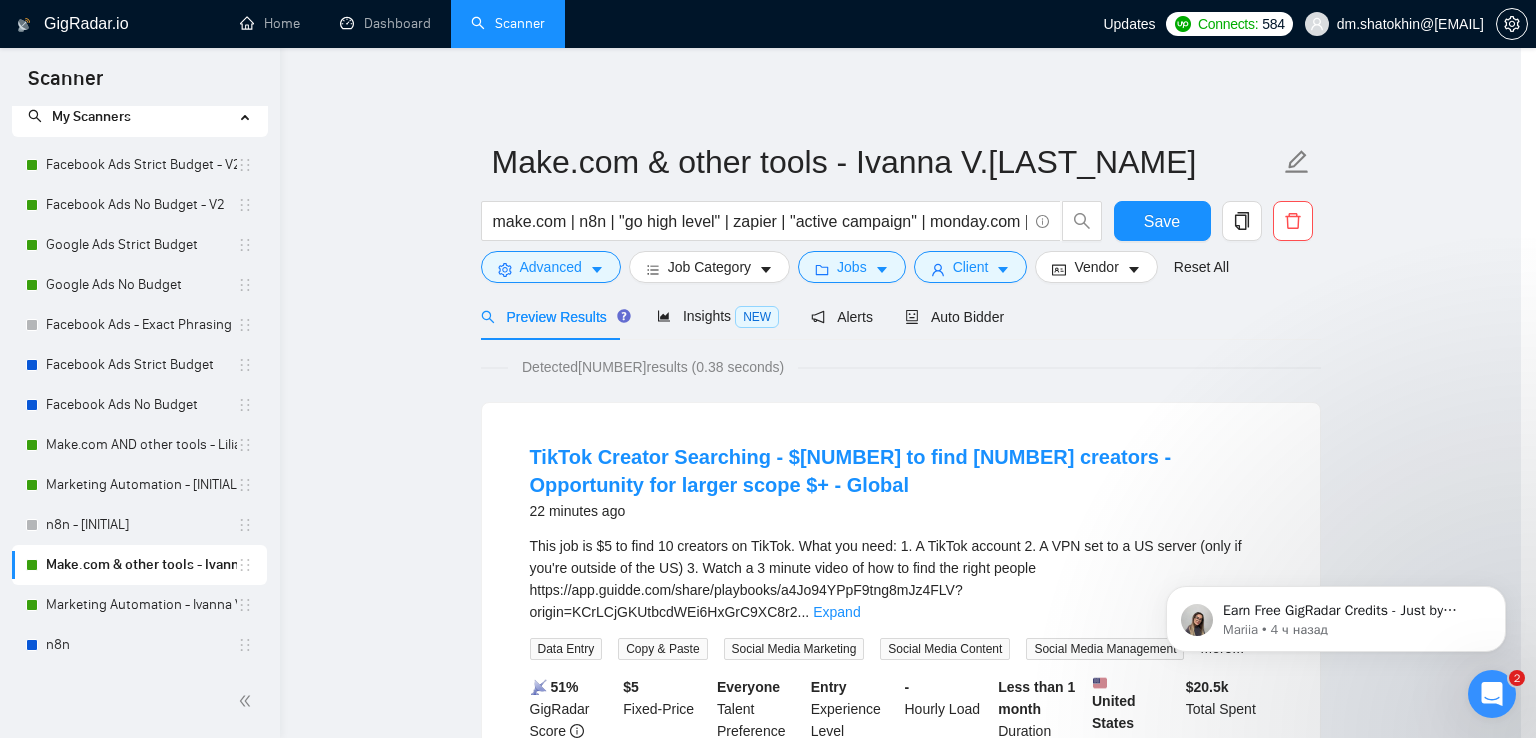 scroll, scrollTop: 50, scrollLeft: 0, axis: vertical 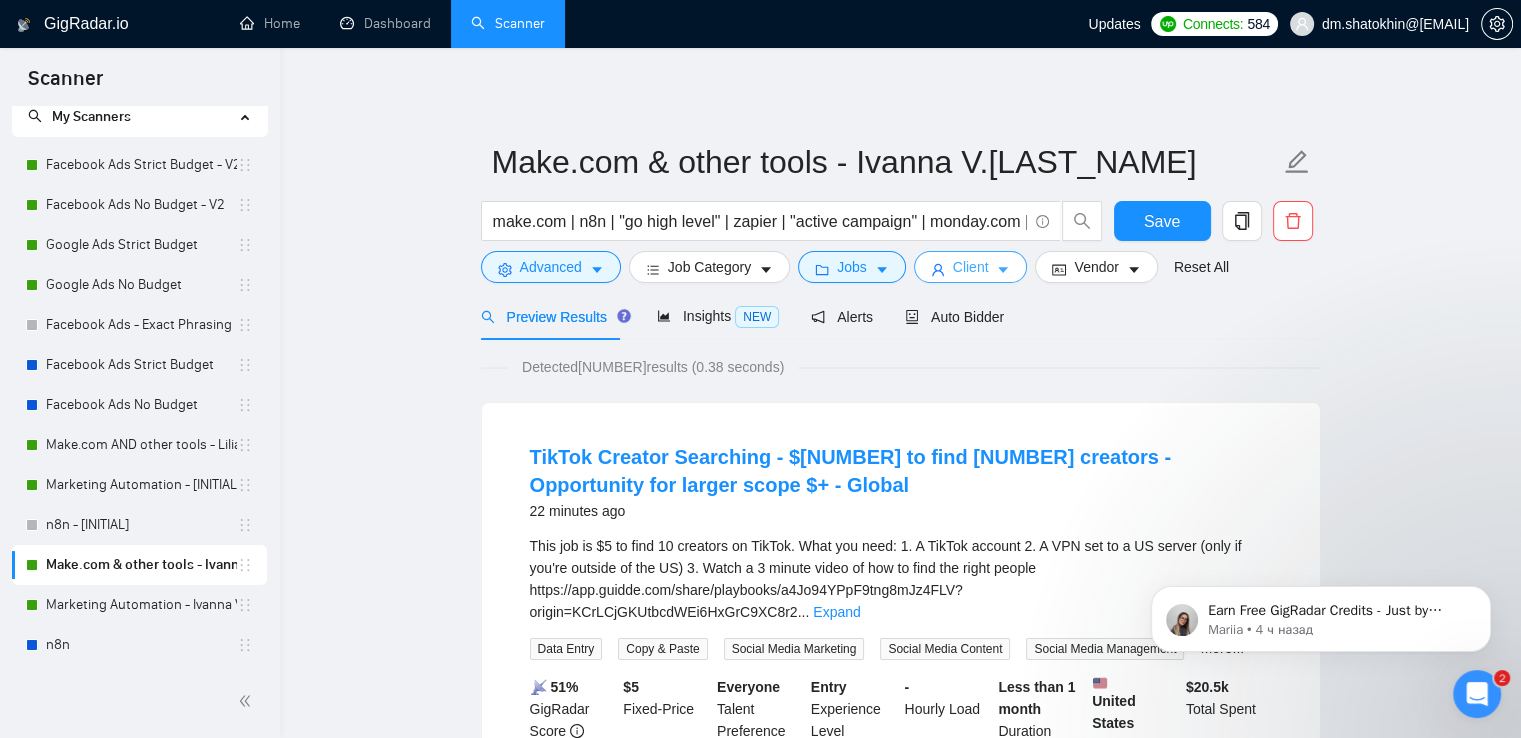 click on "Client" at bounding box center (971, 267) 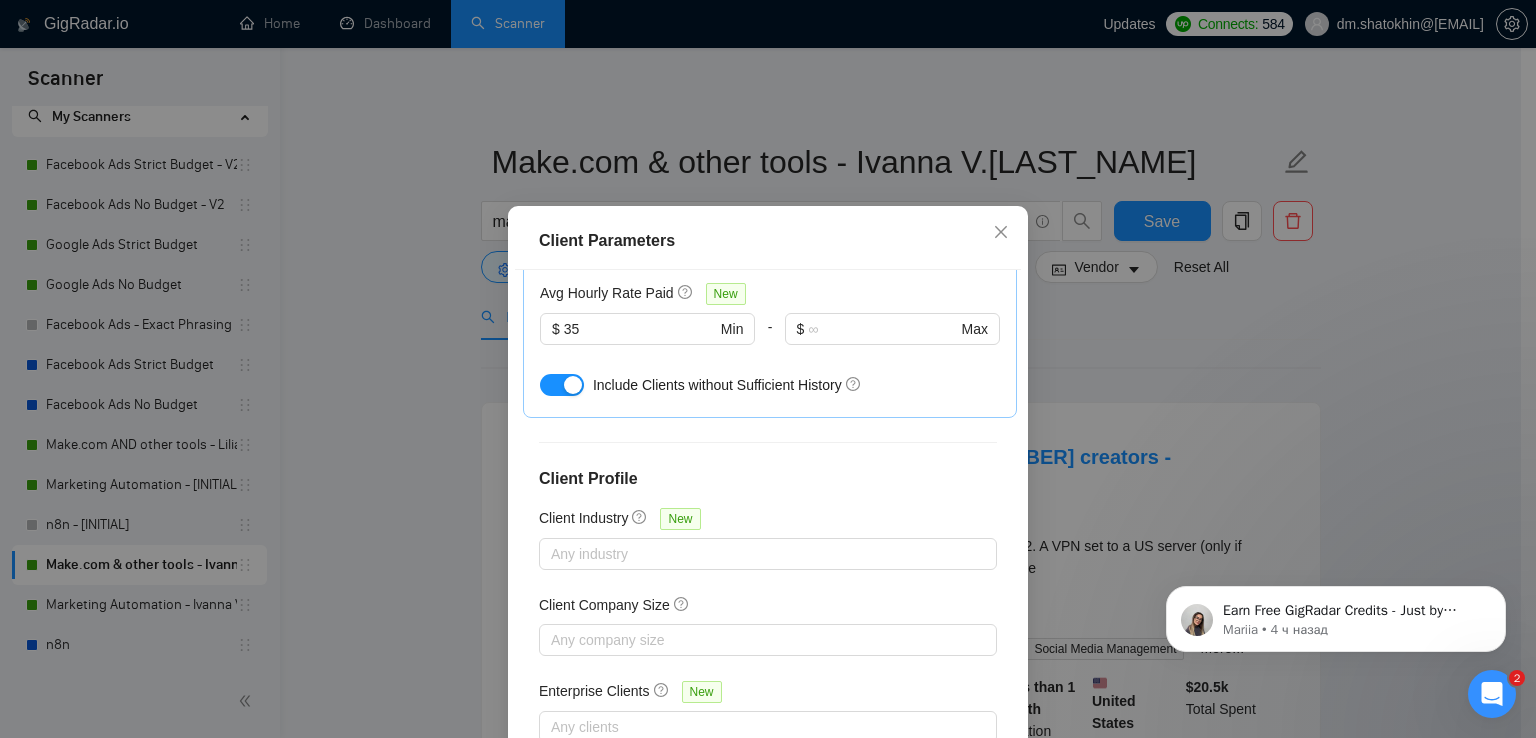 scroll, scrollTop: 731, scrollLeft: 0, axis: vertical 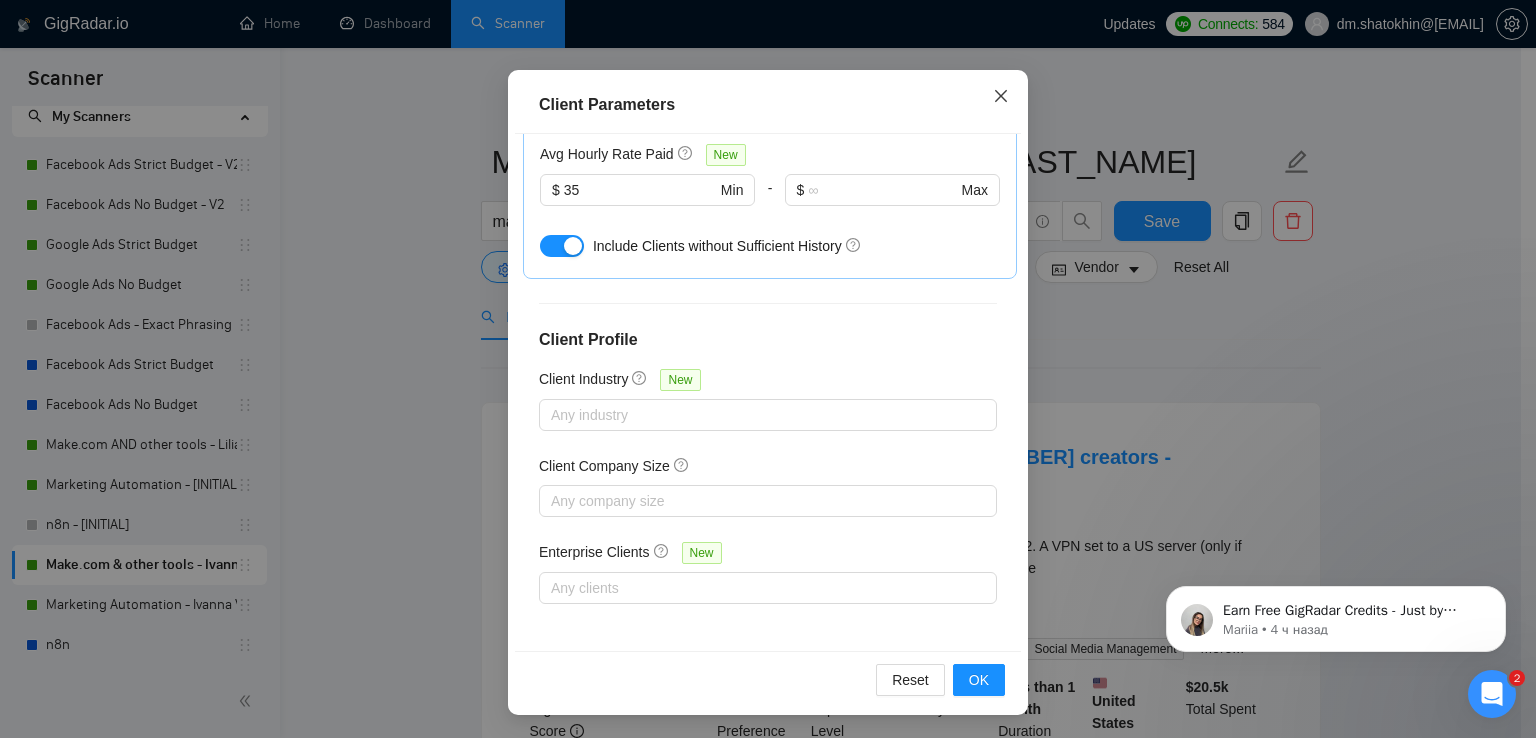 click 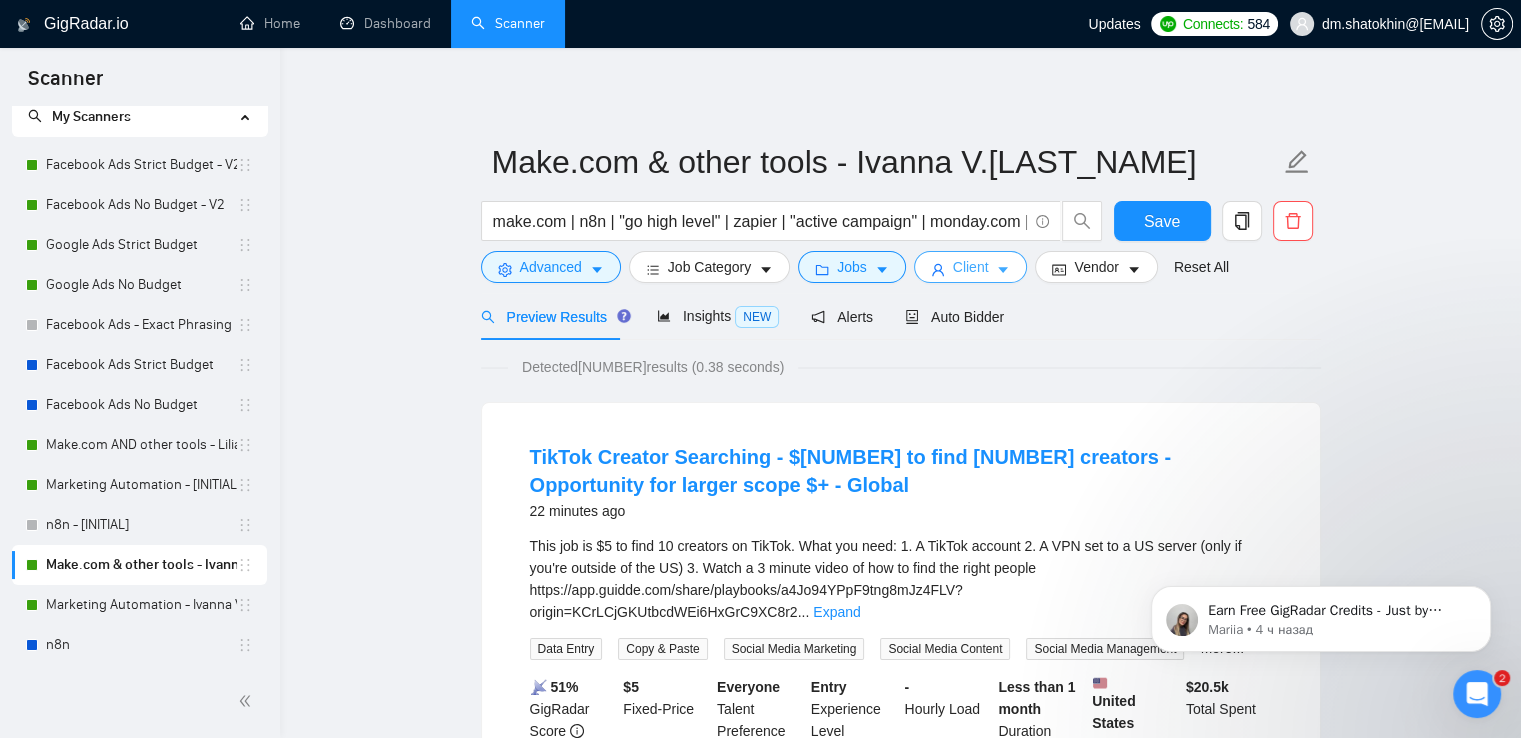 click on "Client" at bounding box center (971, 267) 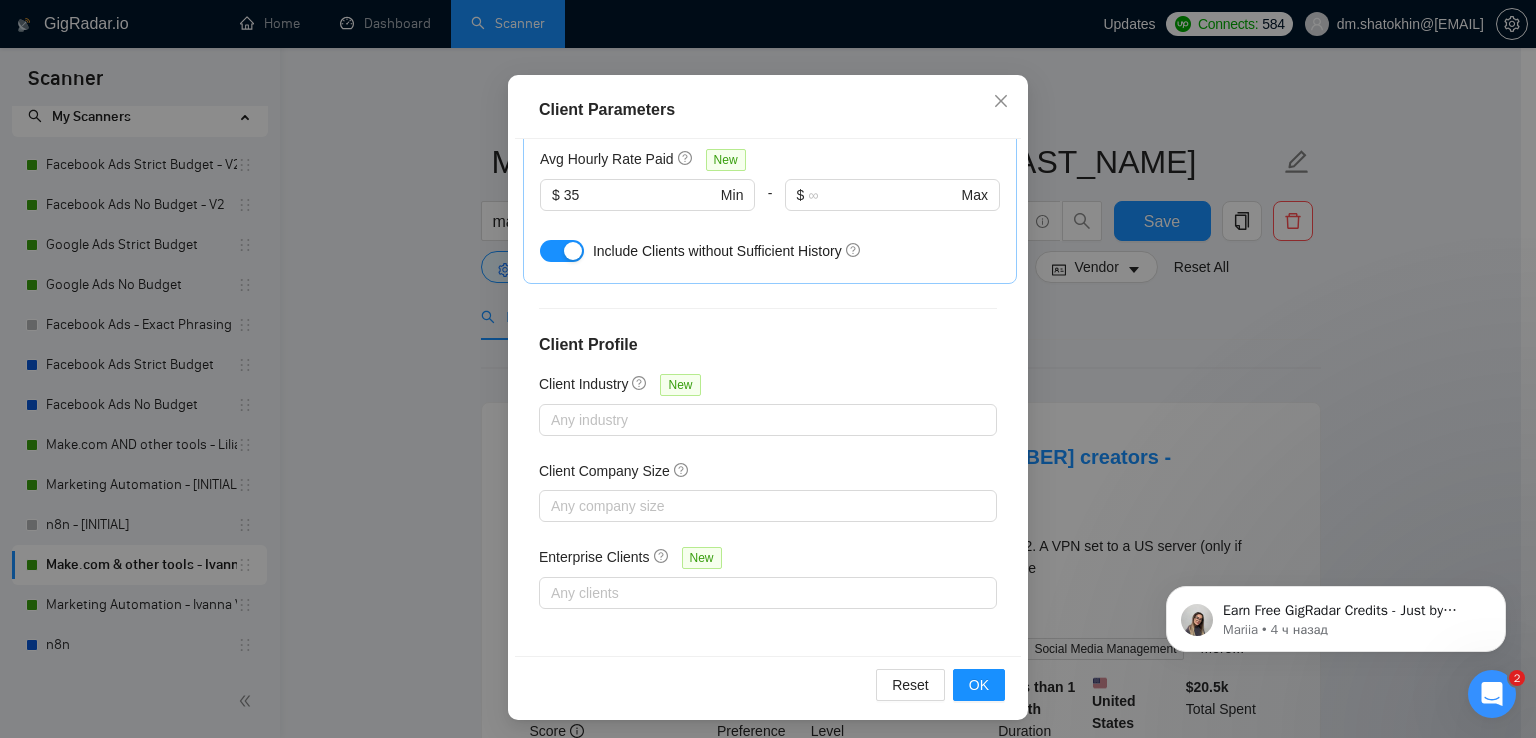 scroll, scrollTop: 136, scrollLeft: 0, axis: vertical 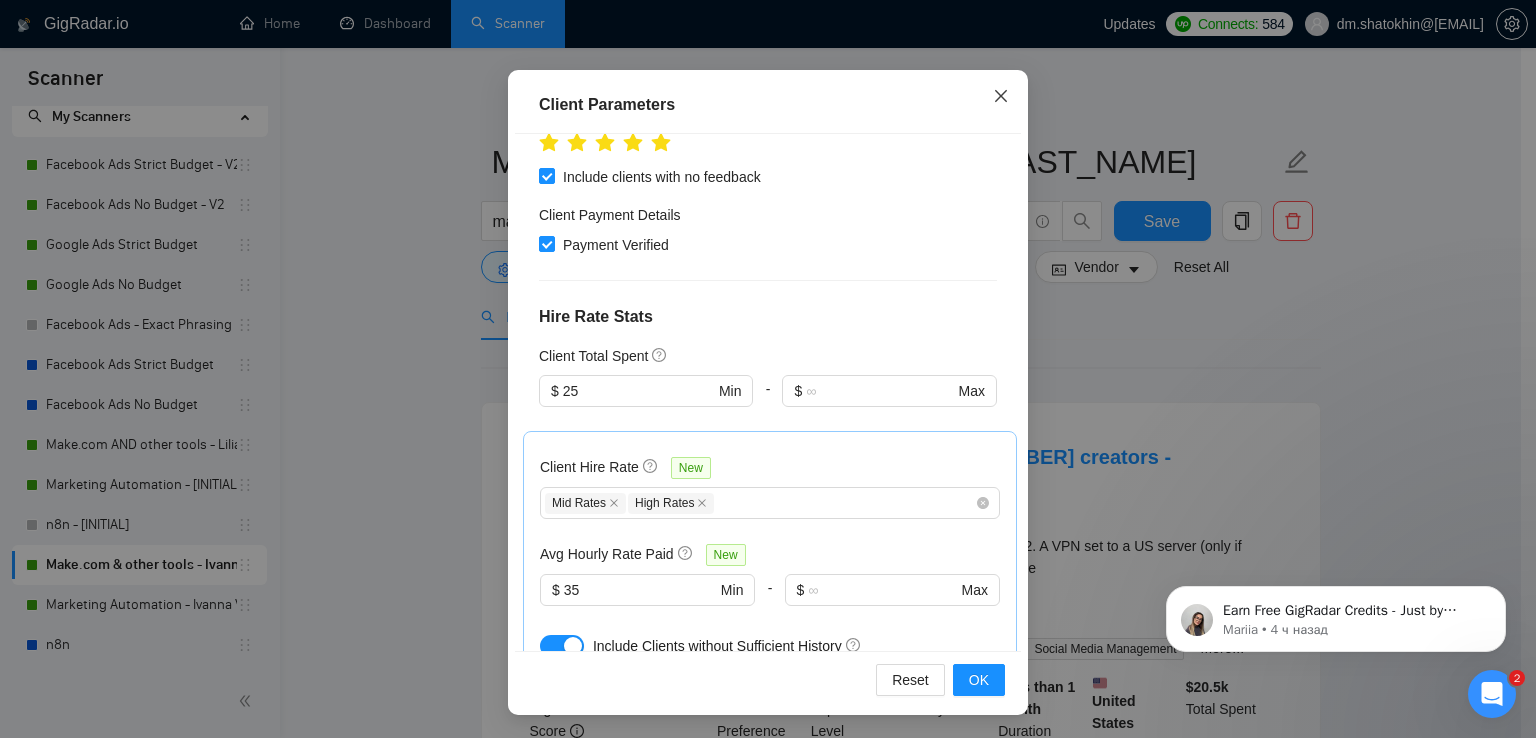 click 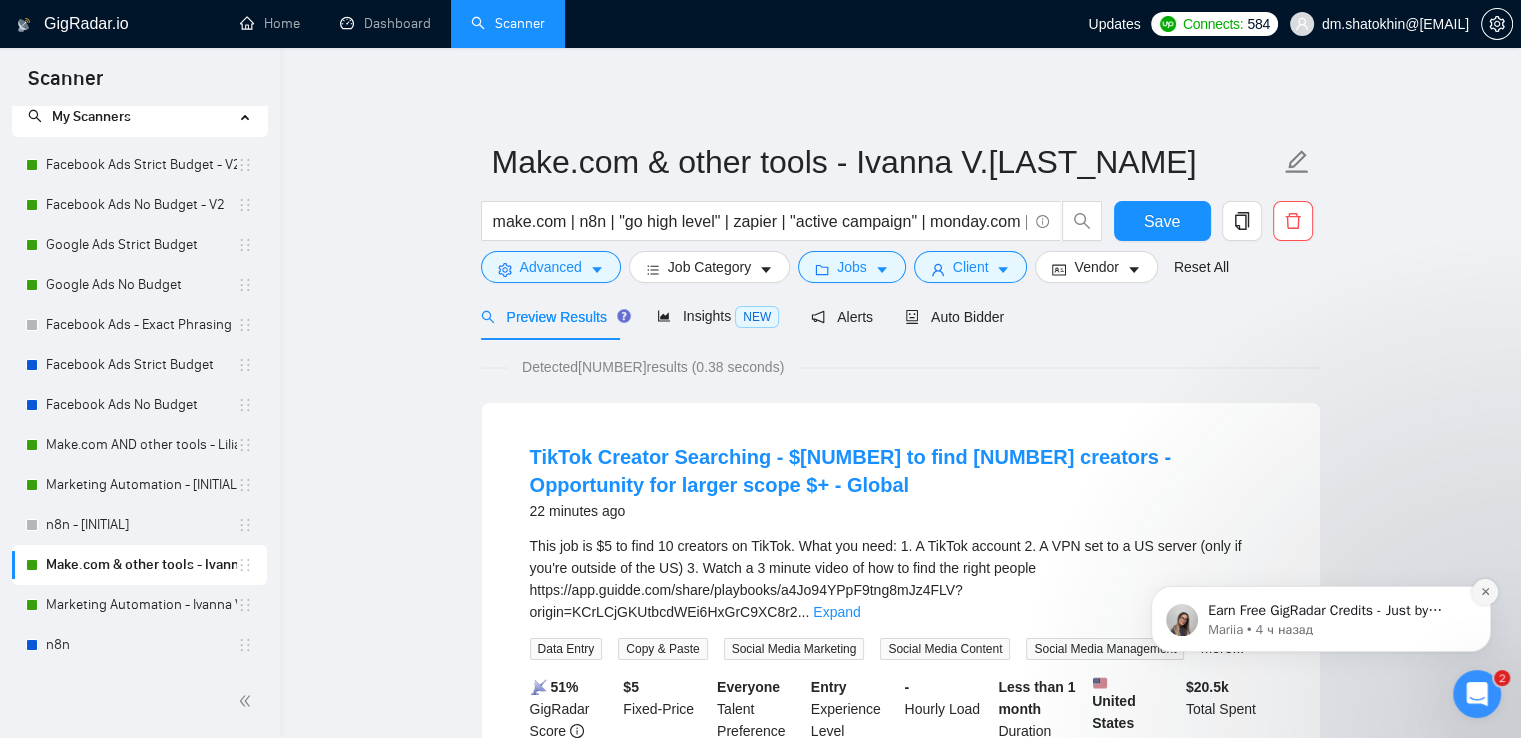 click 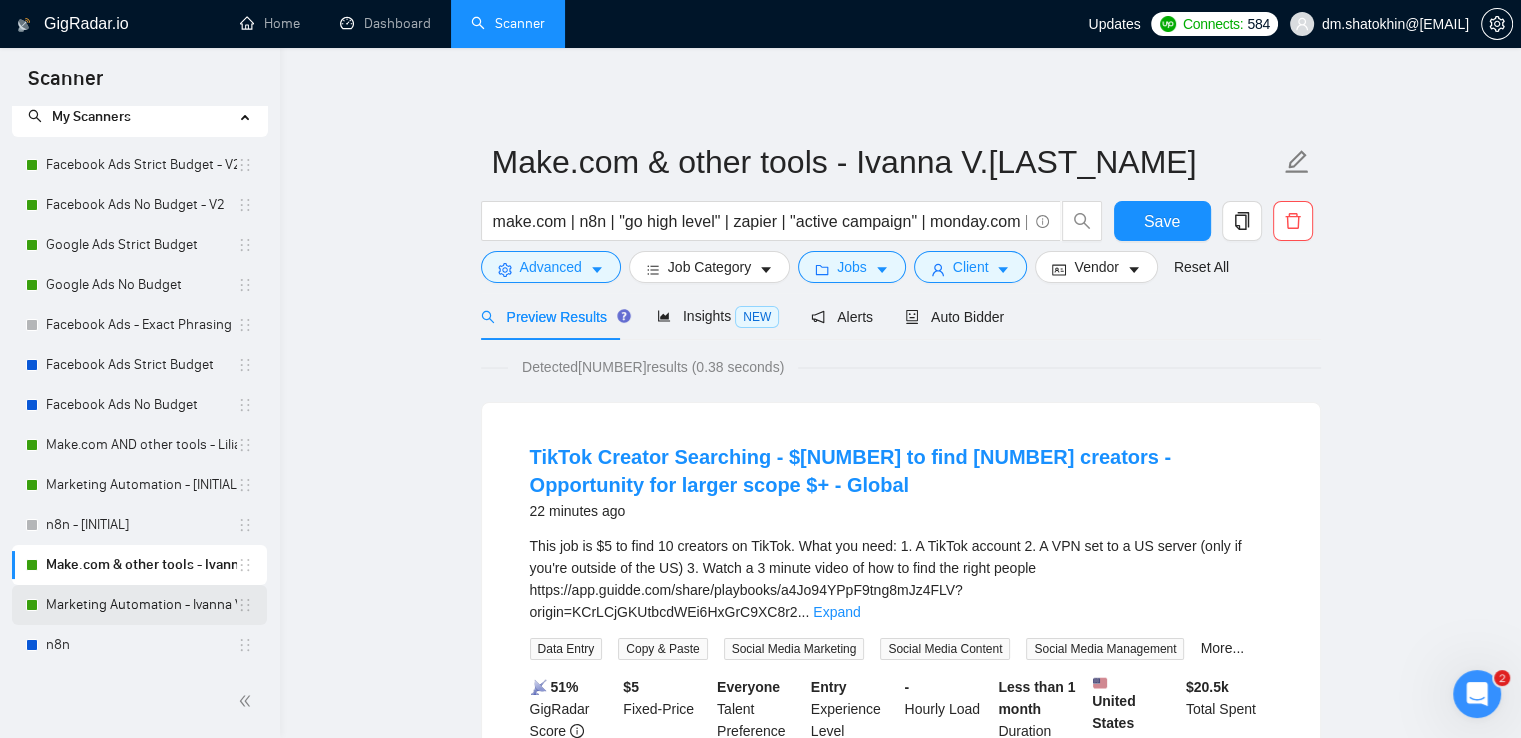 click on "Marketing Automation - [FIRST] [LAST]." at bounding box center [141, 605] 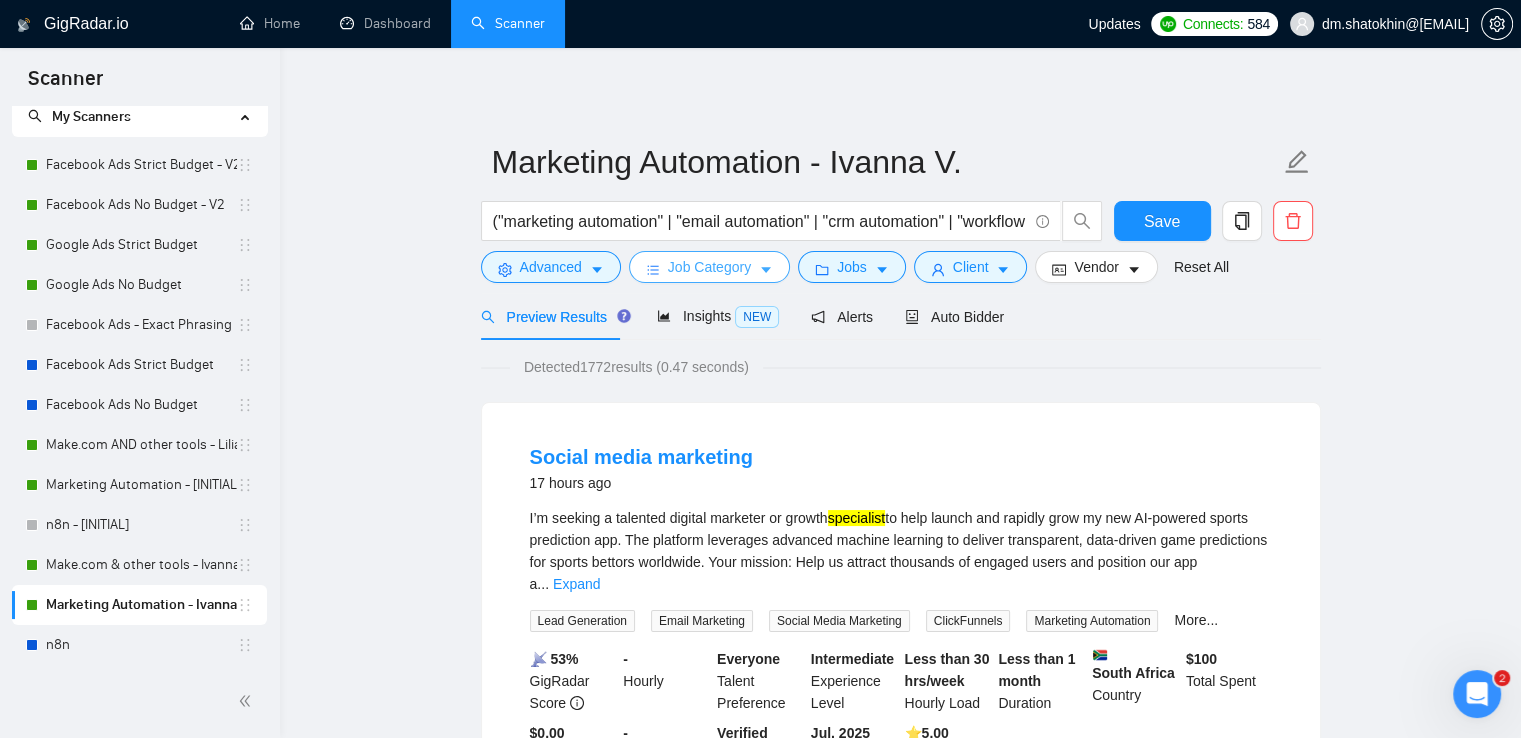 click on "Job Category" at bounding box center [709, 267] 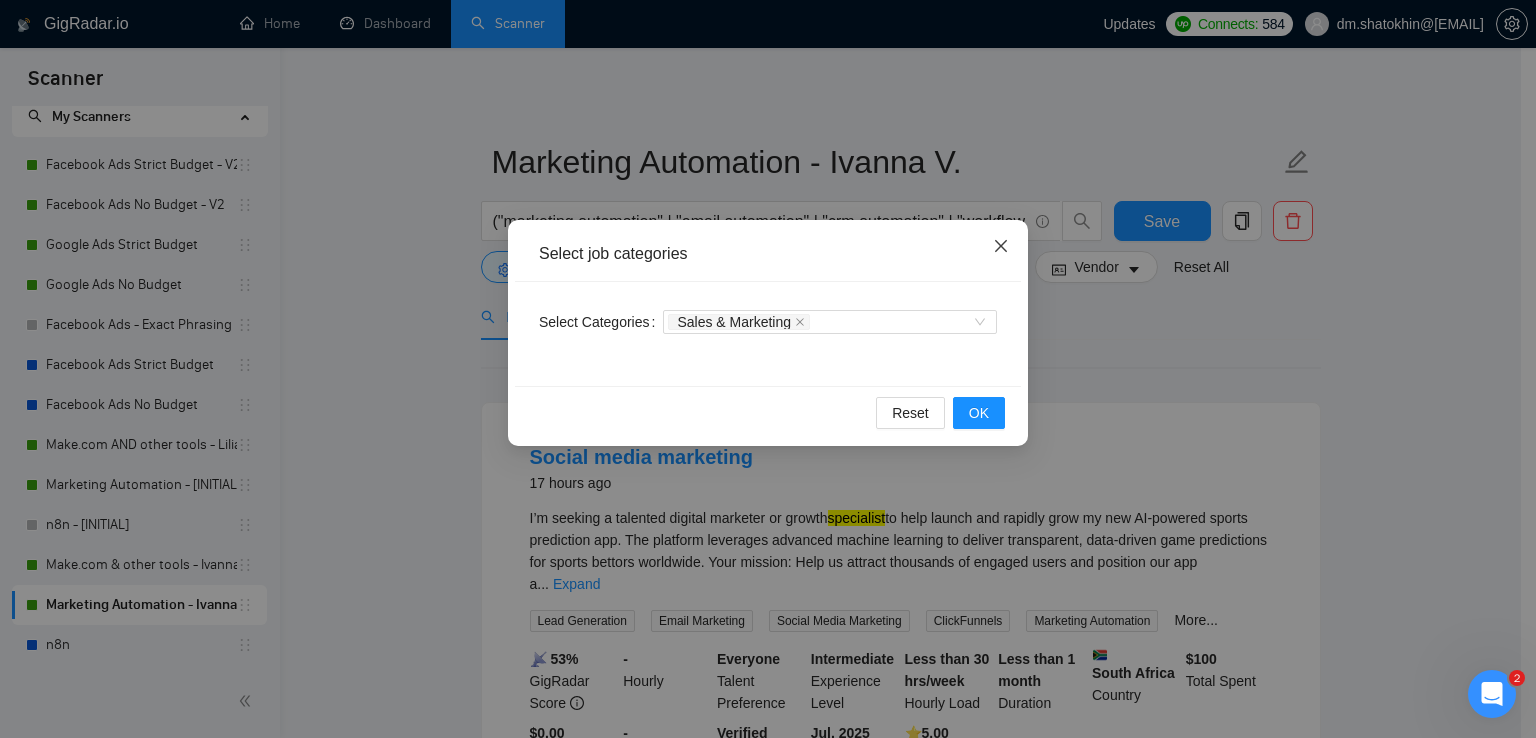 click 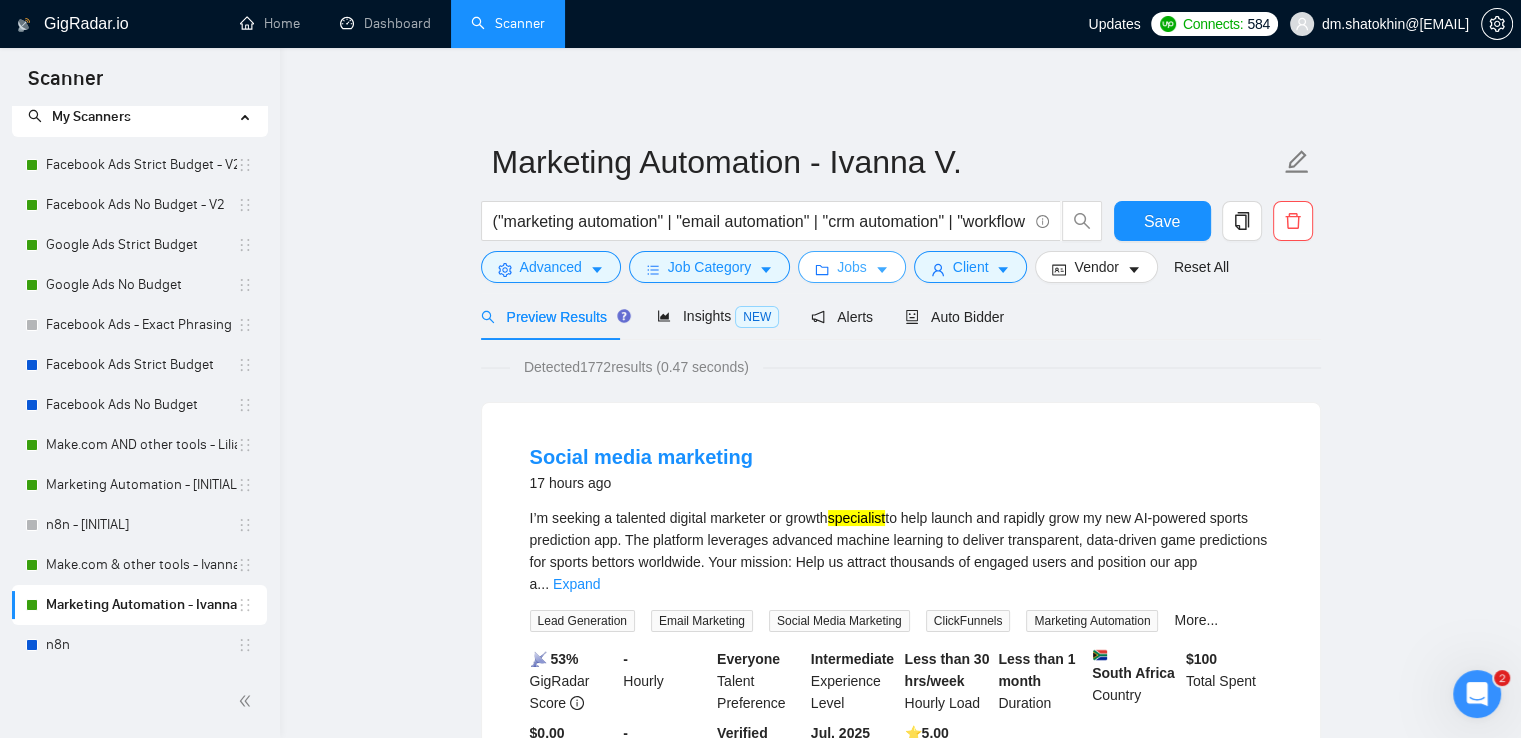 click on "Jobs" at bounding box center [852, 267] 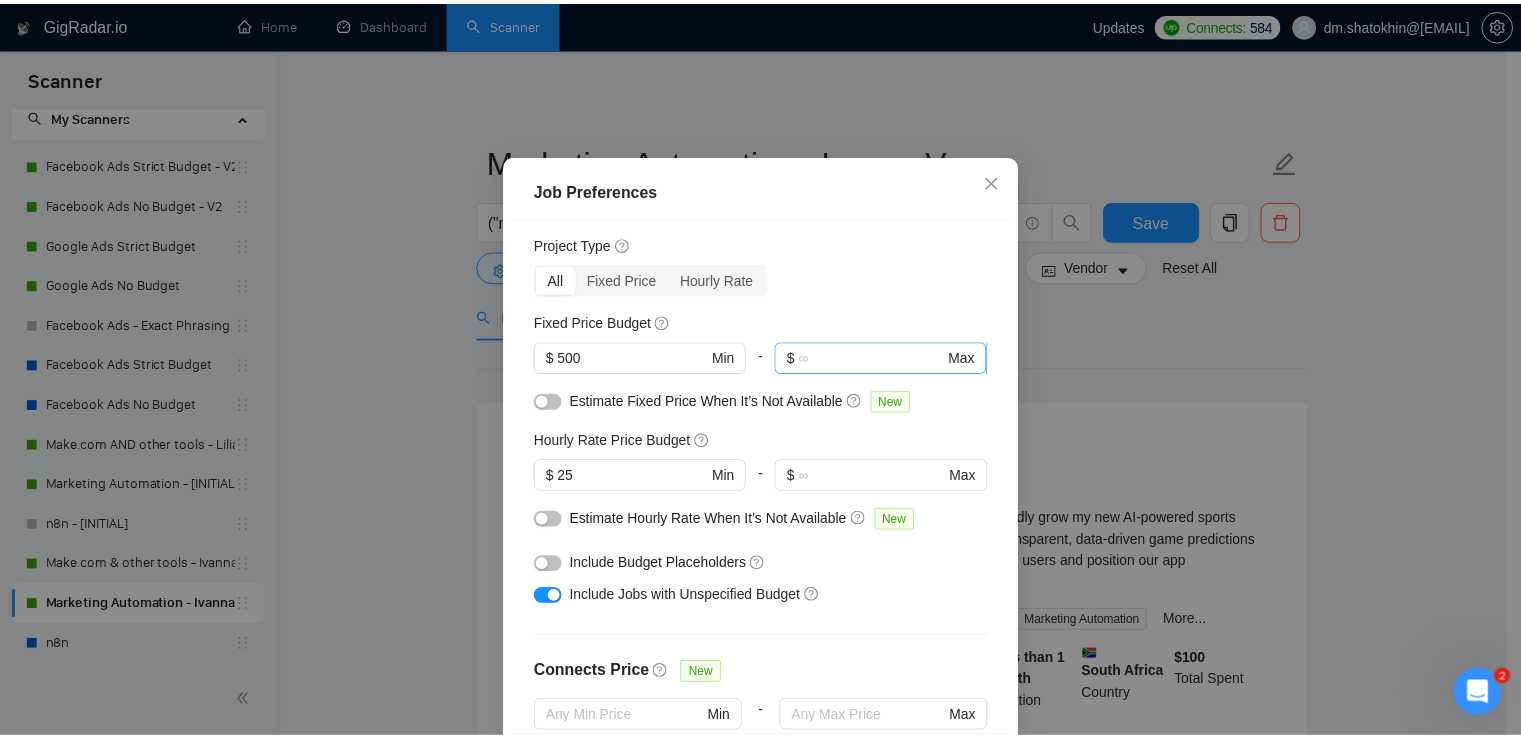 scroll, scrollTop: 0, scrollLeft: 0, axis: both 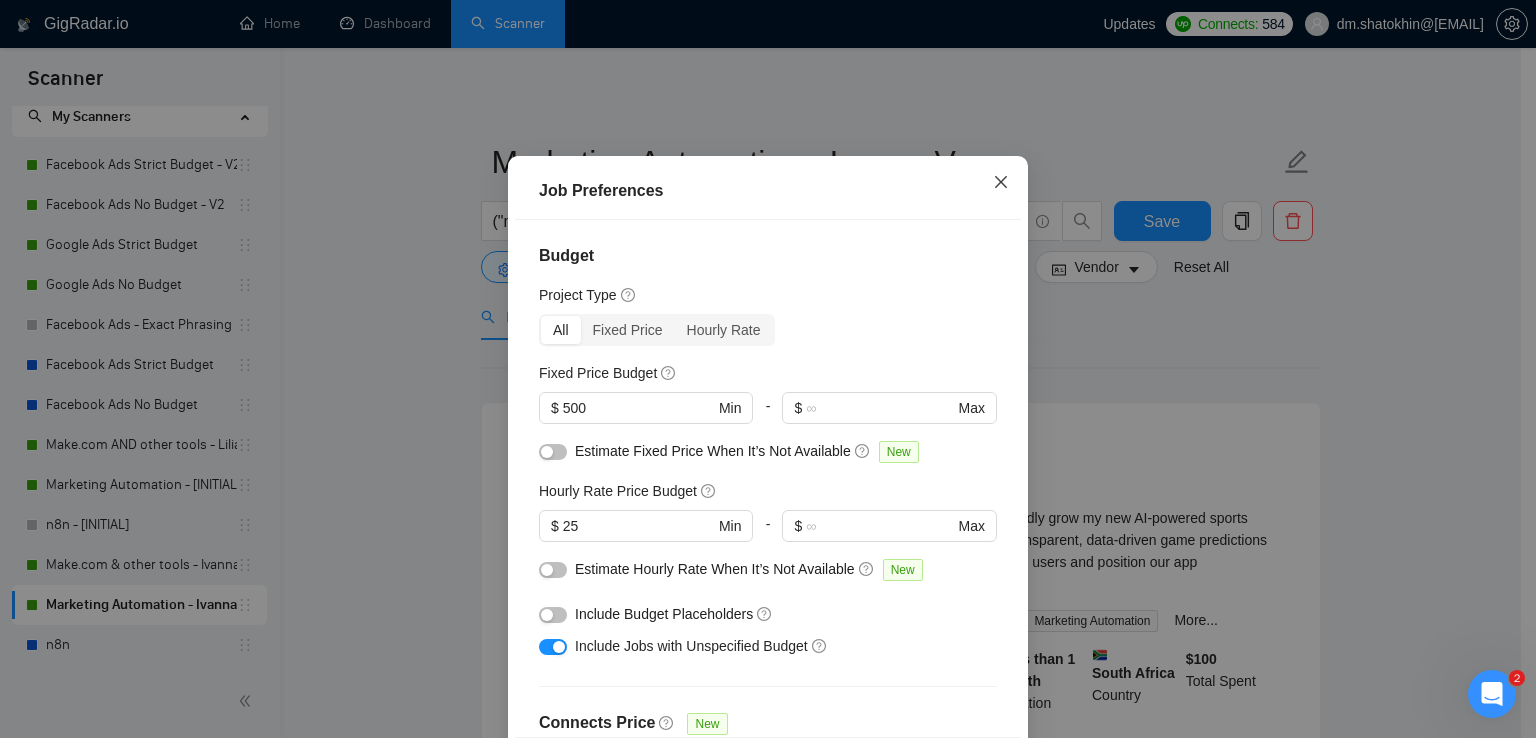 click 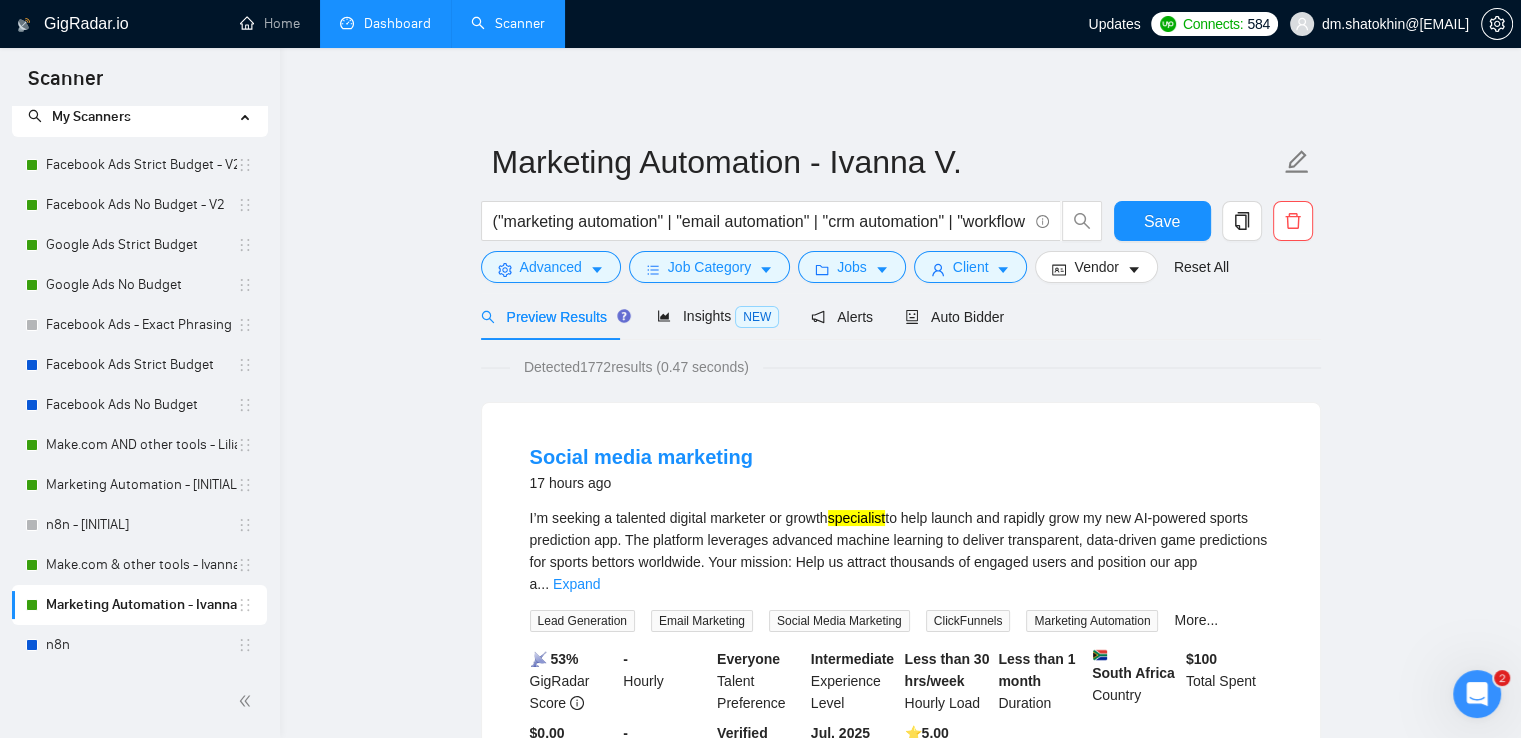 click on "Dashboard" at bounding box center [385, 23] 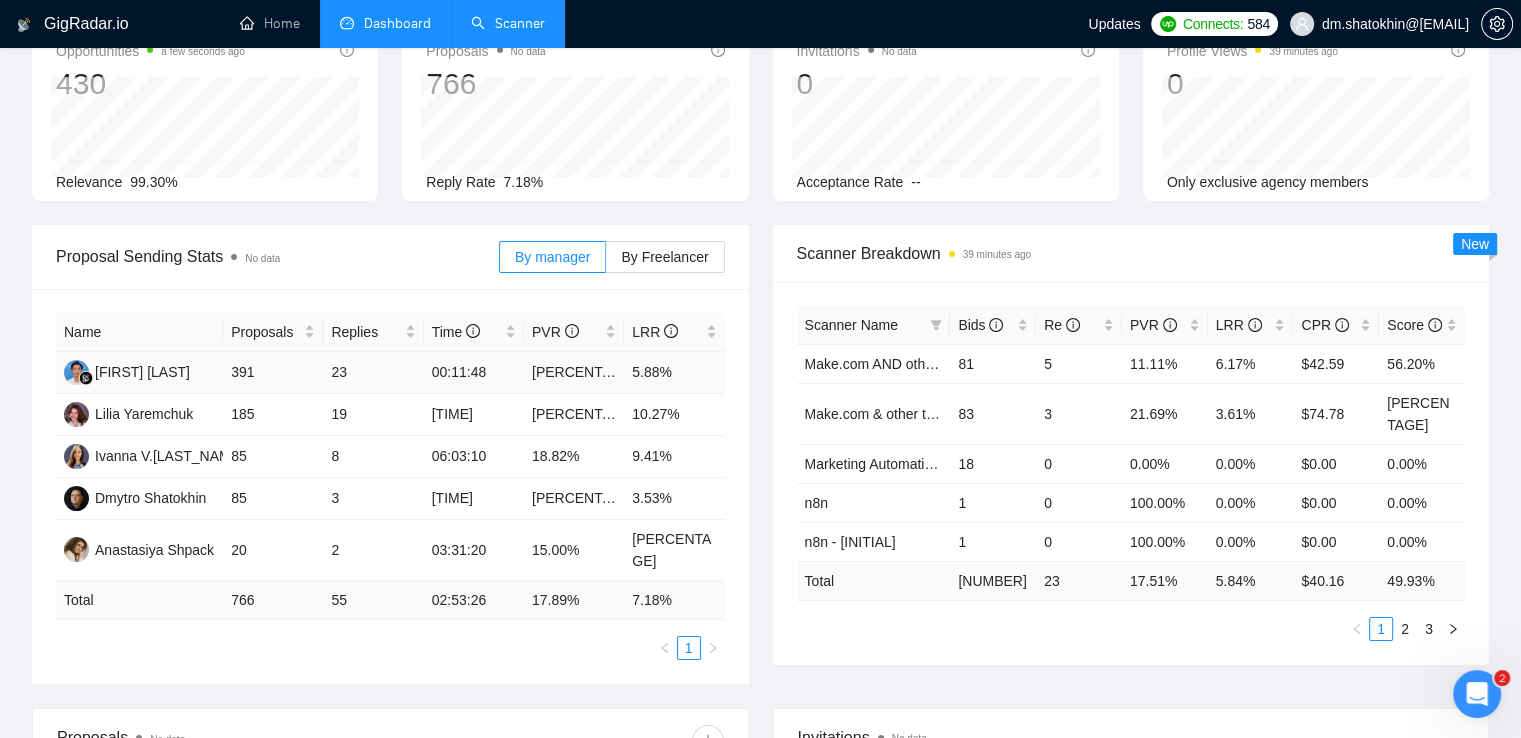 scroll, scrollTop: 0, scrollLeft: 0, axis: both 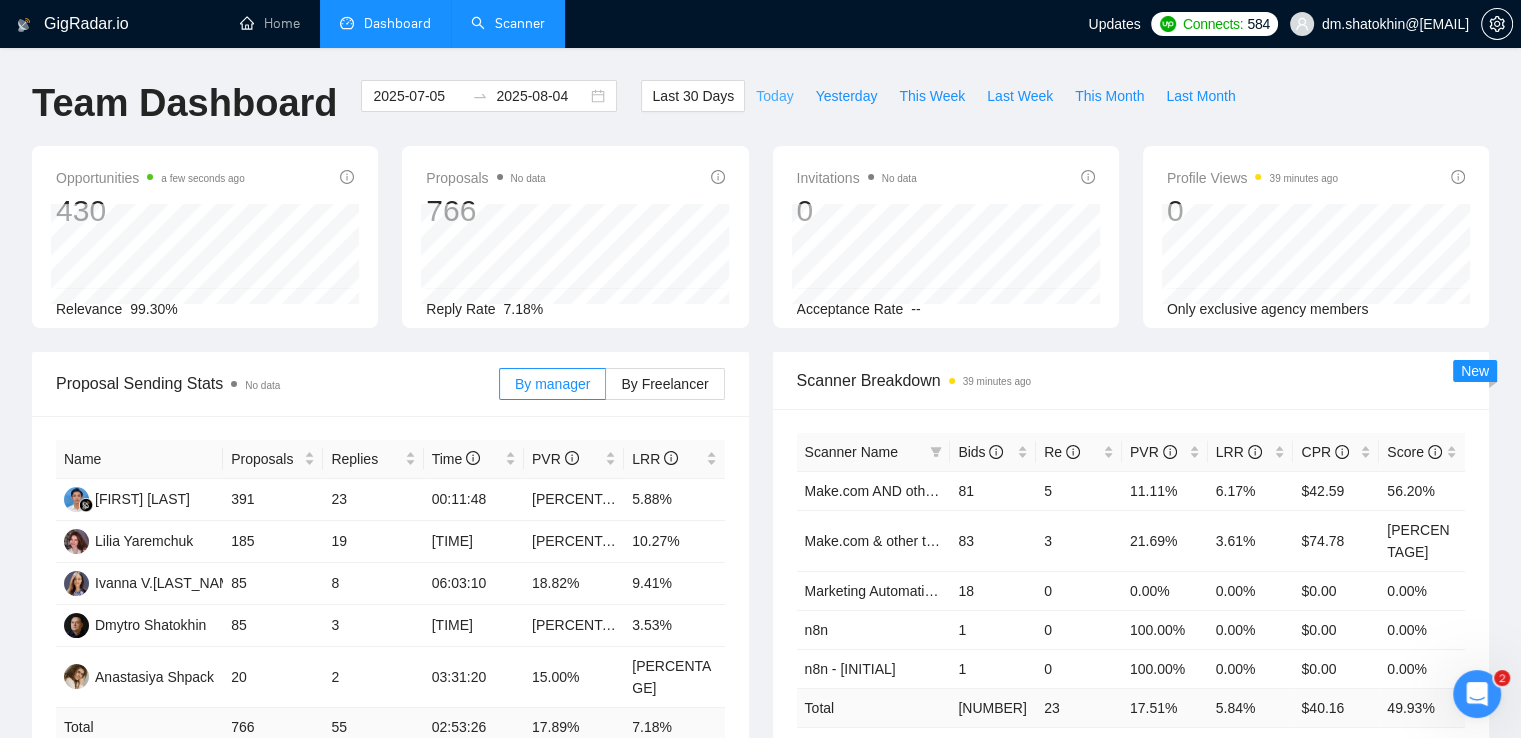 click on "Today" at bounding box center [774, 96] 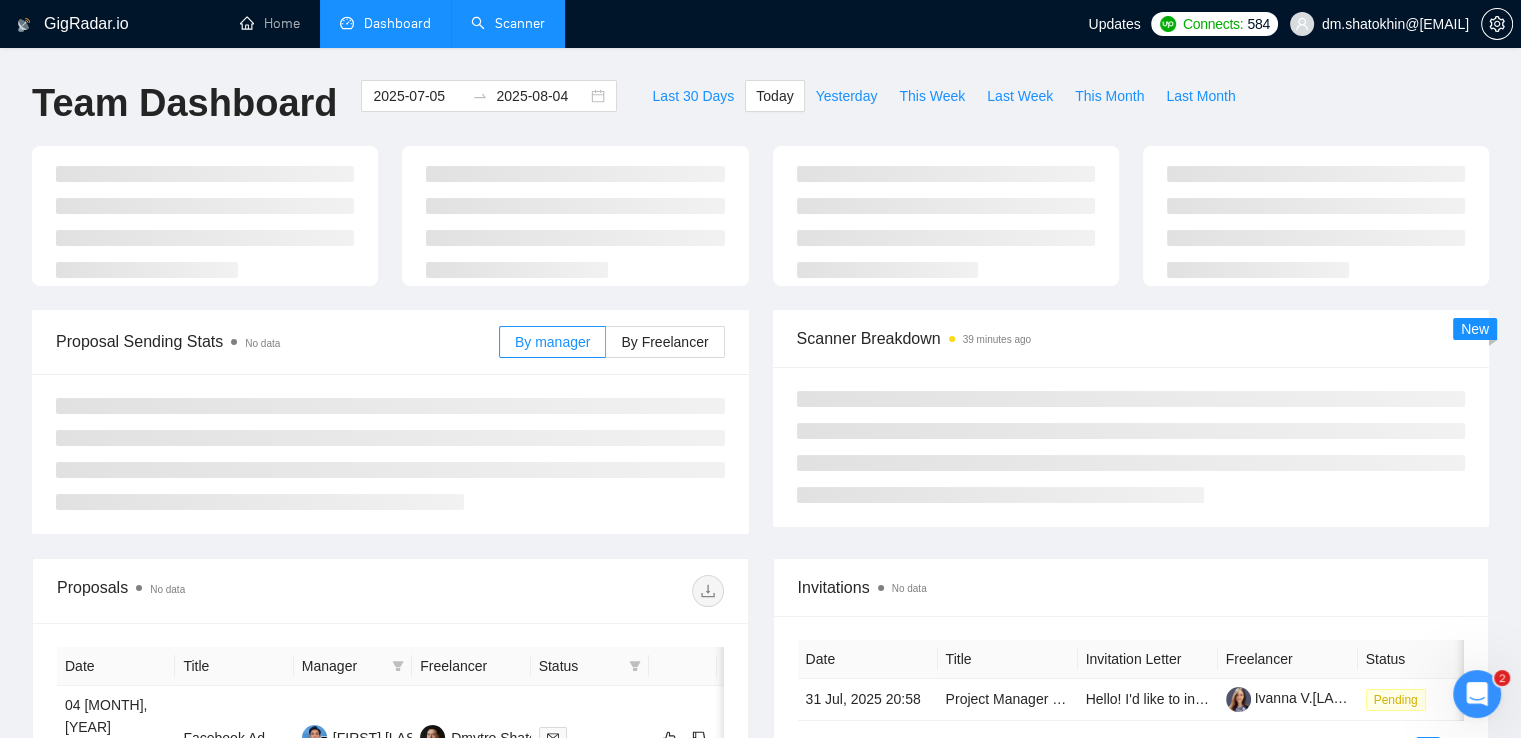 type on "2025-08-04" 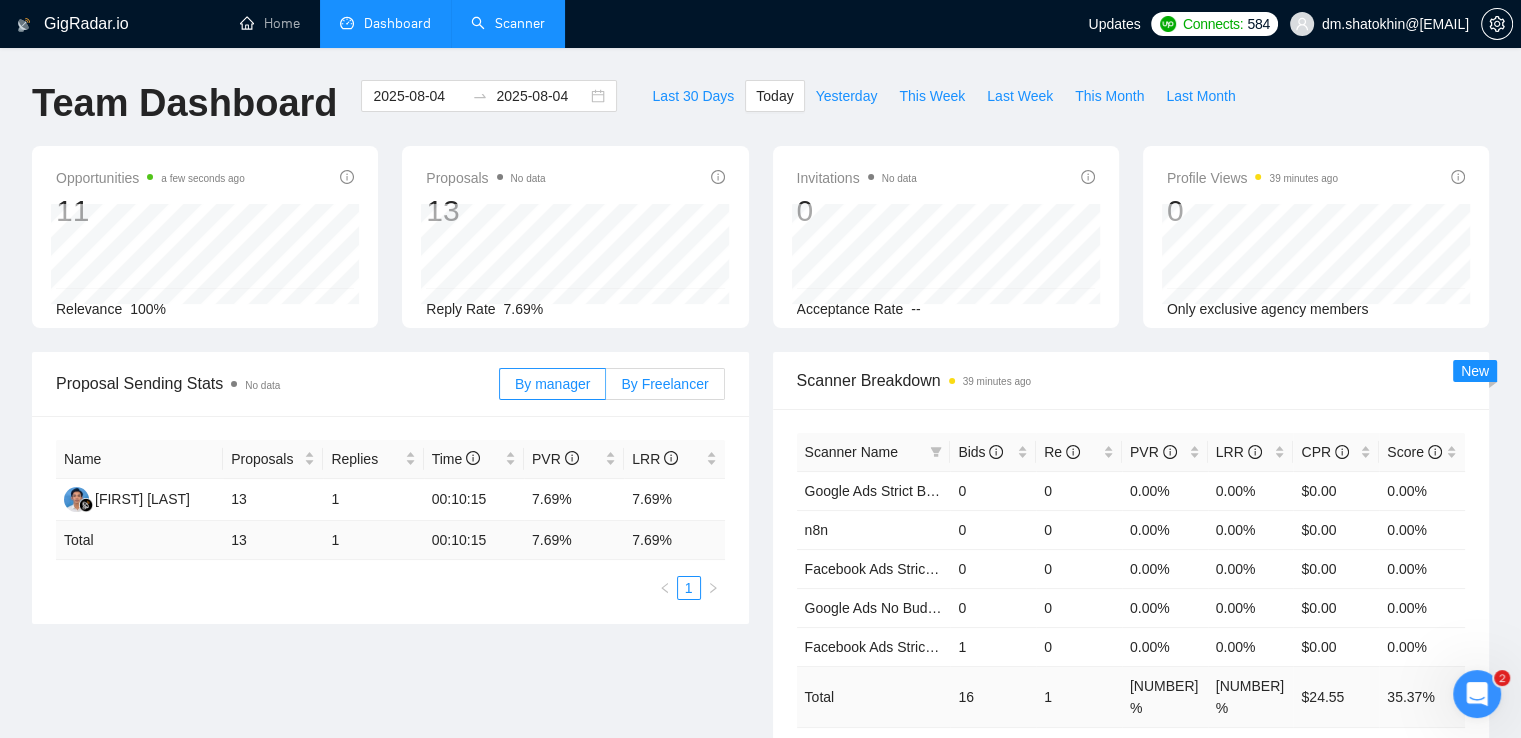 click on "By Freelancer" at bounding box center [664, 384] 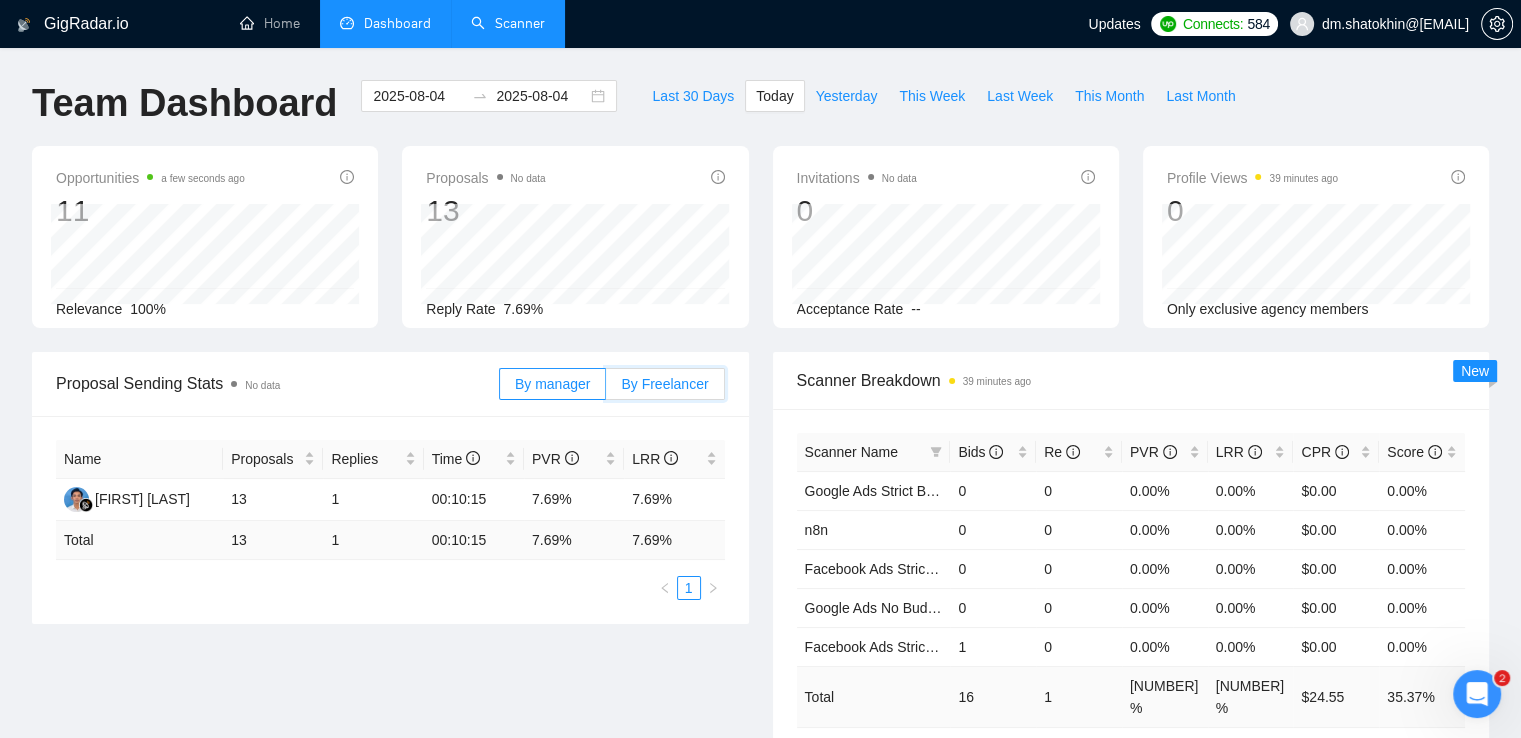 click on "By Freelancer" at bounding box center (606, 389) 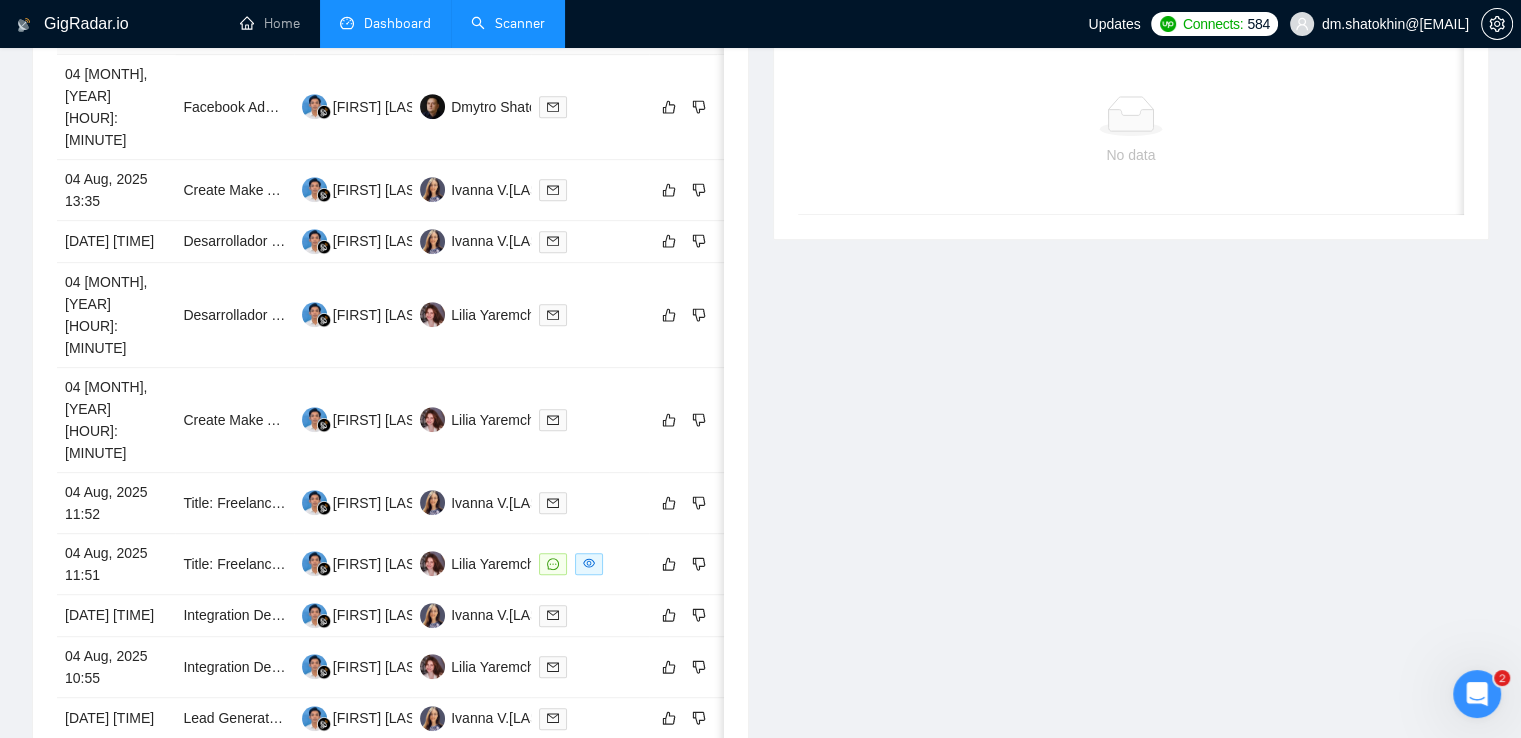 scroll, scrollTop: 900, scrollLeft: 0, axis: vertical 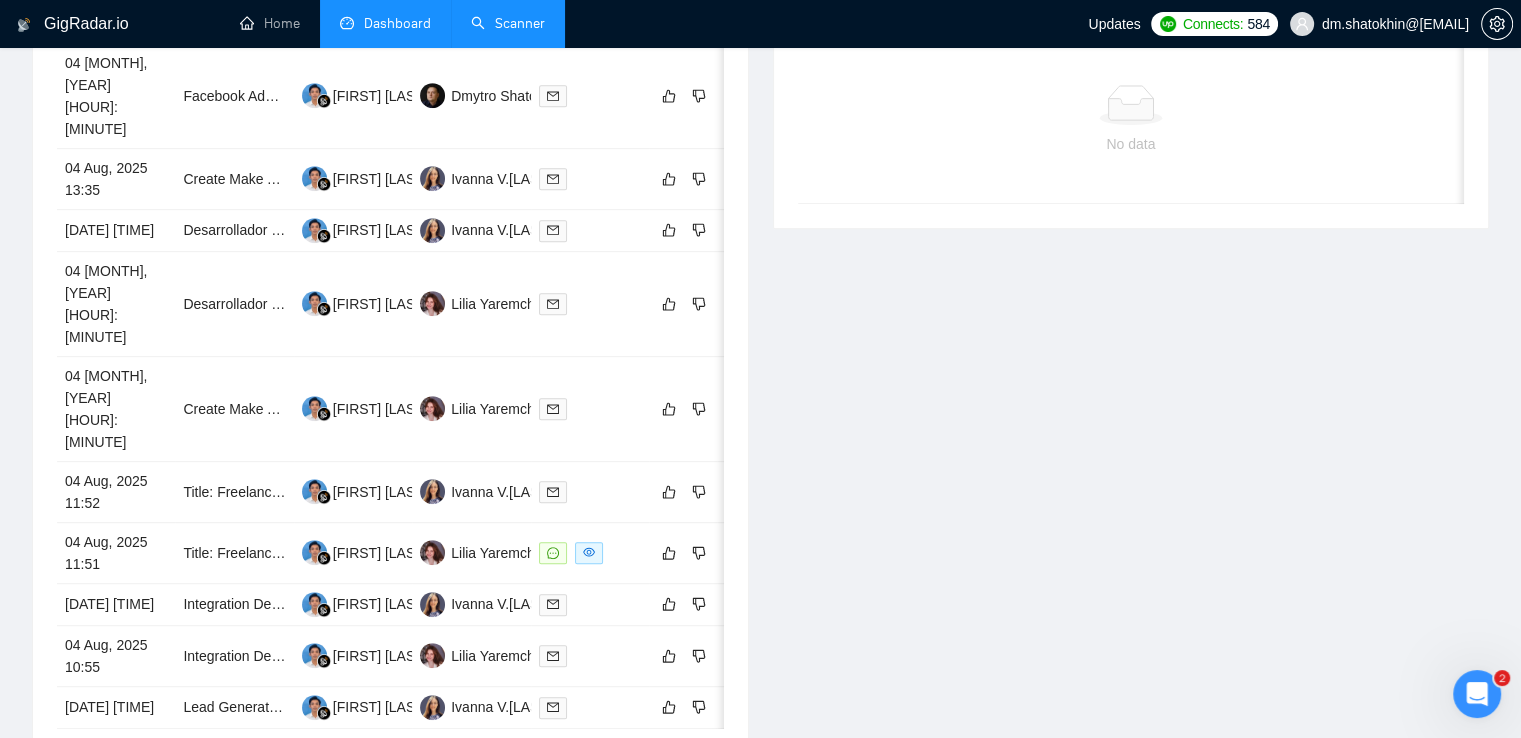 click on "2" at bounding box center [688, 757] 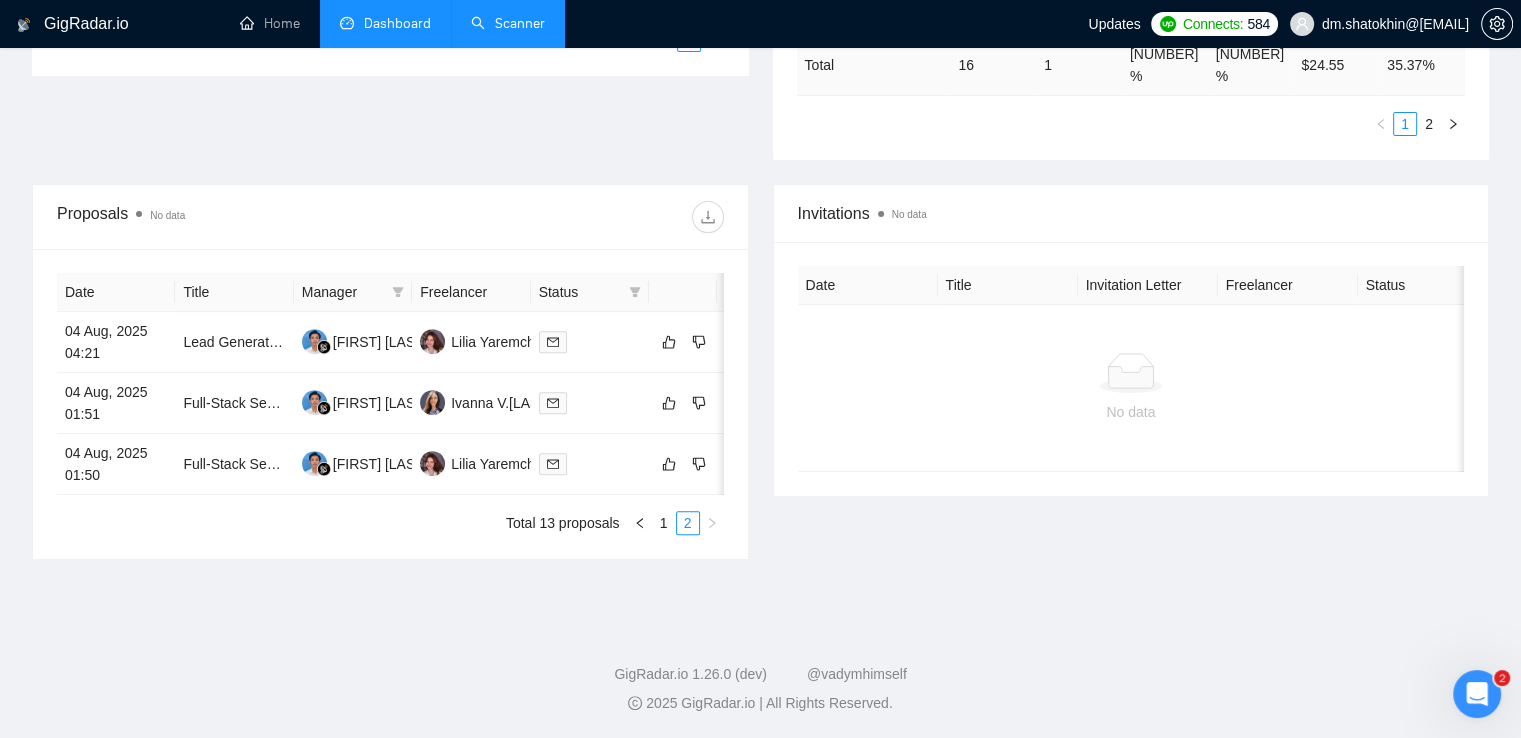 scroll, scrollTop: 622, scrollLeft: 0, axis: vertical 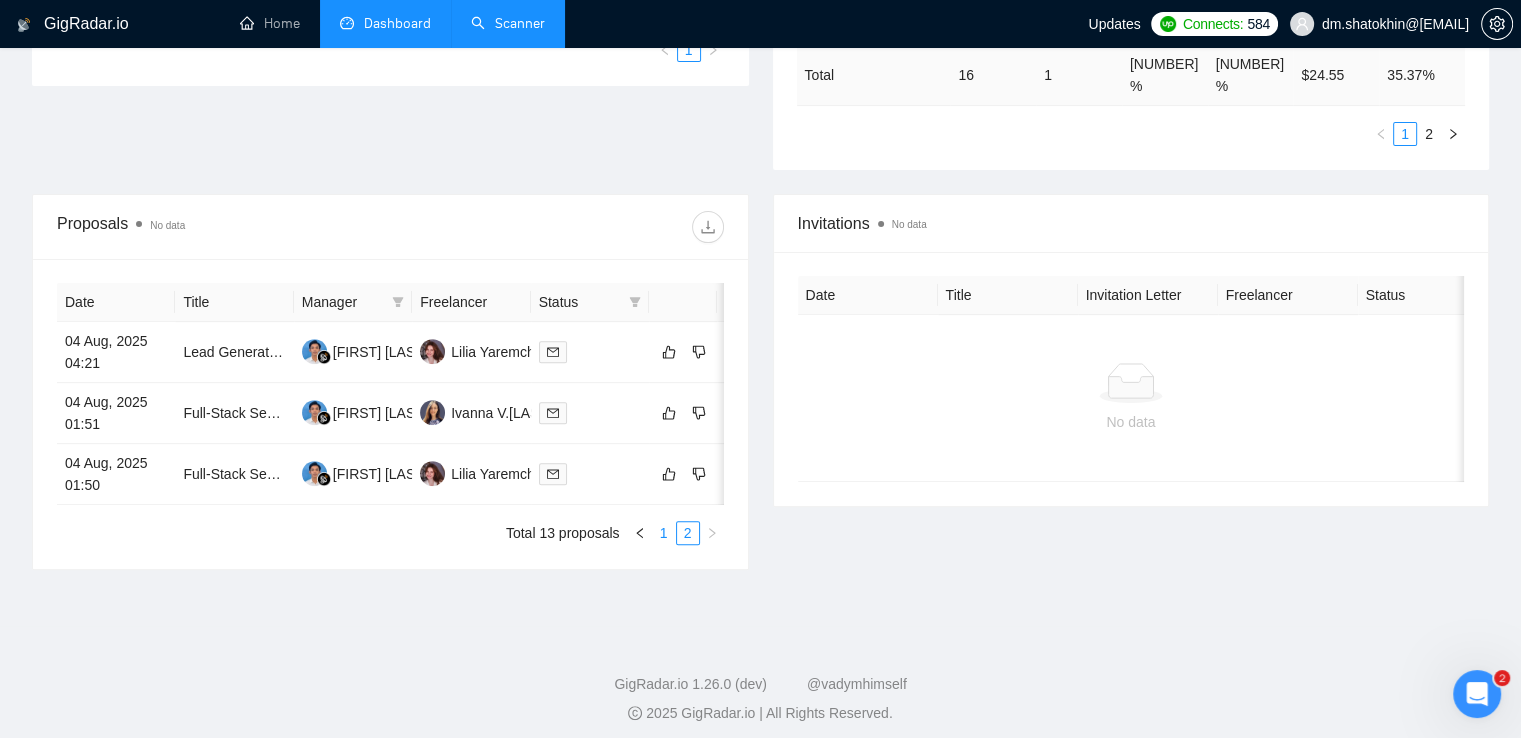 click on "1" at bounding box center (664, 533) 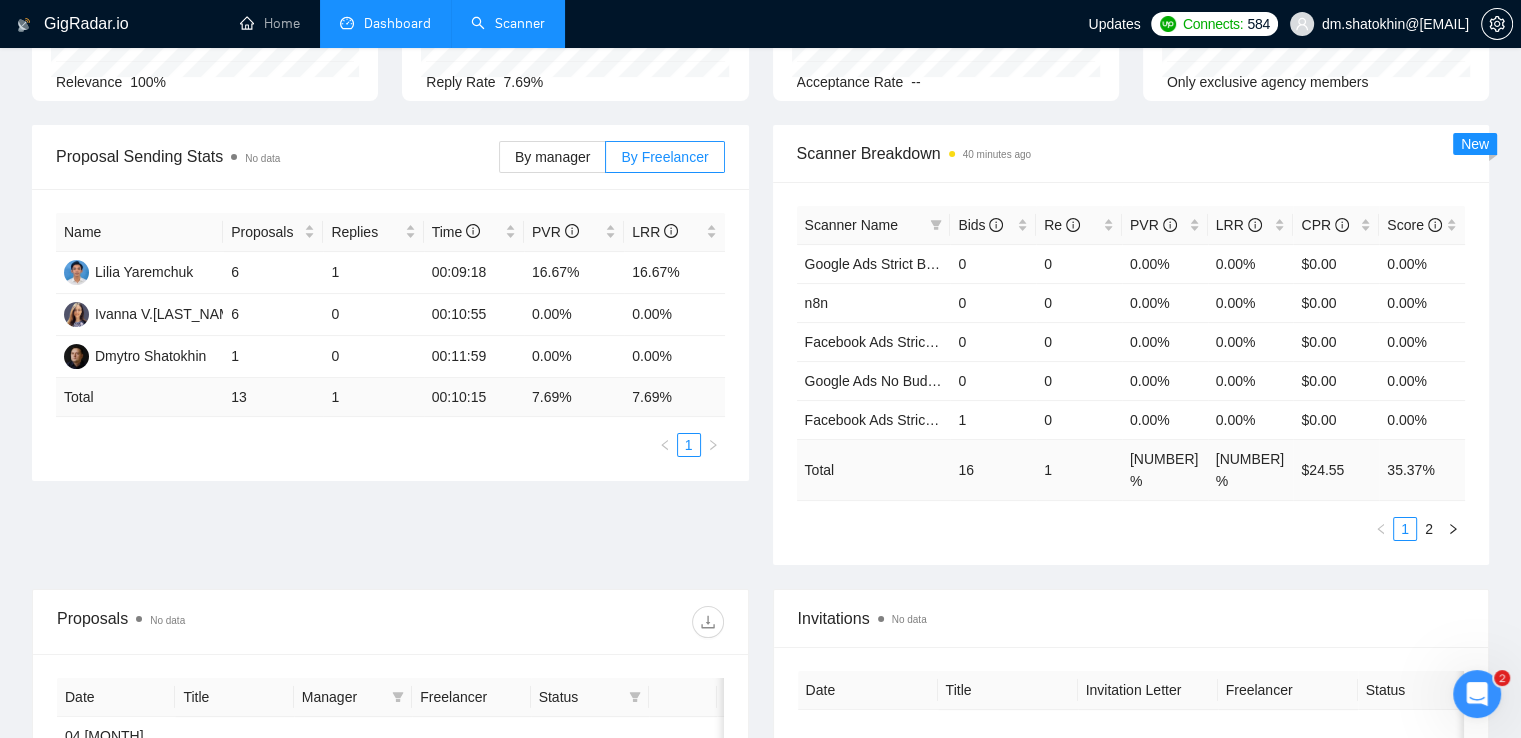 scroll, scrollTop: 222, scrollLeft: 0, axis: vertical 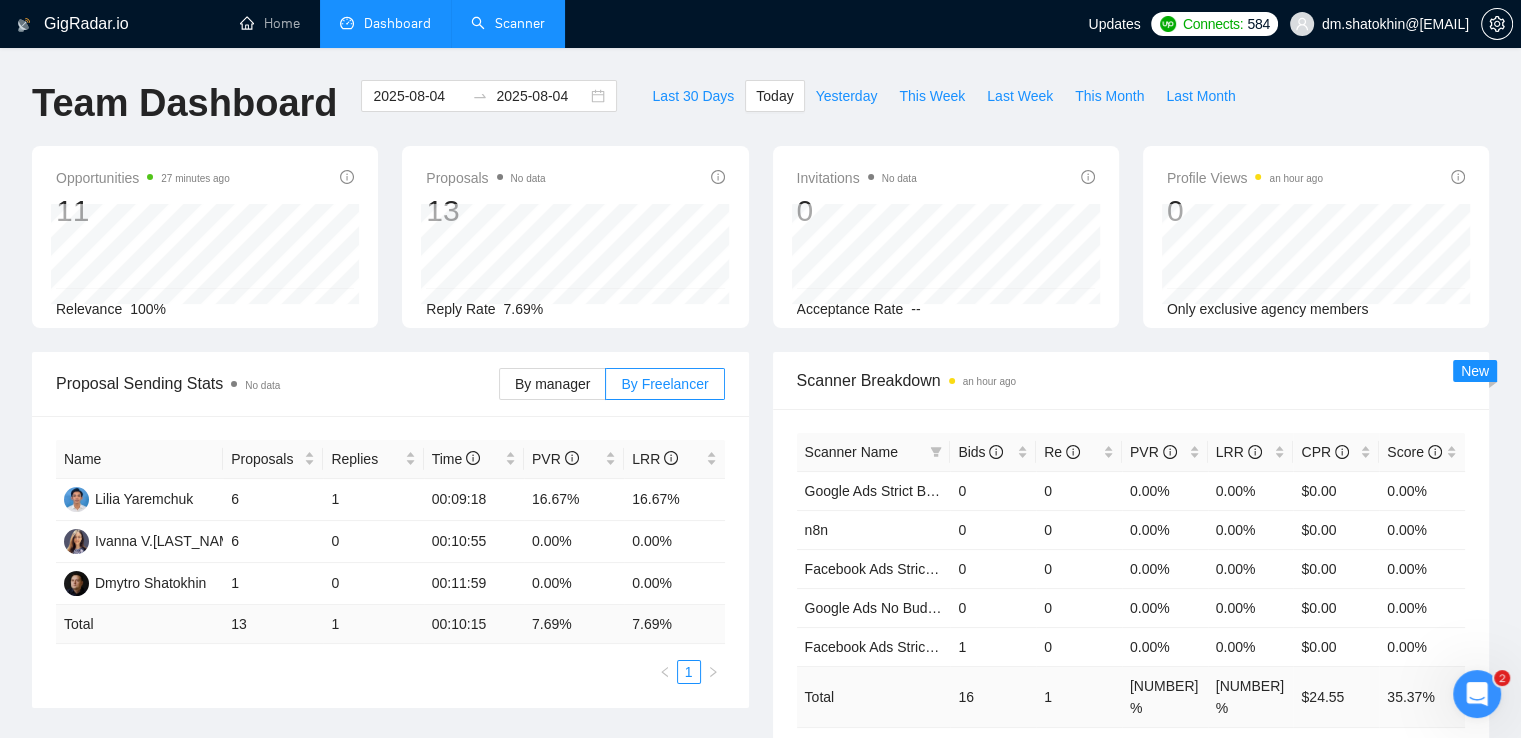 click on "Scanner" at bounding box center [508, 23] 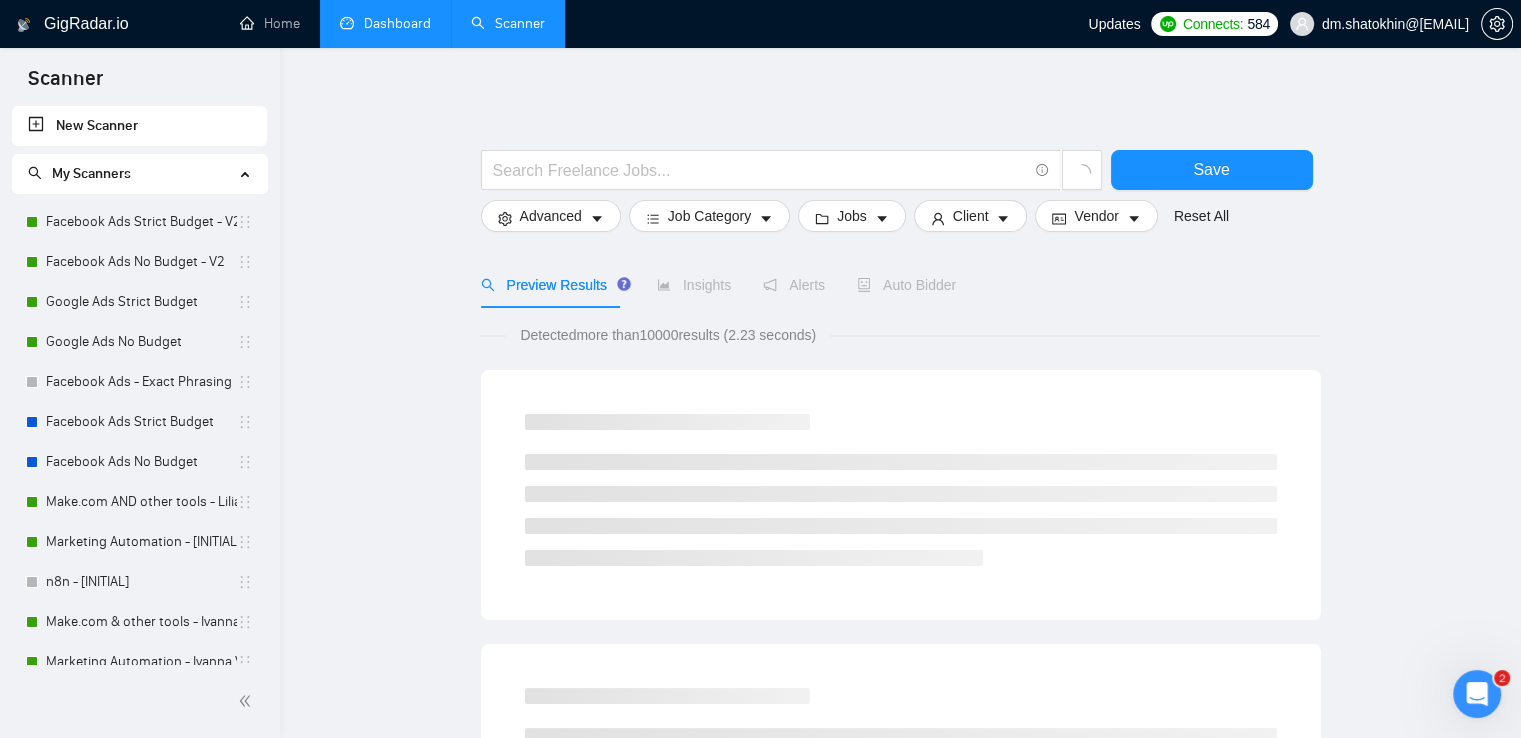 click on "New Scanner" at bounding box center (139, 126) 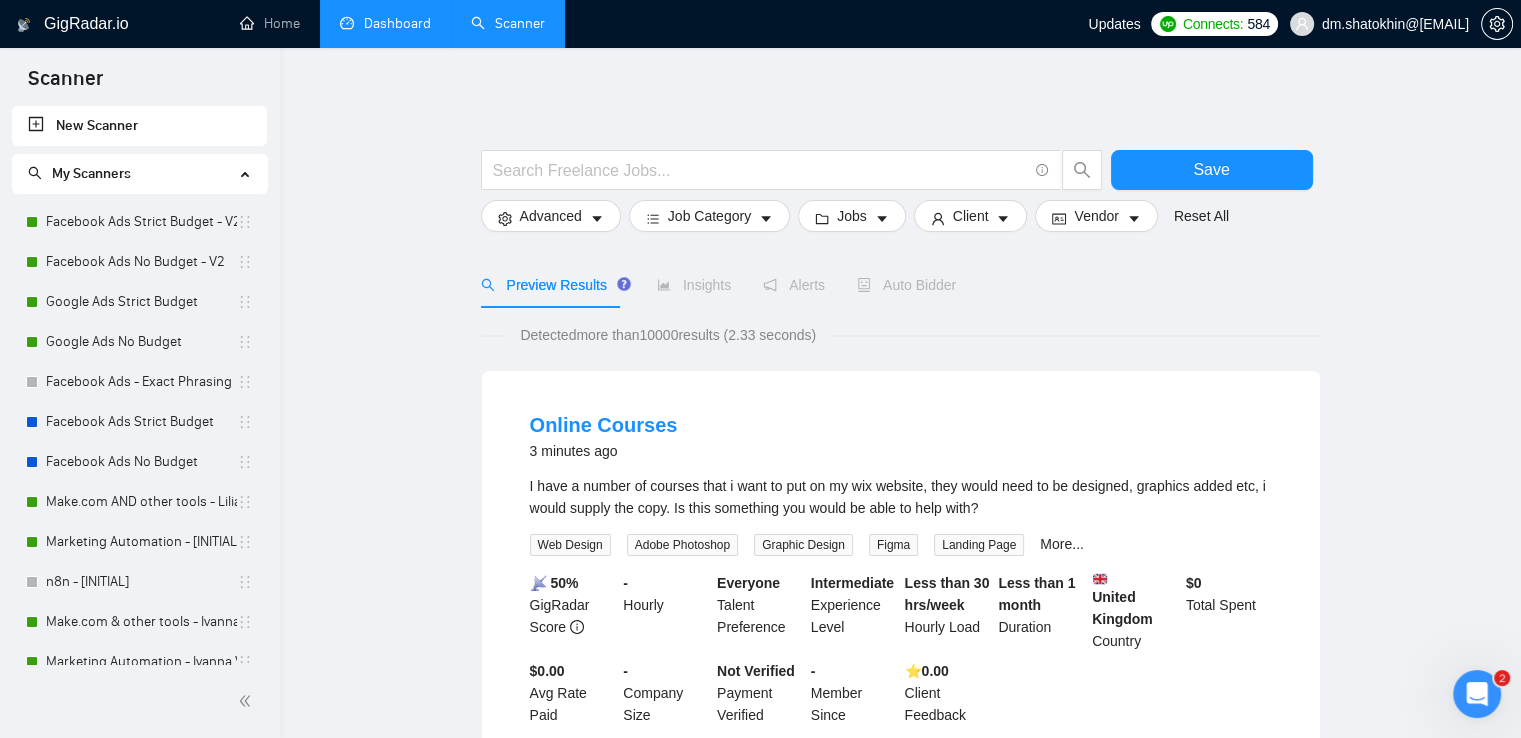 click on "New Scanner" at bounding box center (139, 126) 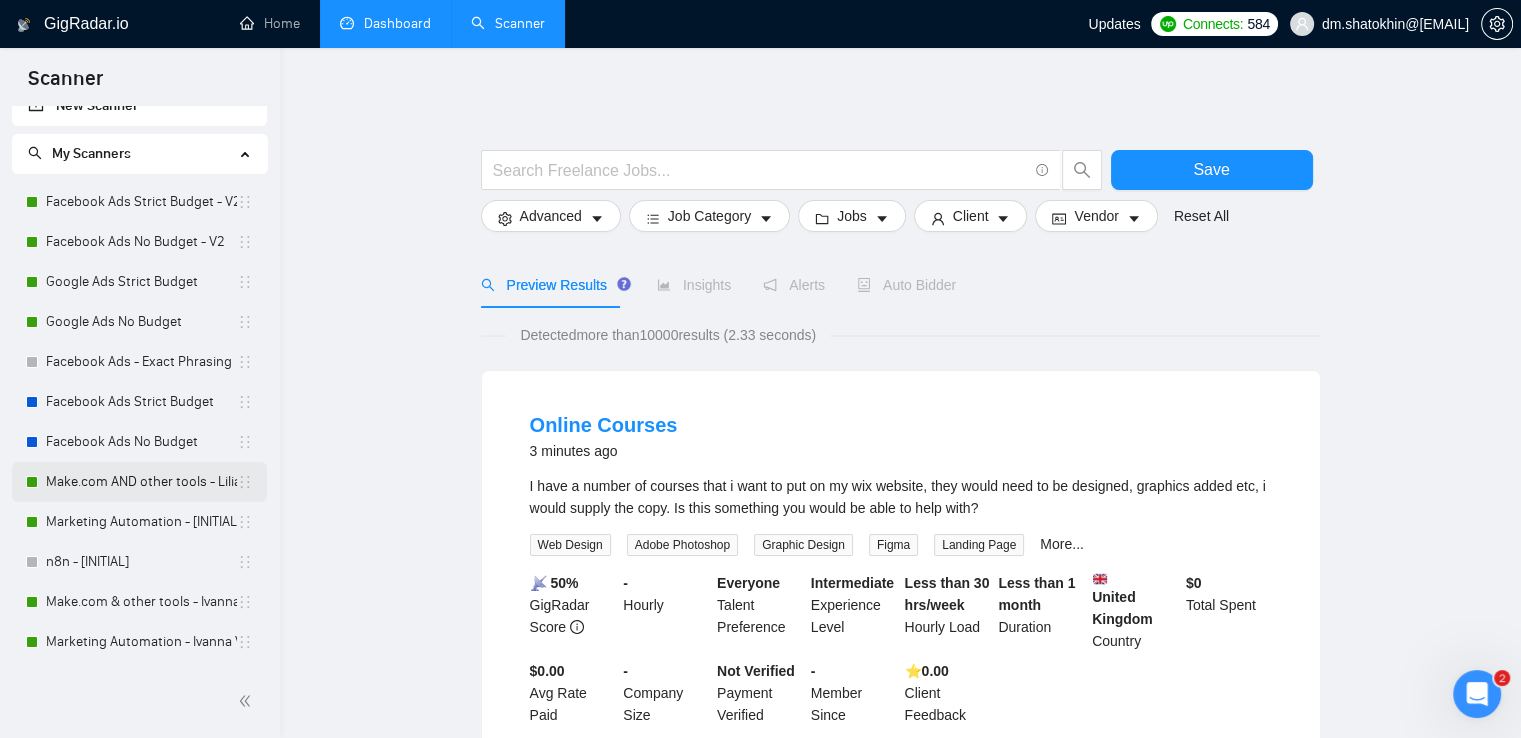 scroll, scrollTop: 0, scrollLeft: 0, axis: both 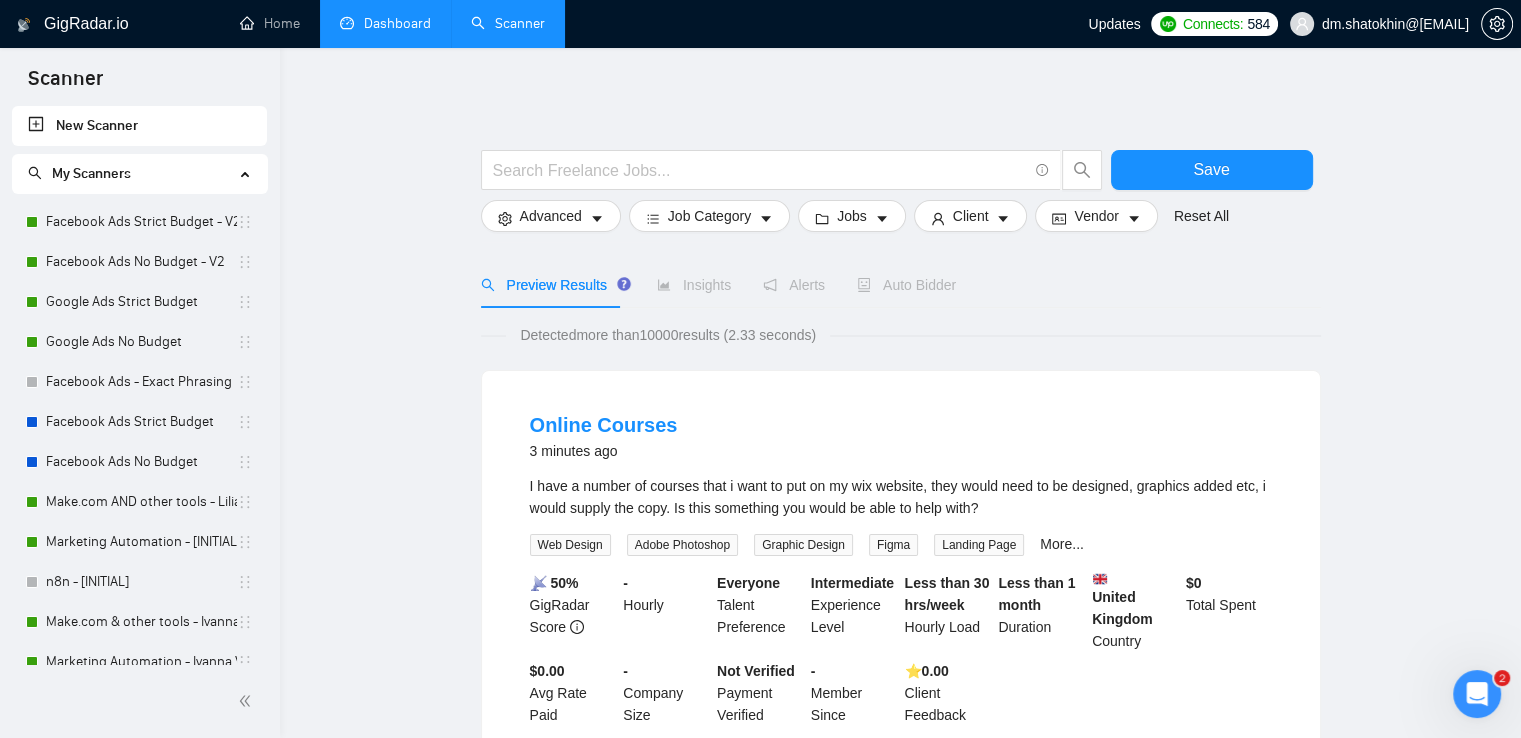 click at bounding box center [247, 172] 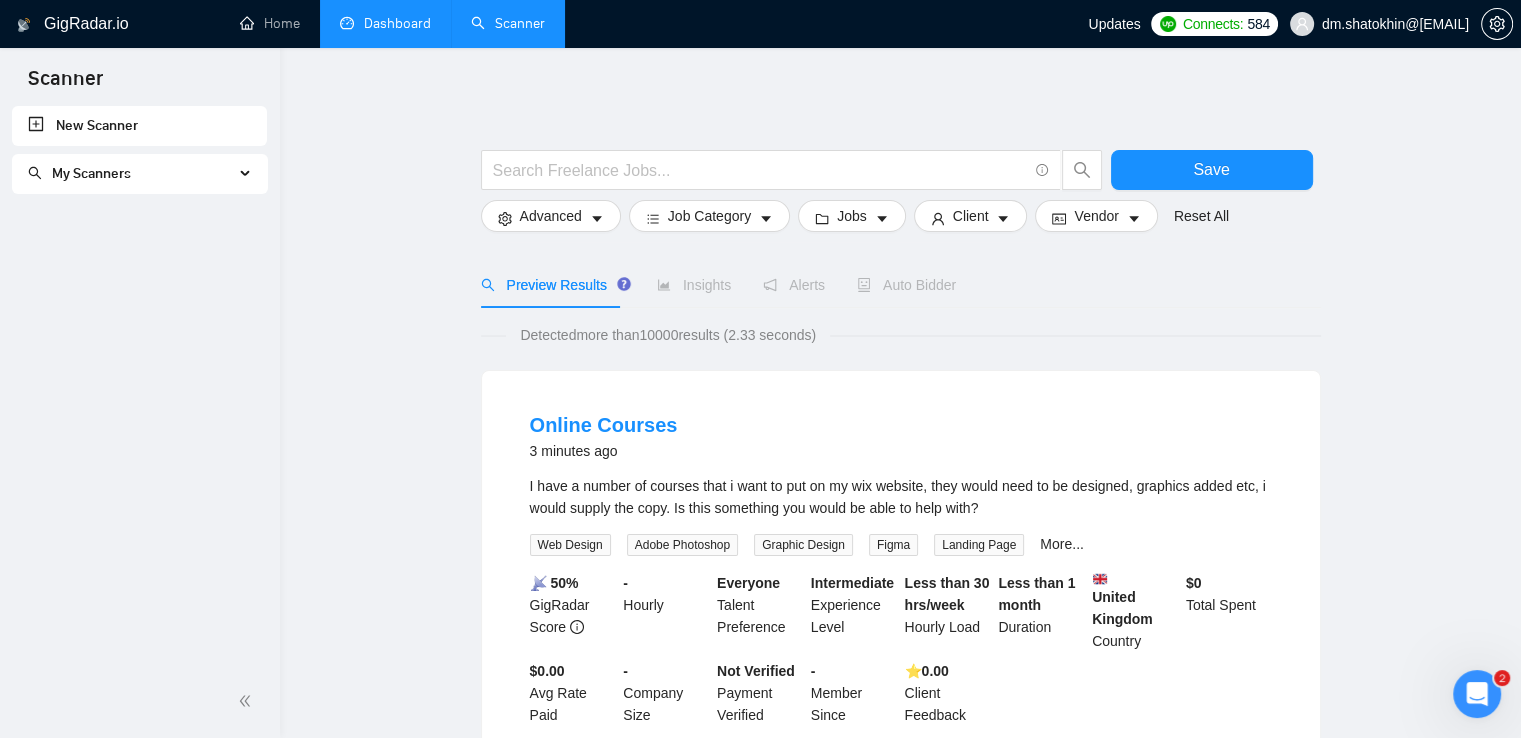 click on "My Scanners" at bounding box center [140, 174] 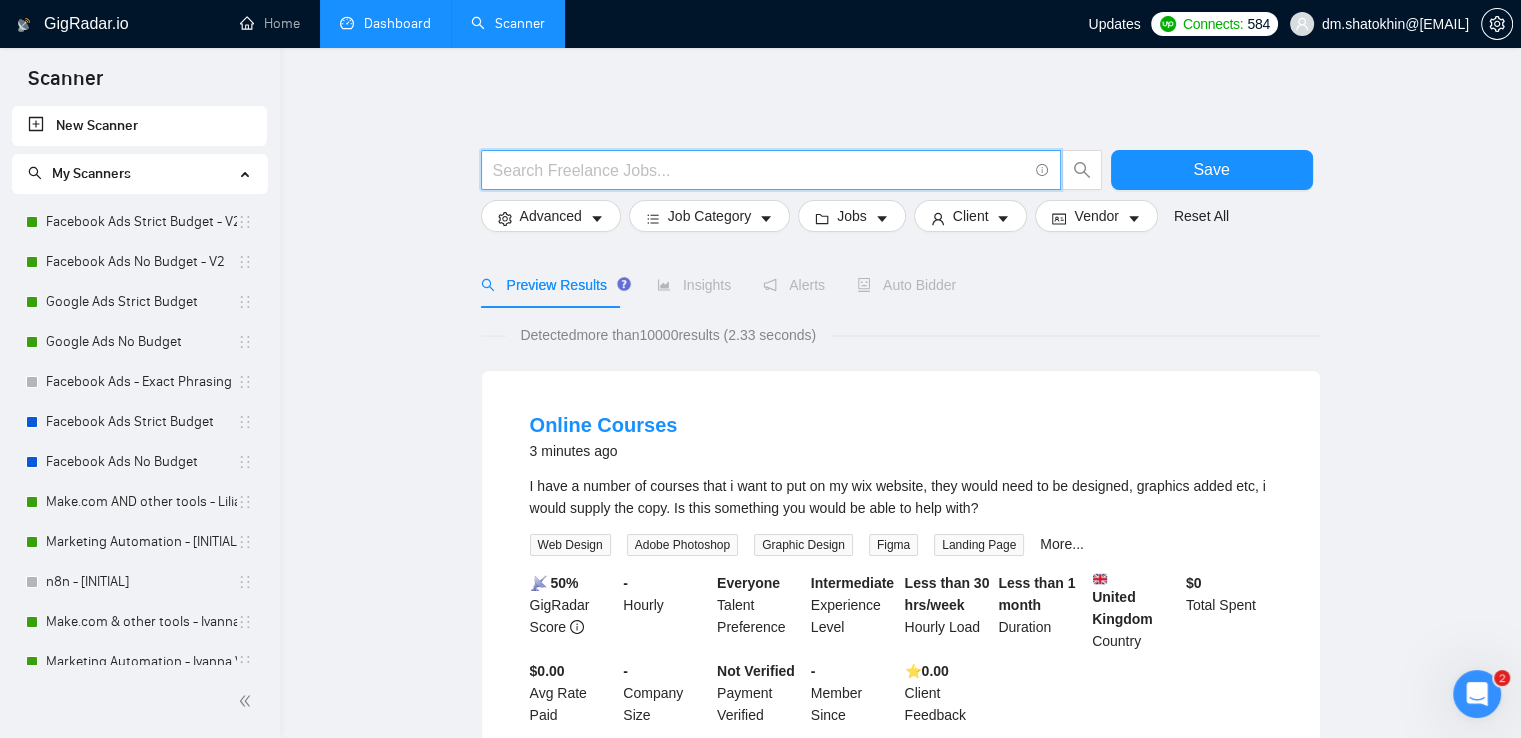 click at bounding box center [760, 170] 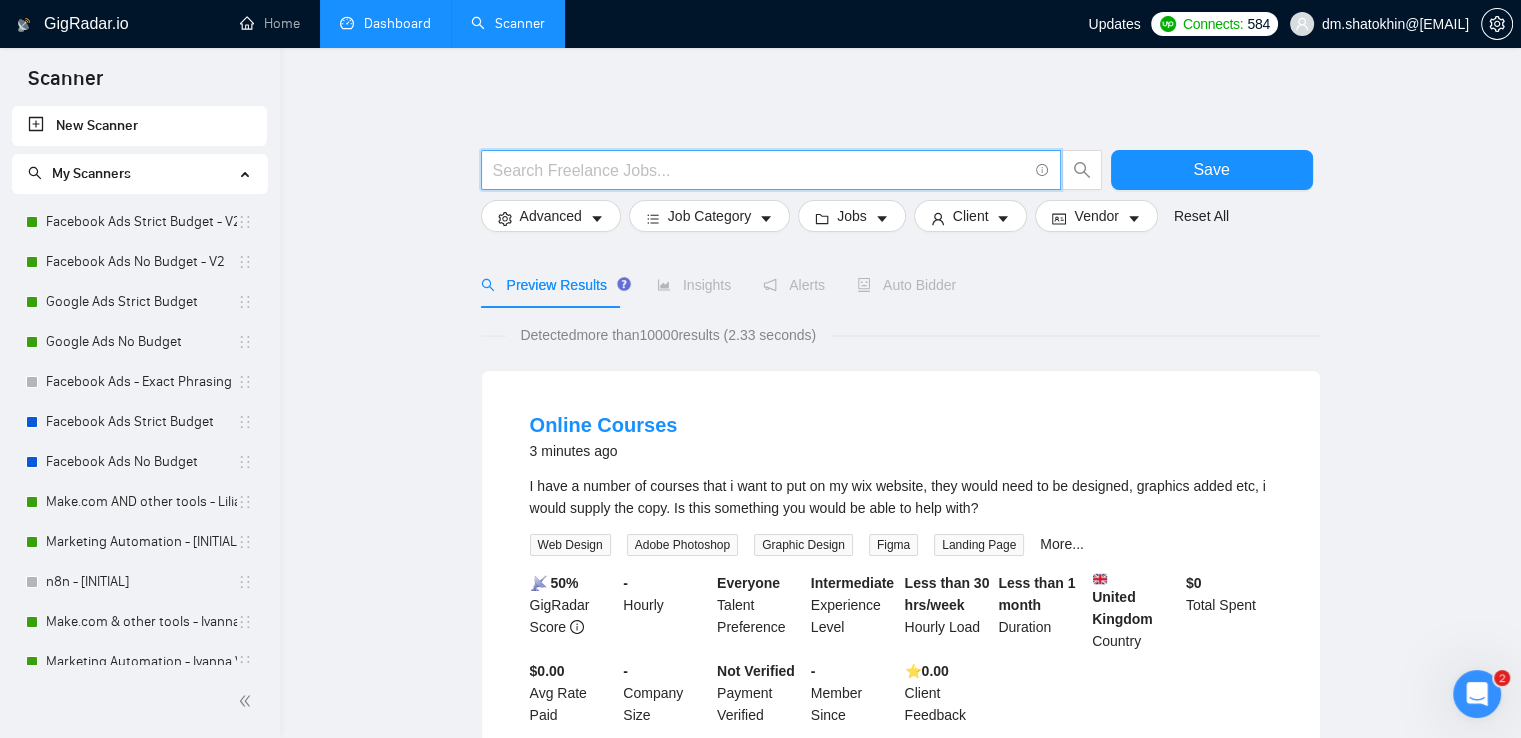 paste on "Meta Pixel" 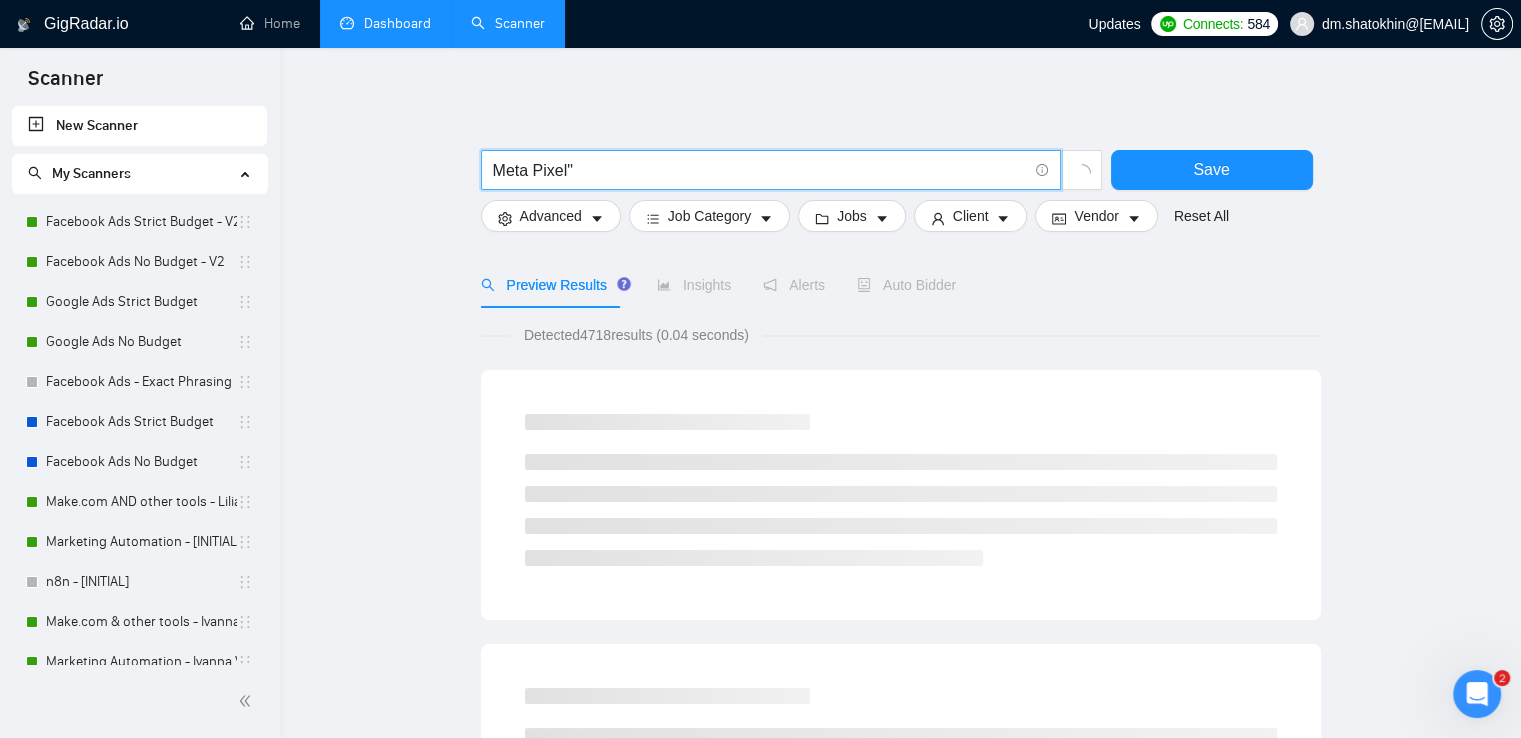 click on "Meta Pixel"" at bounding box center [760, 170] 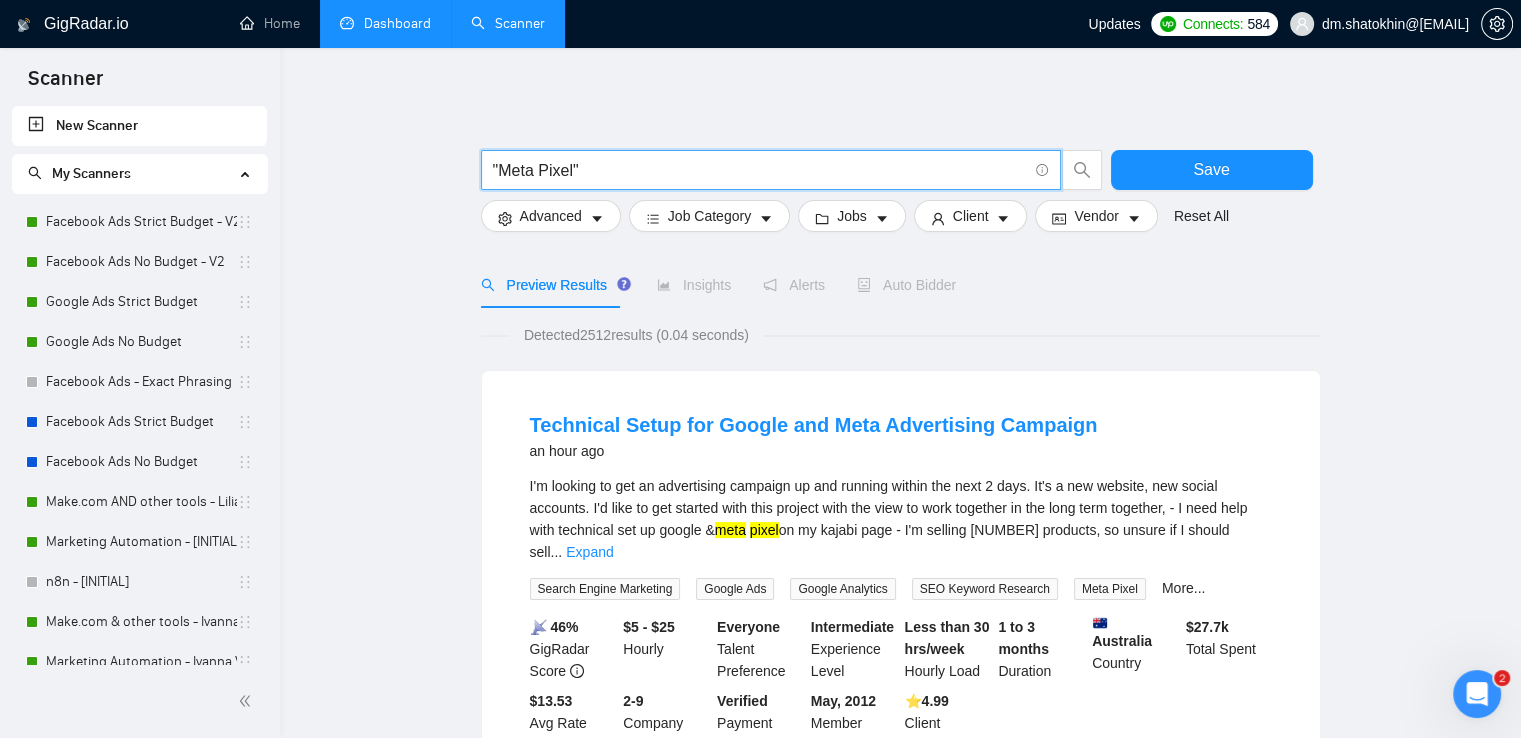click on ""Meta Pixel"" at bounding box center [760, 170] 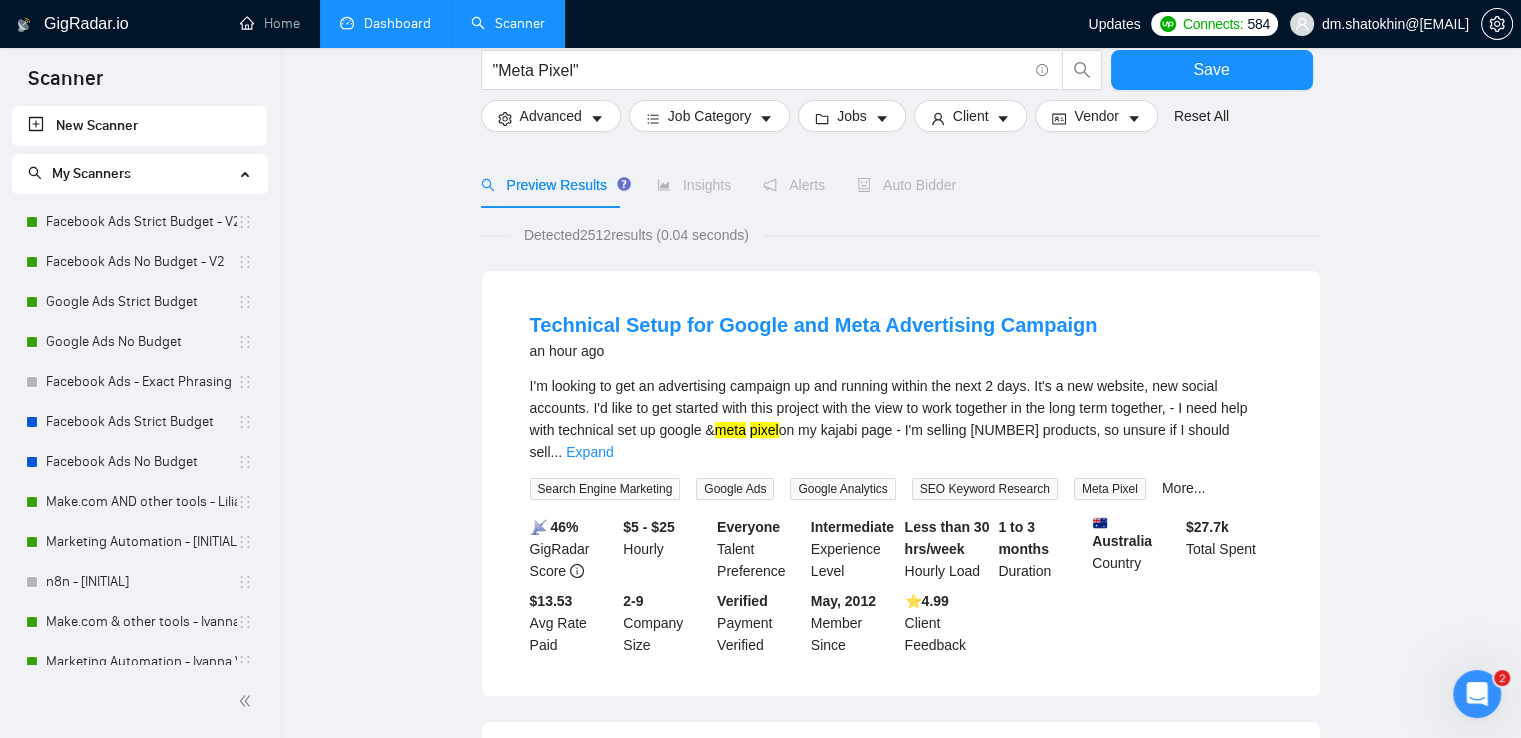 scroll, scrollTop: 0, scrollLeft: 0, axis: both 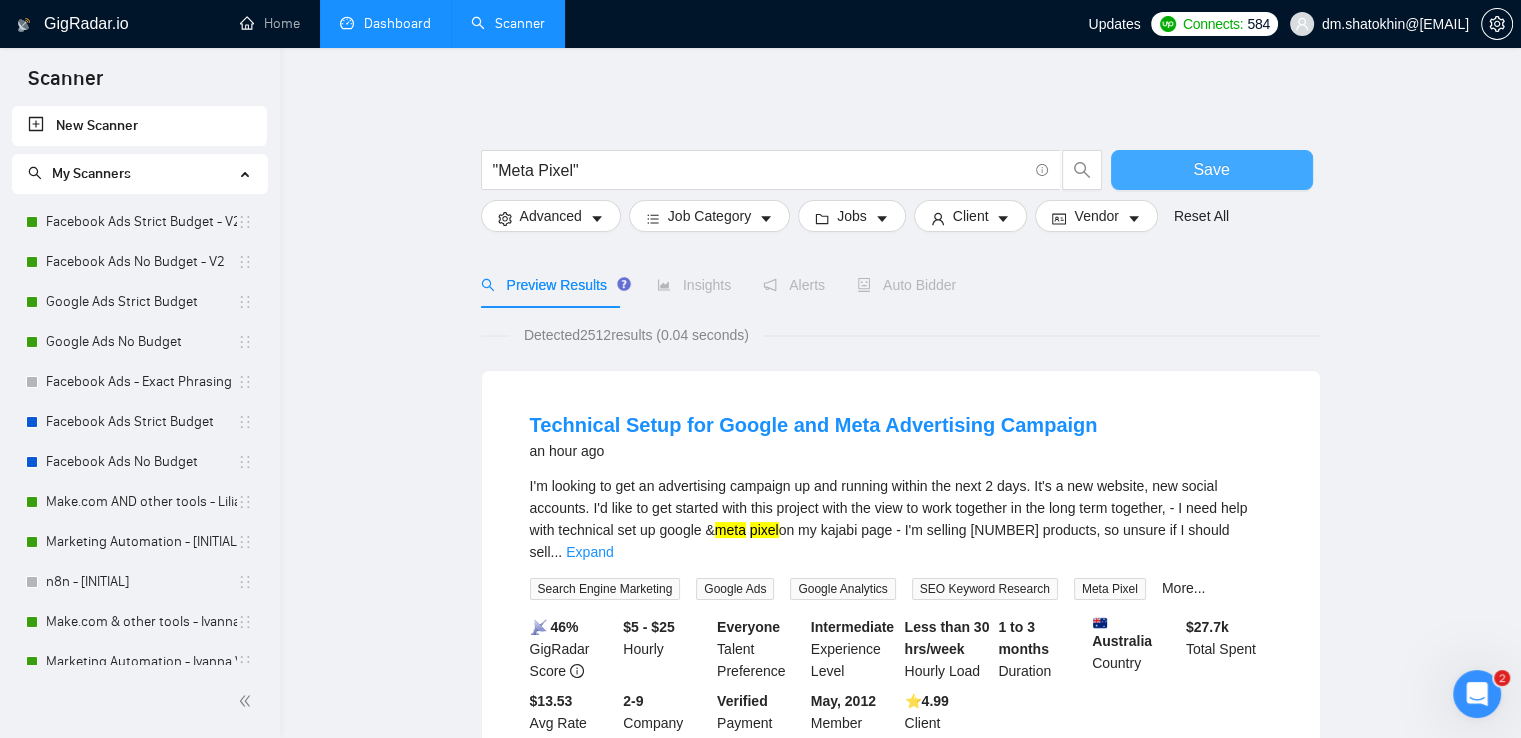 click on "Save" at bounding box center [1211, 169] 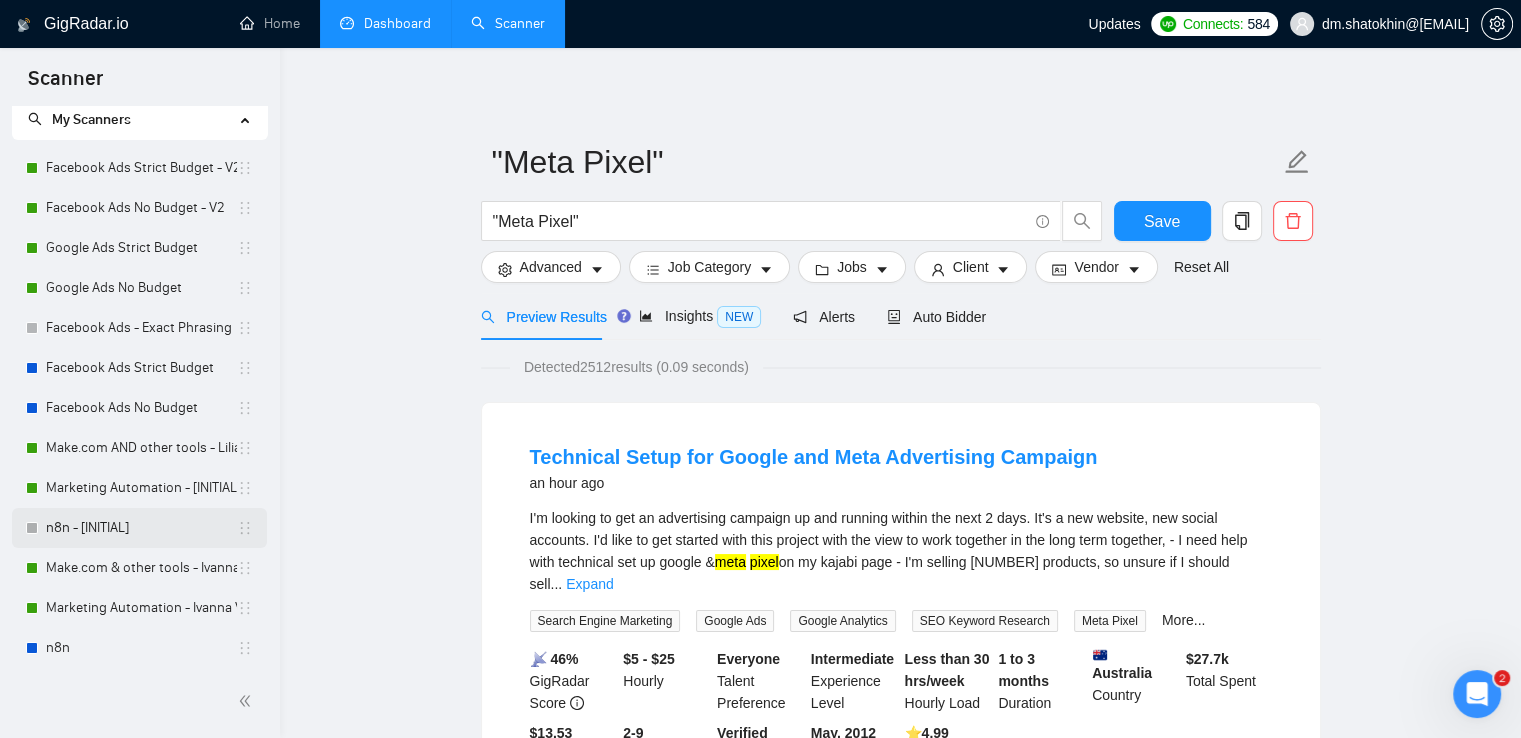 scroll, scrollTop: 97, scrollLeft: 0, axis: vertical 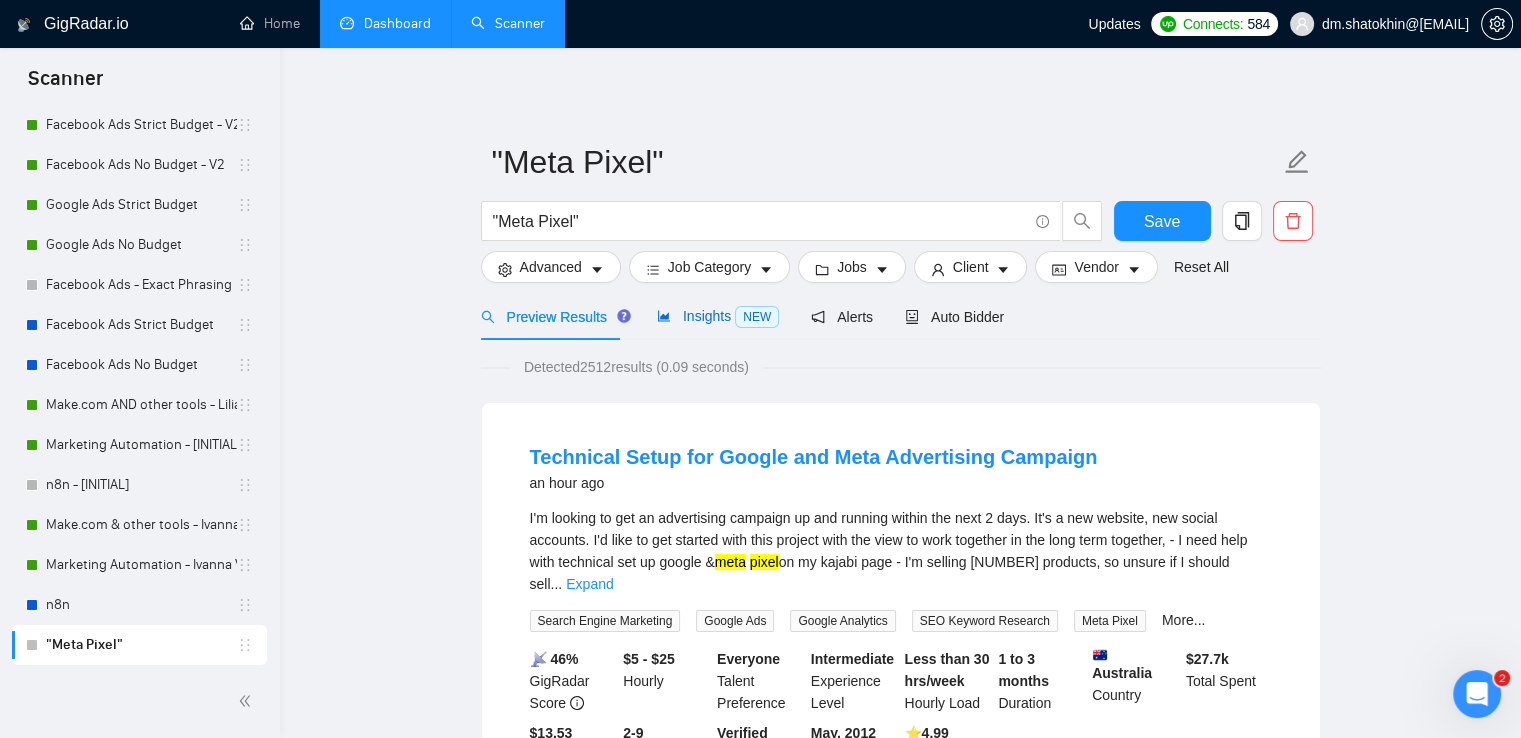 click on "Insights NEW" at bounding box center [718, 316] 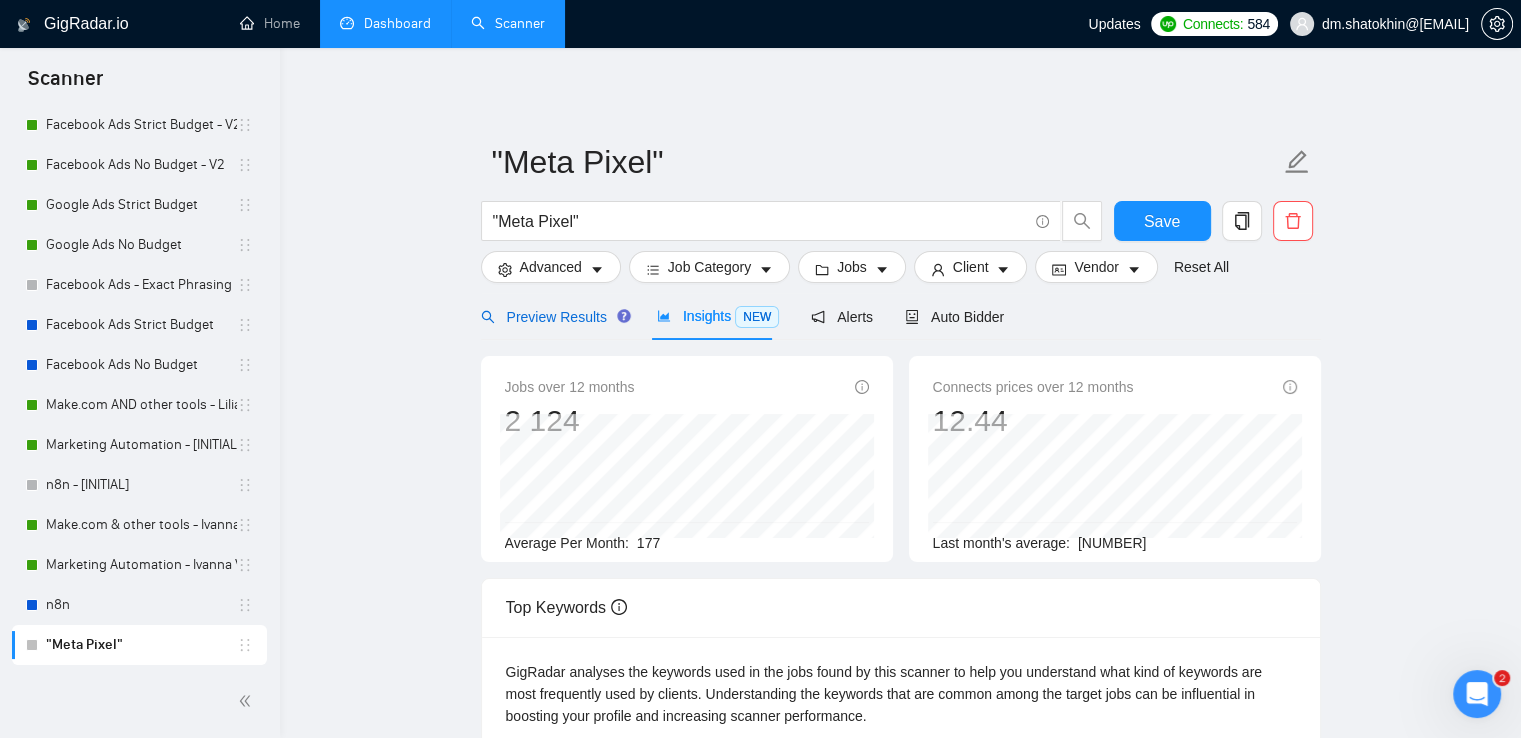 click on "Preview Results" at bounding box center [553, 317] 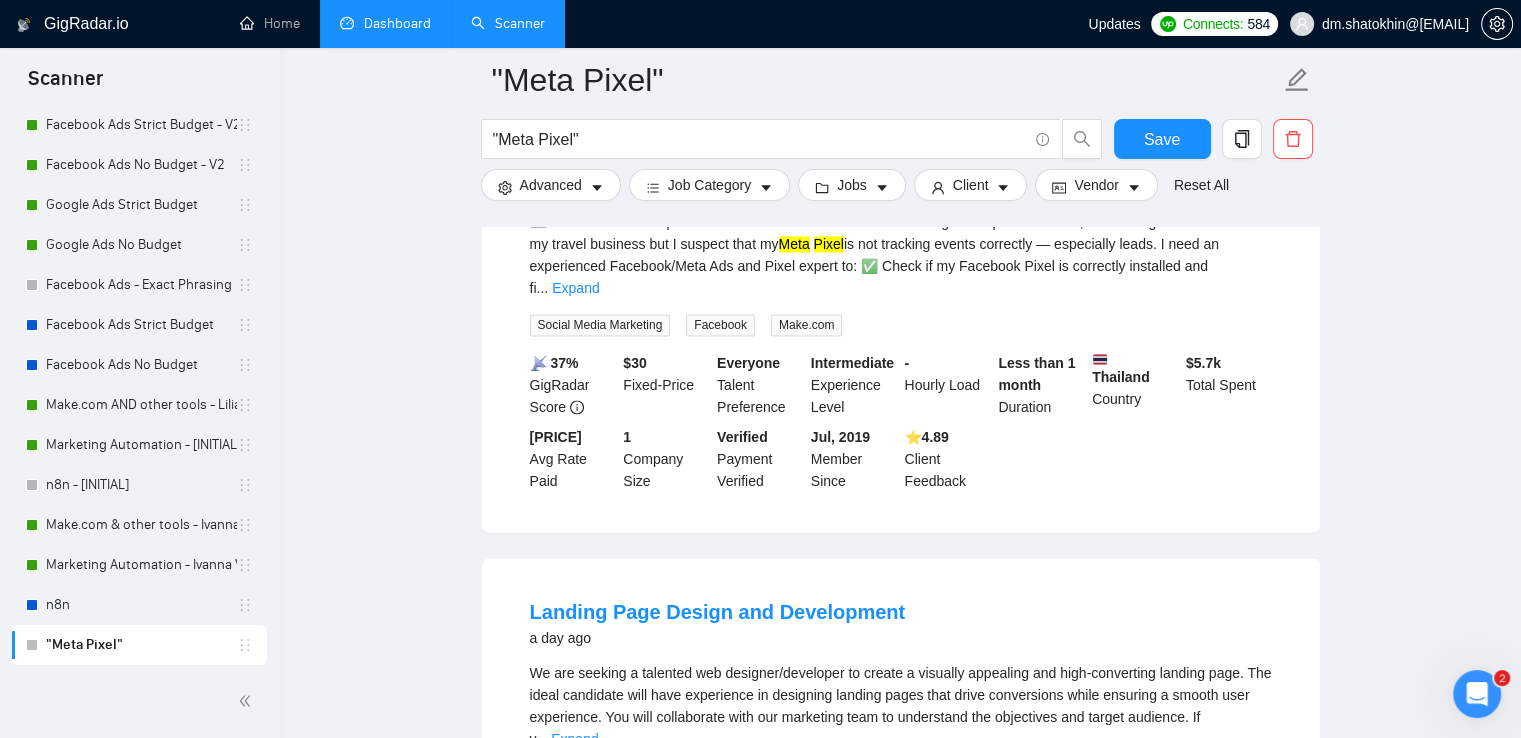 scroll, scrollTop: 3200, scrollLeft: 0, axis: vertical 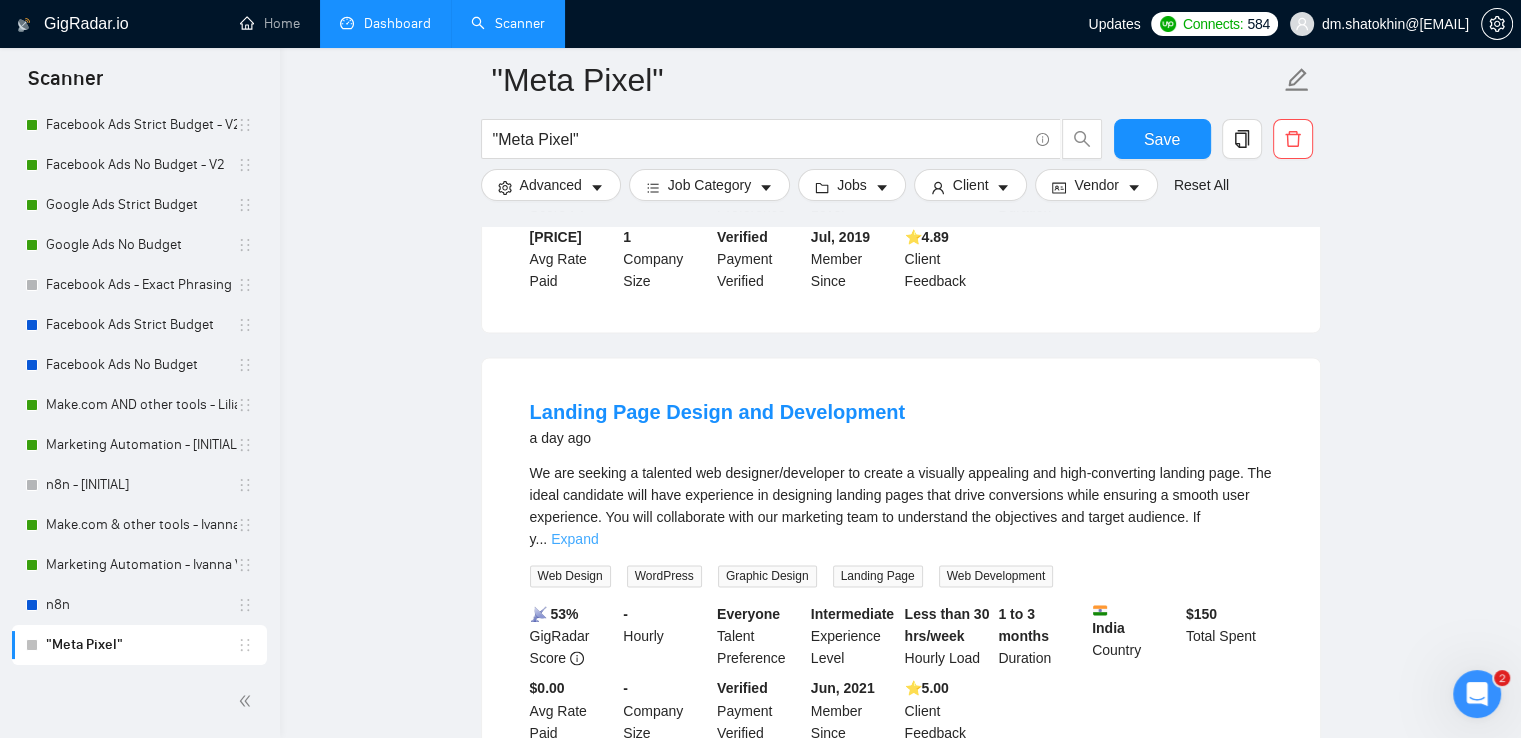 click on "Expand" at bounding box center (574, 539) 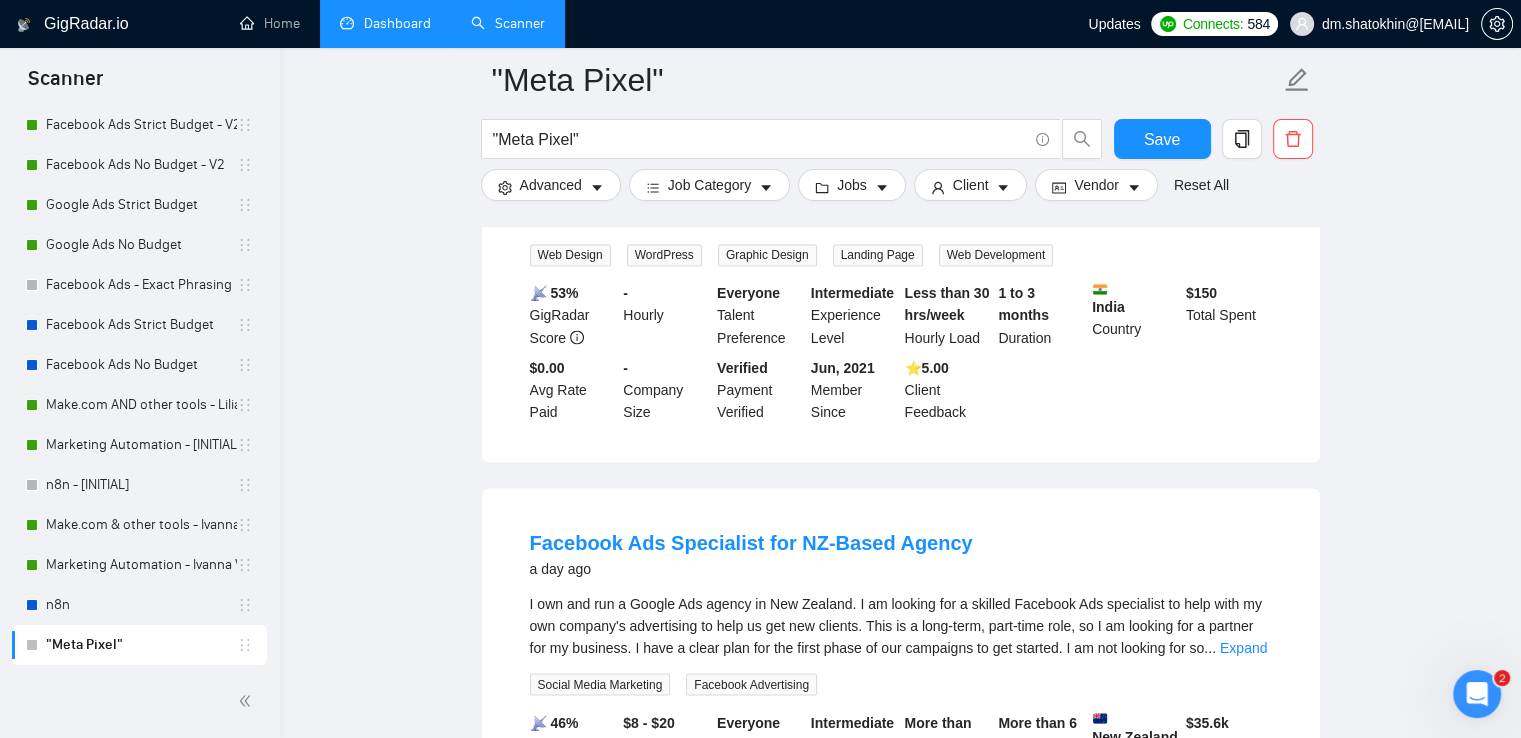 scroll, scrollTop: 3500, scrollLeft: 0, axis: vertical 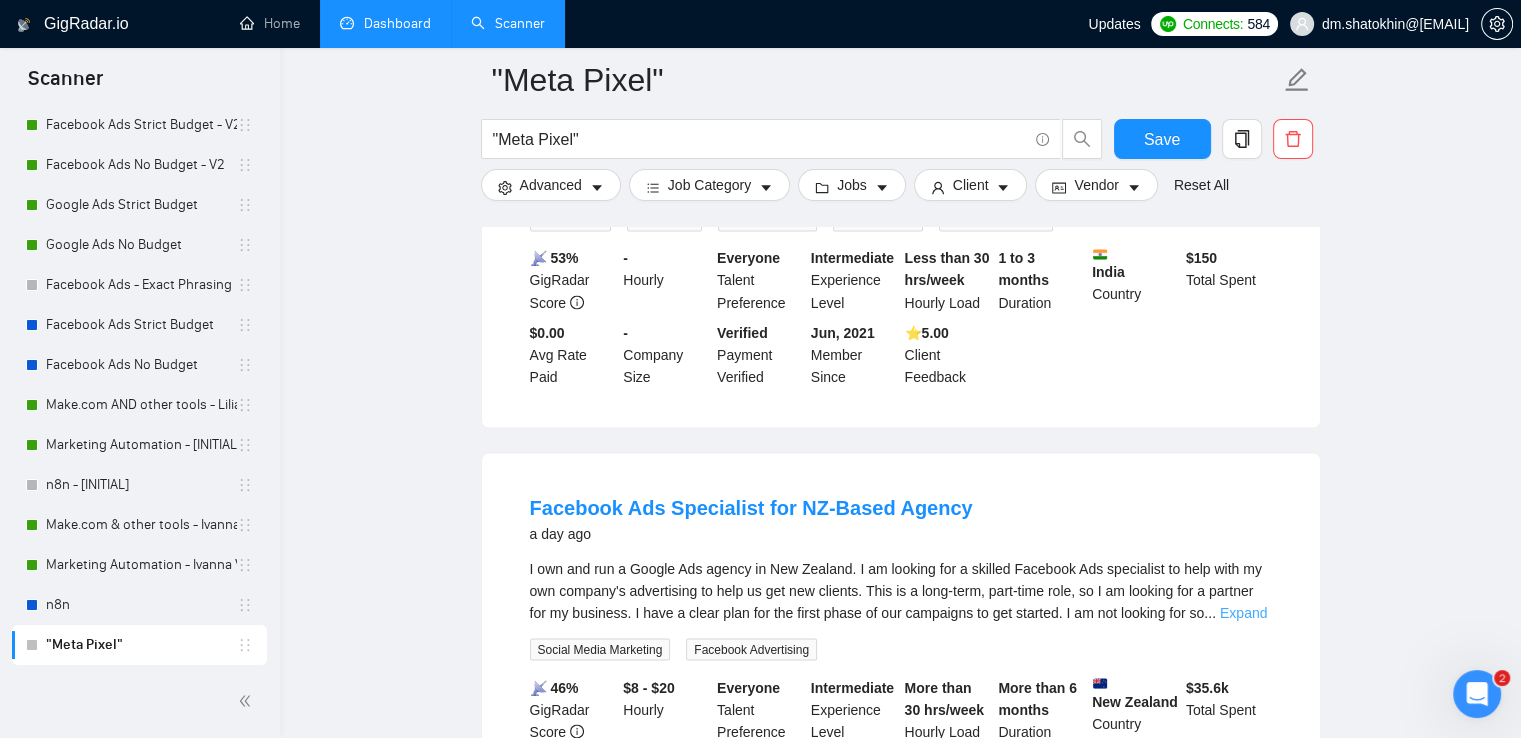 click on "Expand" at bounding box center (1243, 612) 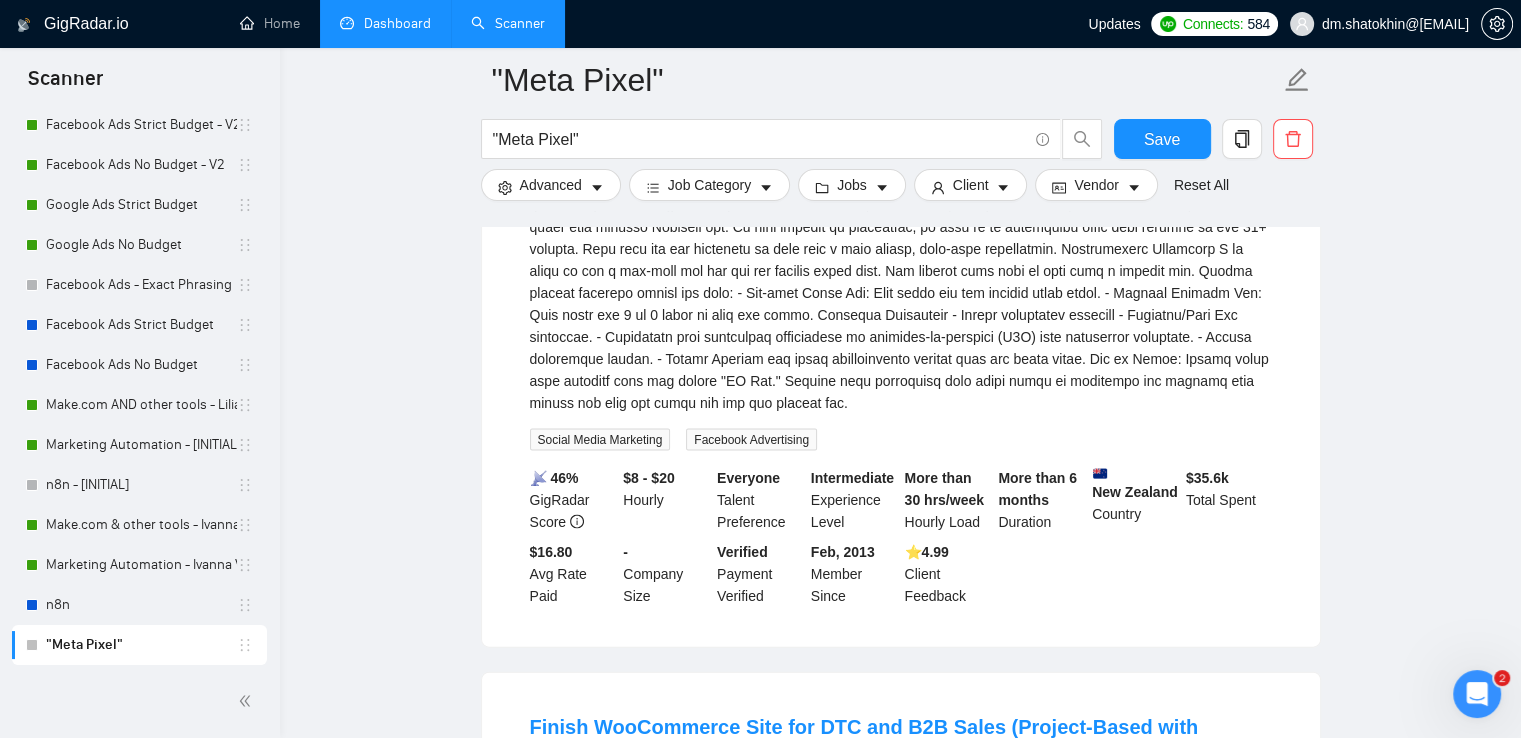 scroll, scrollTop: 4400, scrollLeft: 0, axis: vertical 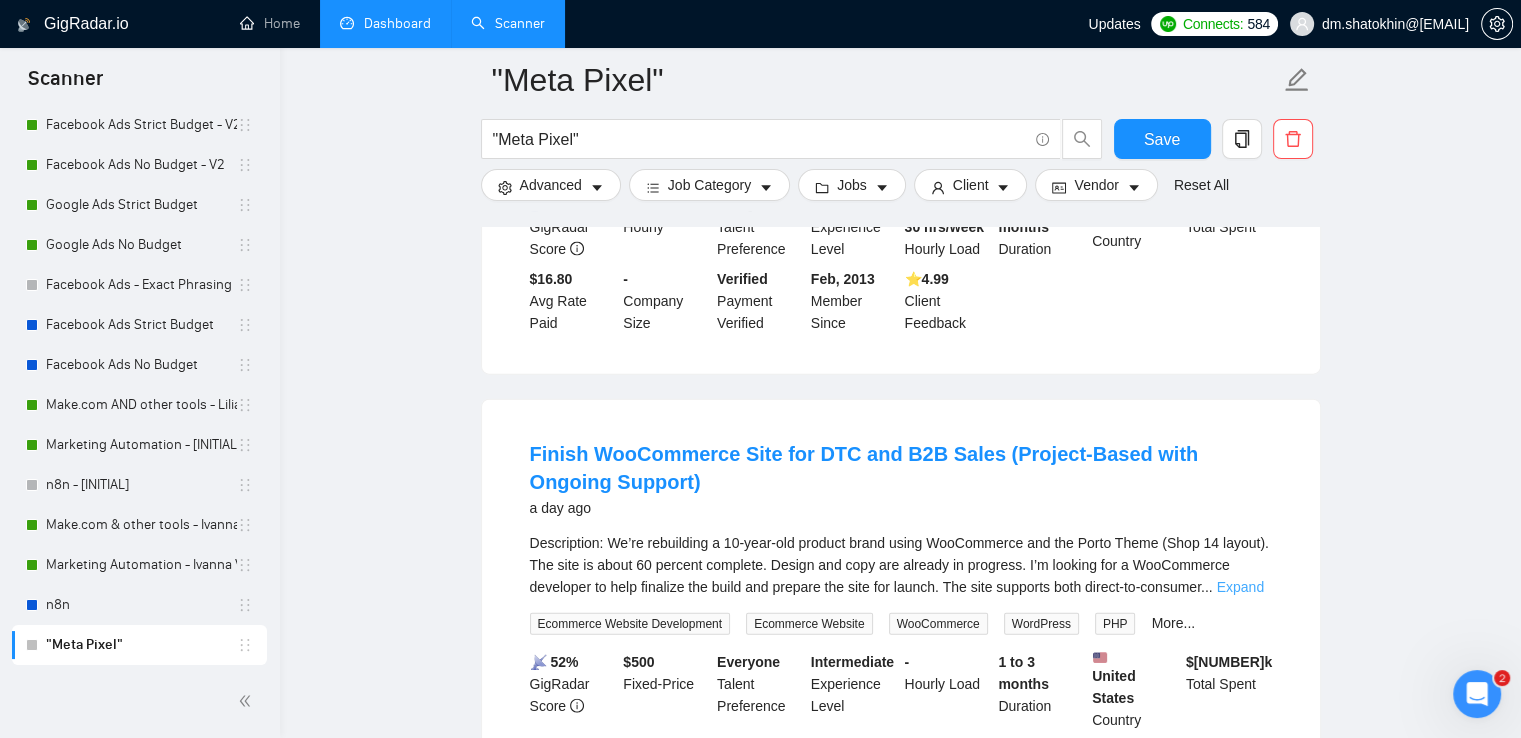 click on "Expand" at bounding box center (1240, 587) 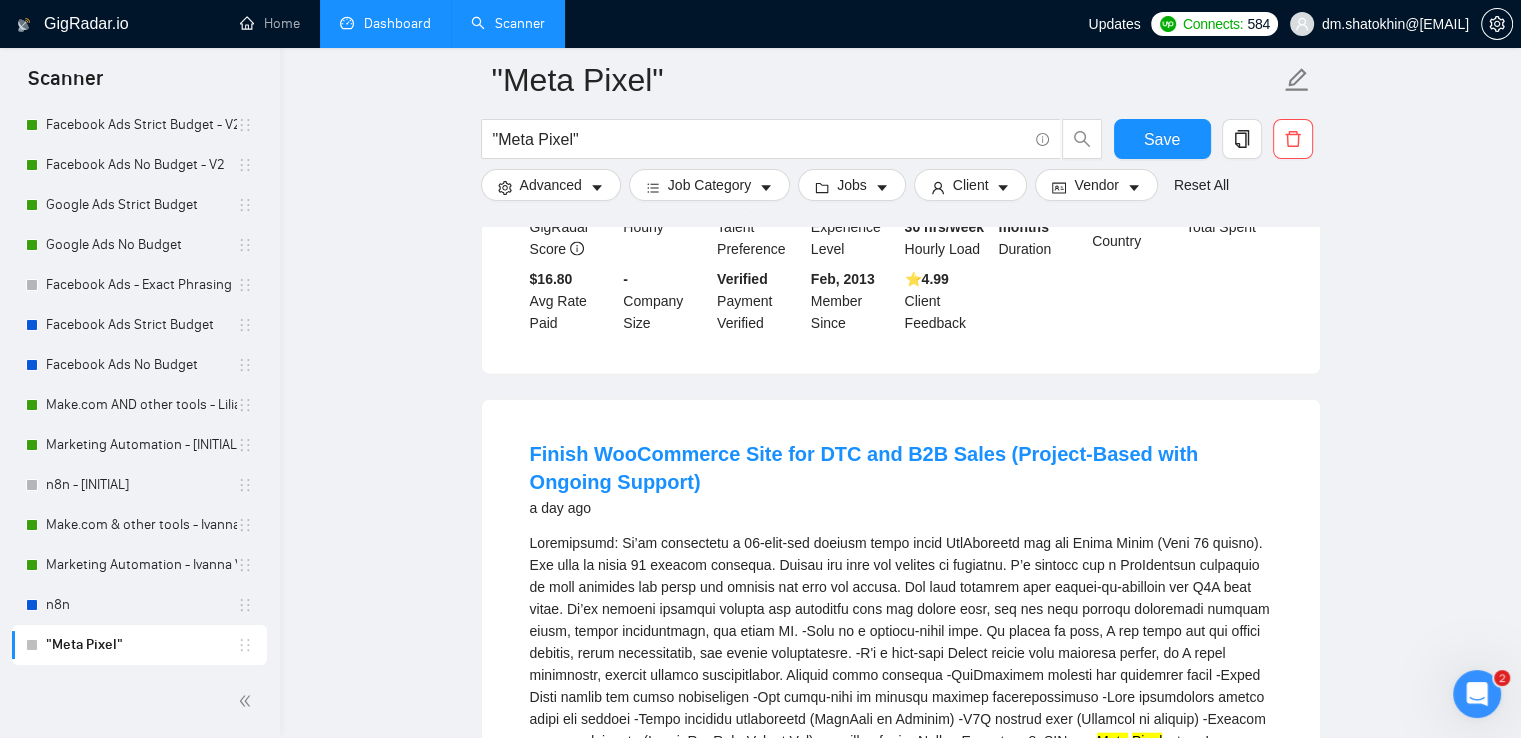 click 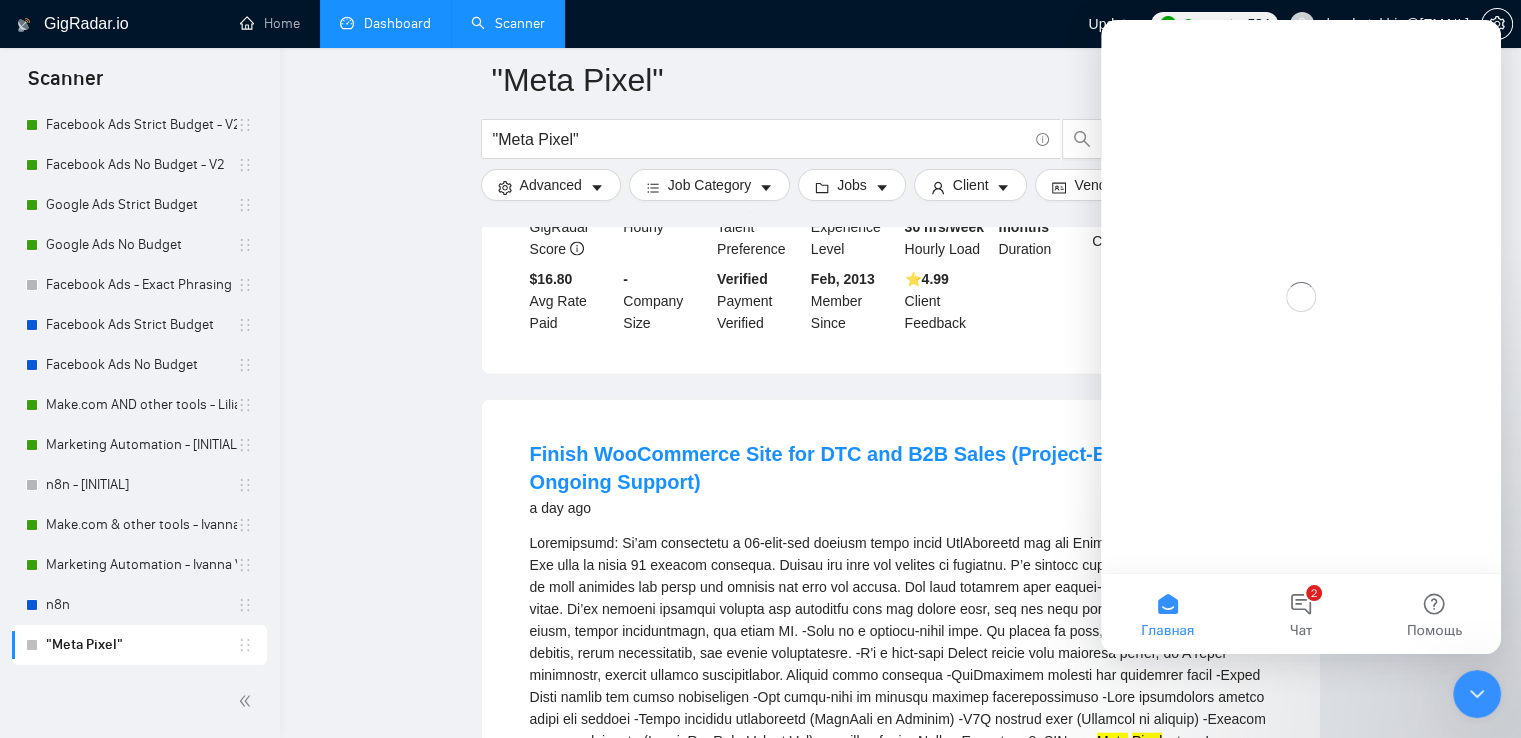 scroll, scrollTop: 0, scrollLeft: 0, axis: both 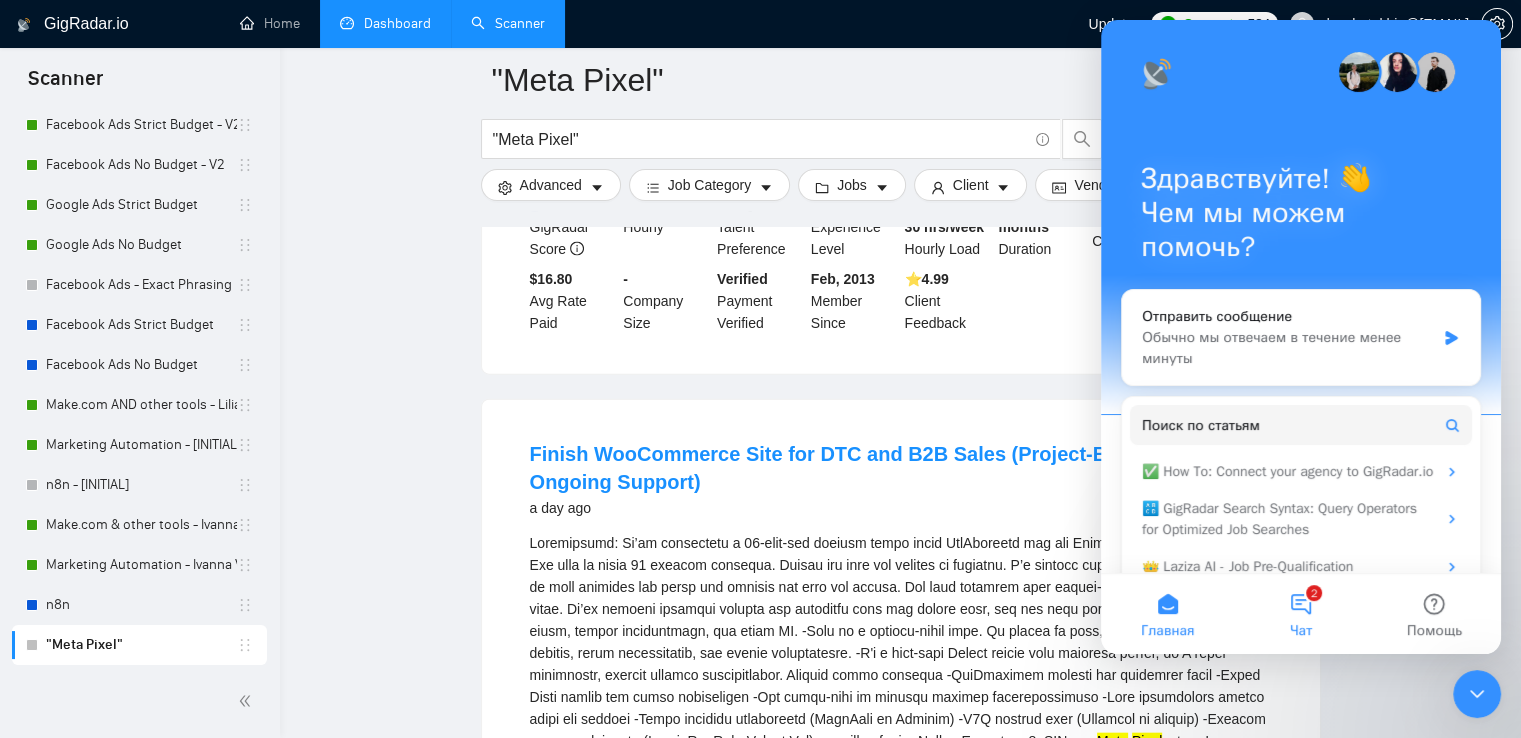 click on "2 Чат" at bounding box center [1300, 614] 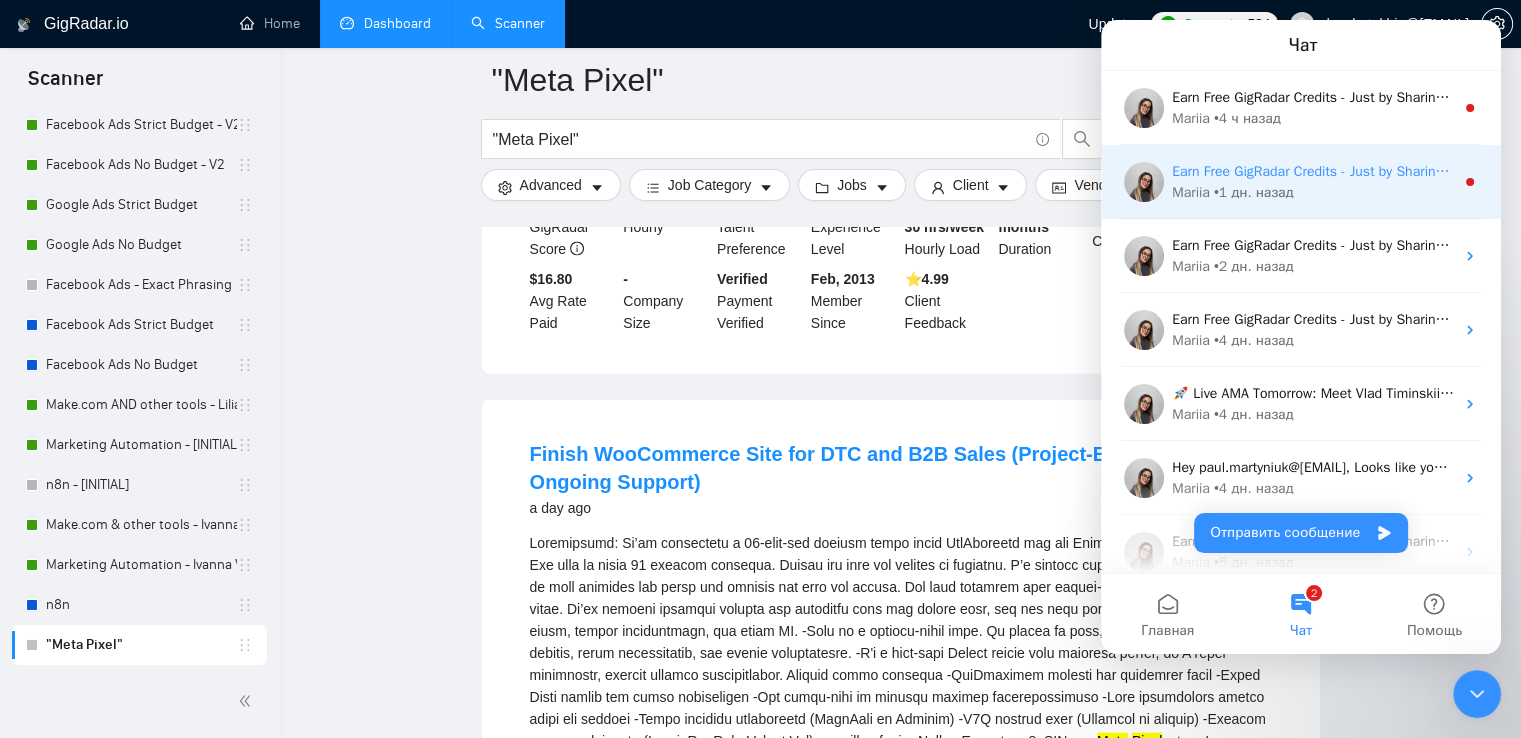 click on "Mariia •  1 дн. назад" at bounding box center [1313, 192] 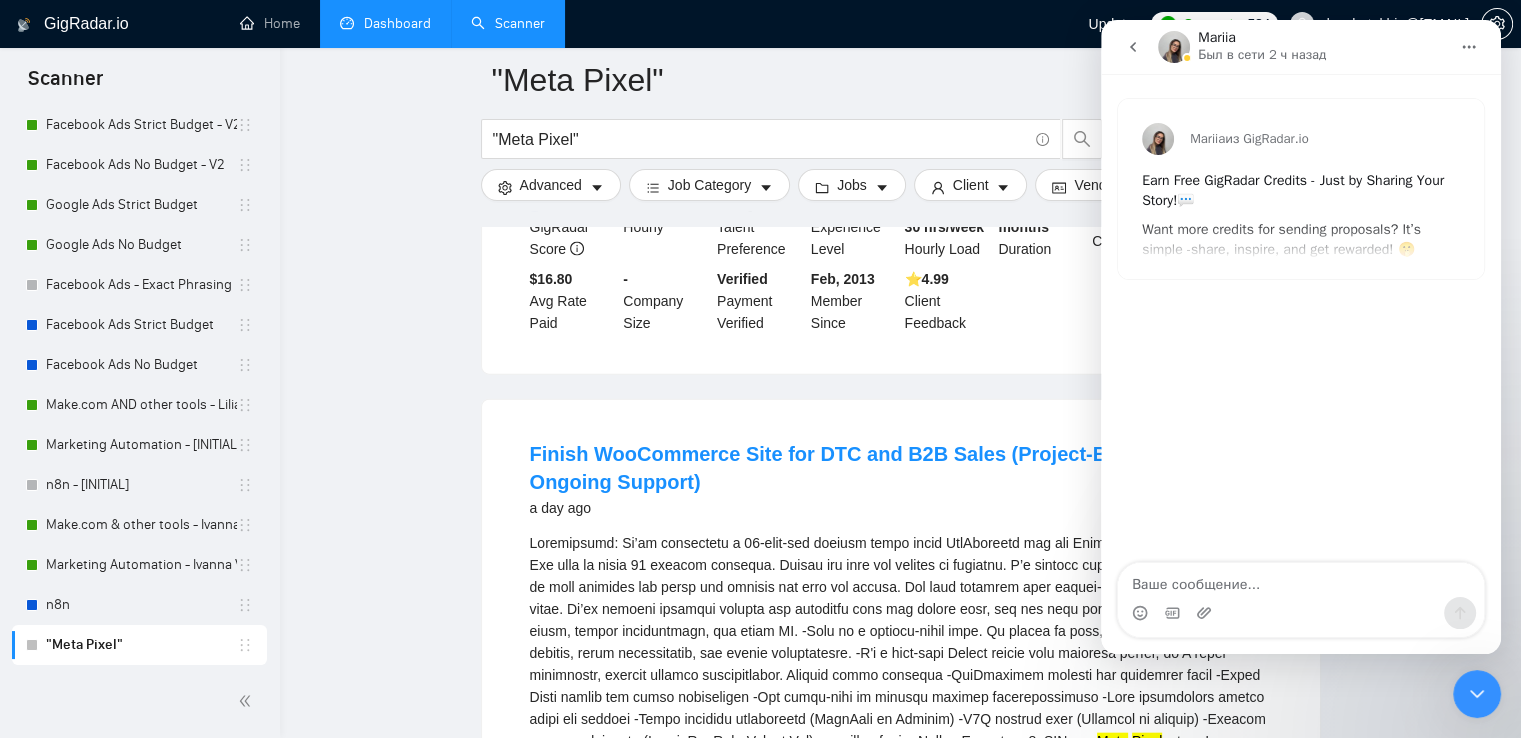 click 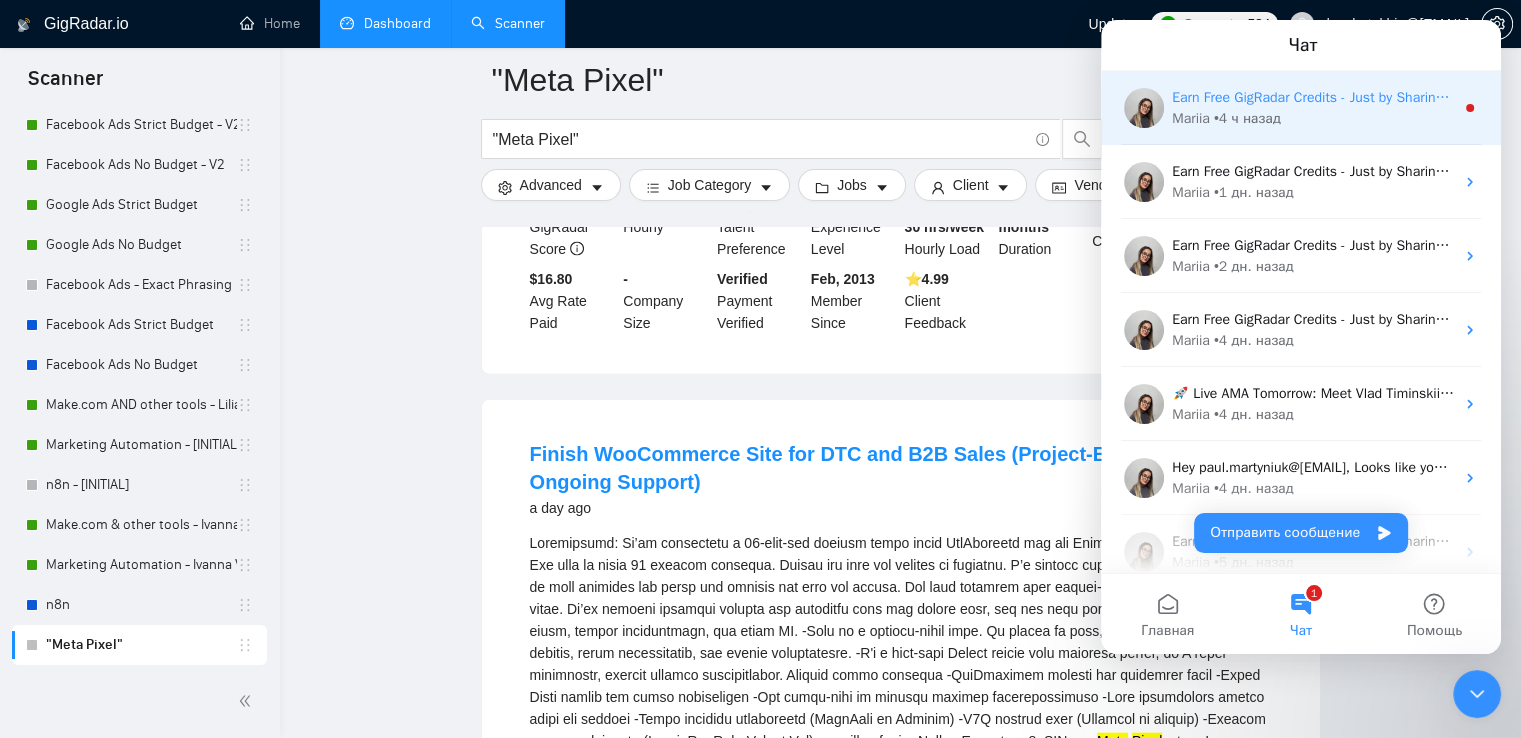 click on "Earn Free GigRadar Credits - Just by Sharing Your Story! 💬 Want more credits for sending proposals? It’s simple - share, inspire, and get rewarded! 🤫 Here’s how you can earn free credits: Introduce yourself in the #intros channel of the GigRadar Upwork Community and grab +20 credits for sending bids., Post your success story (closed projects, high LRR, etc.) in the #general channel and claim +50 credits for sending bids. Why? GigRadar is building a powerful network of freelancers and agencies. We want you to make valuable connections, showcase your wins, and inspire others while getting rewarded! 🚀 Not a member yet? Join our Slack community now 👉 Join Slack Community Claiming your credits is easy: Reply to this message with a screenshot of your post, and our Tech Support Team will instantly top up your credits! 💸" at bounding box center (3742, 97) 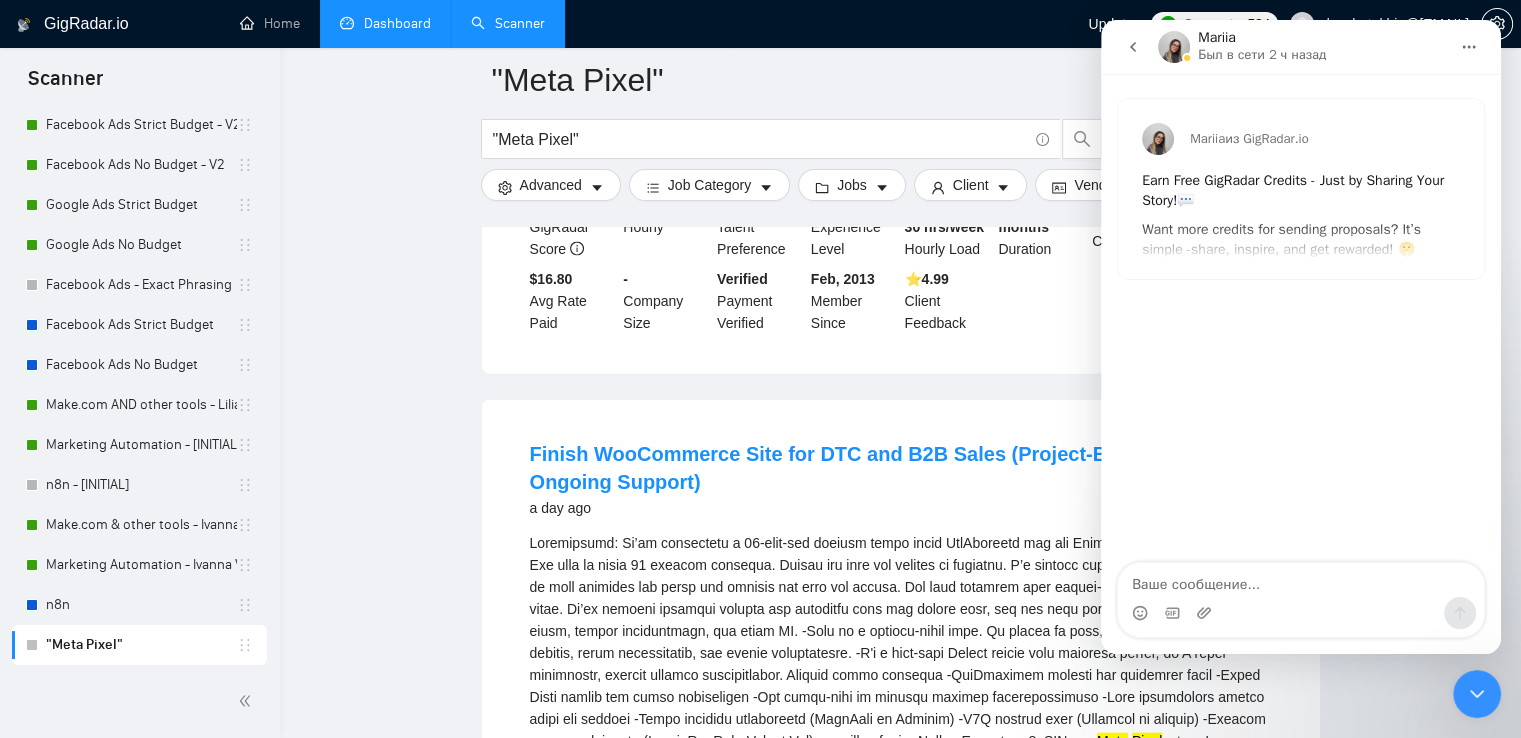 click on "Mariia  из GigRadar.io Earn Free GigRadar Credits - Just by Sharing Your Story!  💬 Want more credits for sending proposals? It’s simple -  share, inspire, and get rewarded! 🤫 Here’s how you can earn free credits: Introduce yourself  in the  #intros  channel of the  GigRadar Upwork Community  and grab  +20 credits  for sending bids. Post your success story  (closed projects, high LRR, etc.) in the  #general  channel and claim  +50 credits  for sending bids. Why? GigRadar is building a powerful network of freelancers and agencies.  We want you to make valuable connections, showcase your wins, and inspire others while getting rewarded!  🚀 Not a member yet? Join our Slack community now 👉  Join Slack Community Claiming your credits is easy: Reply to this message with a  screenshot of your post , and our Tech Support Team will instantly top up your credits! 💸" at bounding box center (1301, 189) 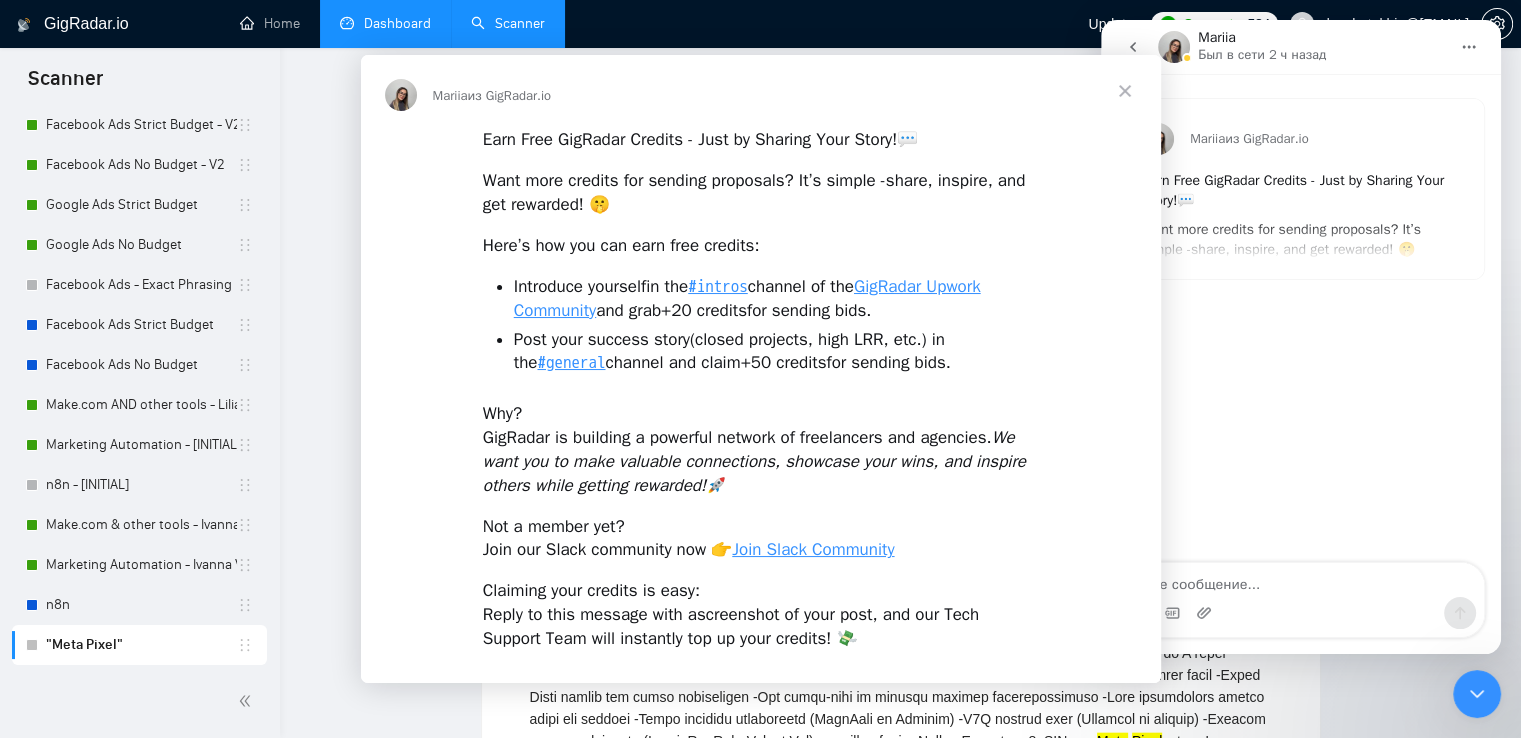 scroll, scrollTop: 0, scrollLeft: 0, axis: both 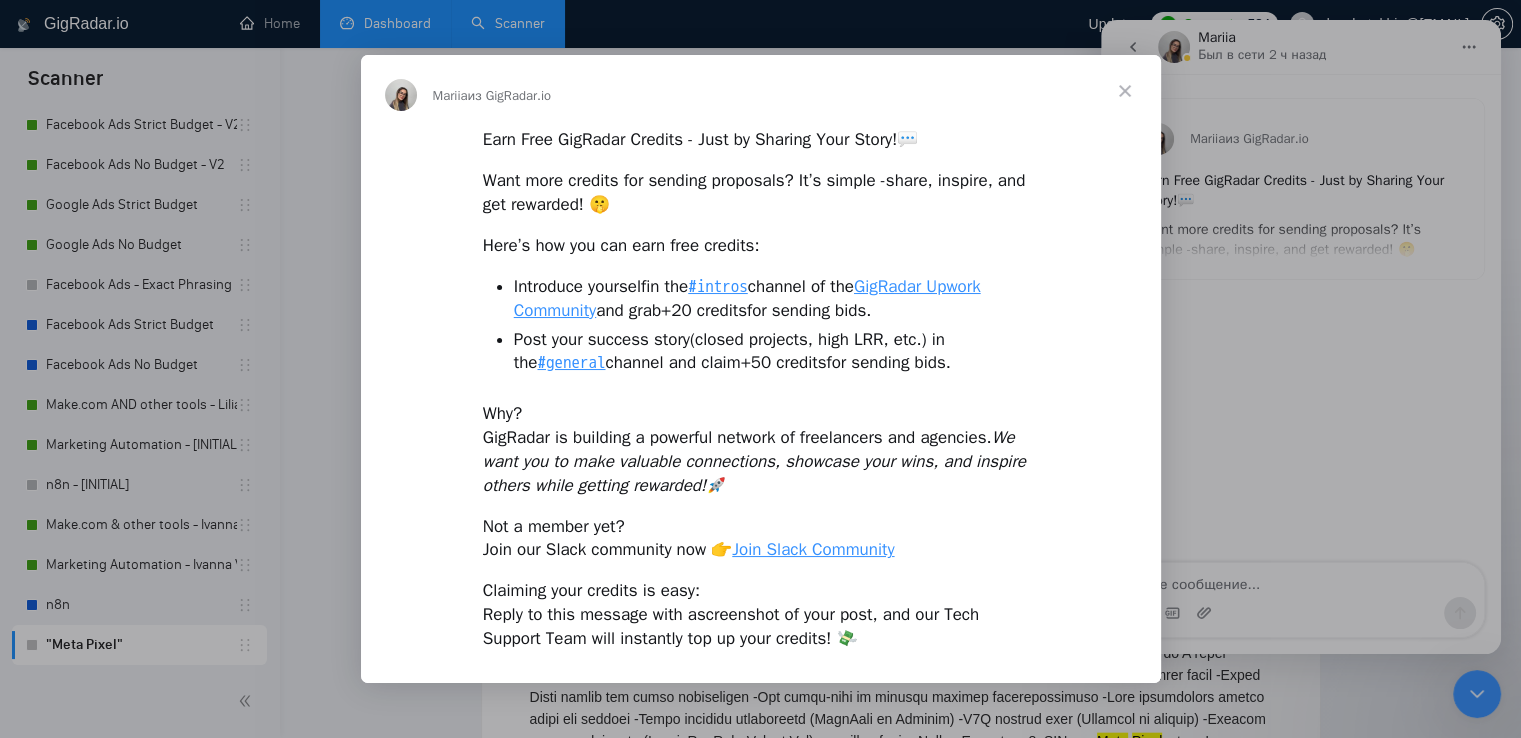 click at bounding box center (1125, 91) 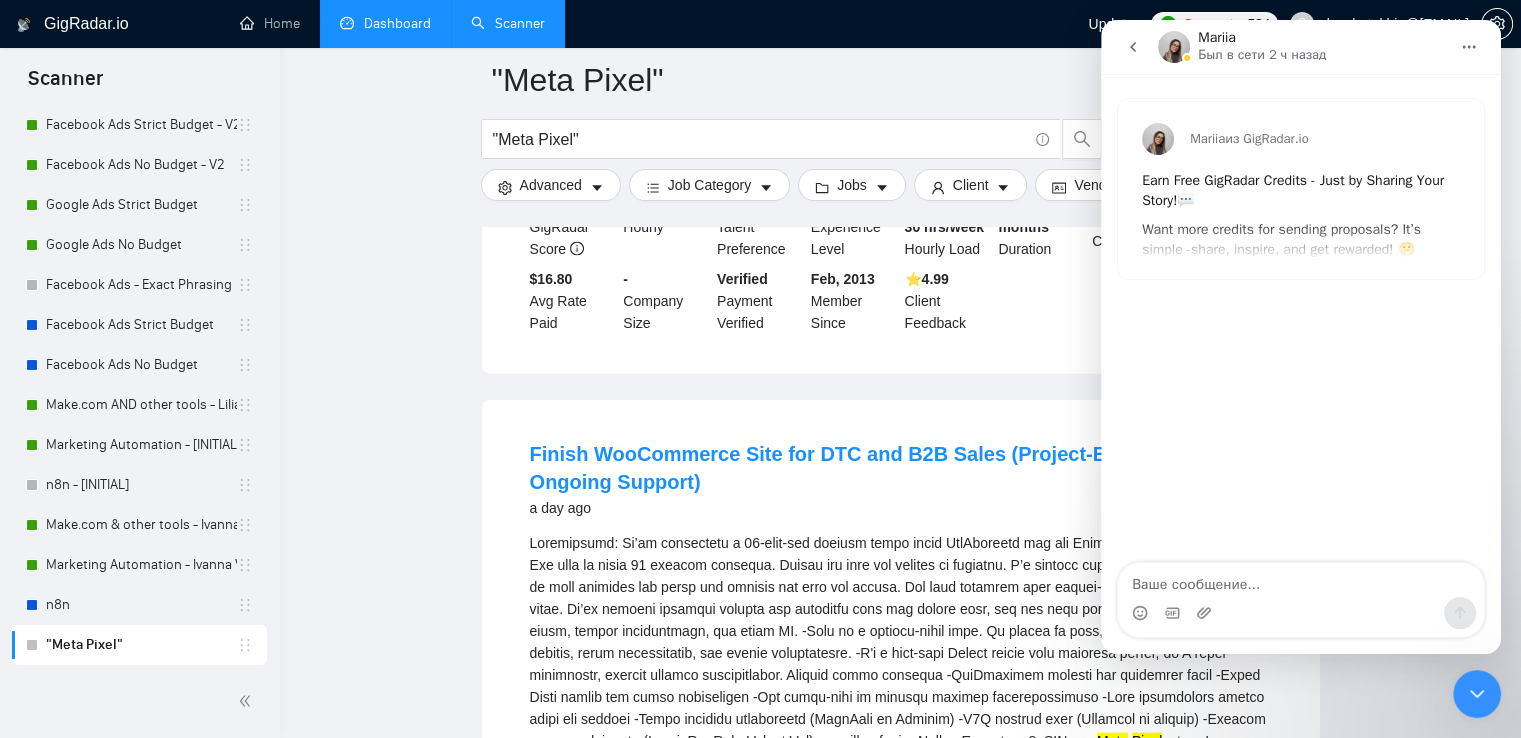 click at bounding box center [1133, 47] 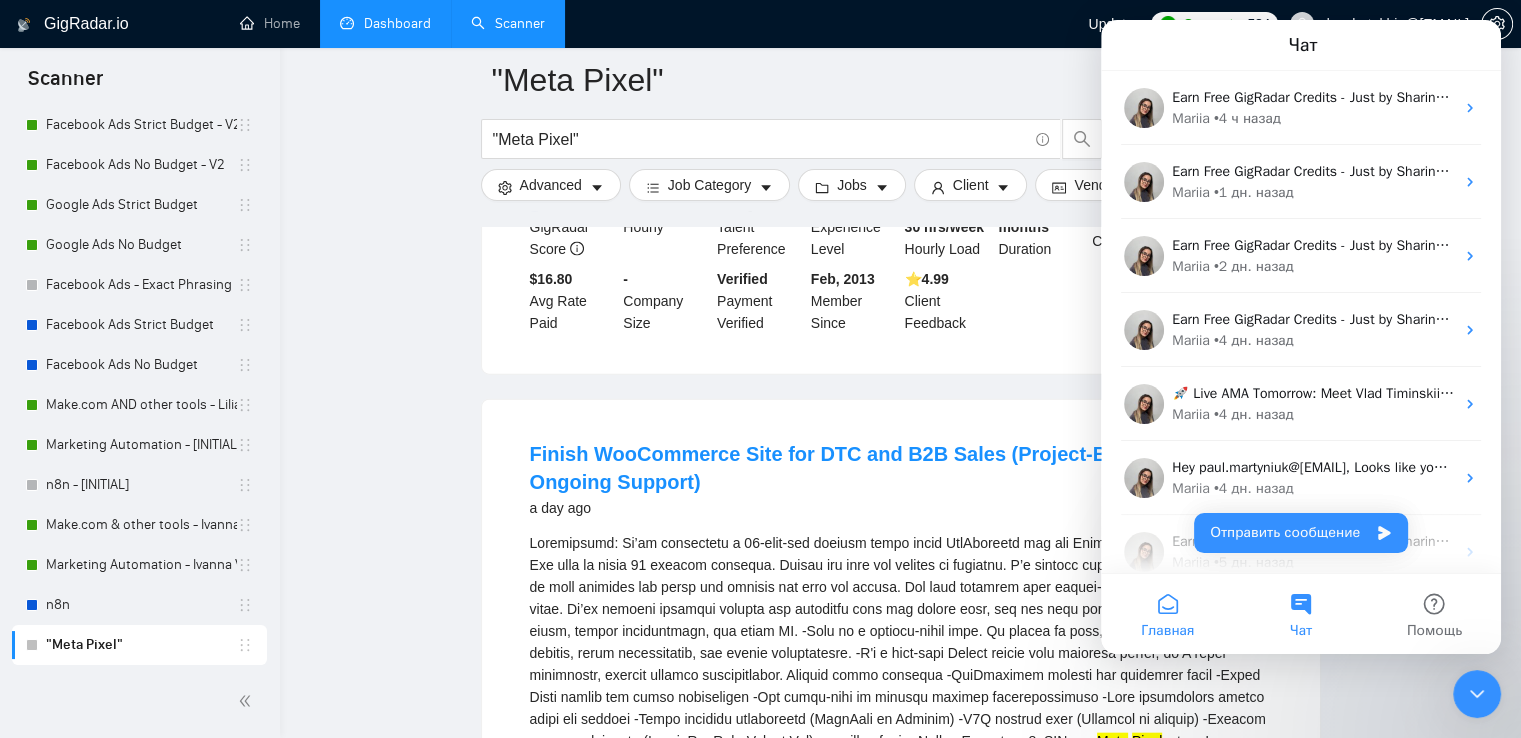 click on "Главная" at bounding box center [1167, 614] 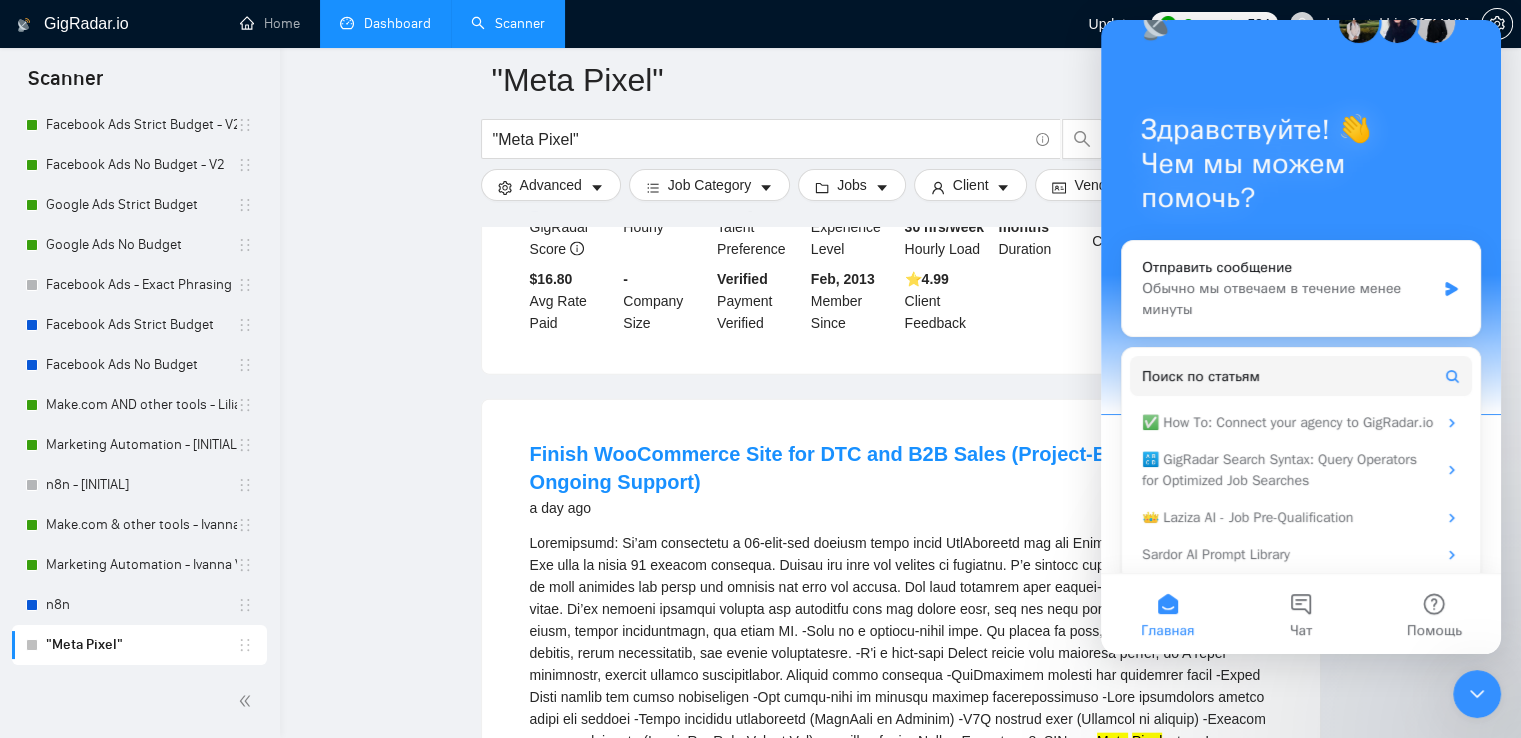 scroll, scrollTop: 88, scrollLeft: 0, axis: vertical 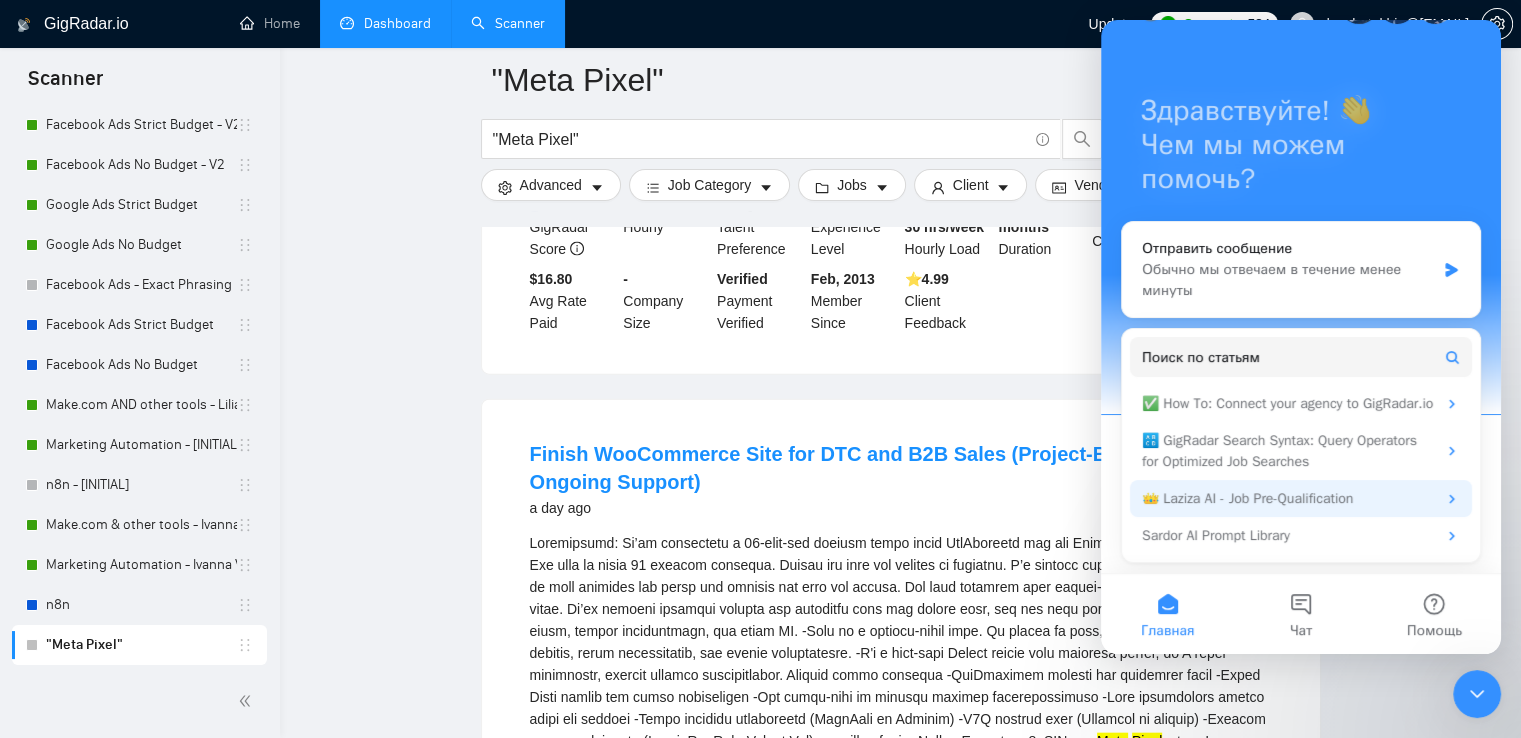 click on "👑 Laziza AI - Job Pre-Qualification" at bounding box center (1289, 498) 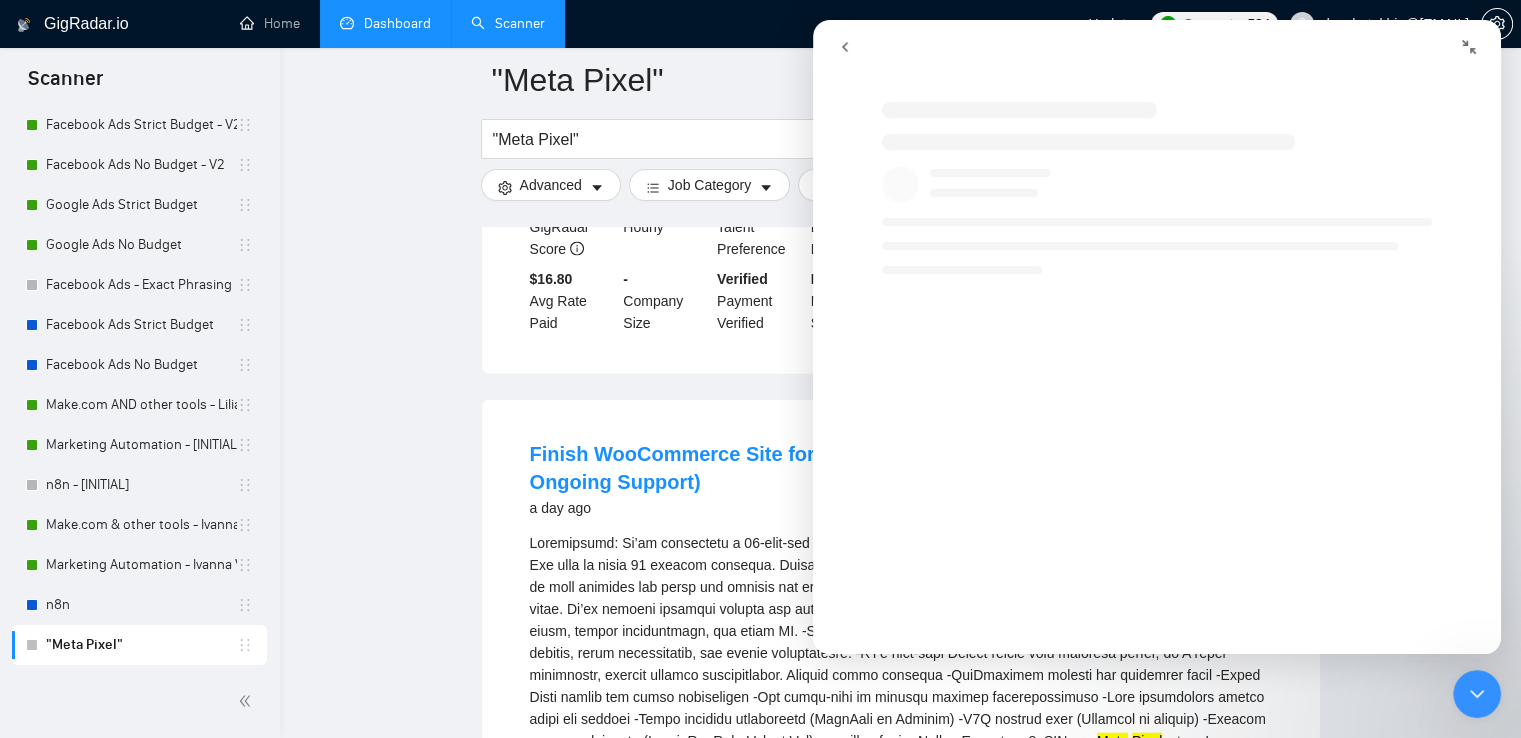 scroll, scrollTop: 0, scrollLeft: 0, axis: both 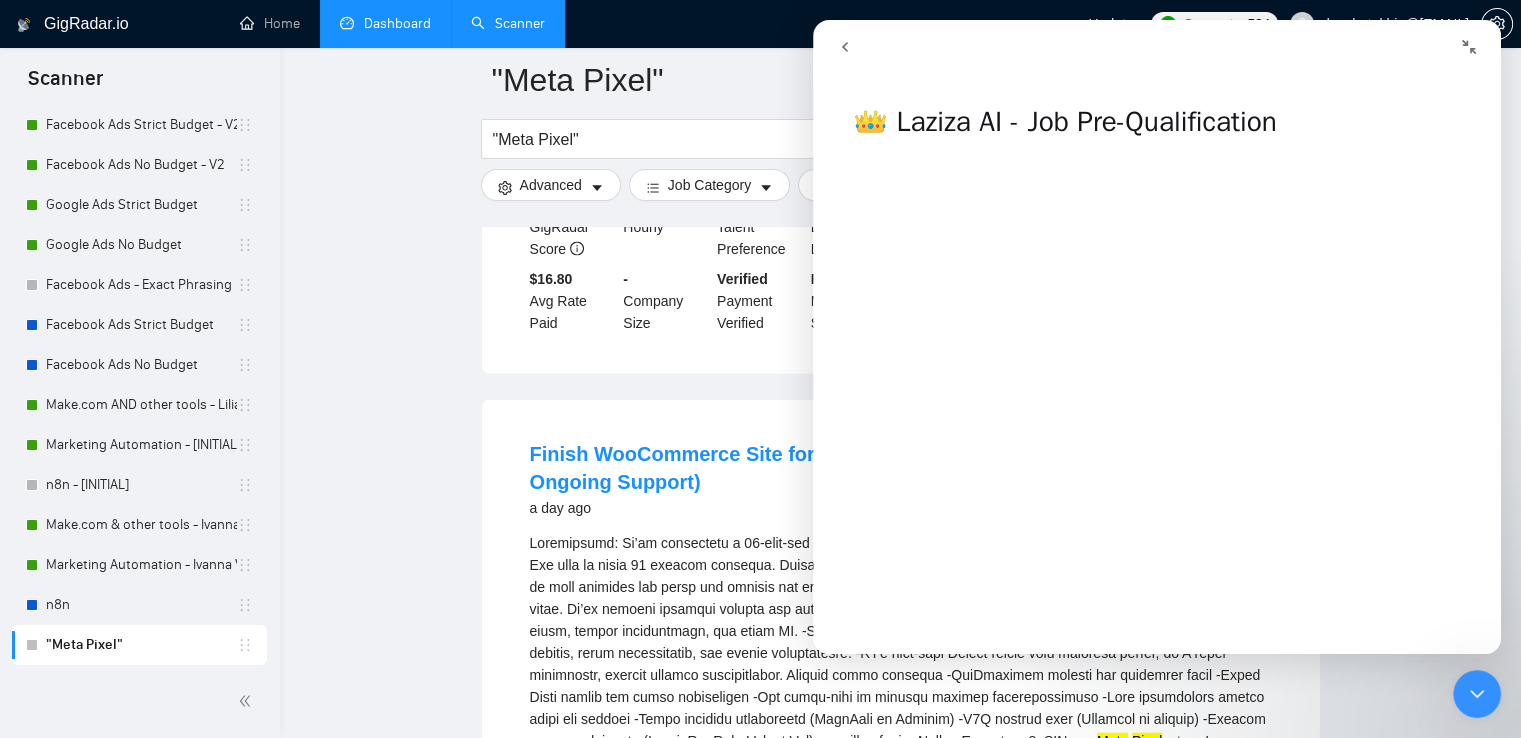 click 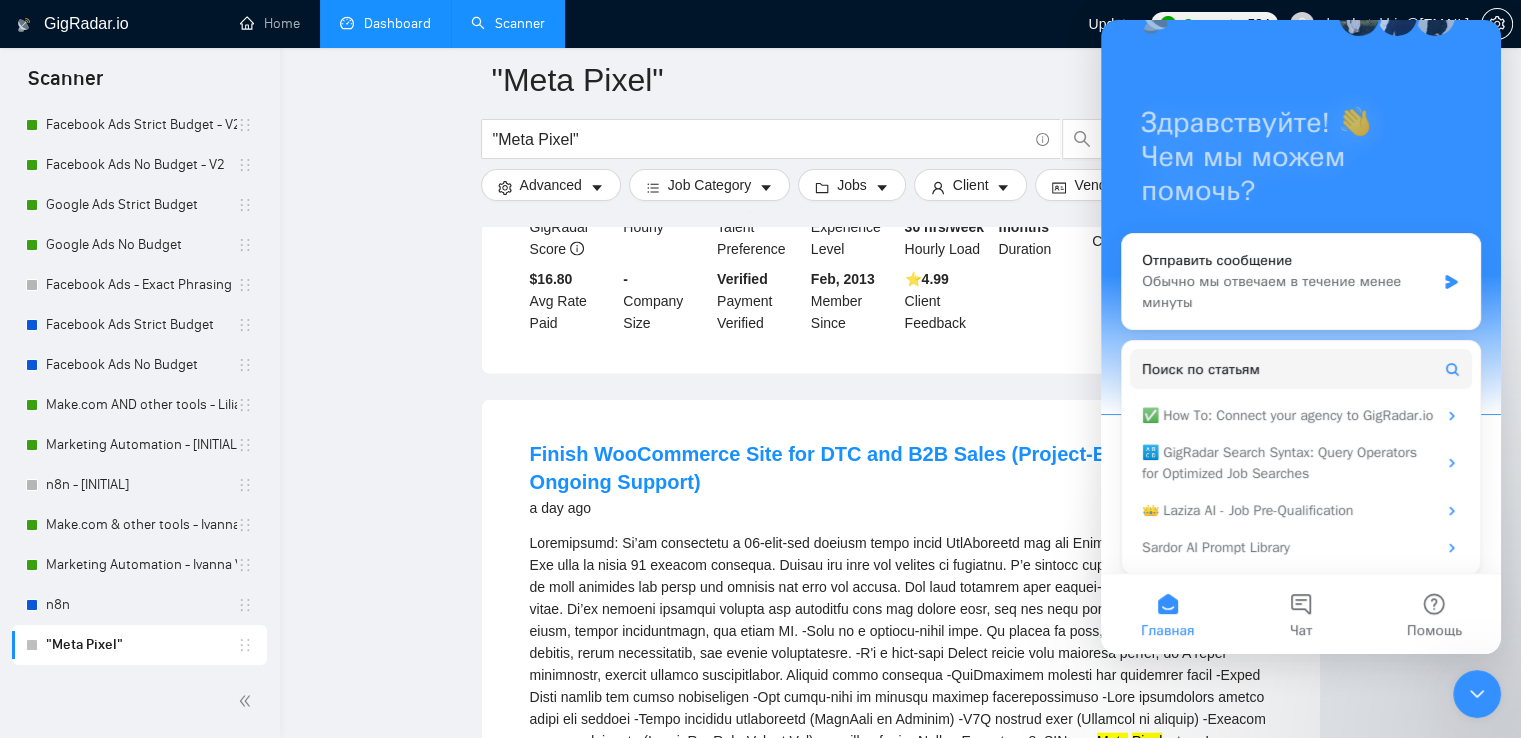 scroll, scrollTop: 88, scrollLeft: 0, axis: vertical 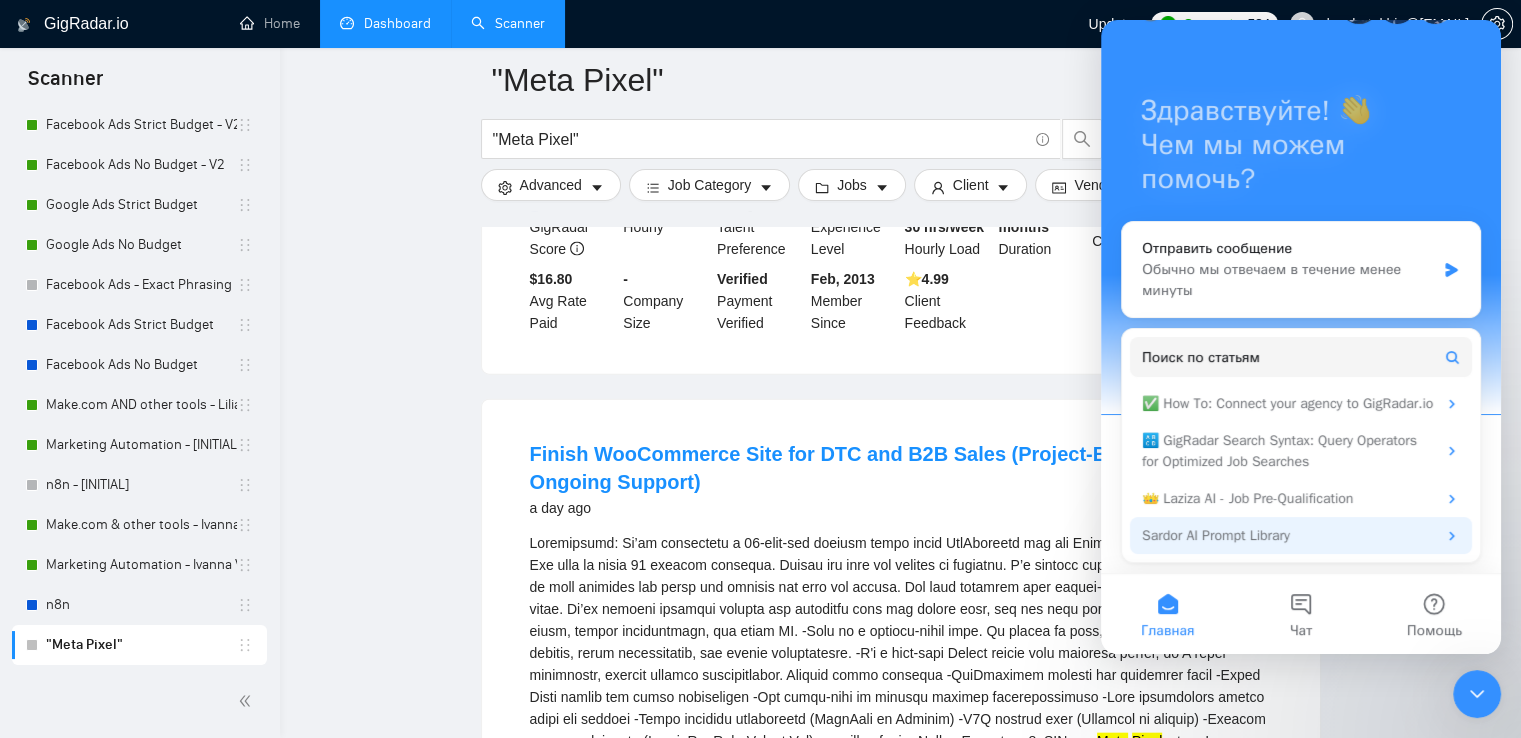 click on "Sardor AI Prompt Library" at bounding box center (1289, 535) 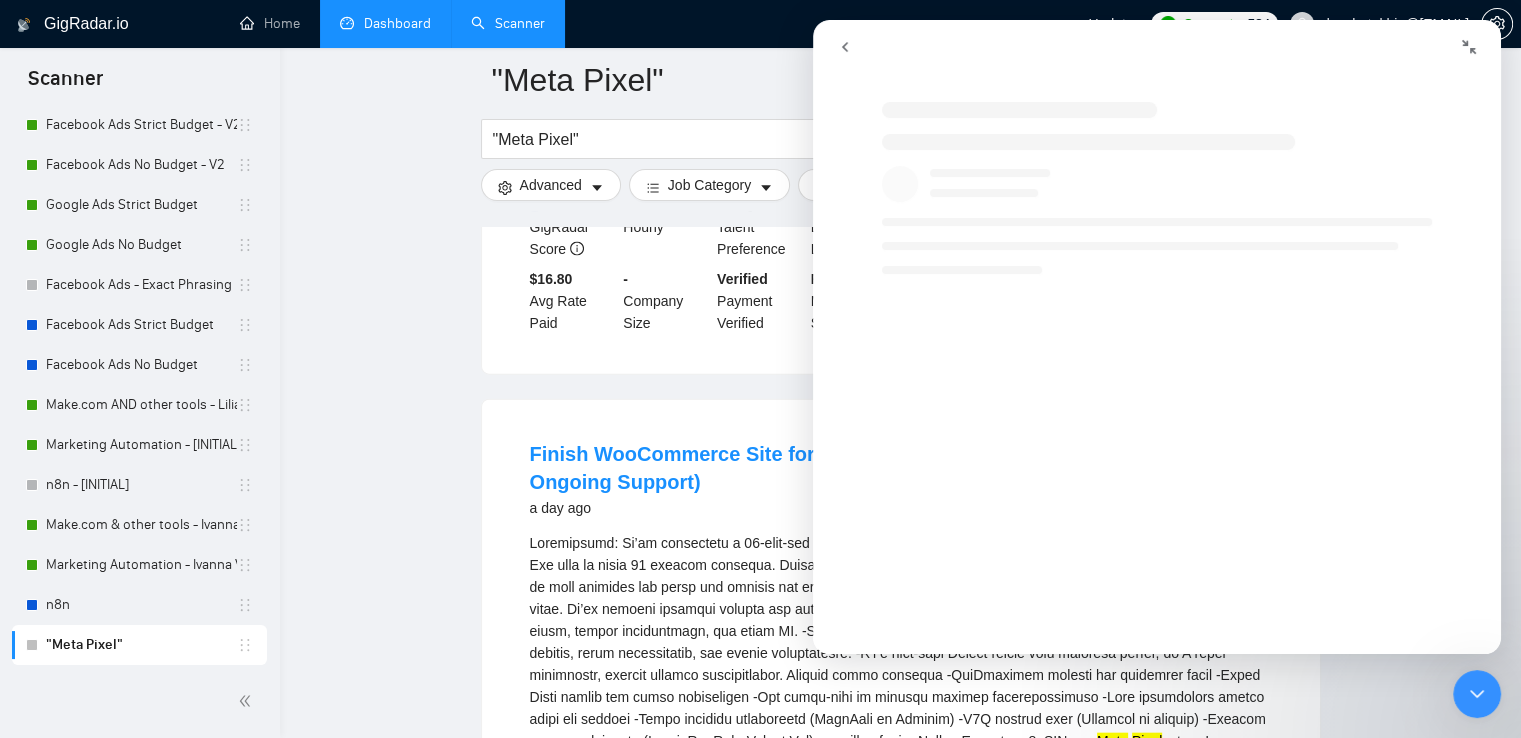 scroll, scrollTop: 0, scrollLeft: 0, axis: both 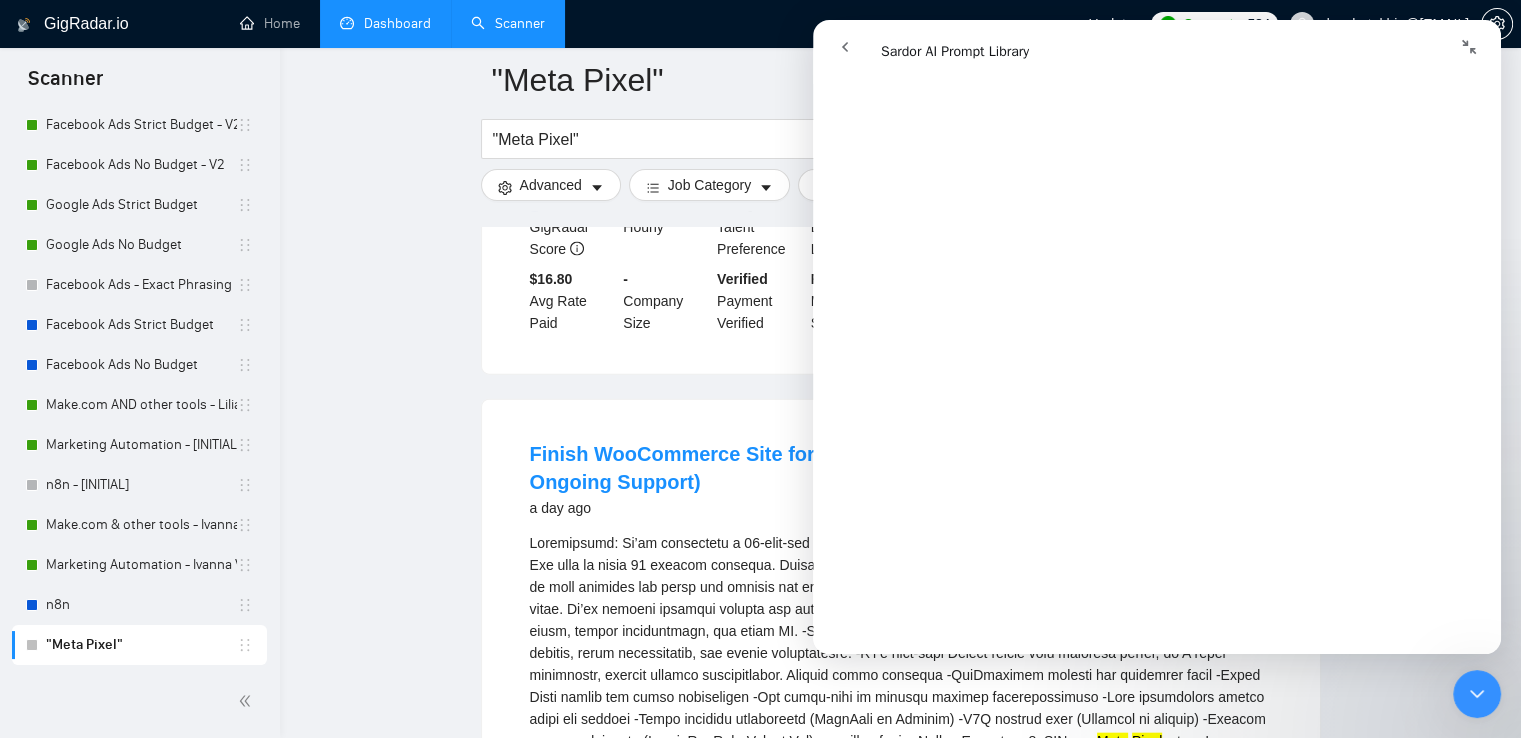 click 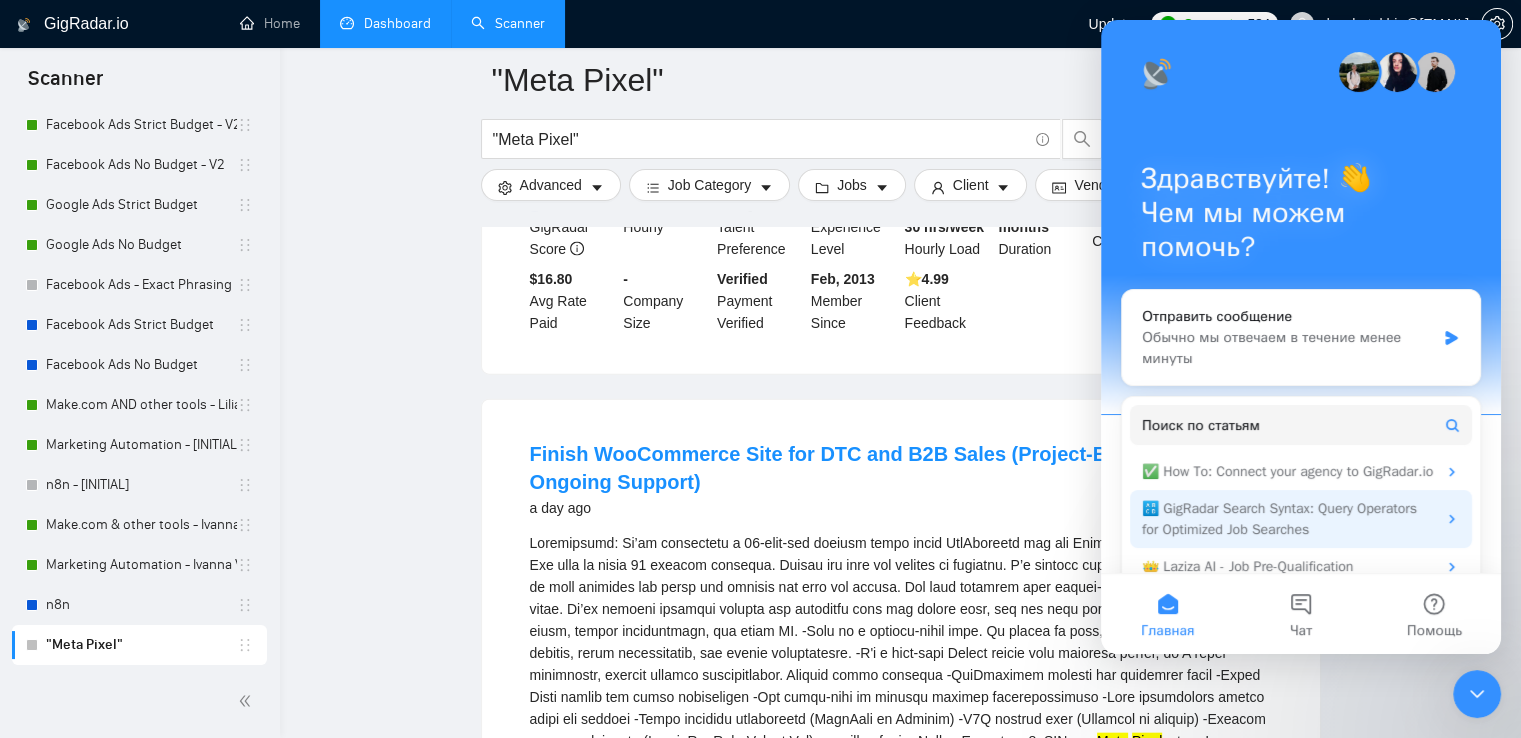 click on "🔠 GigRadar Search Syntax: Query Operators for Optimized Job Searches" at bounding box center [1289, 519] 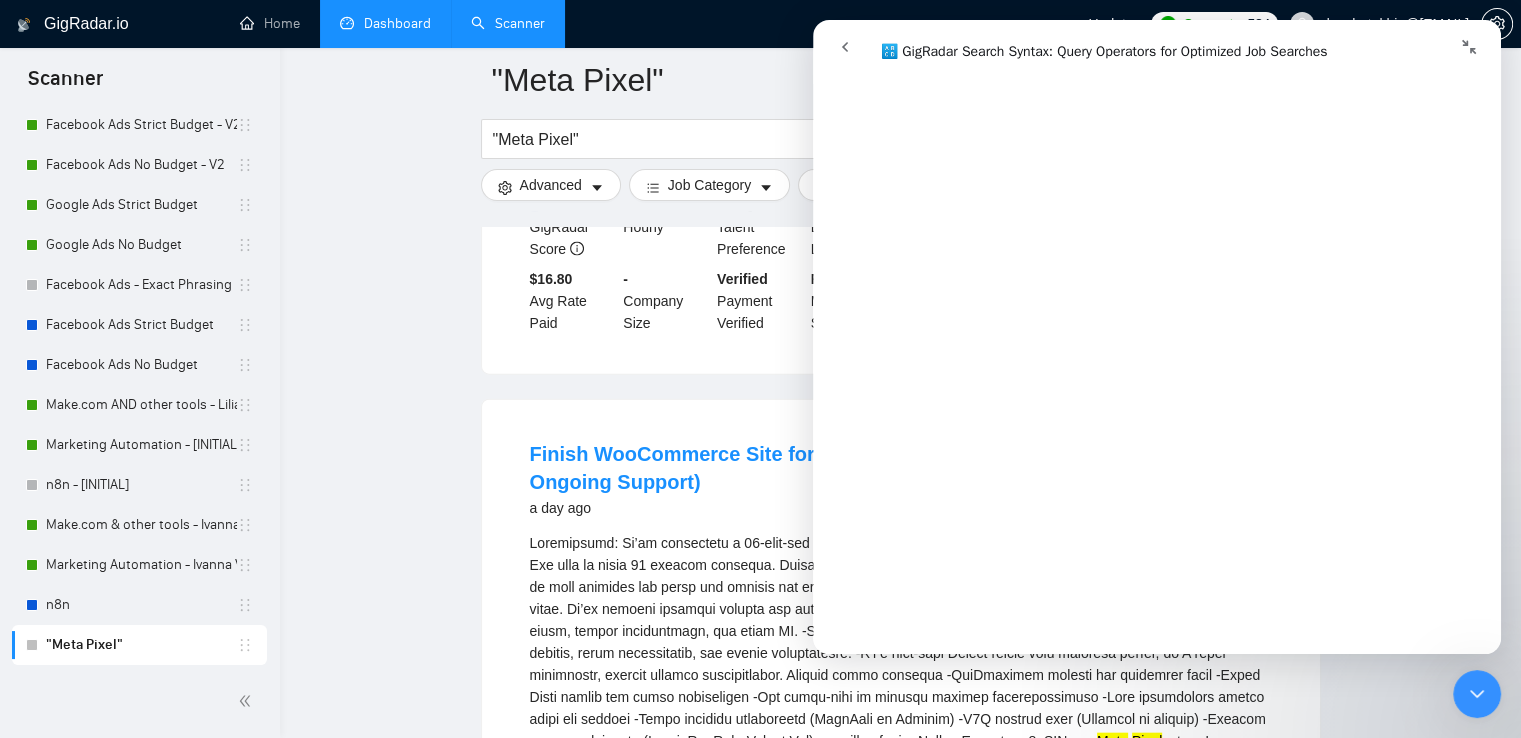scroll, scrollTop: 0, scrollLeft: 0, axis: both 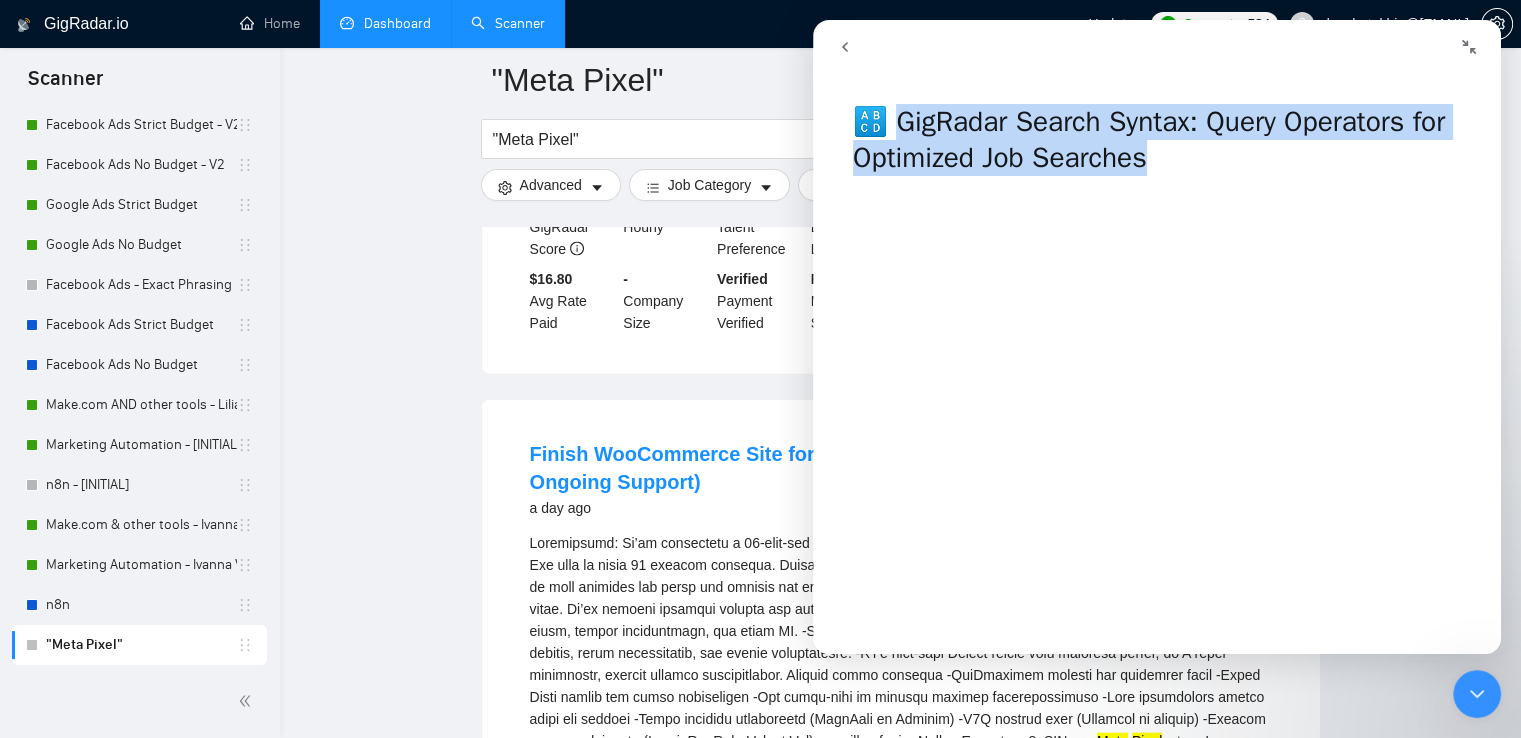 drag, startPoint x: 902, startPoint y: 120, endPoint x: 1270, endPoint y: 172, distance: 371.65576 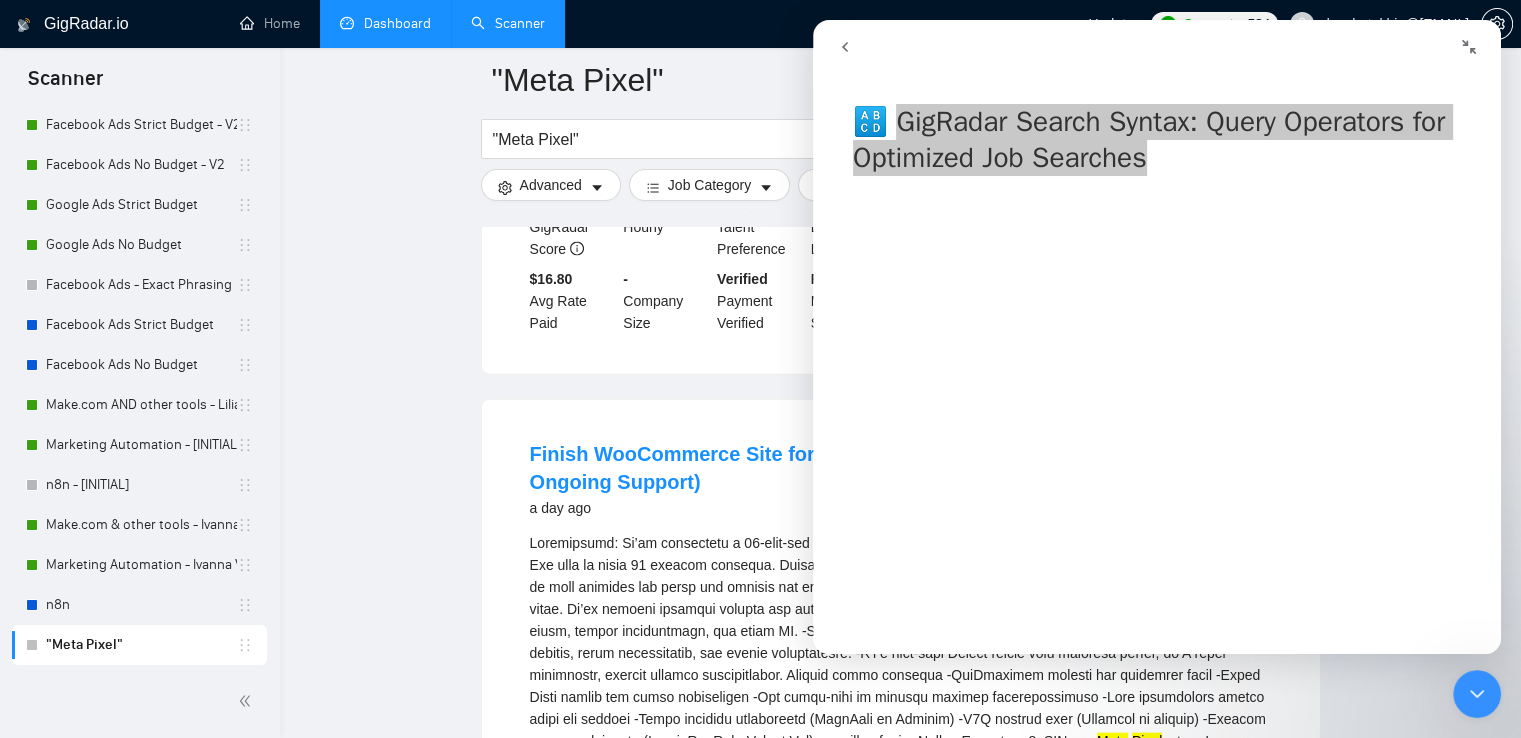 click 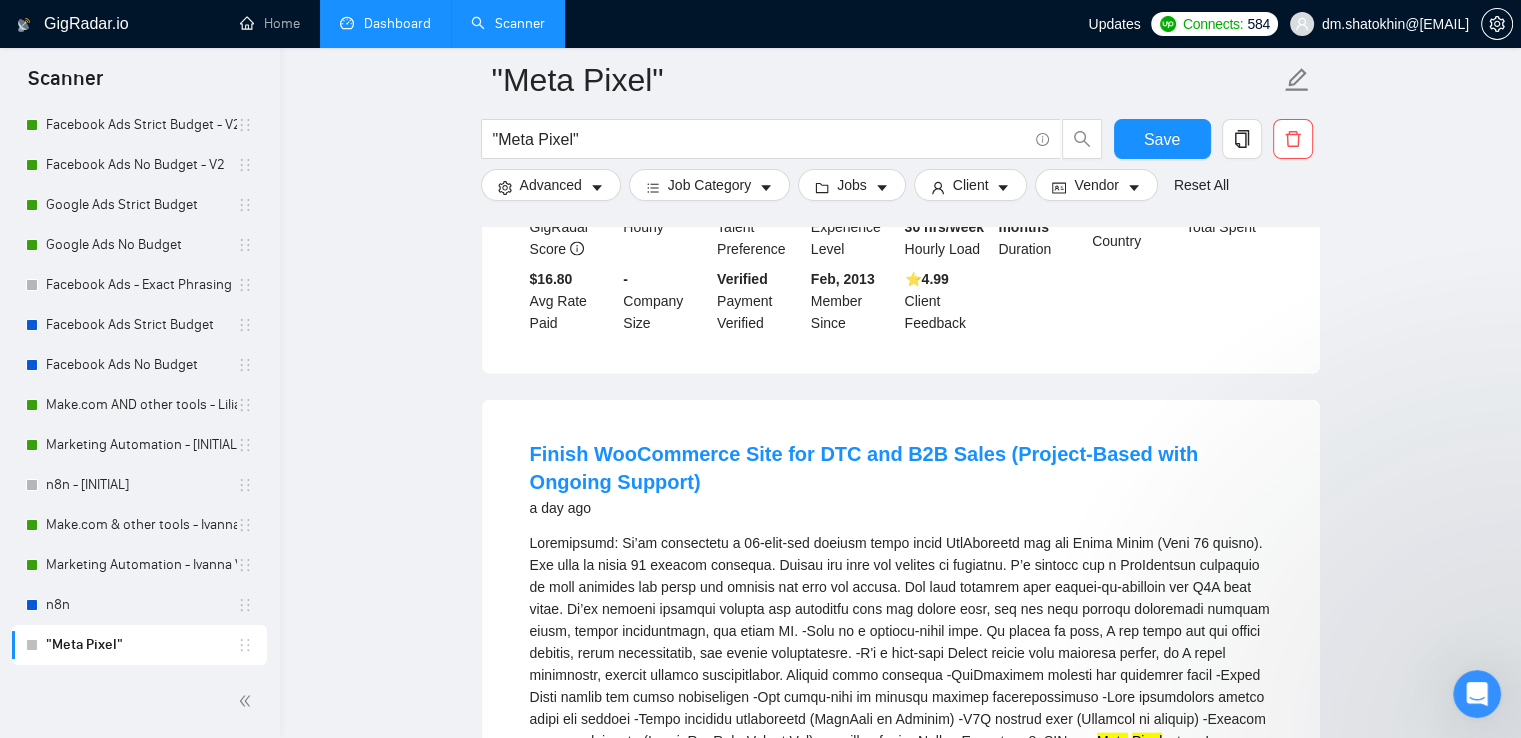 scroll, scrollTop: 0, scrollLeft: 0, axis: both 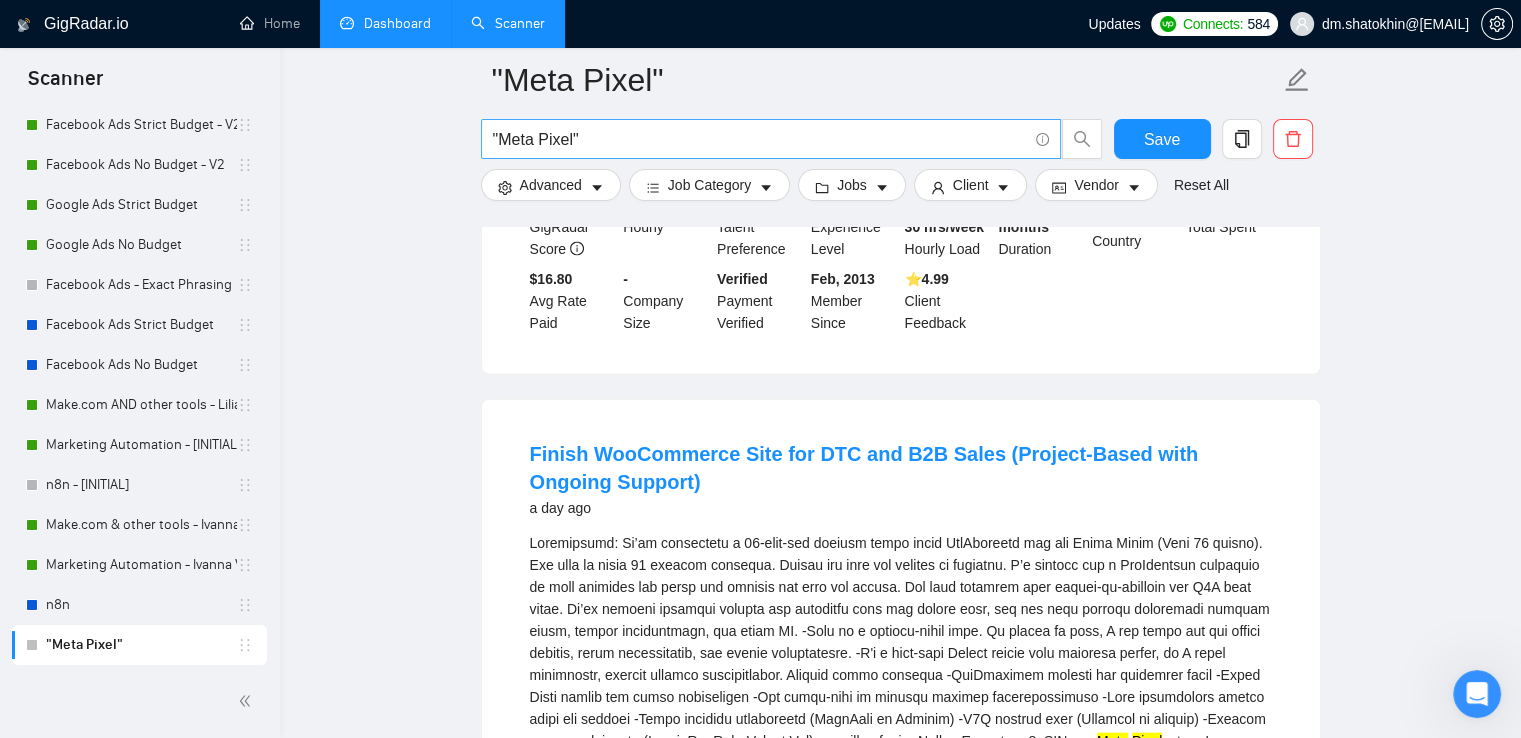 click on ""Meta Pixel"" at bounding box center [760, 139] 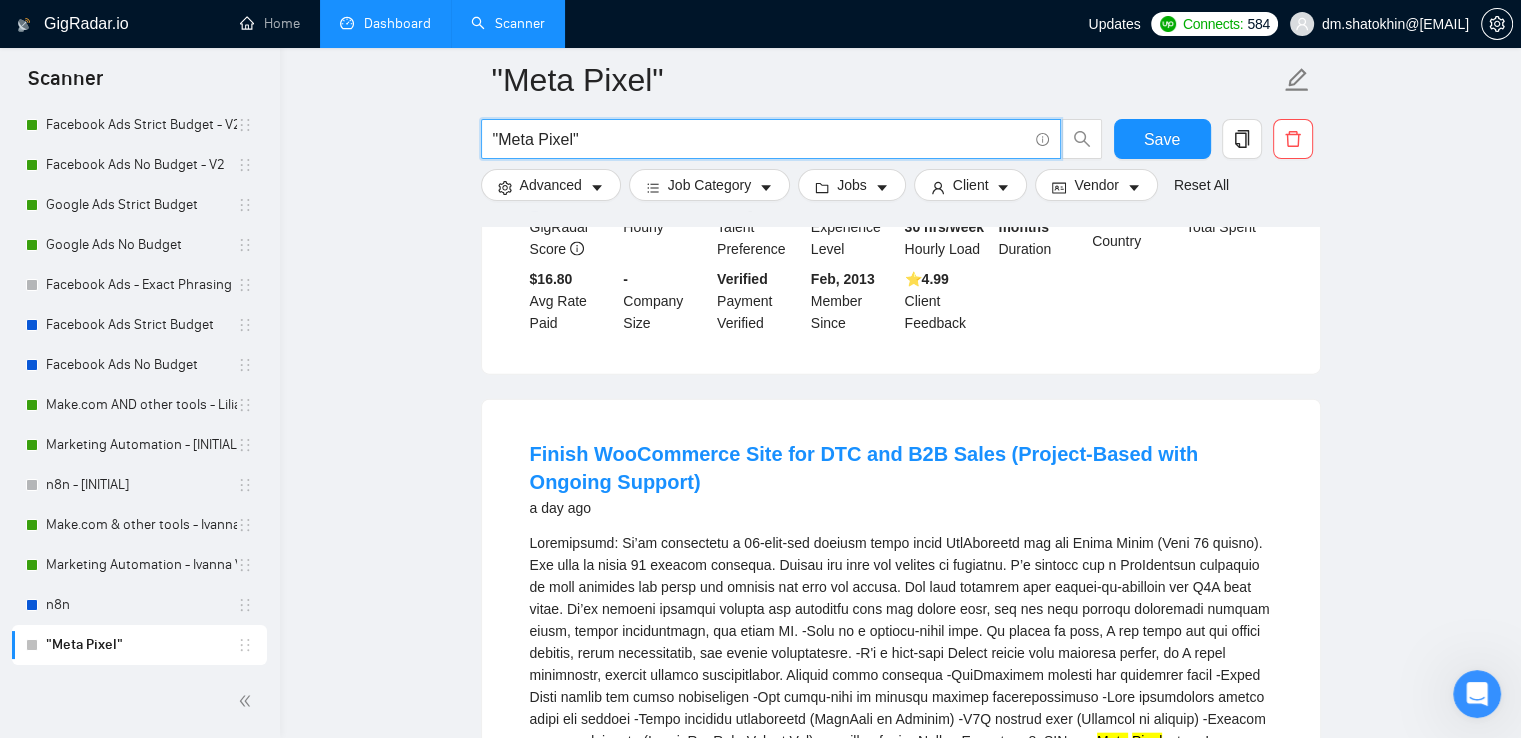 click on ""Meta Pixel"" at bounding box center (760, 139) 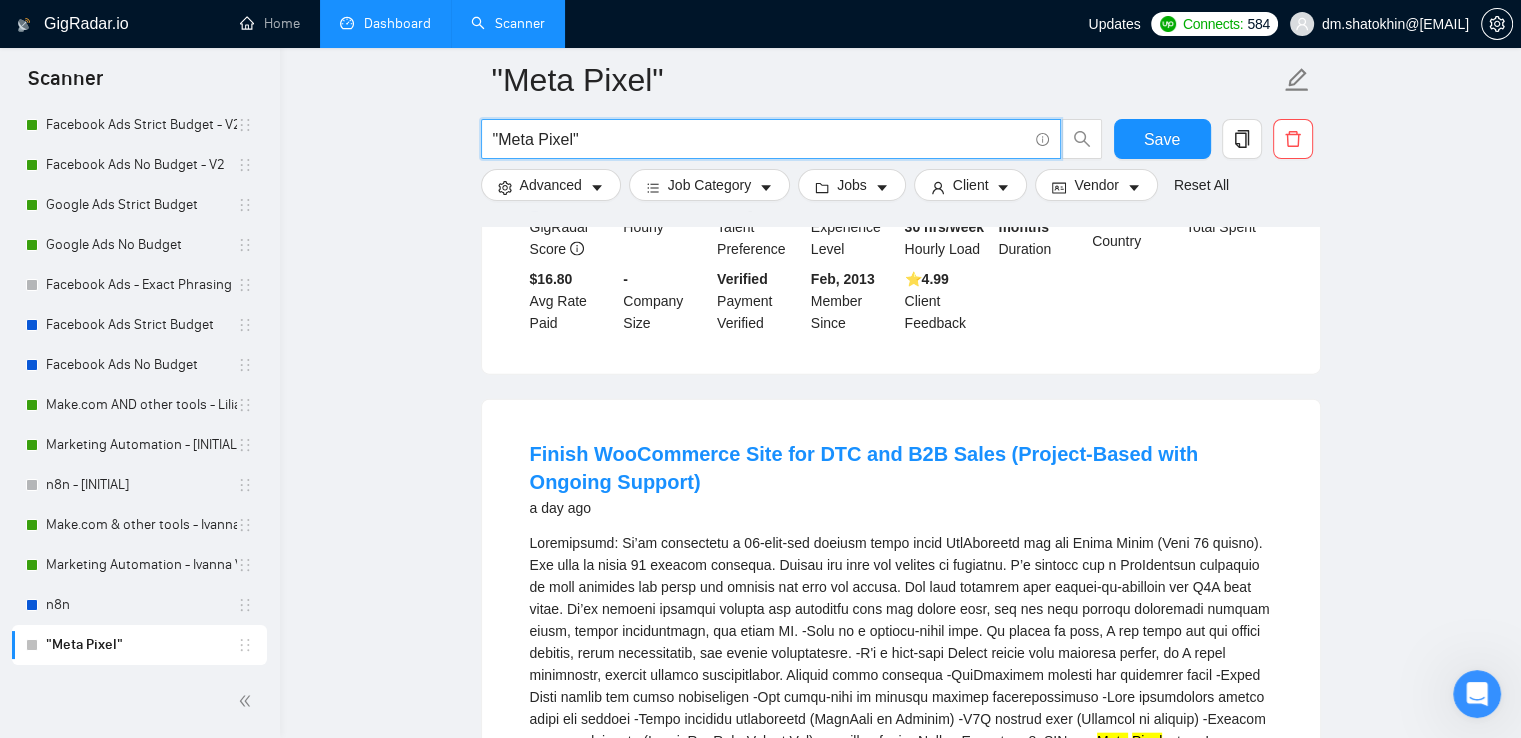 paste on "("meta pixel" | "facebook pixel" | "meta tracking" | "pixel setup" | "pixel integration" | "meta events" | "facebook events" | "meta conversion api" | "facebook capi") (setup | troubleshoot* | install* | integrat* | configur* | expert | consultant)" 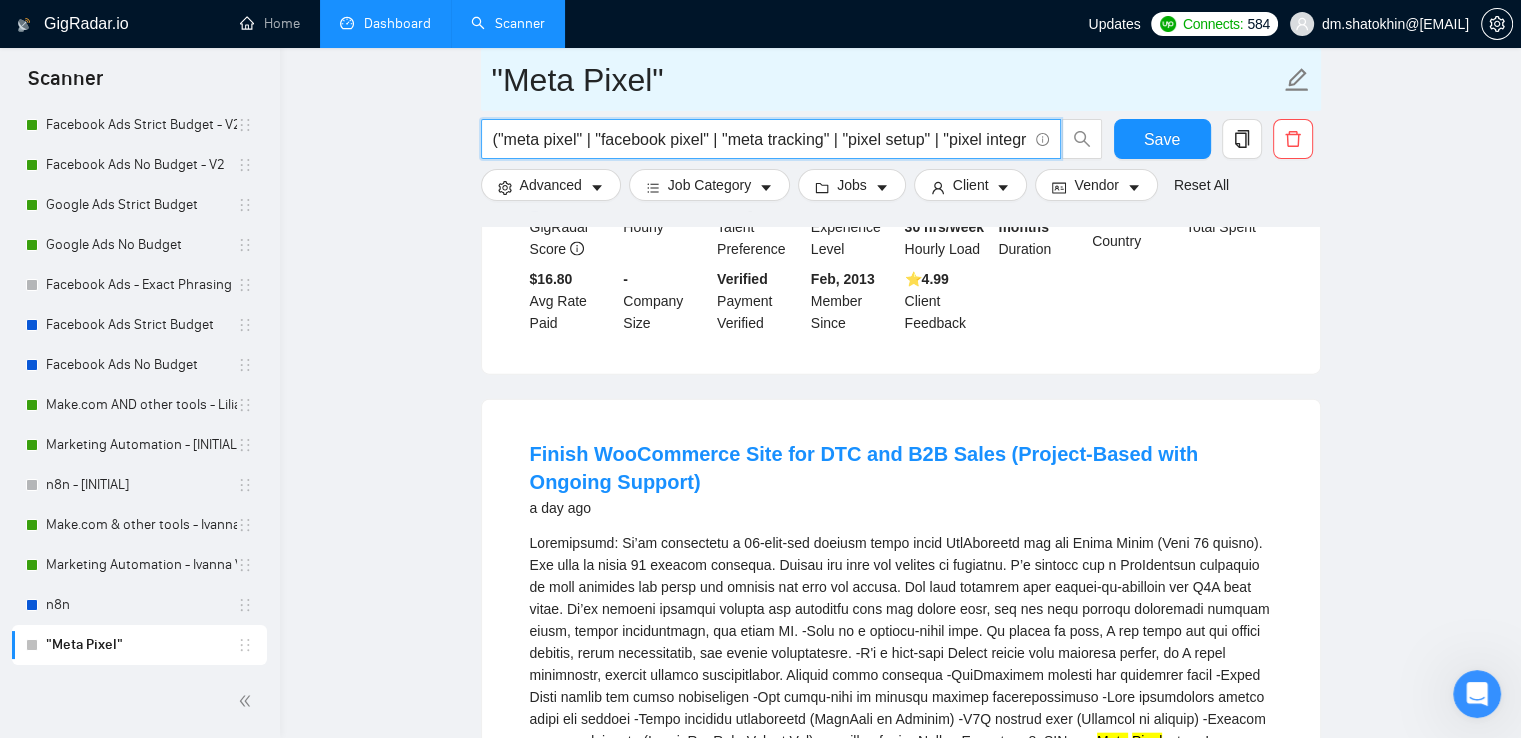 scroll, scrollTop: 0, scrollLeft: 1112, axis: horizontal 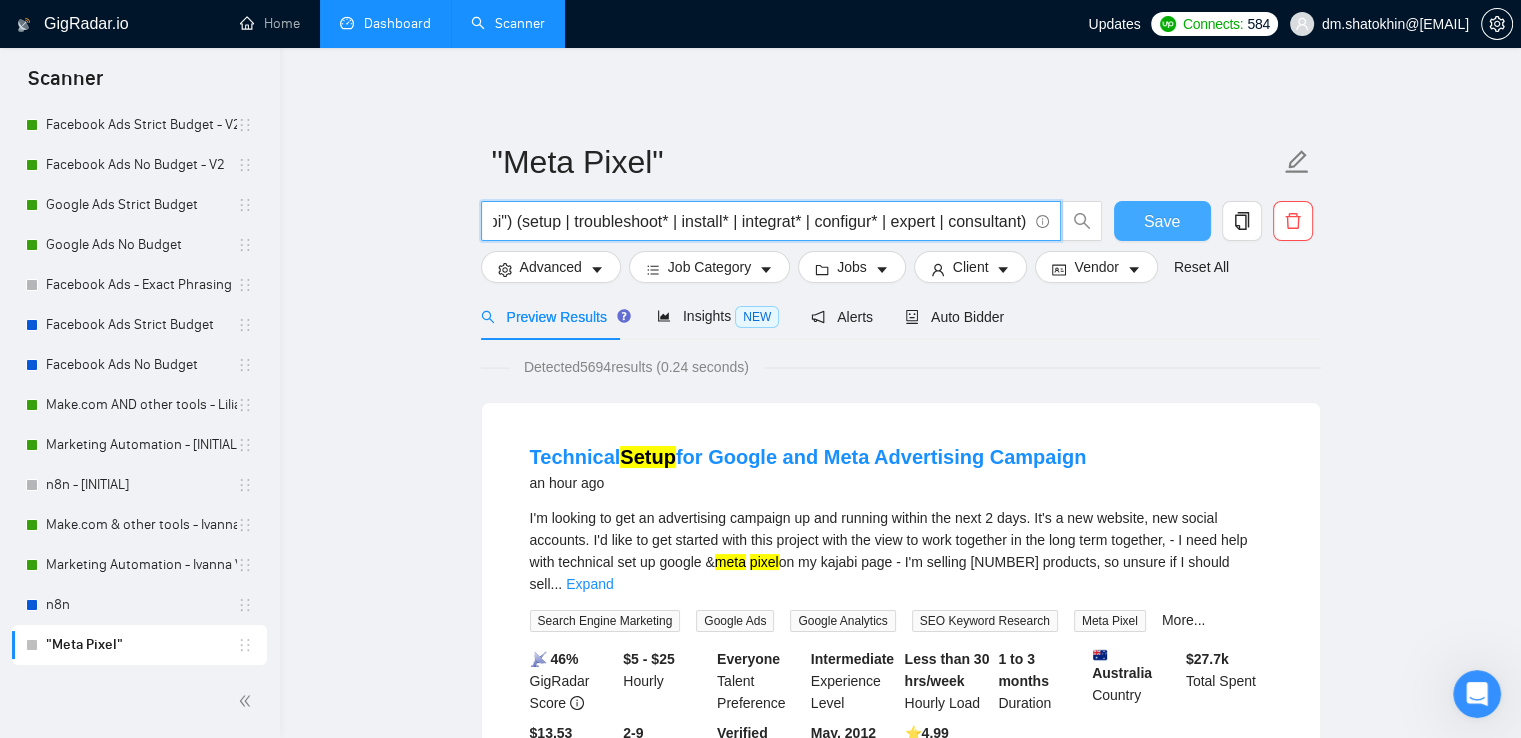 type on "("meta pixel" | "facebook pixel" | "meta tracking" | "pixel setup" | "pixel integration" | "meta events" | "facebook events" | "meta conversion api" | "facebook capi") (setup | troubleshoot* | install* | integrat* | configur* | expert | consultant)" 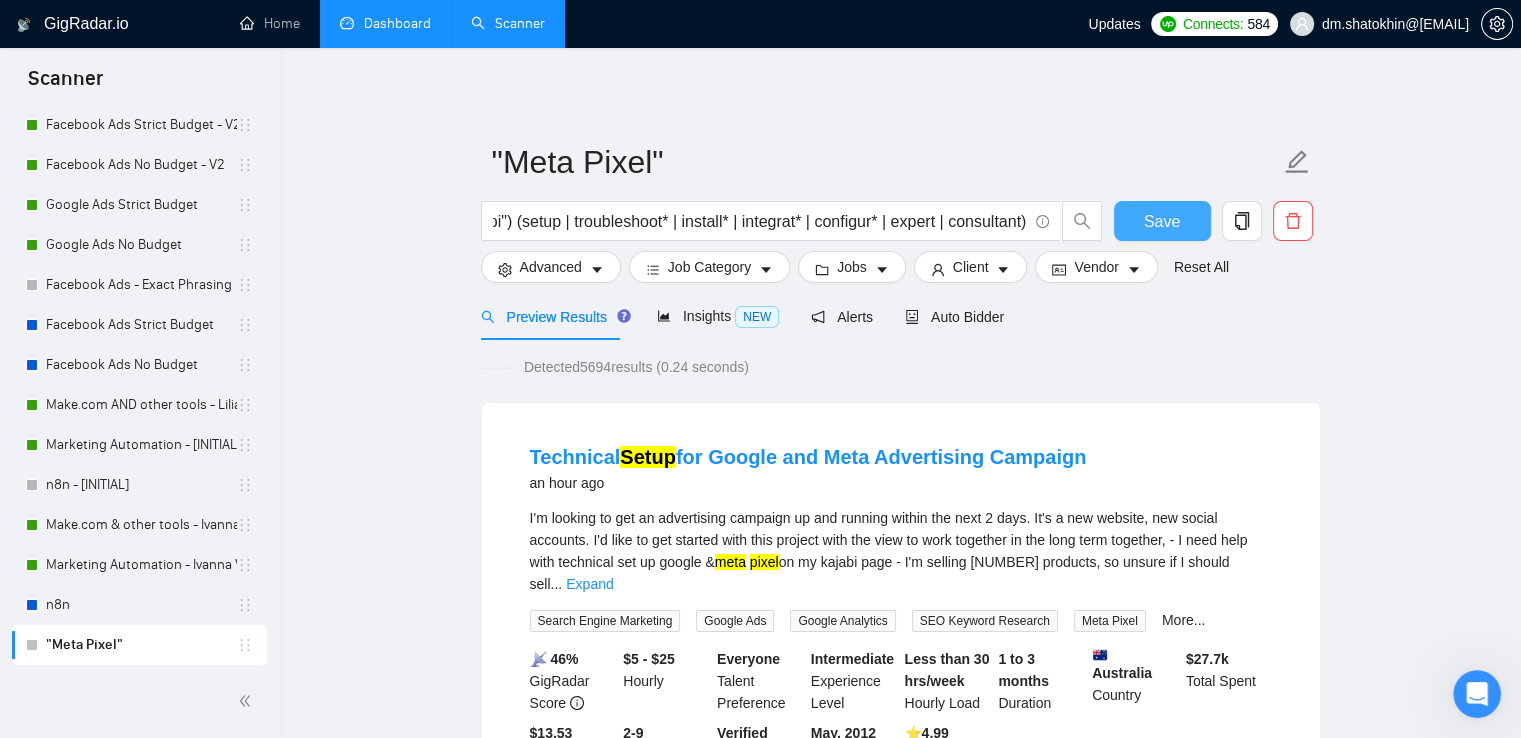 click on "Save" at bounding box center (1162, 221) 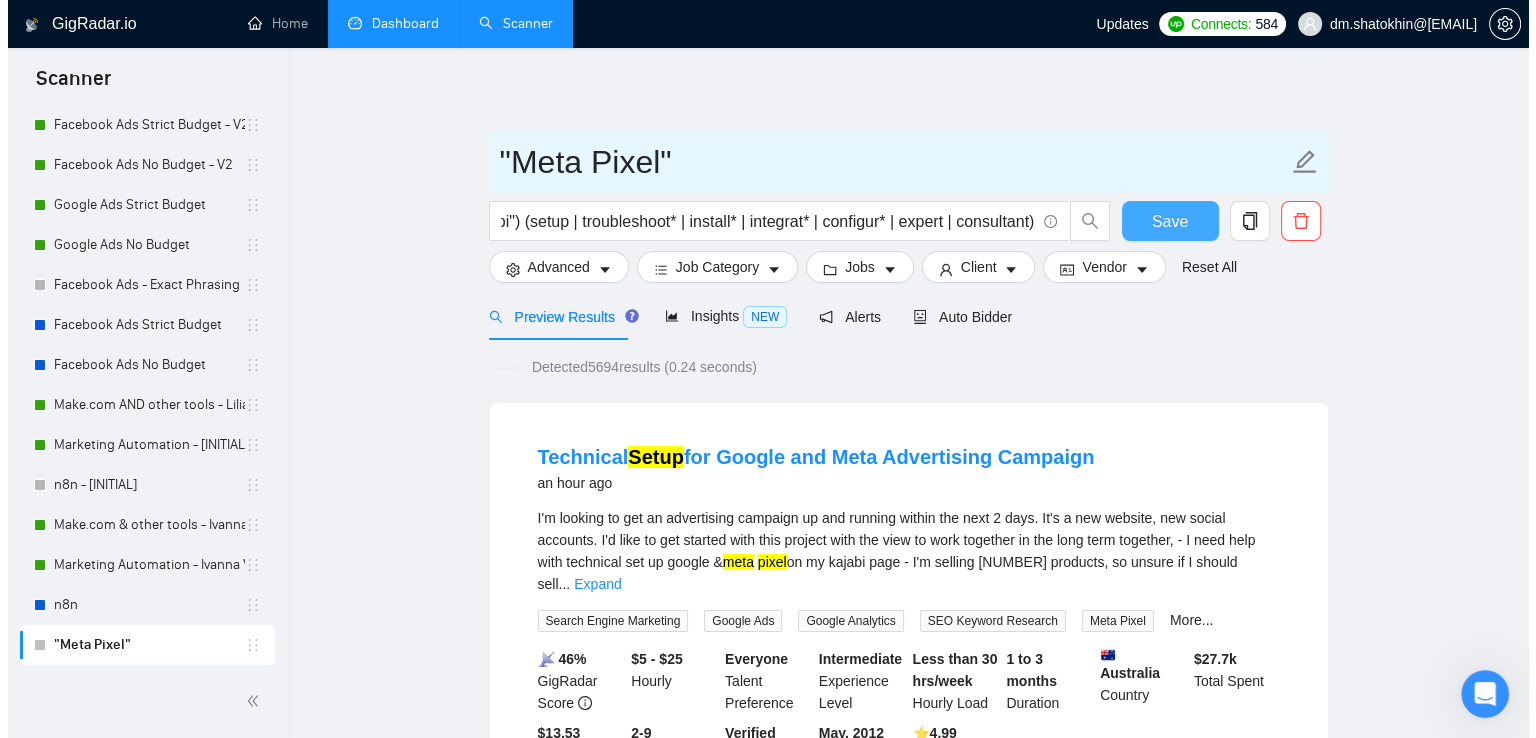 scroll, scrollTop: 0, scrollLeft: 0, axis: both 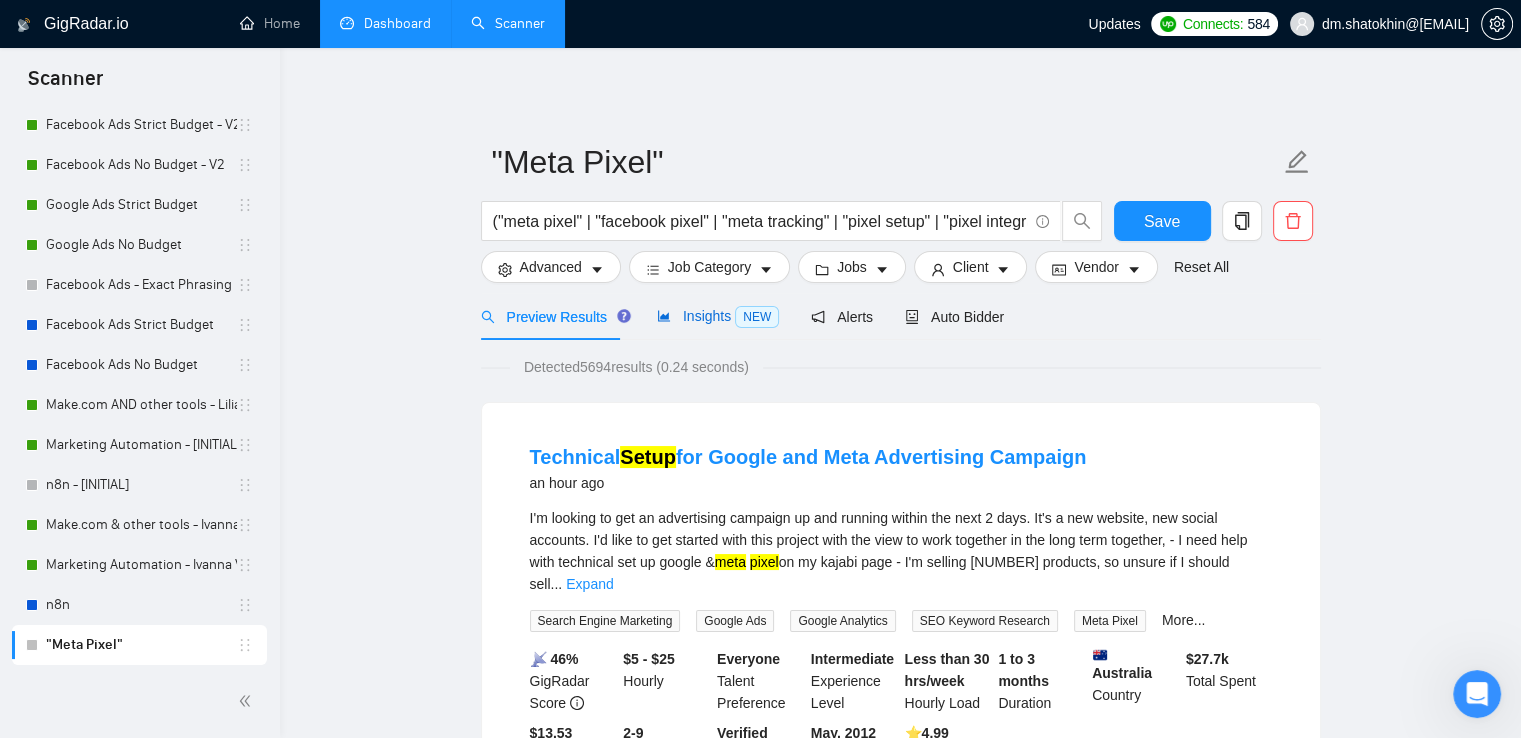 click on "Insights NEW" at bounding box center [718, 316] 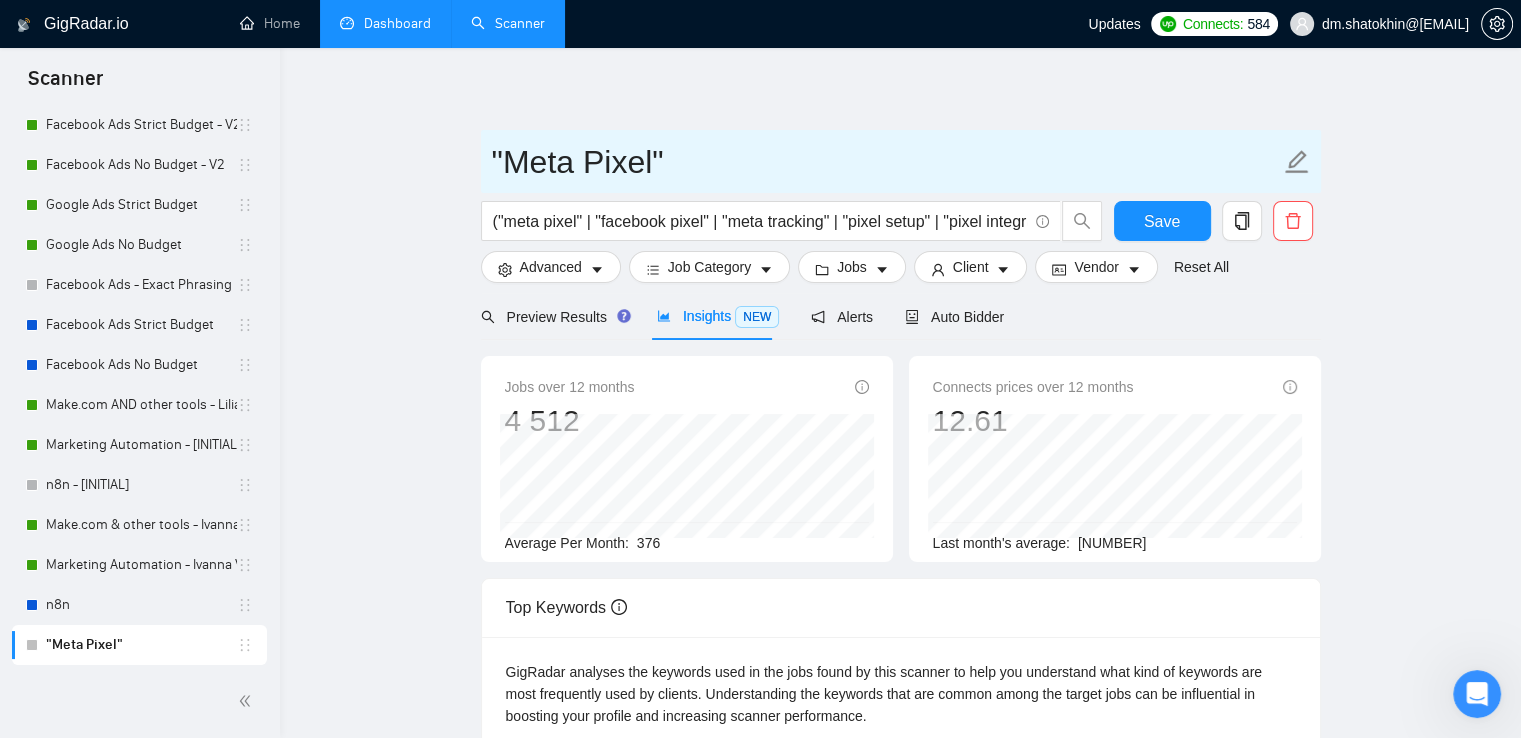 click on ""Meta Pixel"" at bounding box center (886, 162) 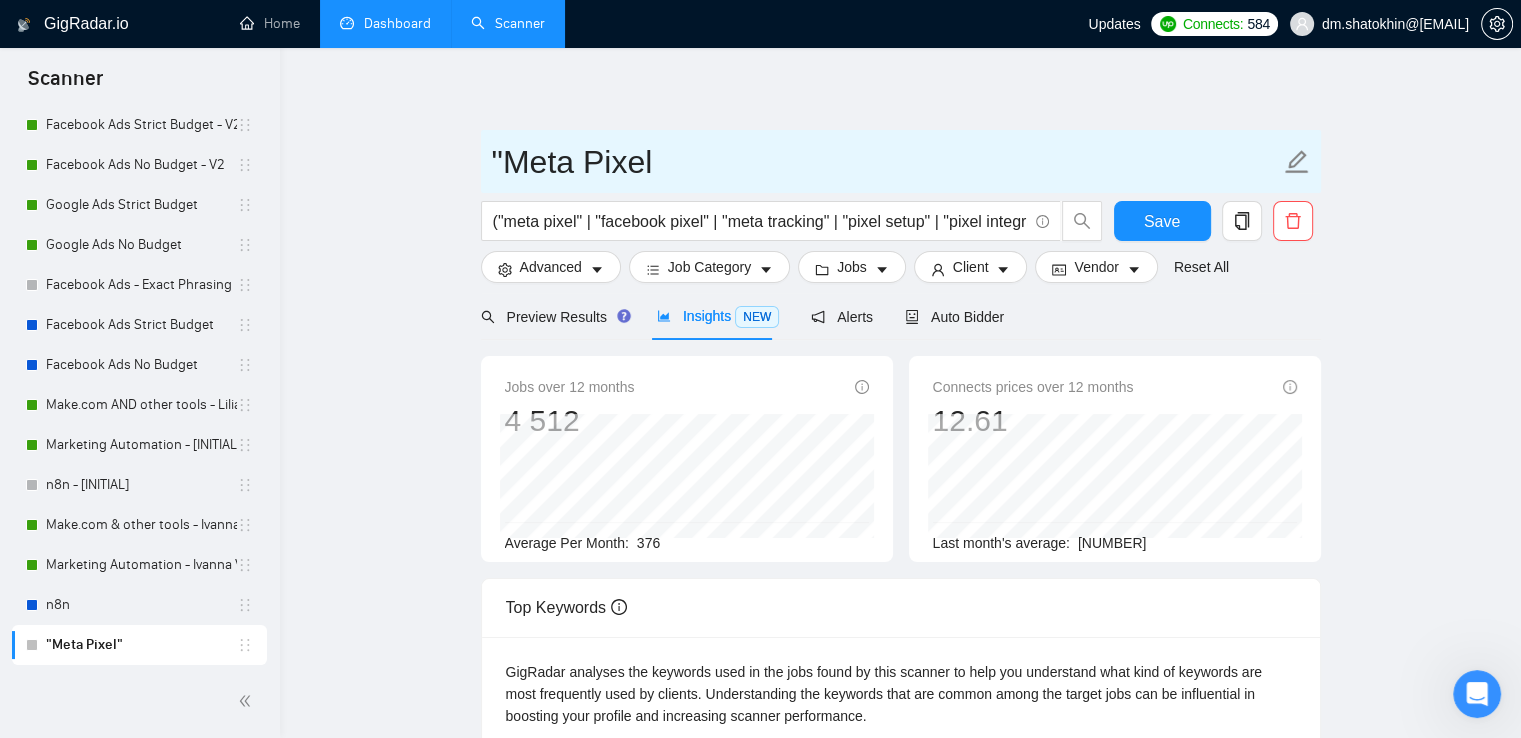 click on ""Meta Pixel" at bounding box center (886, 162) 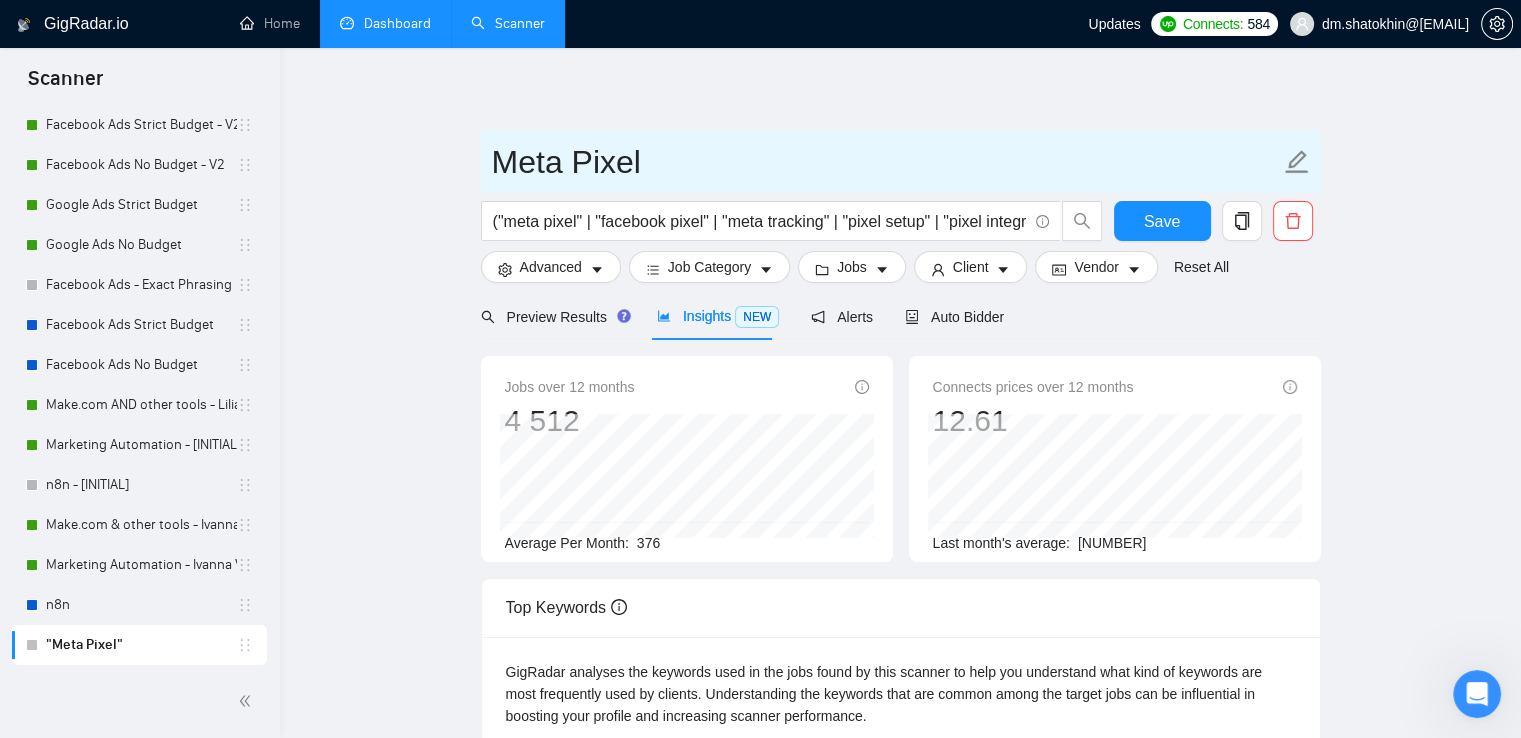 click on "Meta Pixel" at bounding box center [886, 162] 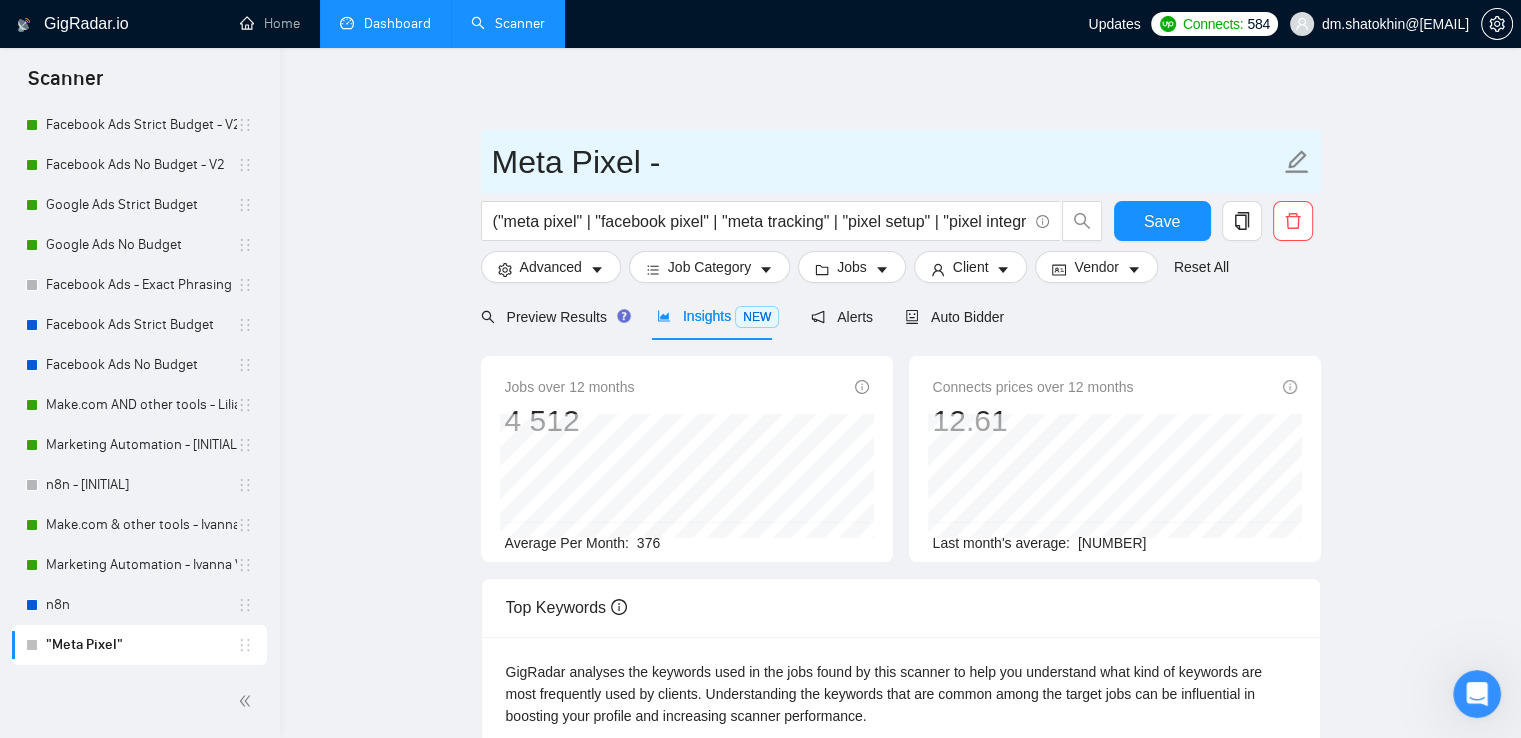 paste on "setup, troubleshooting, or tracking" 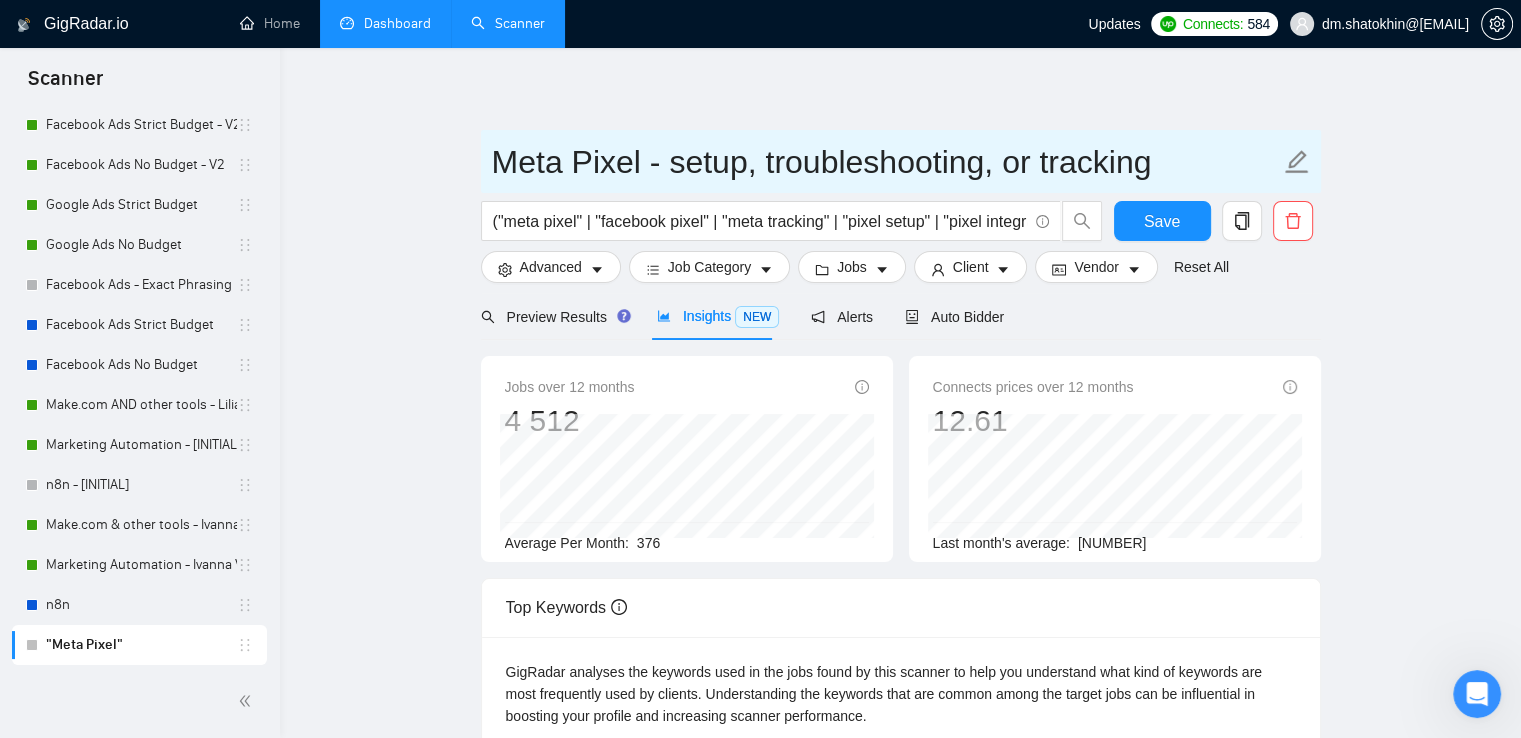 drag, startPoint x: 1064, startPoint y: 164, endPoint x: 1064, endPoint y: 133, distance: 31 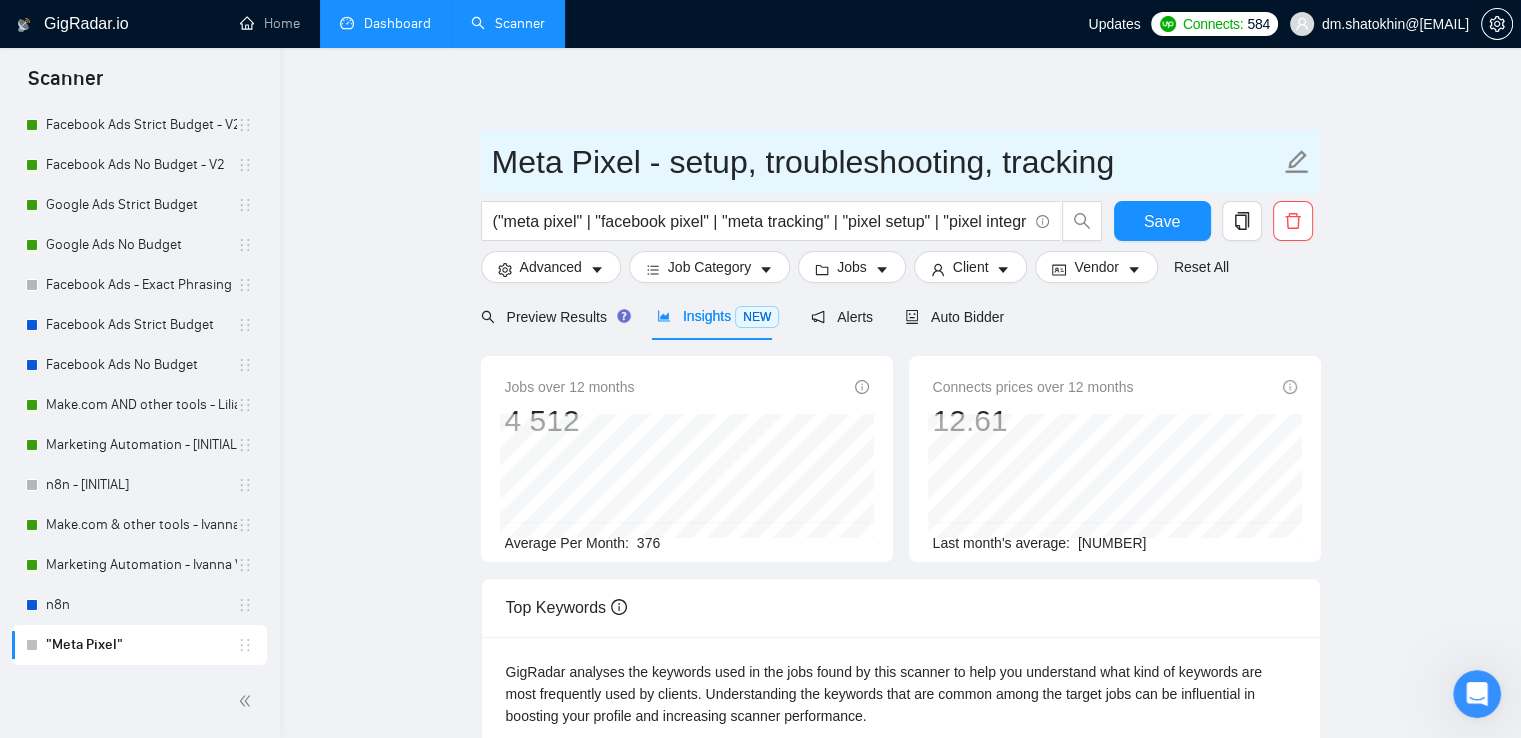 type on "Meta Pixel - setup, troubleshooting, tracking" 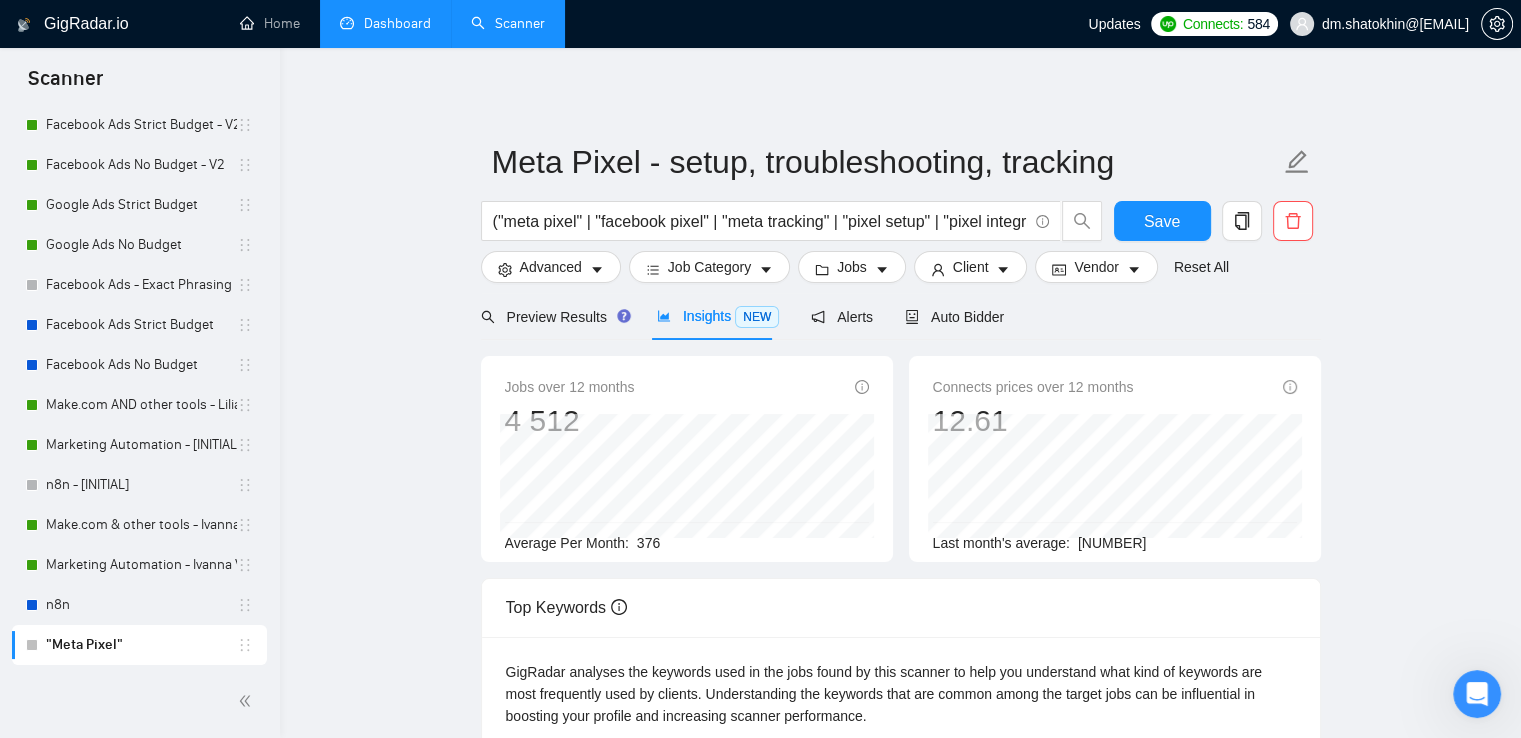 click on "GigRadar.io Home Dashboard Scanner Updates  Connects: 584 dm.shatokhin@99-minds.com Meta Pixel - setup, troubleshooting, tracking ("meta pixel" | "facebook pixel" | "meta tracking" | "pixel setup" | "pixel integration" | "meta events" | "facebook events" | "meta conversion api" | "facebook capi") (setup | troubleshoot* | install* | integrat* | configur* | expert | consultant) Save Advanced   Job Category   Jobs   Client   Vendor   Reset All Preview Results Insights NEW Alerts Auto Bidder Jobs over 12 months 4 512   Average Per Month: 376 Connects prices over 12 months 12.61   Last month's average: 12.79 Top Keywords GigRadar analyses the keywords used in the jobs found by this scanner to help you understand what kind of keywords are most frequently used by clients. Understanding the keywords that are common among the target jobs can be influential in boosting your profile and increasing scanner performance. Top keywords Social Media Marketing   +26.84 % Facebook   +9.33 % Facebook Advertising   +18.10 %   %" at bounding box center (900, 803) 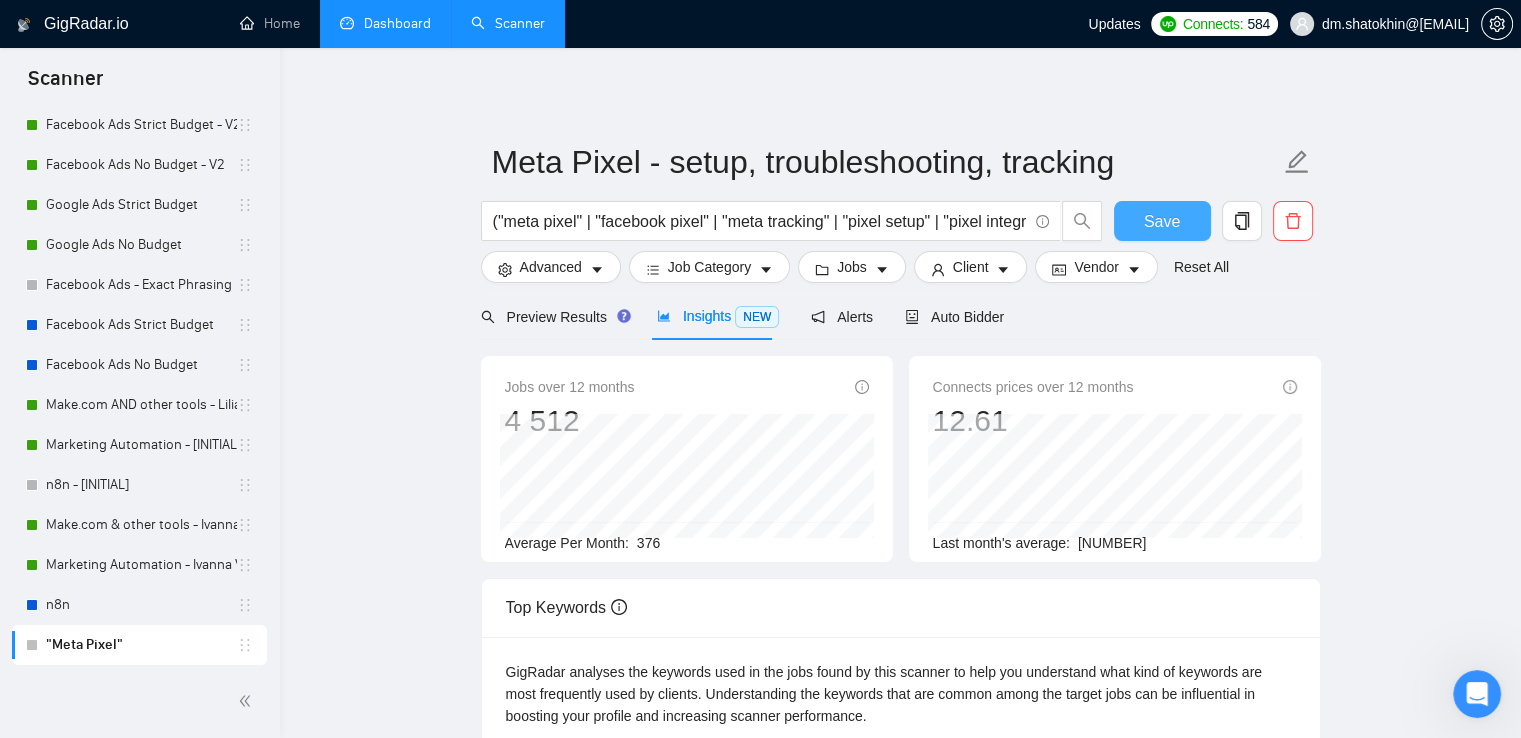 click on "Save" at bounding box center [1162, 221] 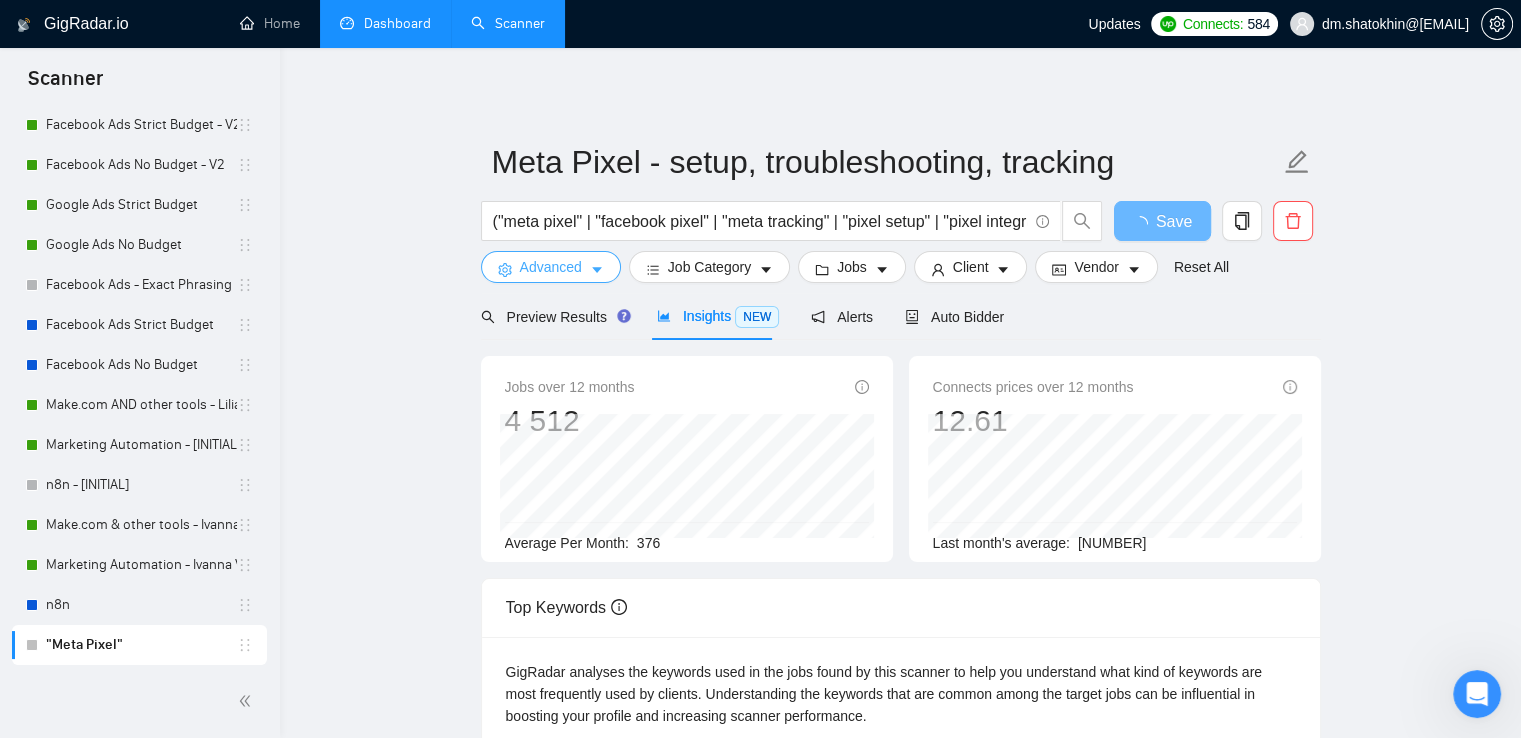 click on "Advanced" at bounding box center (551, 267) 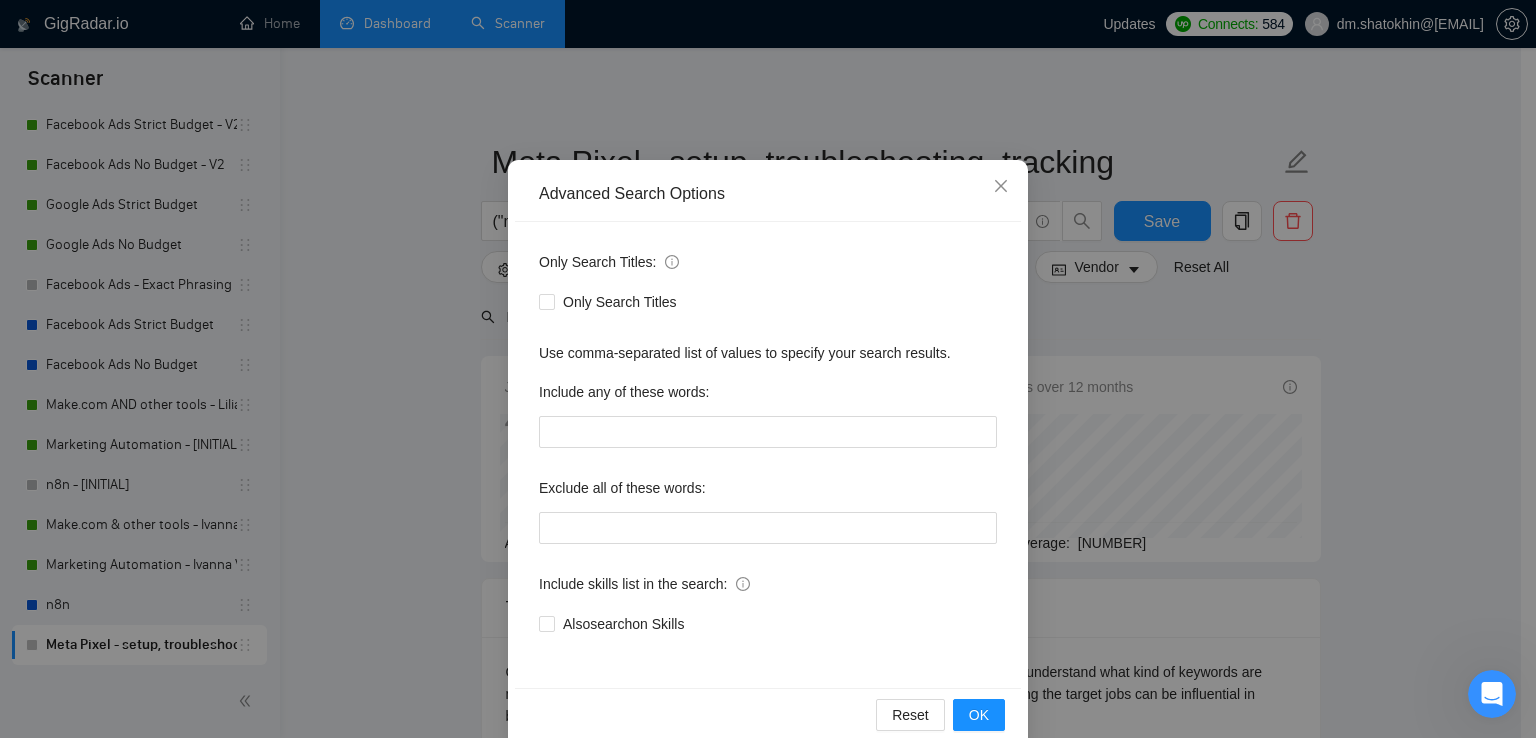 scroll, scrollTop: 94, scrollLeft: 0, axis: vertical 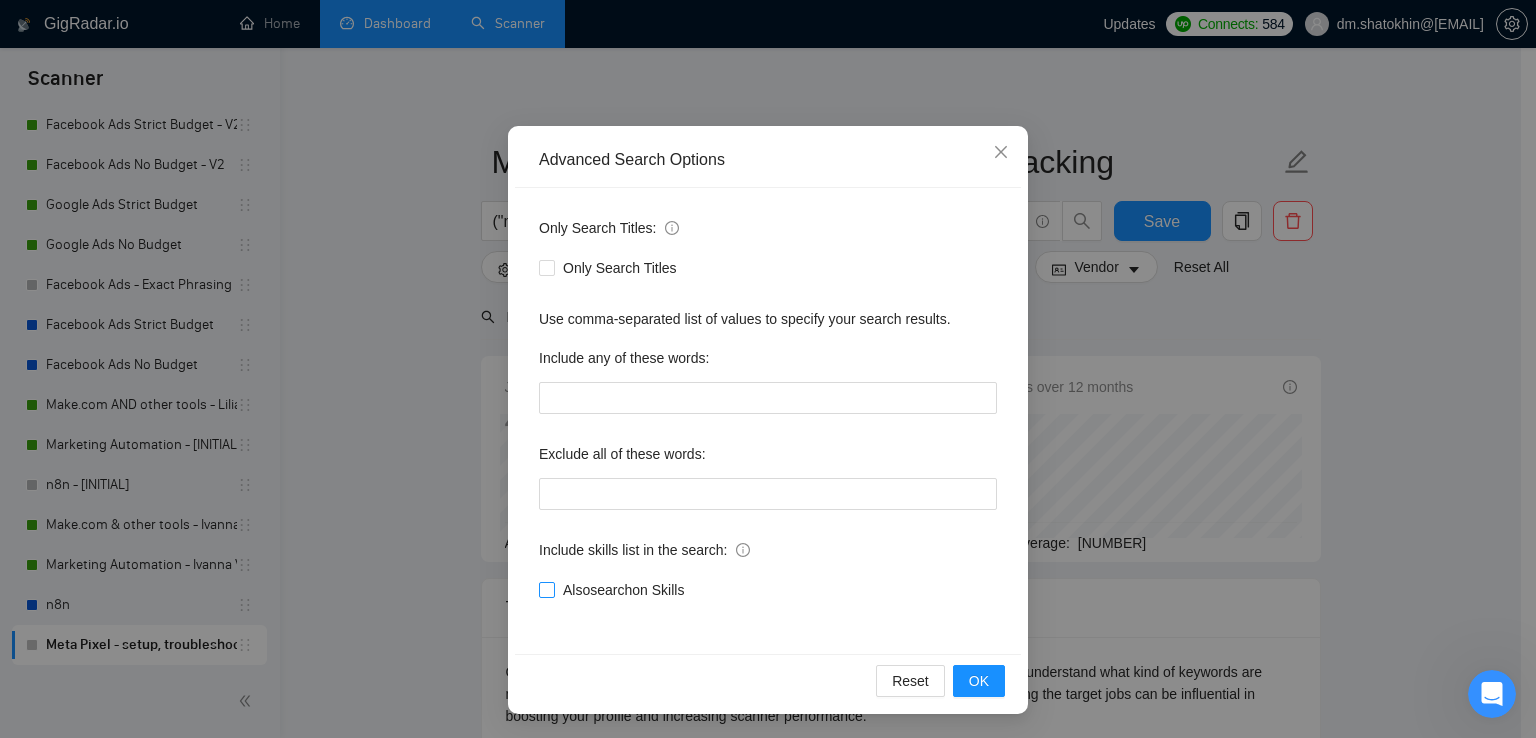click on "Also  search  on Skills" at bounding box center (623, 590) 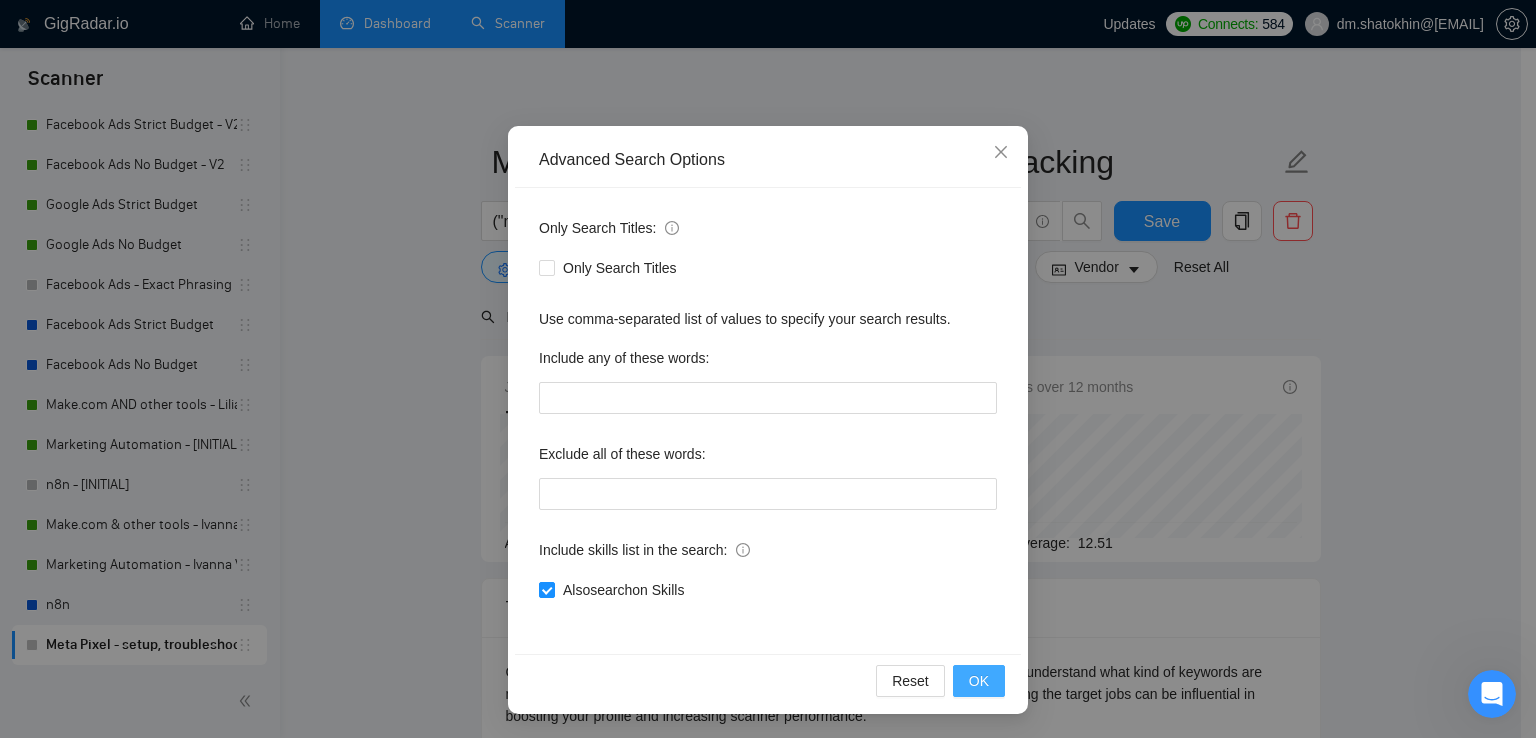 click on "OK" at bounding box center [979, 681] 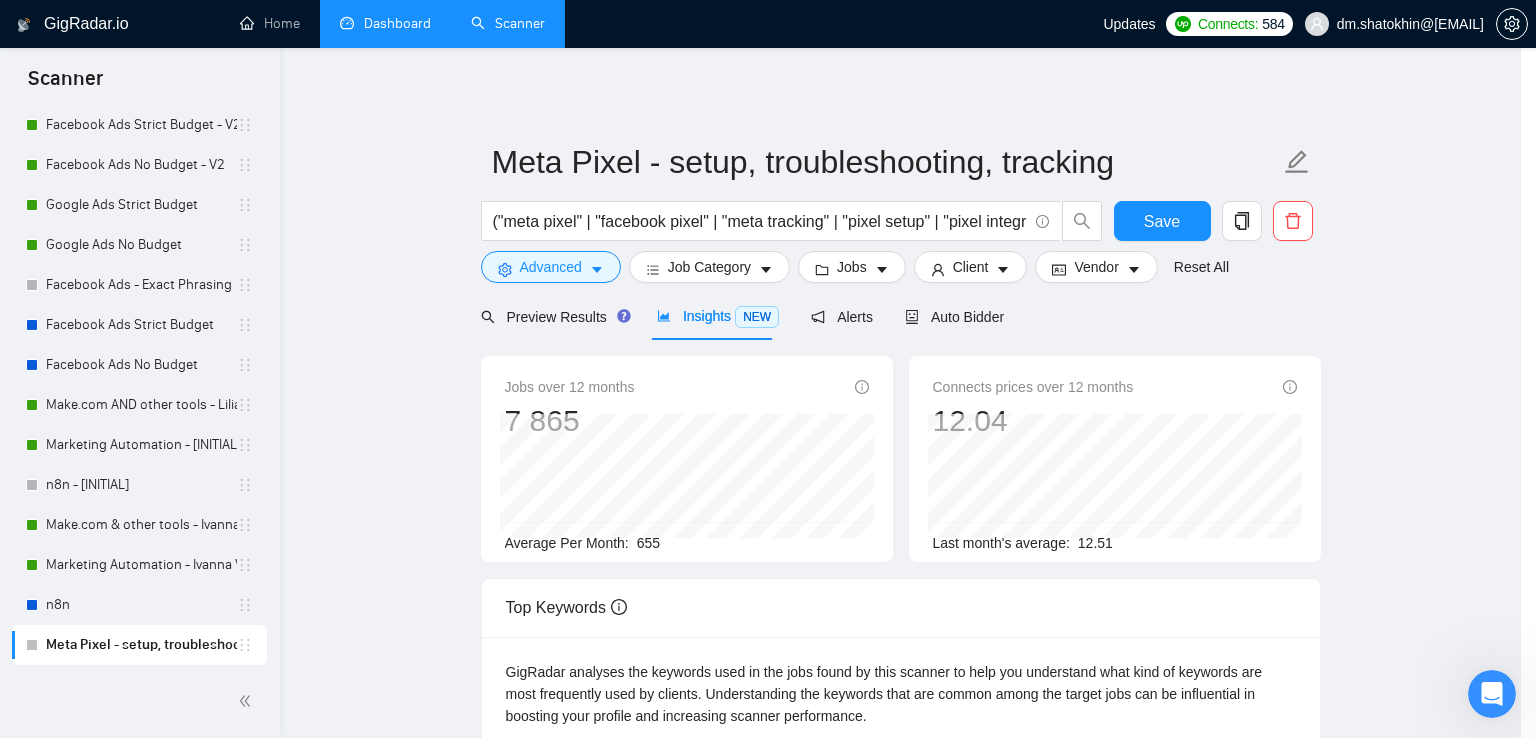 scroll, scrollTop: 0, scrollLeft: 0, axis: both 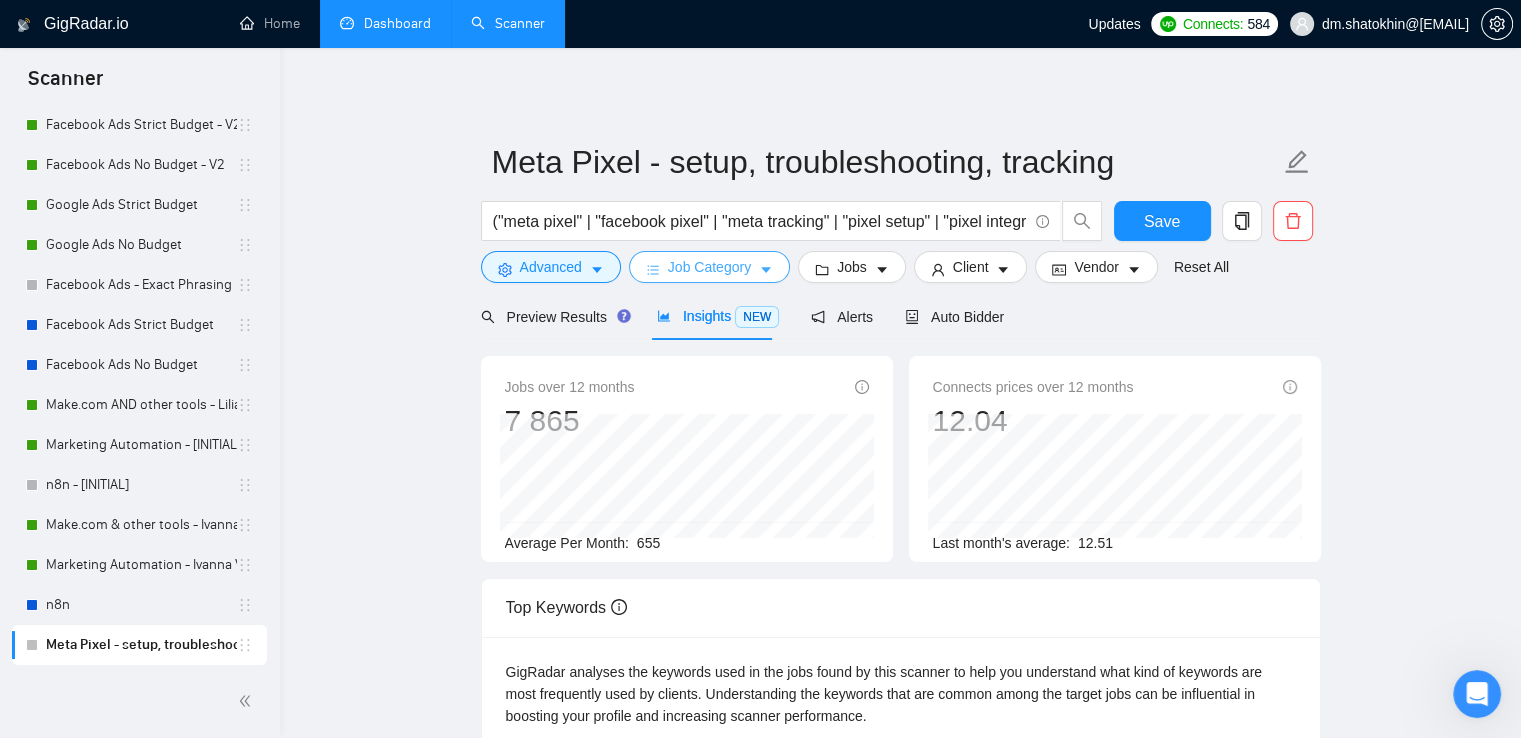click on "Job Category" at bounding box center (709, 267) 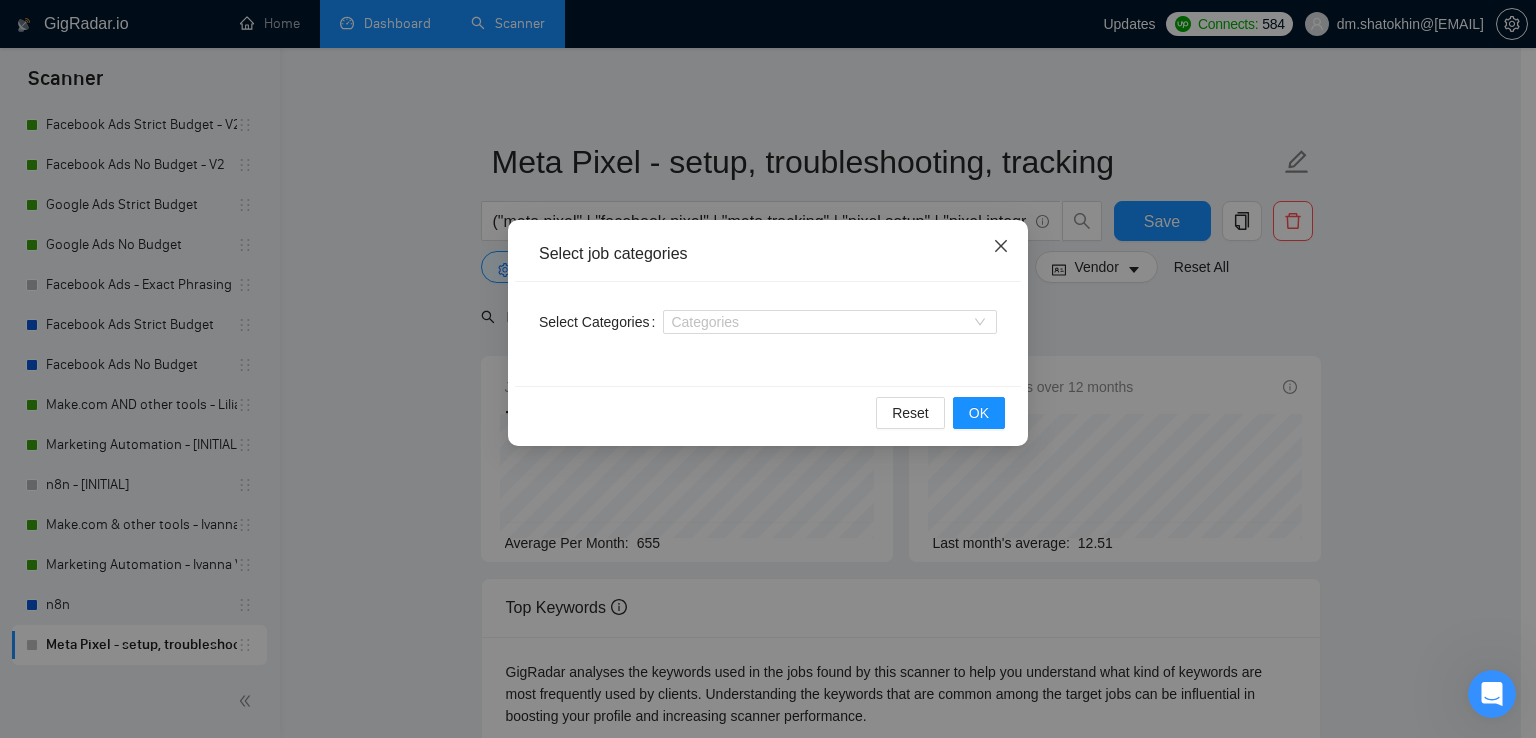 click at bounding box center [1001, 247] 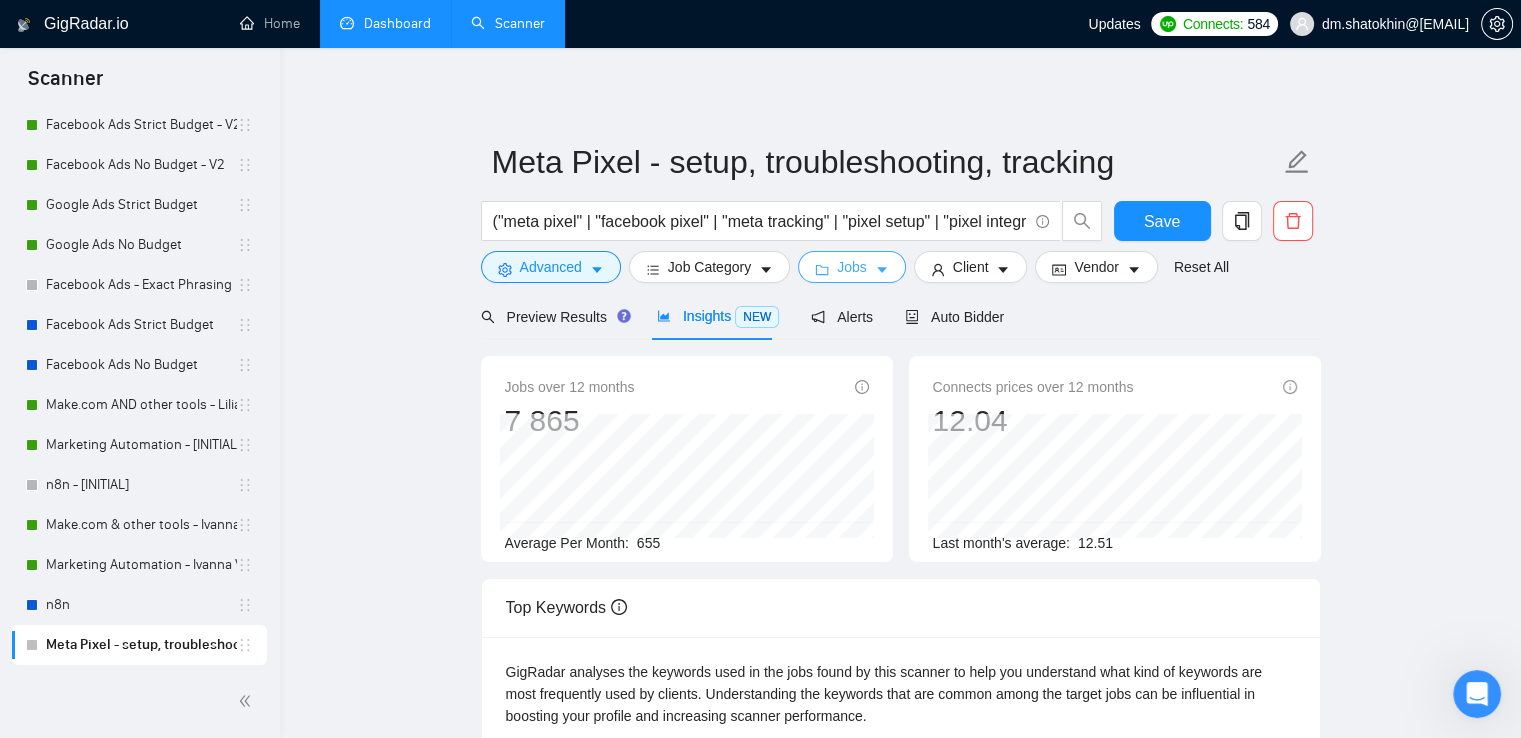 click on "Jobs" at bounding box center [852, 267] 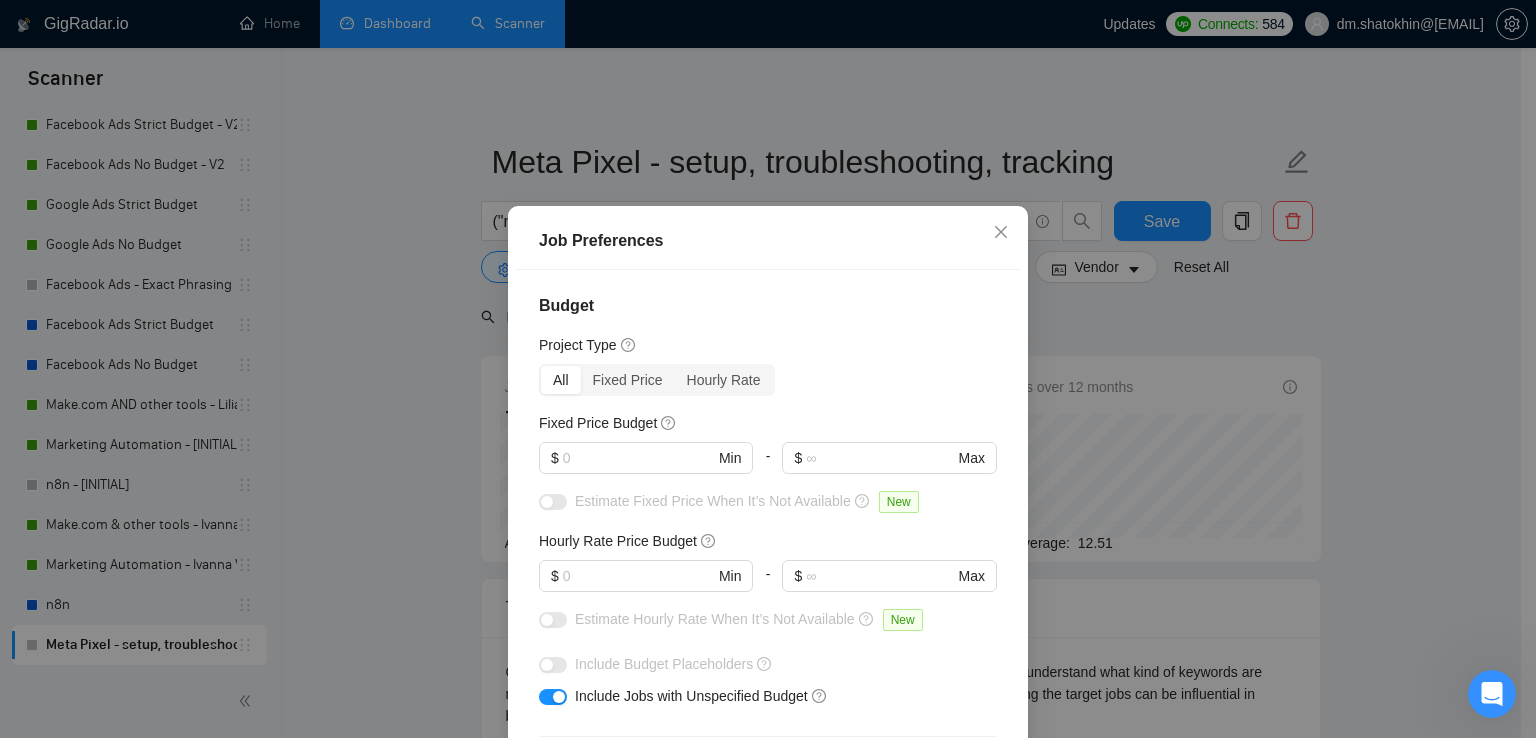 scroll, scrollTop: 100, scrollLeft: 0, axis: vertical 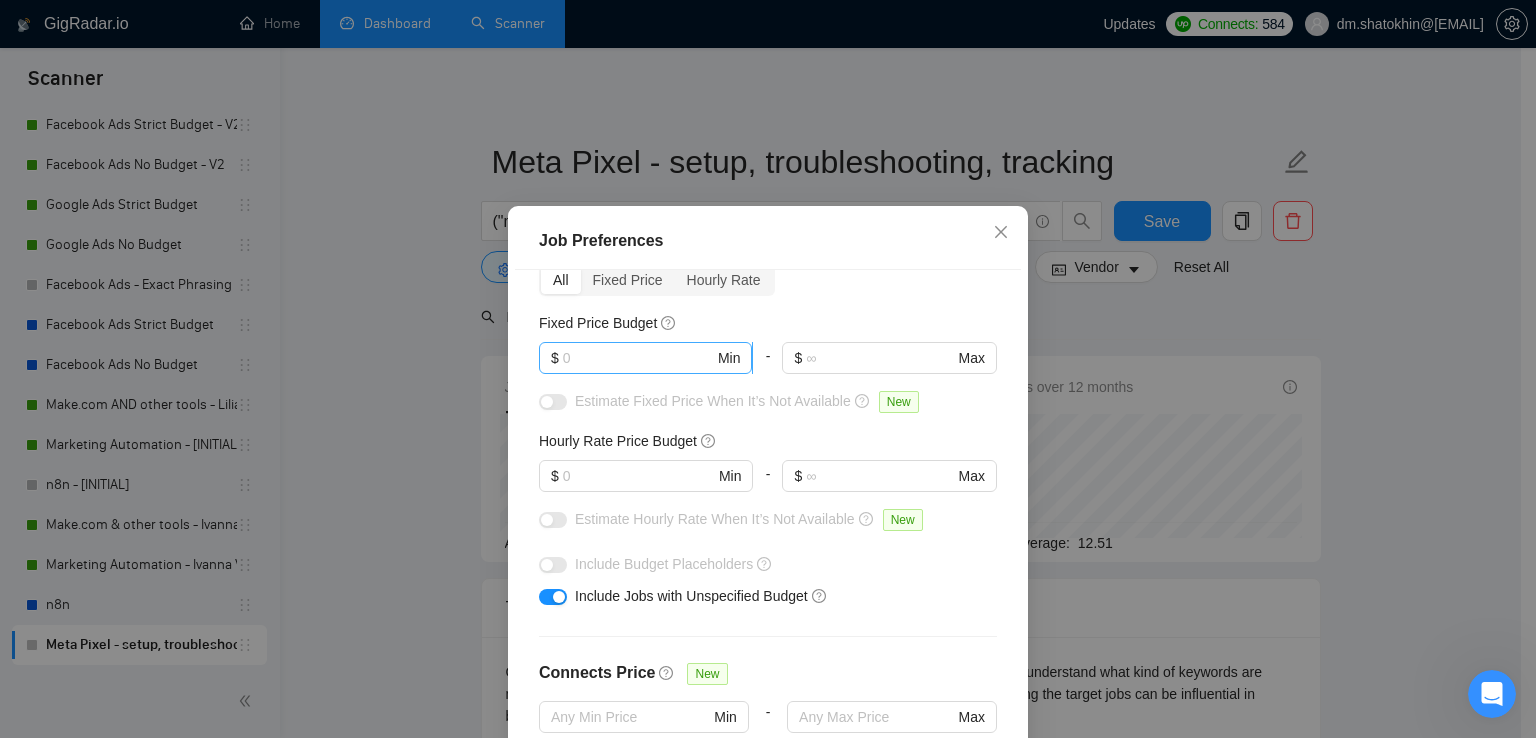 click at bounding box center [638, 358] 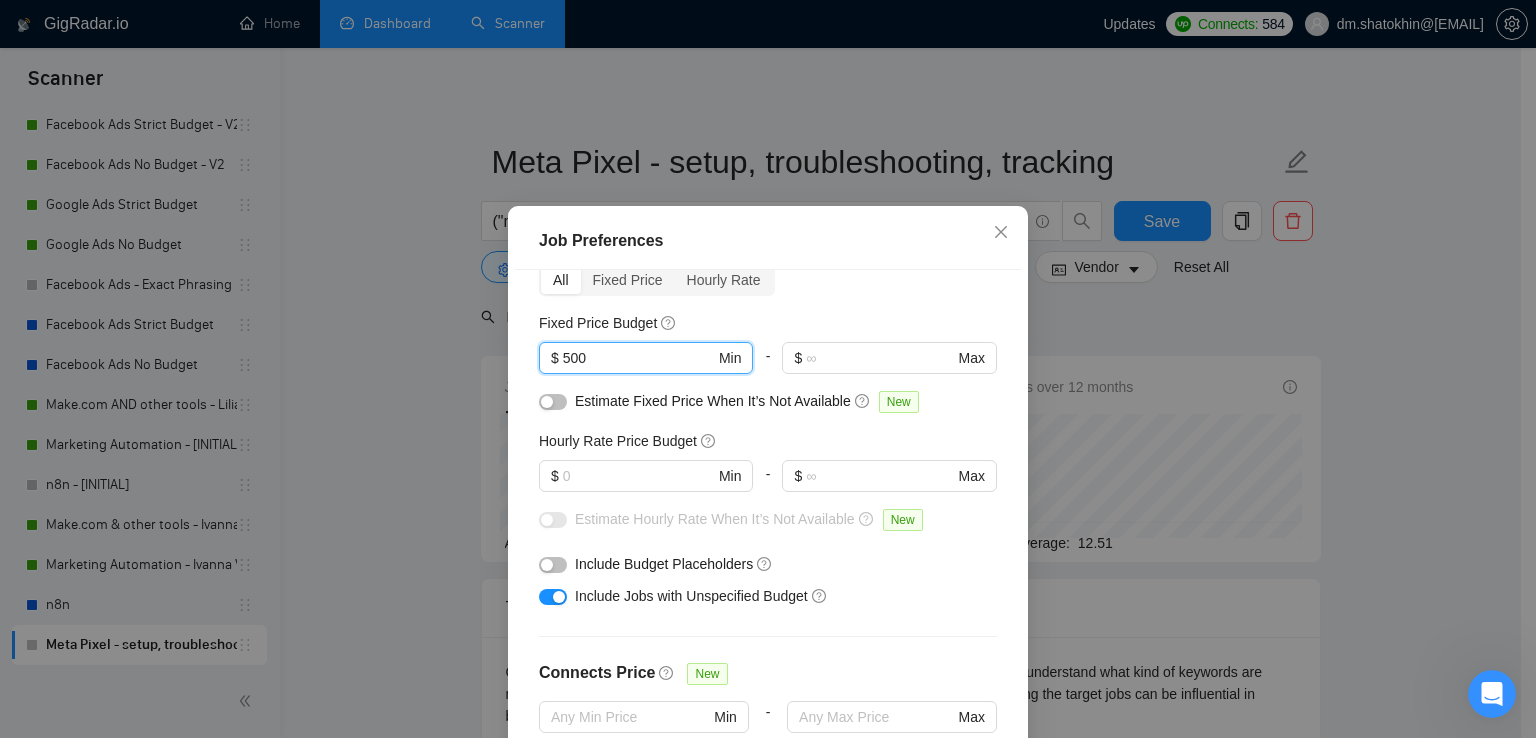 type on "500" 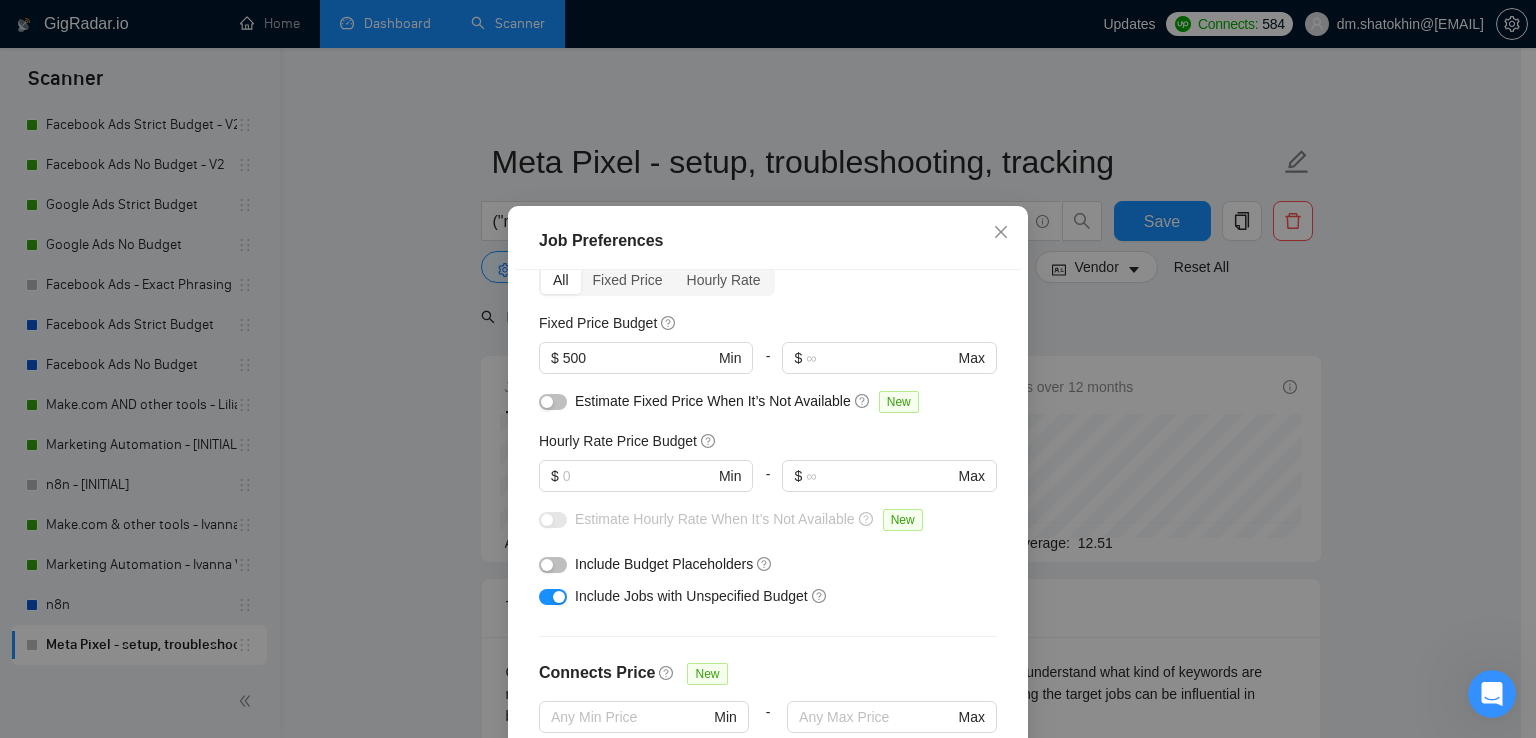click on "Budget Project Type All Fixed Price Hourly Rate   Fixed Price Budget $ 500 Min - $ Max Estimate Fixed Price When It’s Not Available New   Hourly Rate Price Budget $ Min - $ Max Estimate Hourly Rate When It’s Not Available New Include Budget Placeholders Include Jobs with Unspecified Budget   Connects Price New Min - Max Project Duration   Unspecified Less than 1 month 1 to 3 months 3 to 6 months More than 6 months Hourly Workload   Unspecified <30 hrs/week >30 hrs/week Hours TBD Unsure Job Posting Questions New   Any posting questions Description Preferences Description Size New   Any description size" at bounding box center [768, 528] 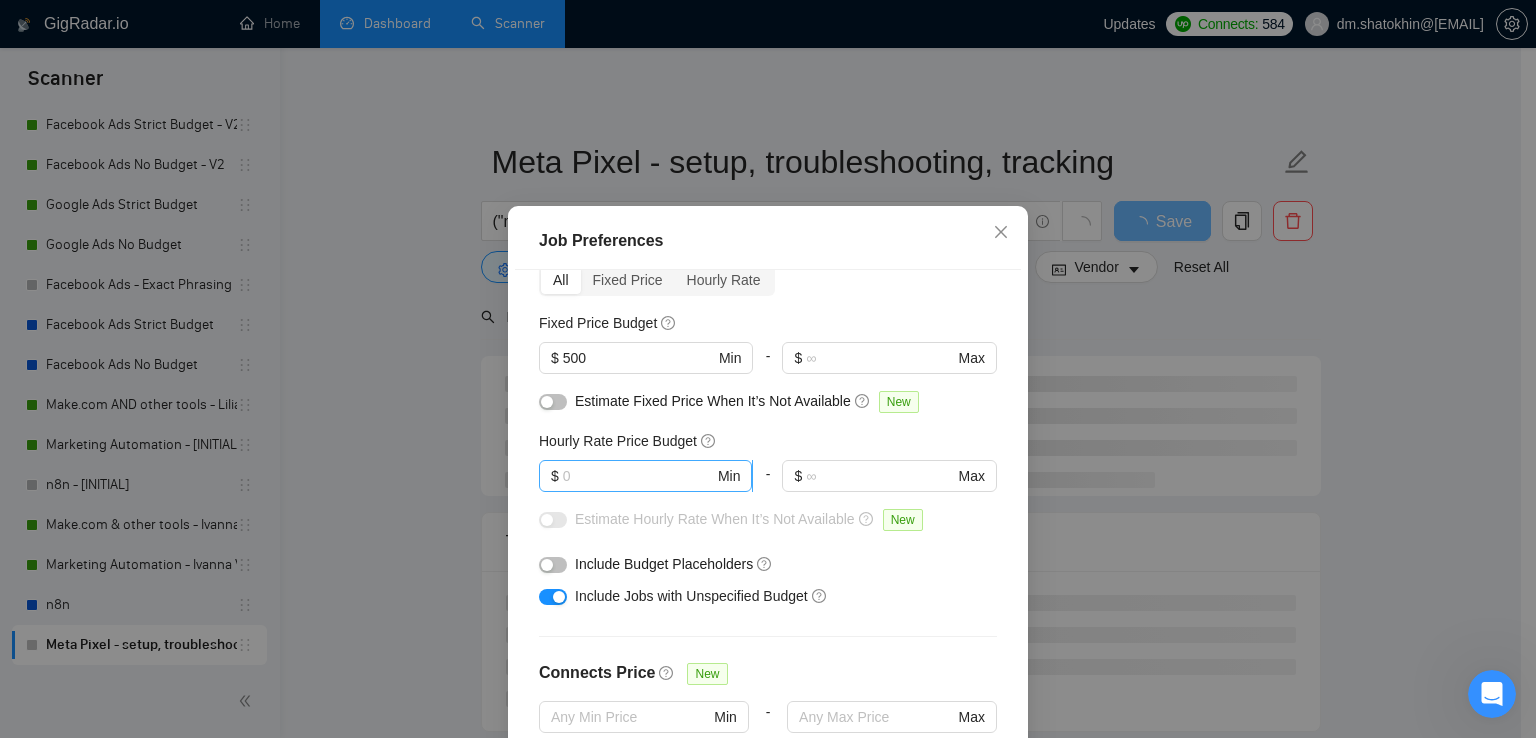 click at bounding box center [638, 476] 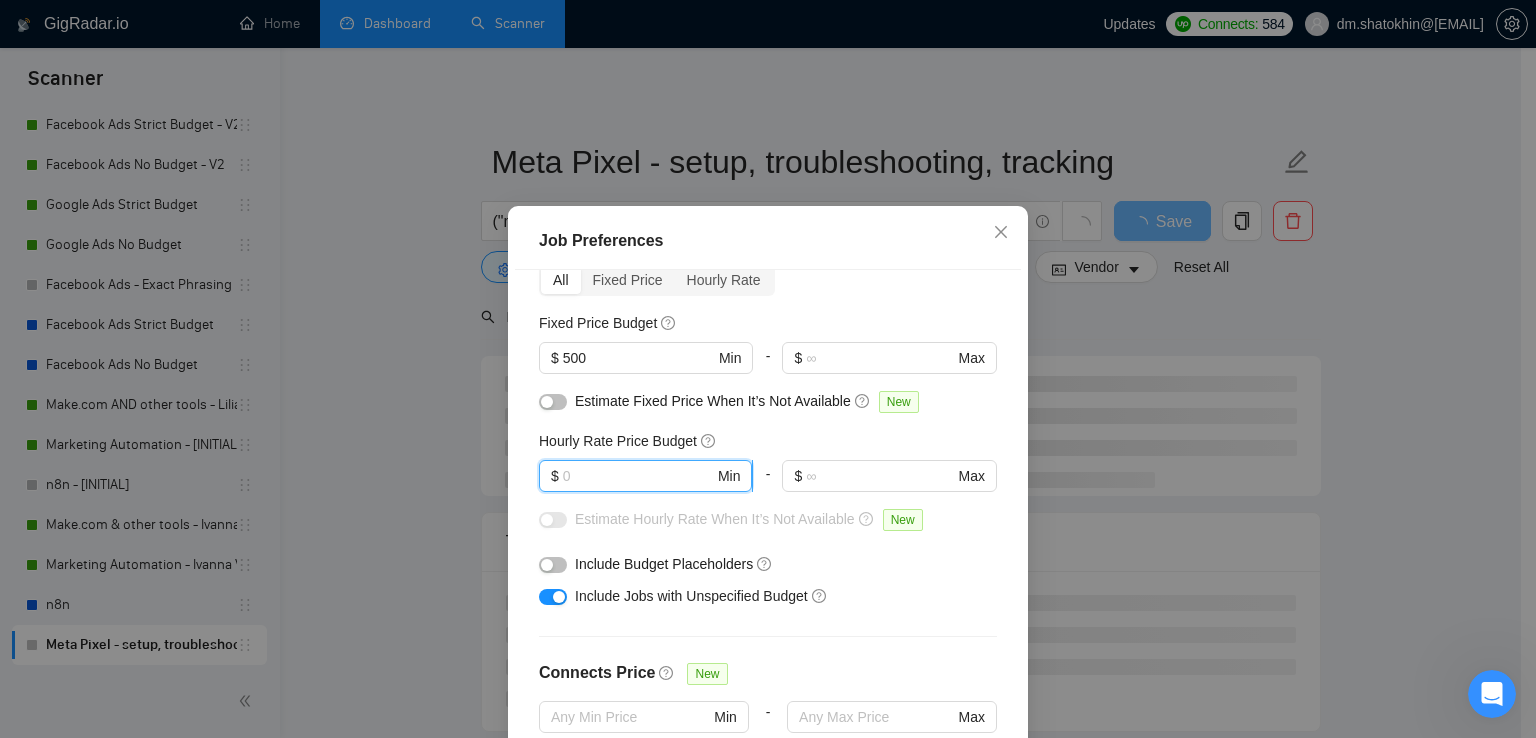 click at bounding box center (638, 476) 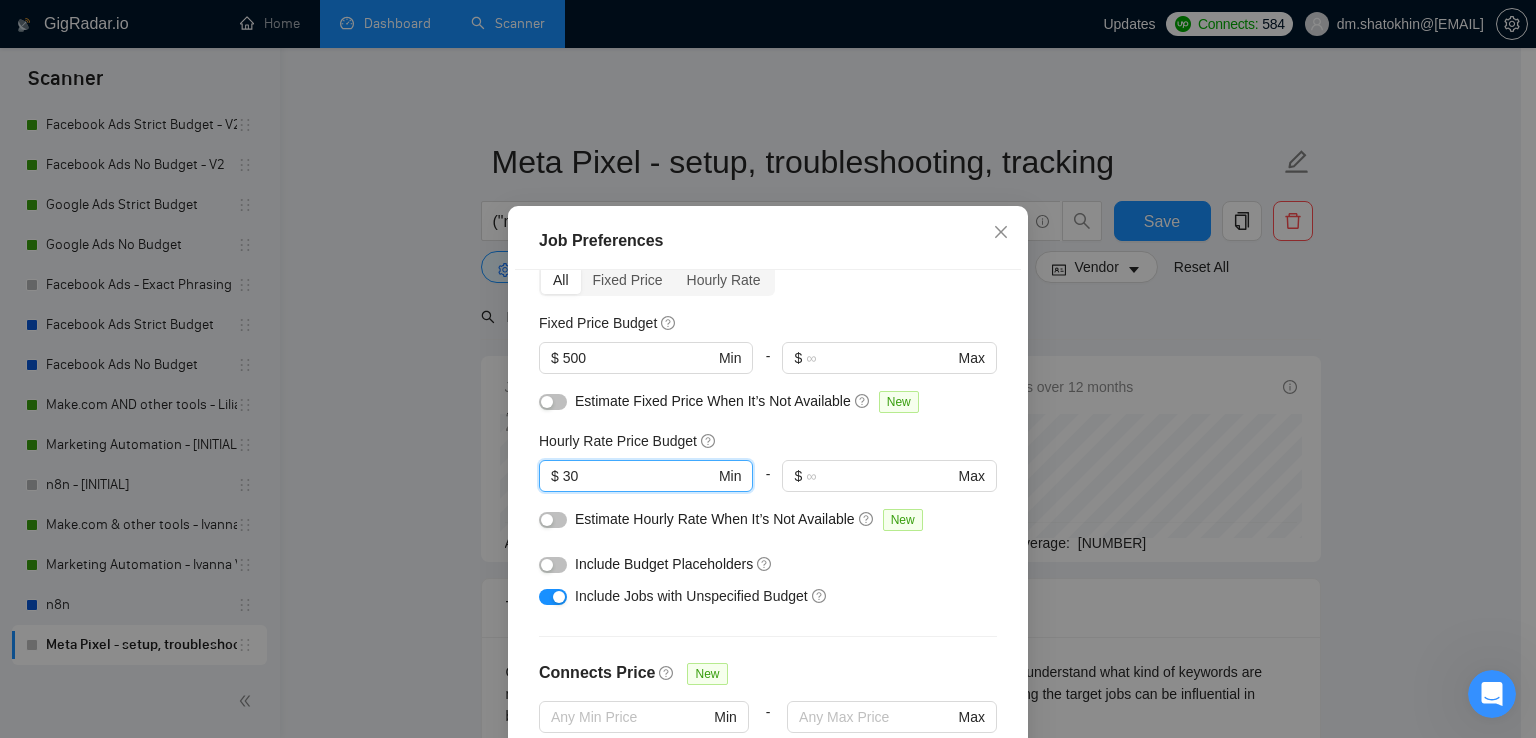 type on "30" 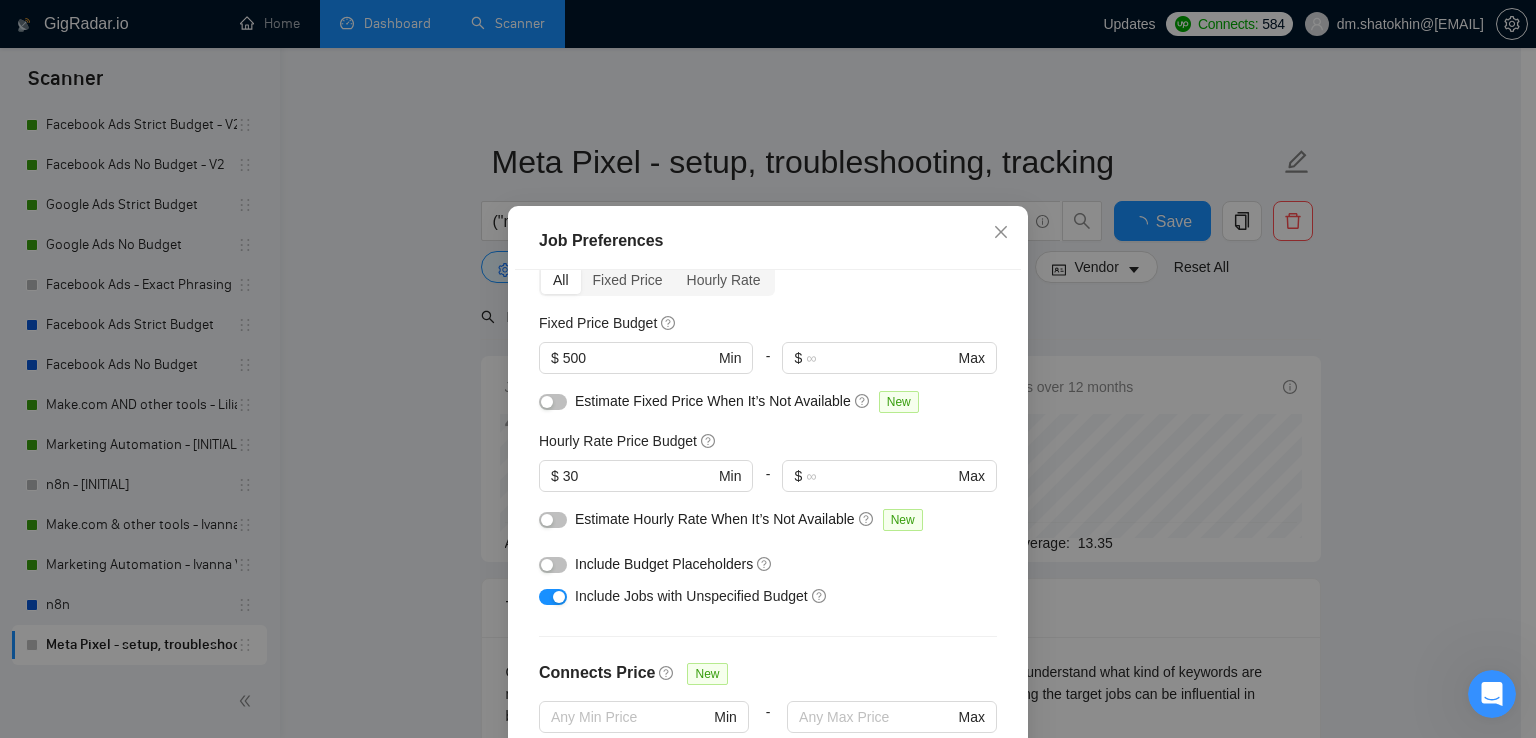 scroll, scrollTop: 200, scrollLeft: 0, axis: vertical 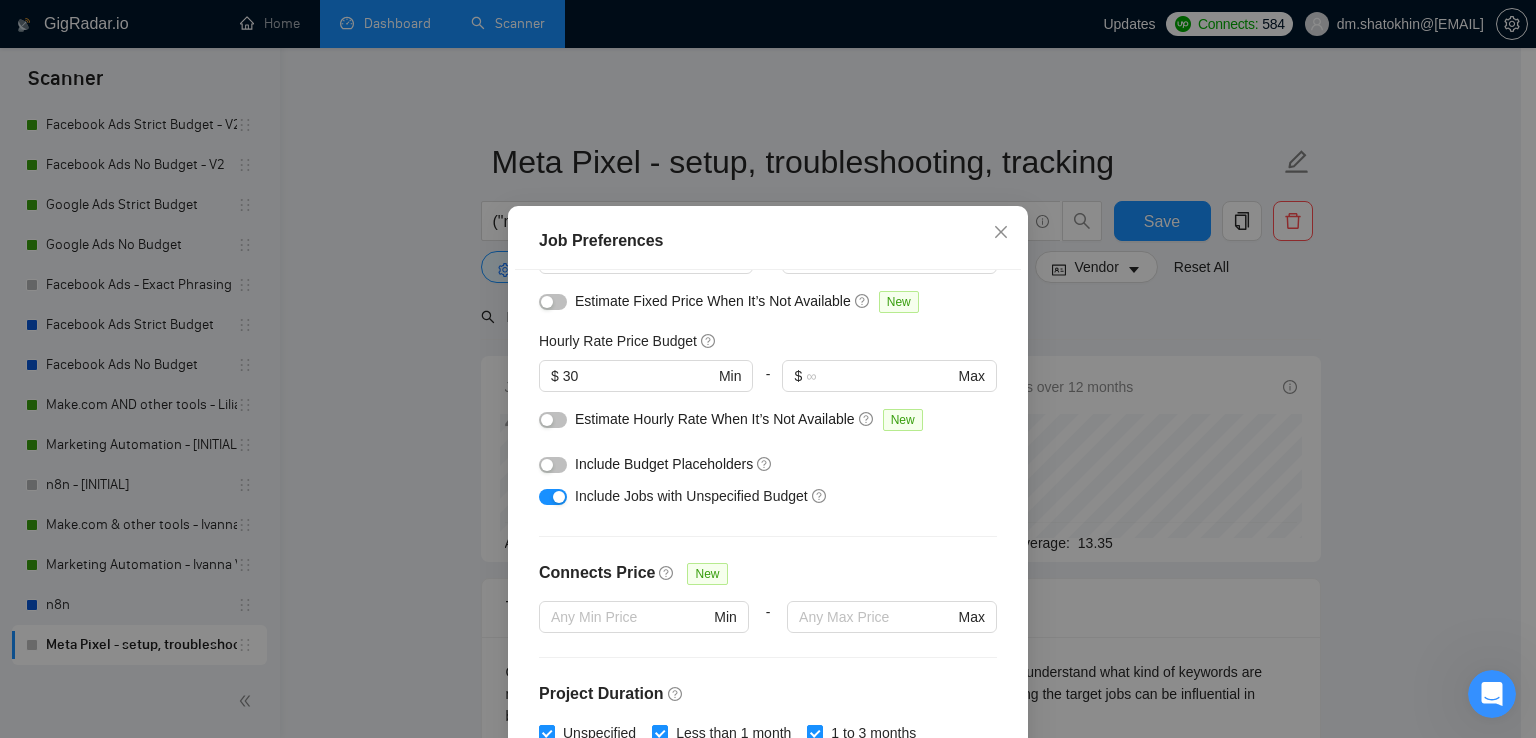 click at bounding box center [553, 465] 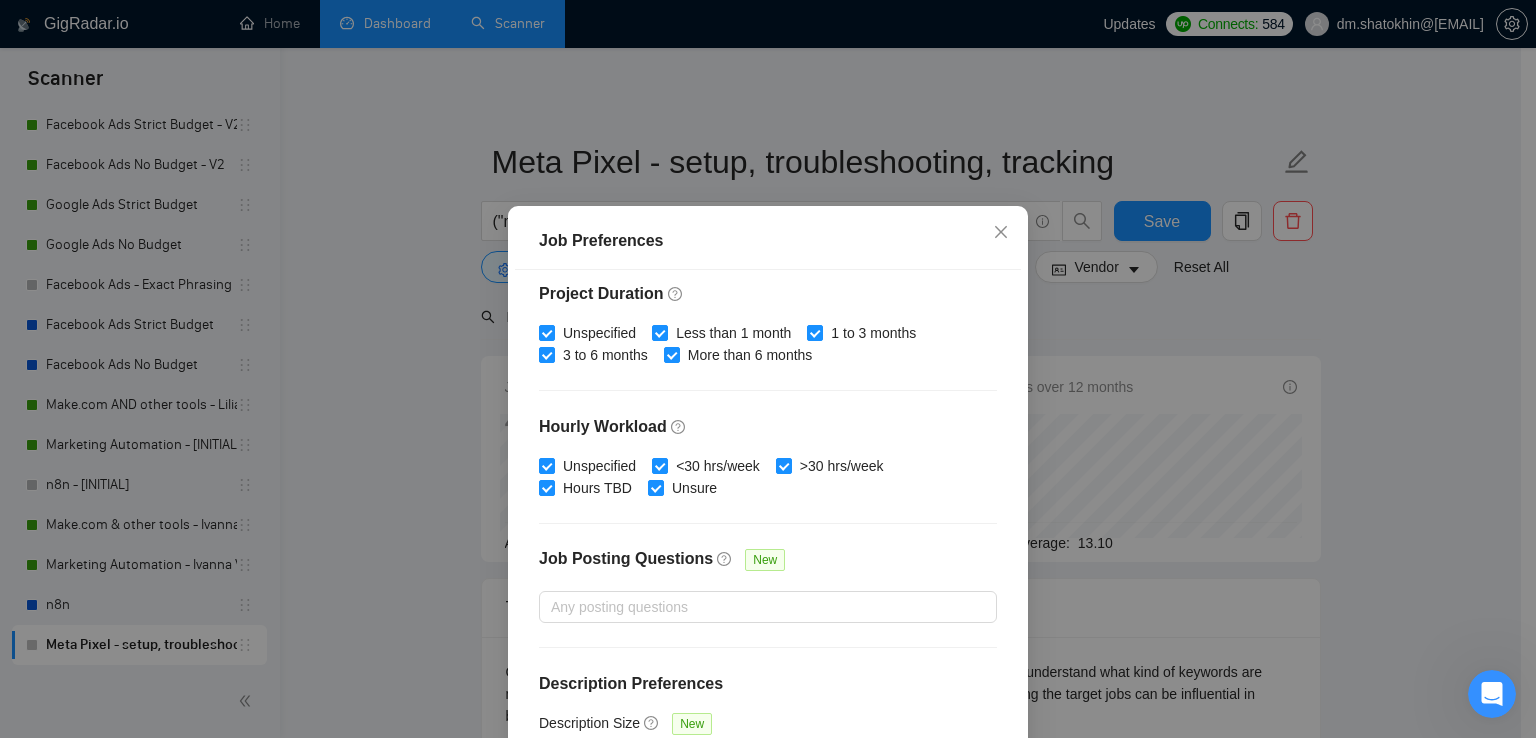 scroll, scrollTop: 611, scrollLeft: 0, axis: vertical 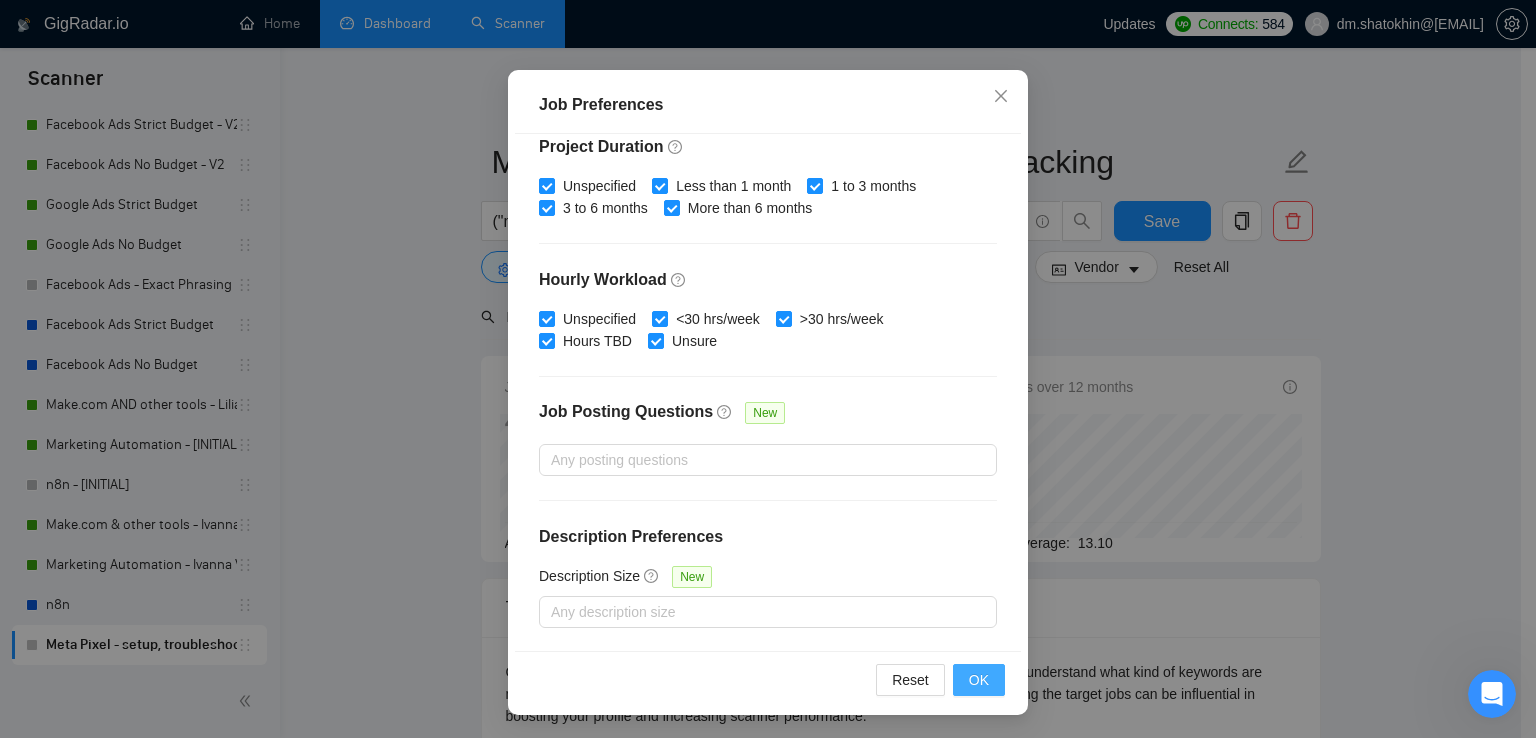 click on "OK" at bounding box center [979, 680] 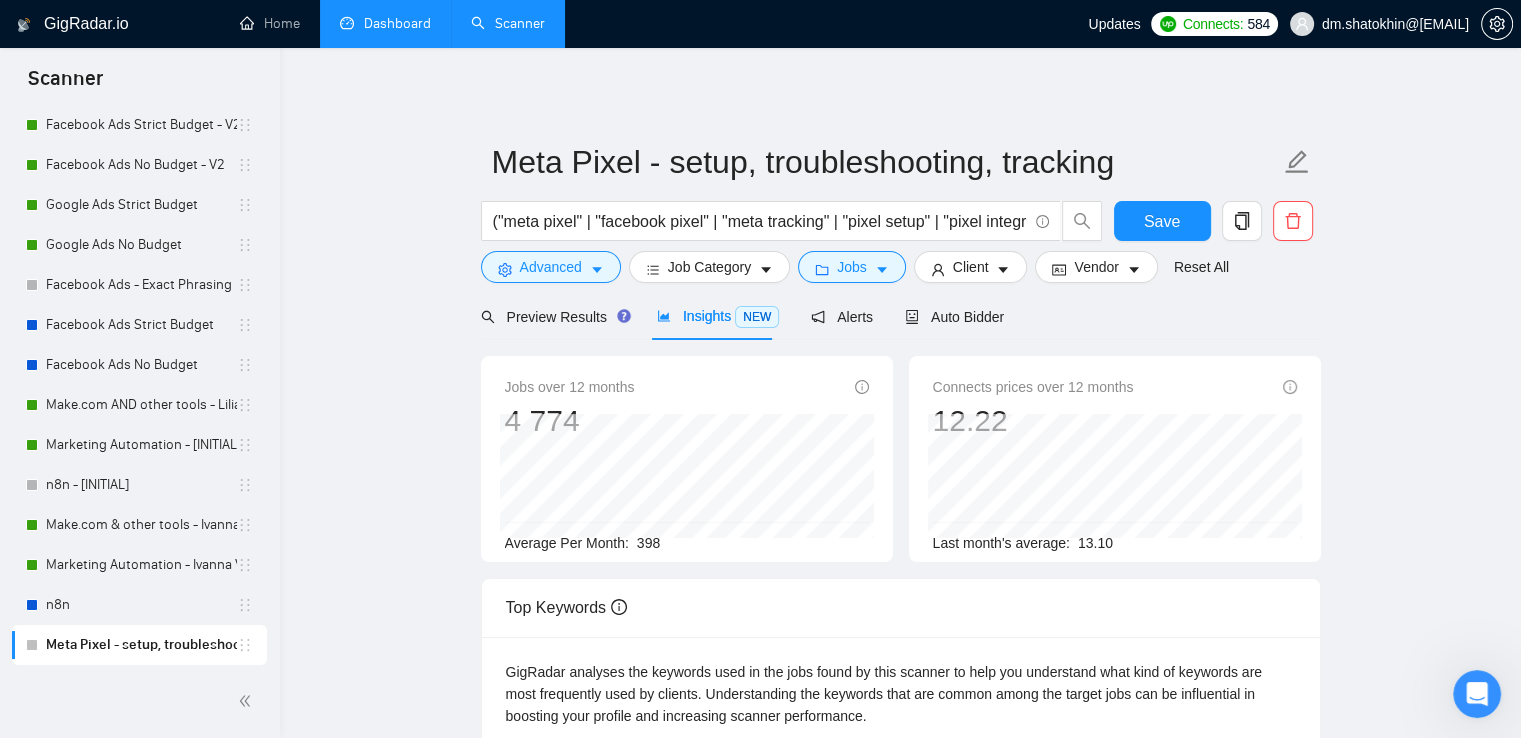 click on "Preview Results Insights NEW Alerts Auto Bidder" at bounding box center (901, 316) 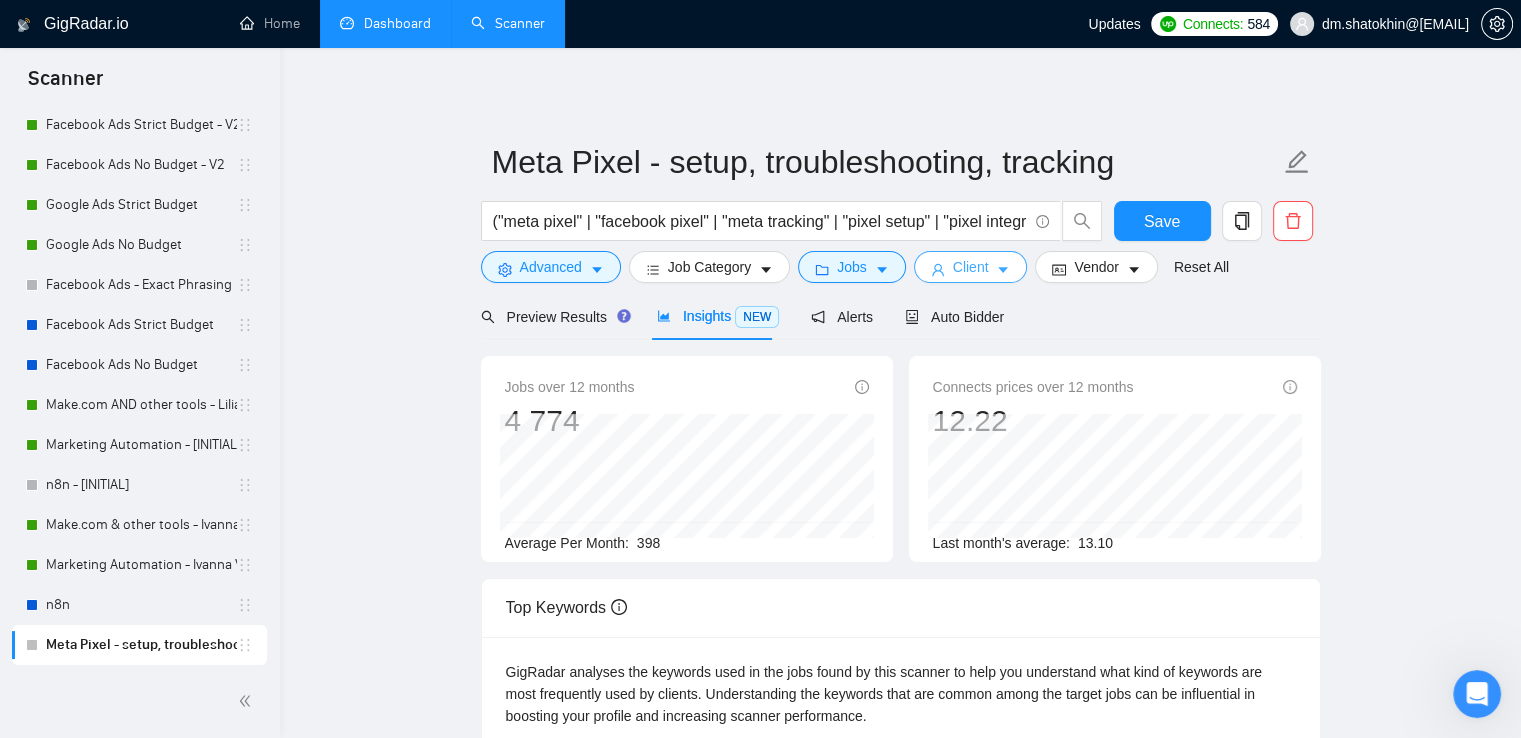 click on "Client" at bounding box center [971, 267] 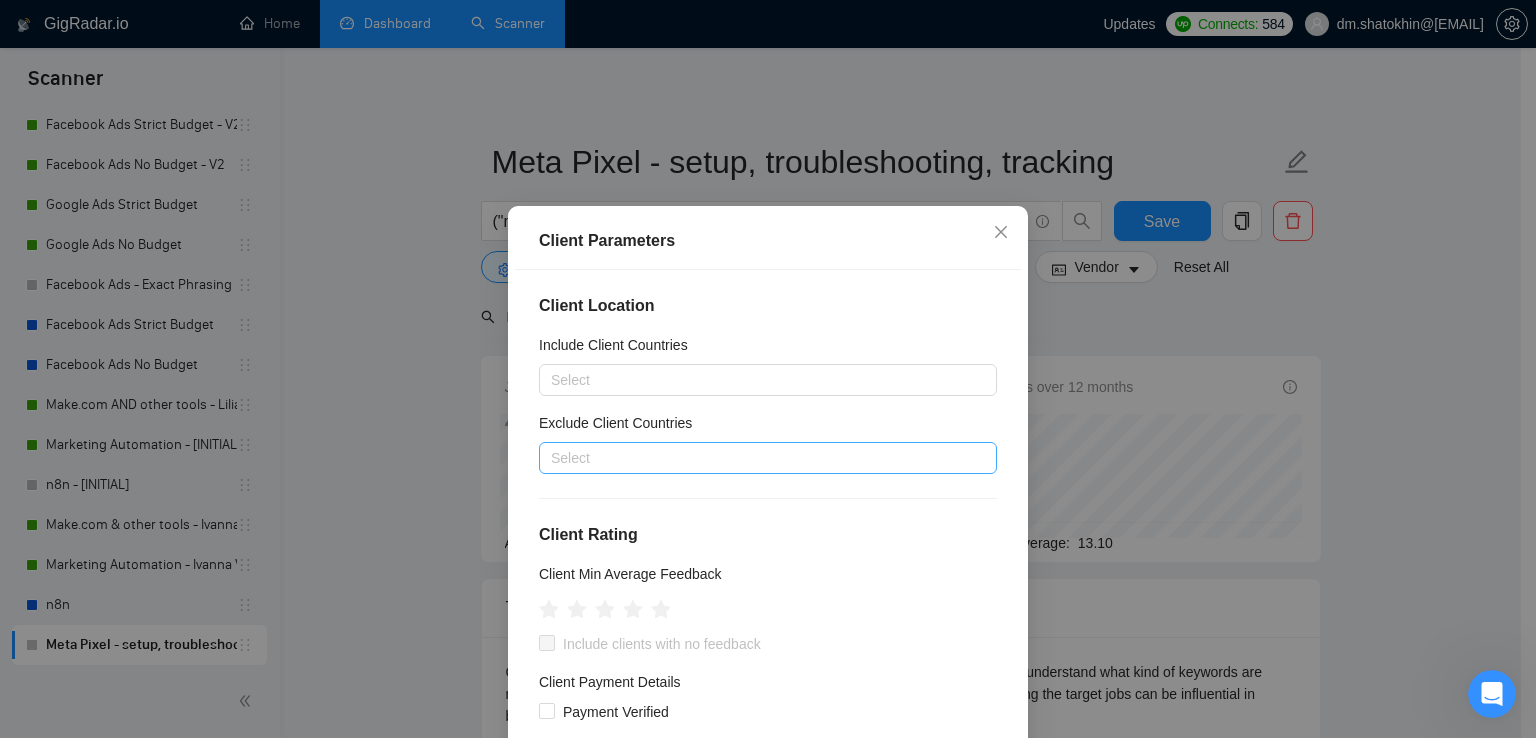 click at bounding box center [758, 458] 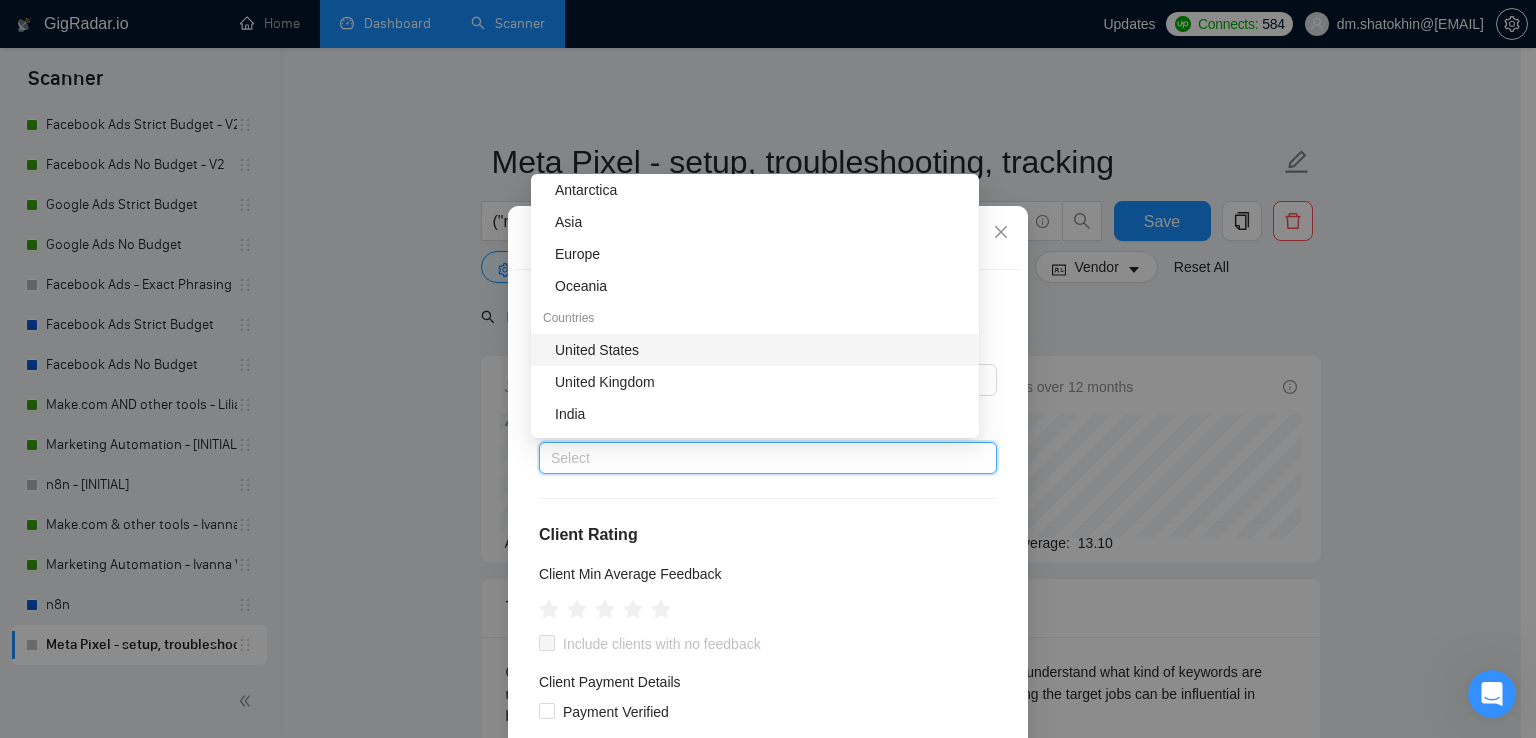 scroll, scrollTop: 300, scrollLeft: 0, axis: vertical 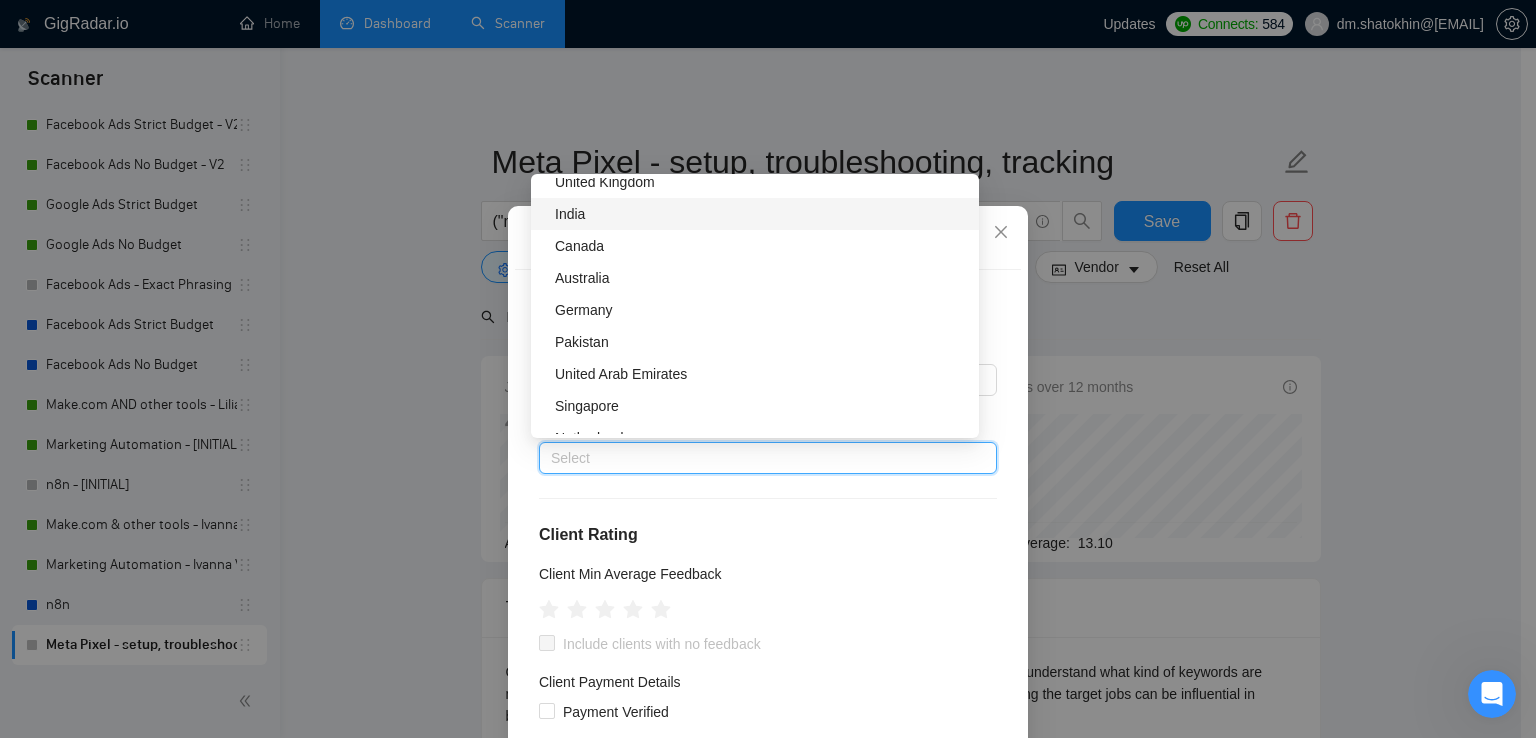 click on "India" at bounding box center [761, 214] 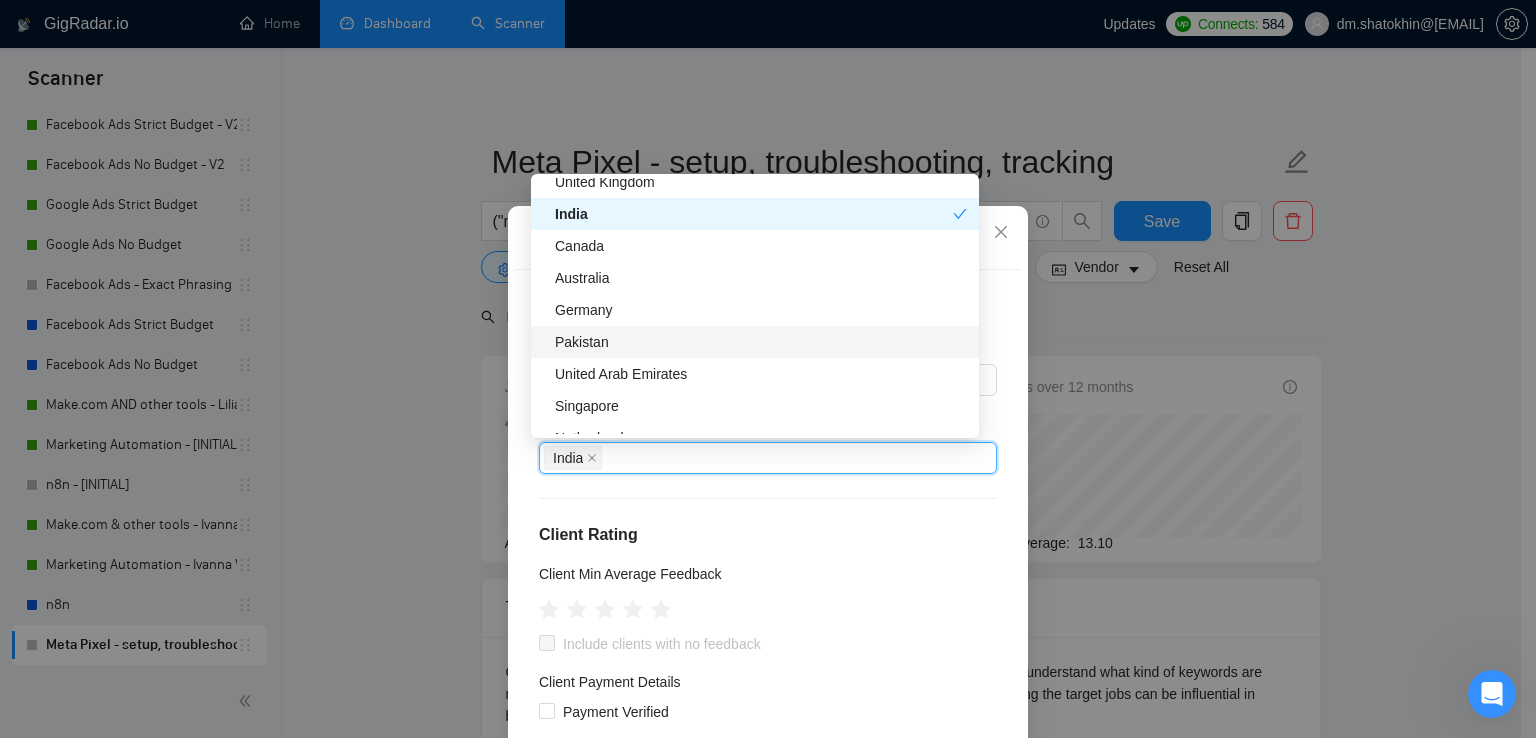 click on "Pakistan" at bounding box center [761, 342] 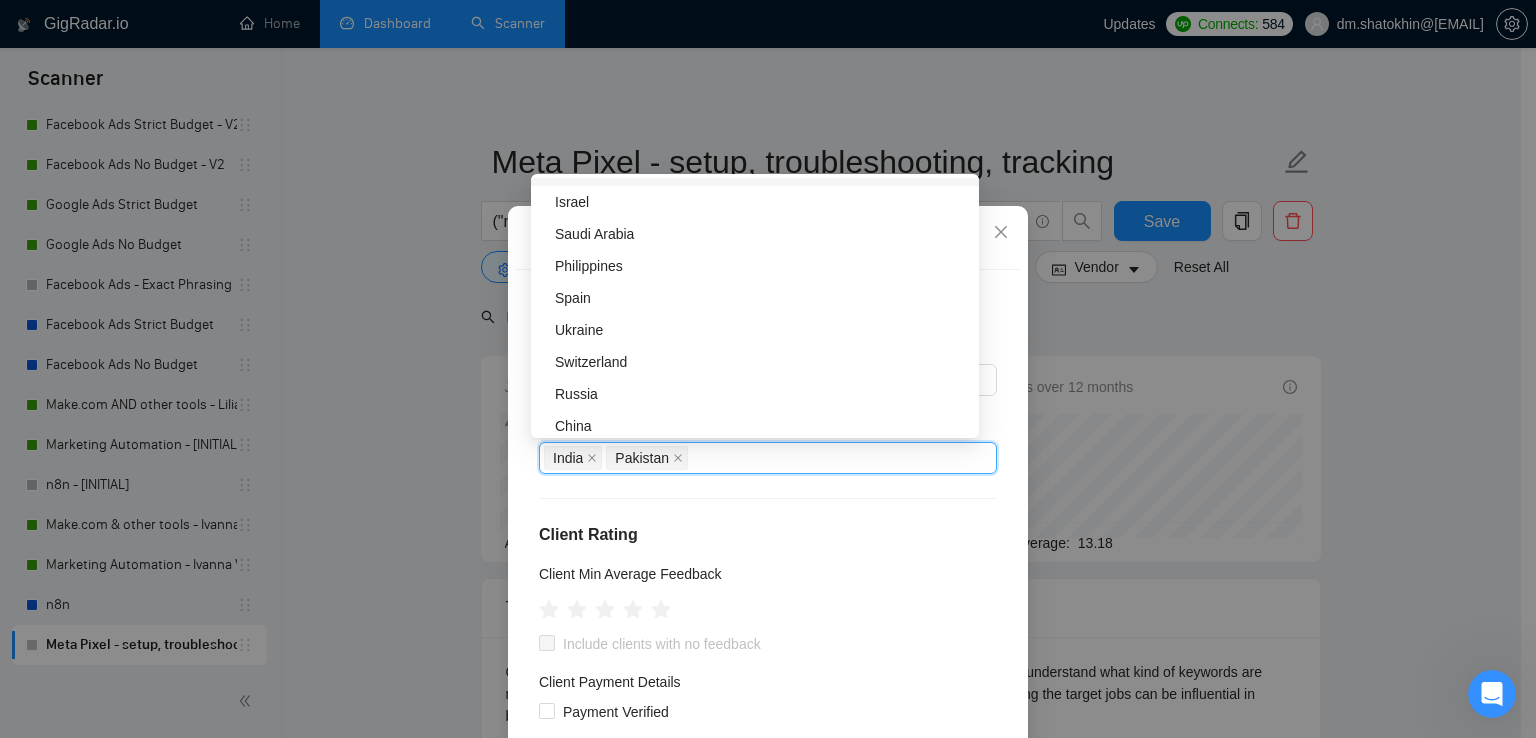 scroll, scrollTop: 700, scrollLeft: 0, axis: vertical 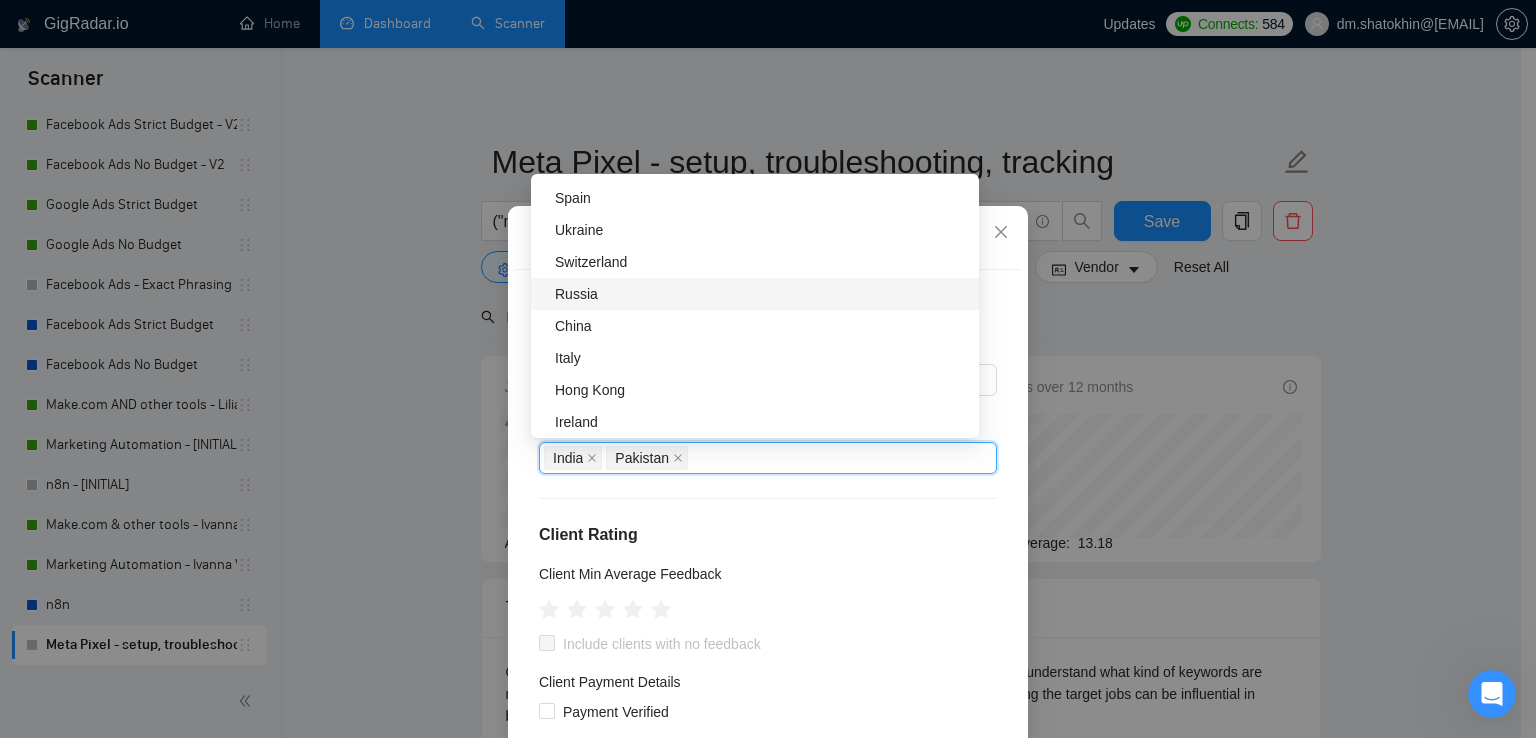 drag, startPoint x: 589, startPoint y: 299, endPoint x: 730, endPoint y: 295, distance: 141.05673 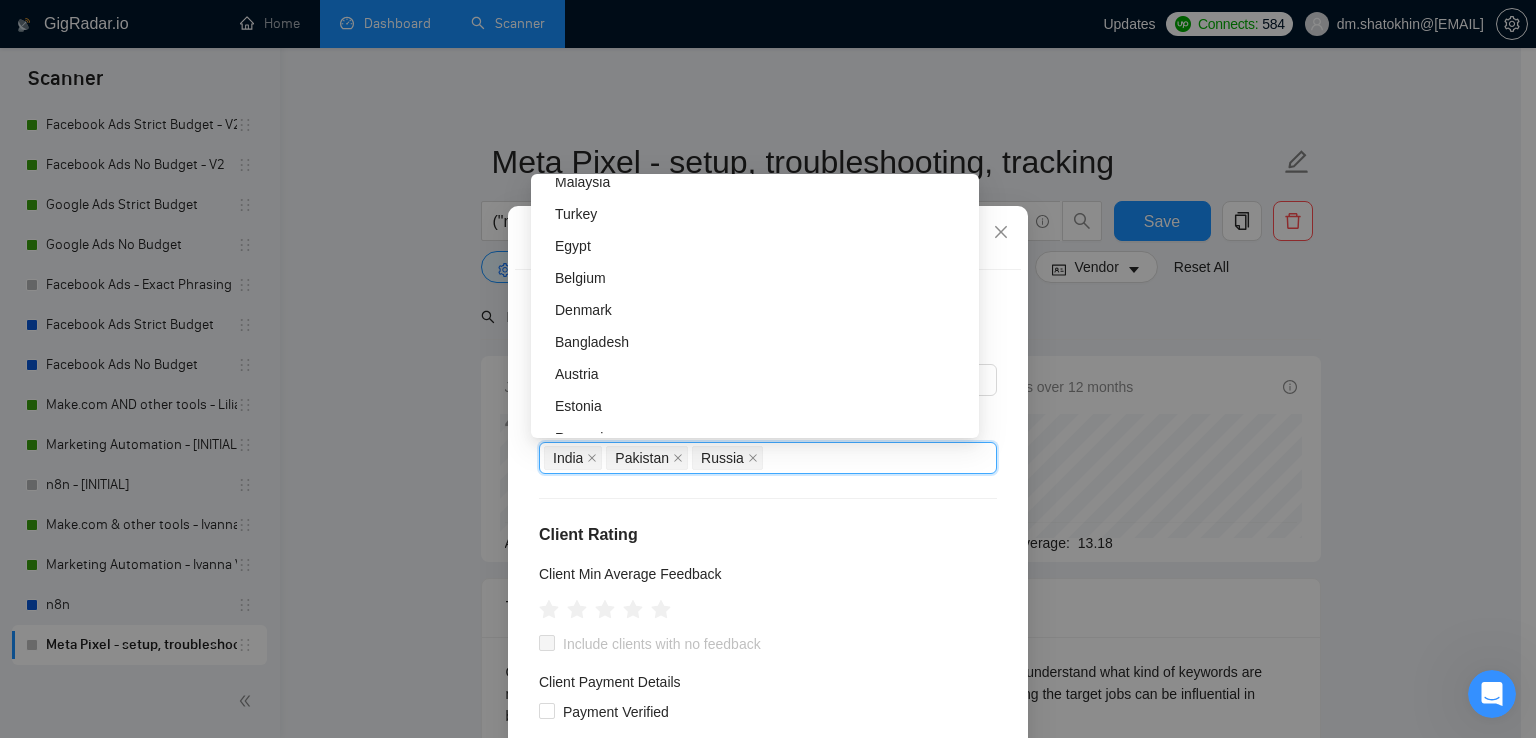 scroll, scrollTop: 1200, scrollLeft: 0, axis: vertical 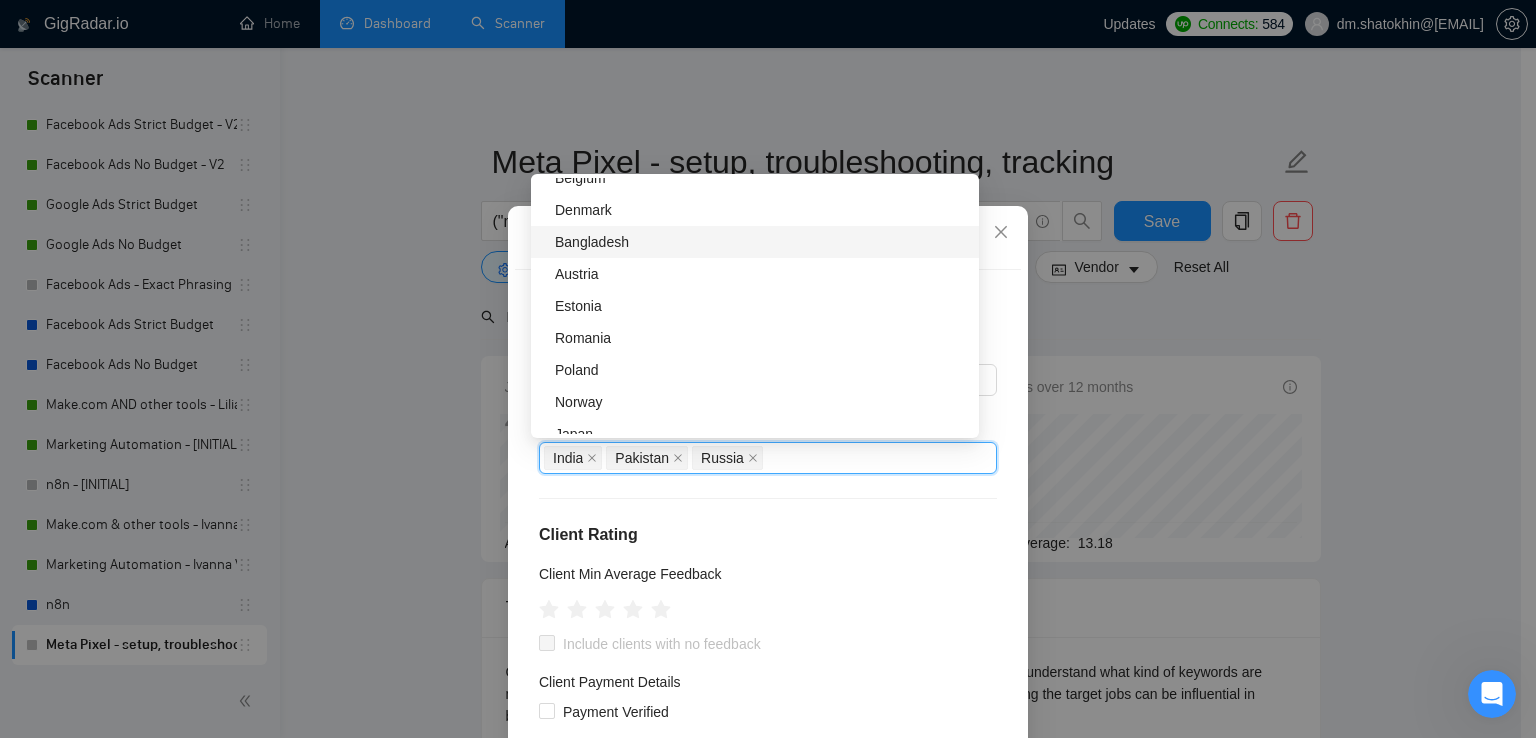 click on "Bangladesh" at bounding box center [761, 242] 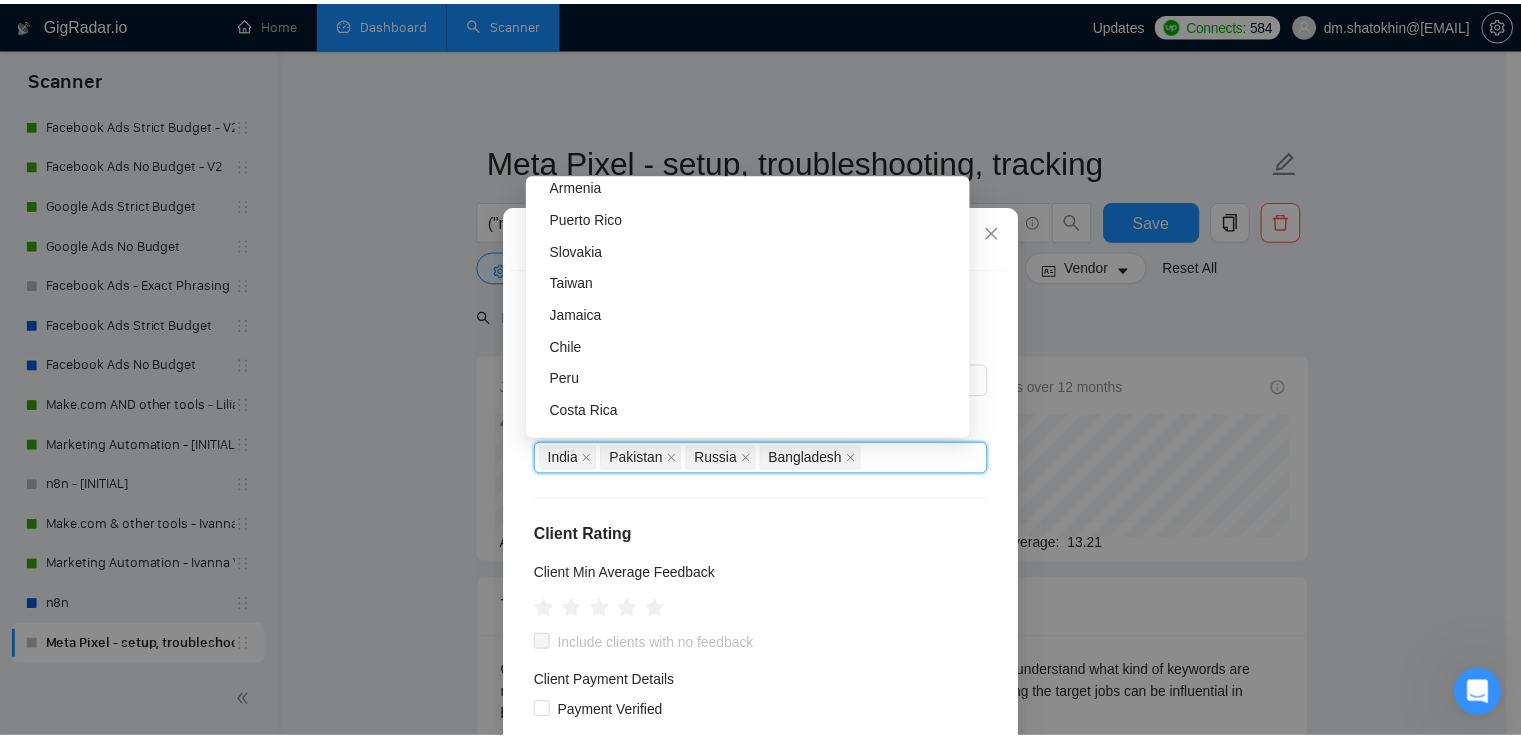 scroll, scrollTop: 2800, scrollLeft: 0, axis: vertical 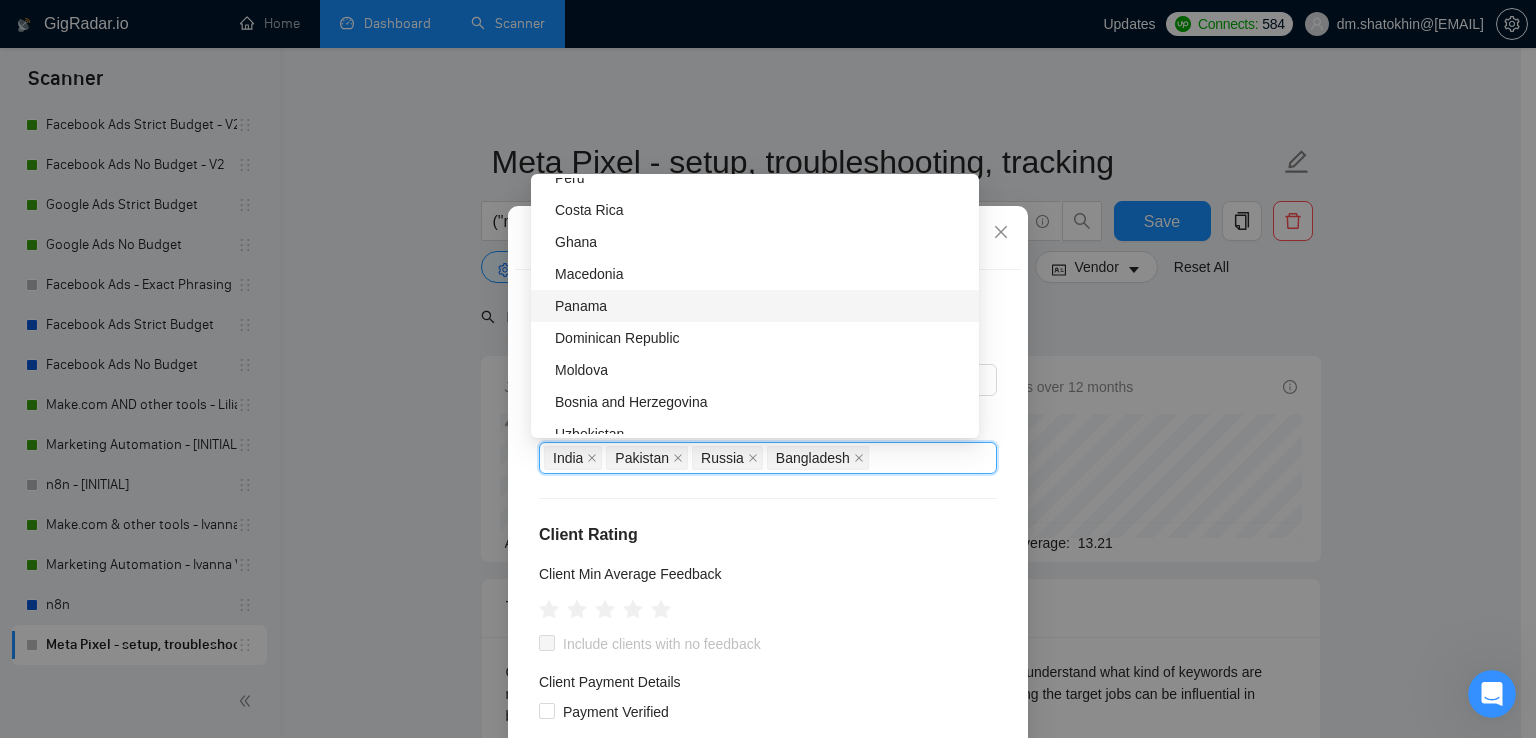 click on "Client Parameters Client Location Include Client Countries   Select Exclude Client Countries India Pakistan Russia Bangladesh   Client Rating Client Min Average Feedback Include clients with no feedback Client Payment Details Payment Verified Hire Rate Stats   Client Total Spent $ Min - $ Max Client Hire Rate New   Any hire rate   Avg Hourly Rate Paid New $ Min - $ Max Include Clients without Sufficient History Client Profile Client Industry New   Any industry Client Company Size   Any company size Enterprise Clients New   Any clients Reset OK" at bounding box center (768, 369) 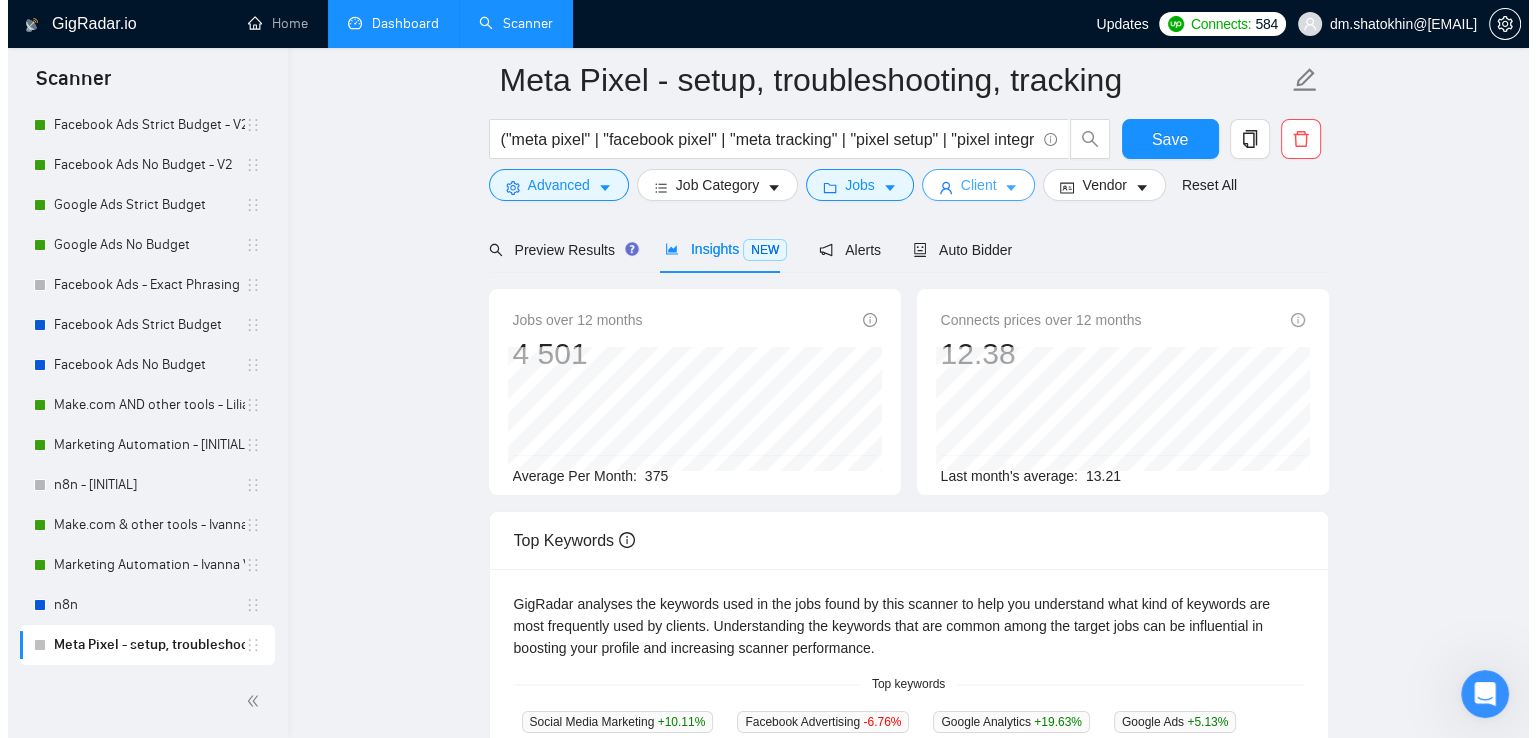 scroll, scrollTop: 100, scrollLeft: 0, axis: vertical 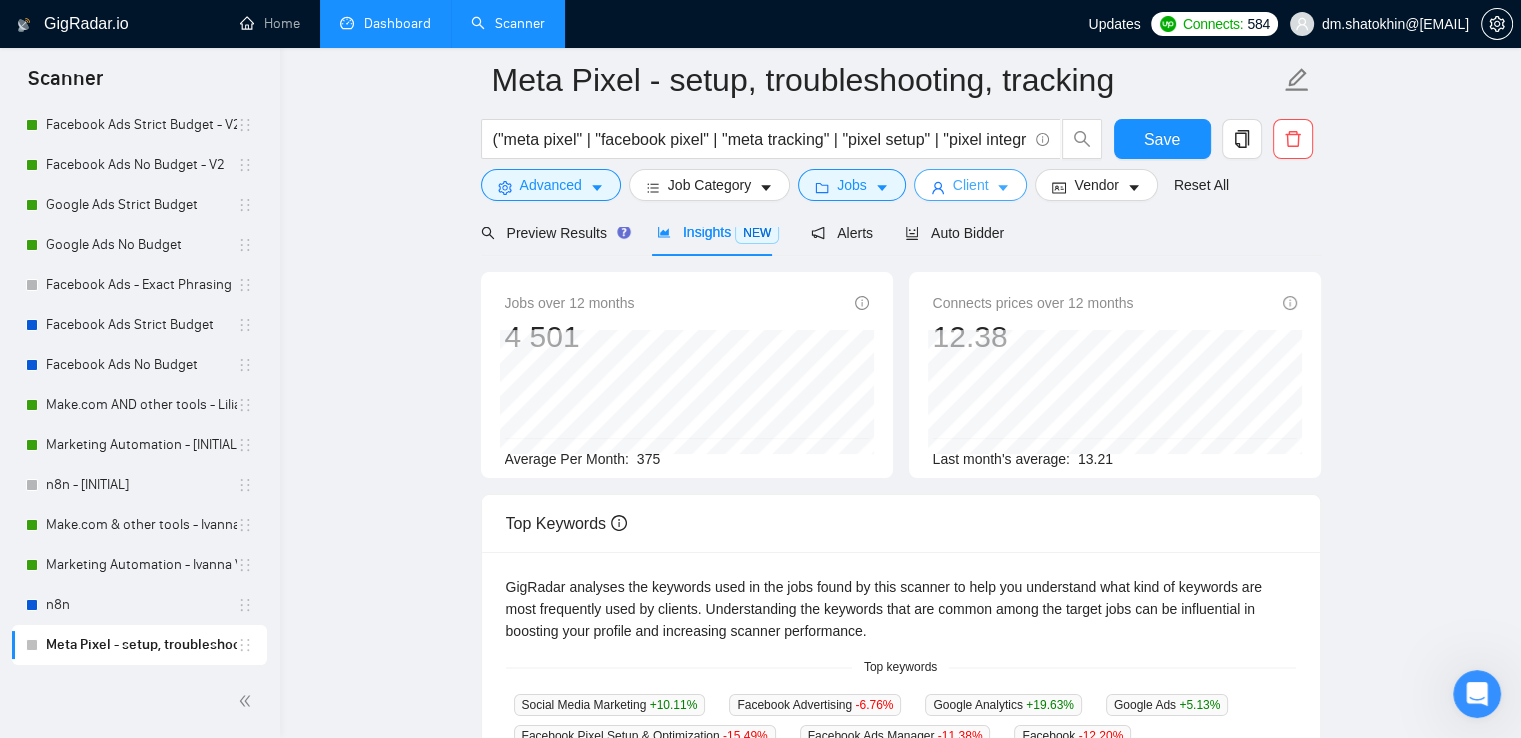 click on "Client" at bounding box center [971, 185] 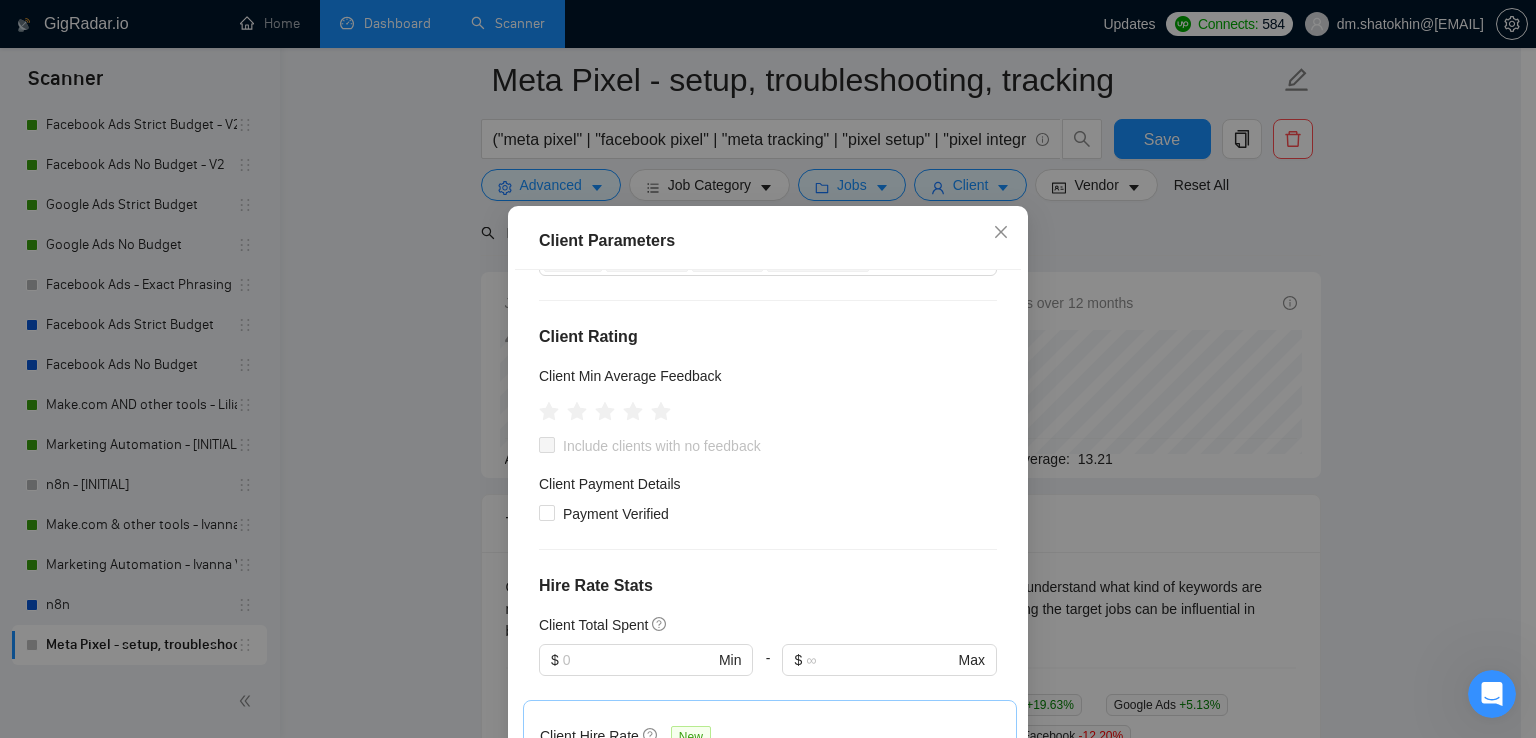 scroll, scrollTop: 200, scrollLeft: 0, axis: vertical 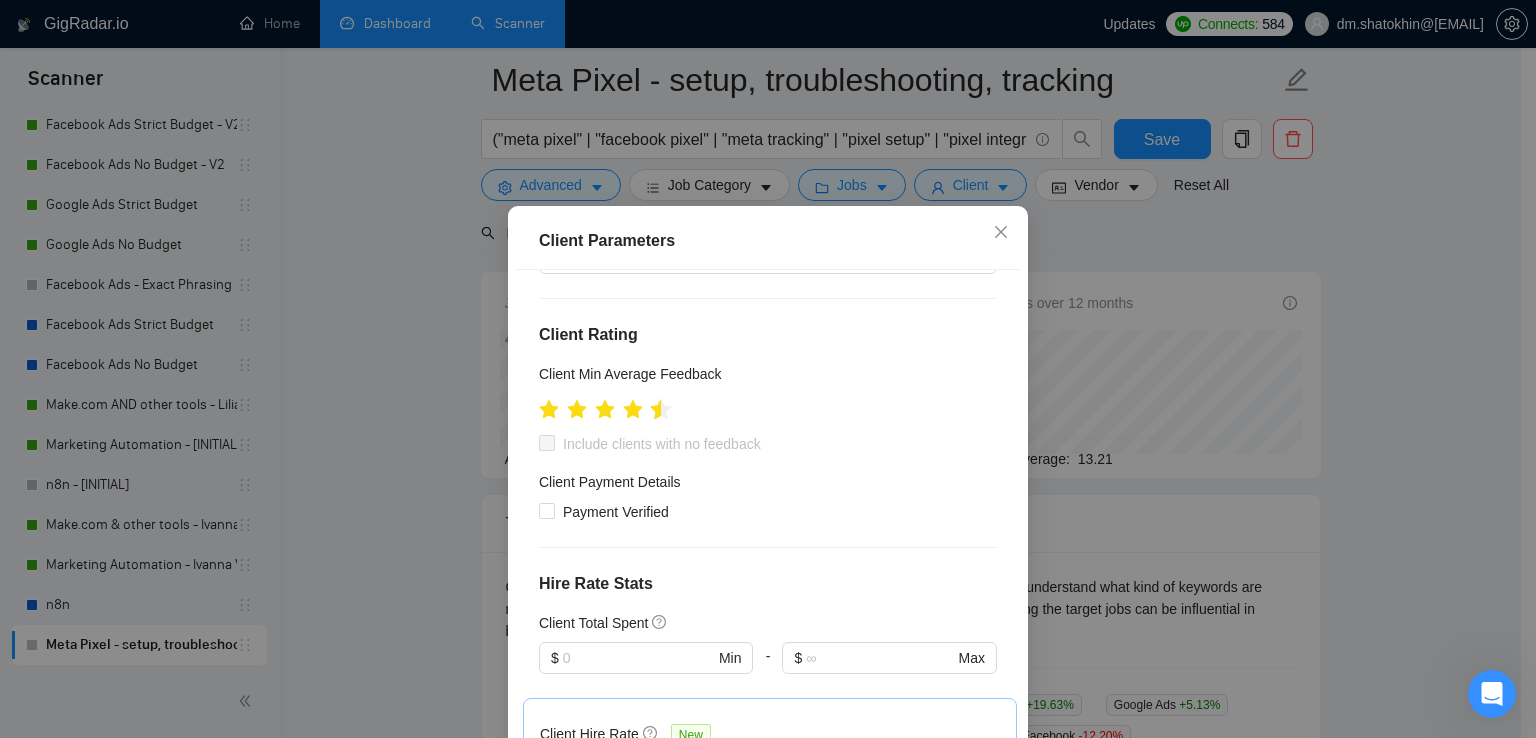 click 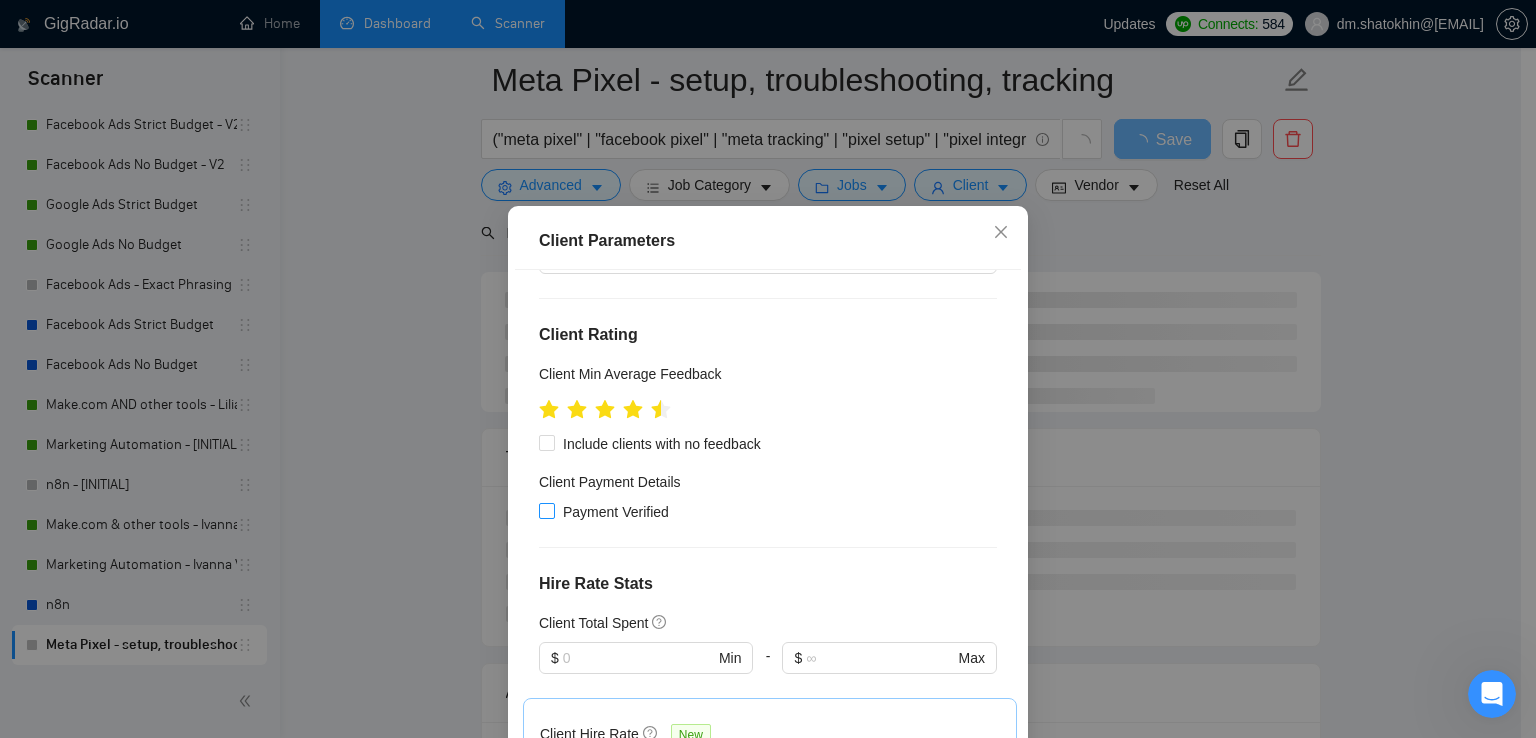 click on "Payment Verified" at bounding box center (546, 510) 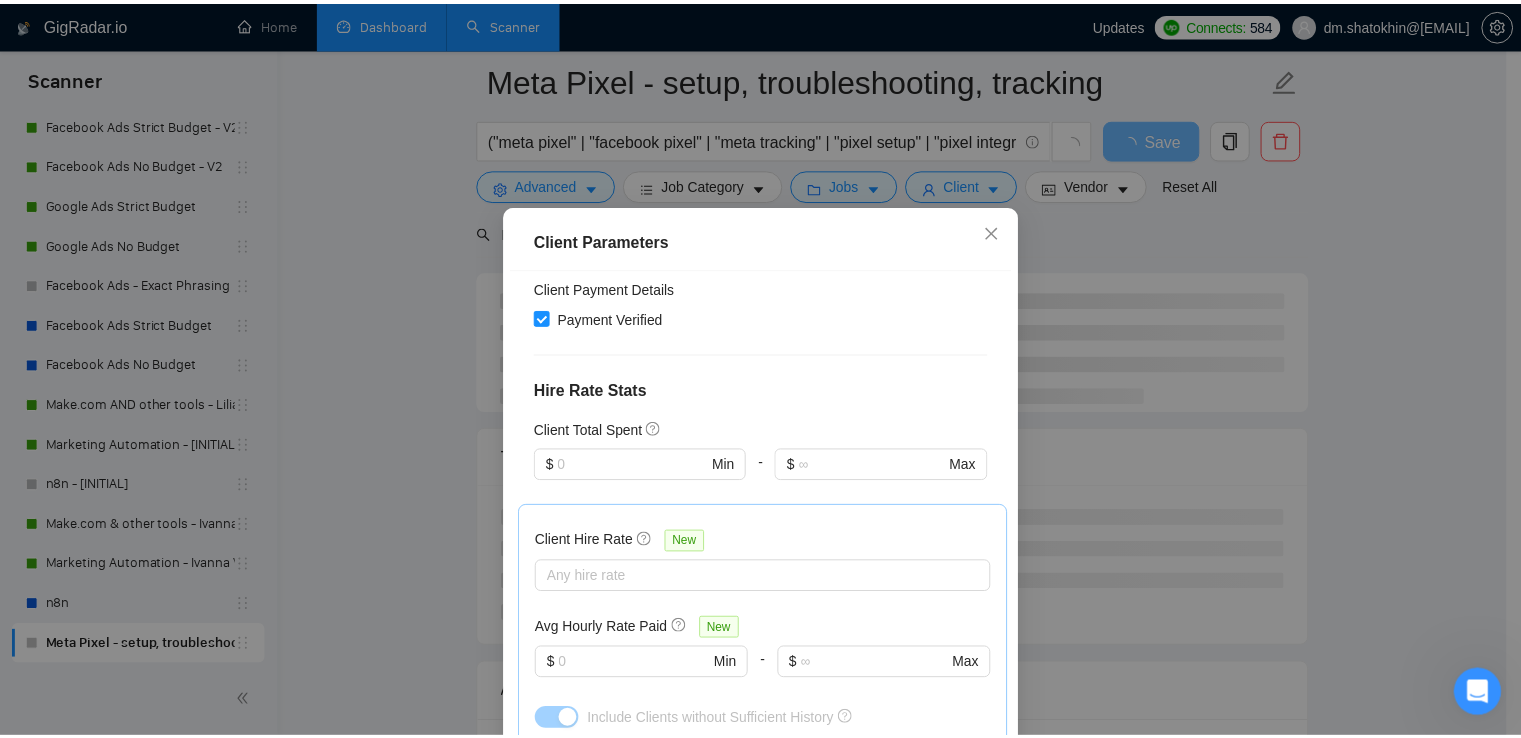 scroll, scrollTop: 400, scrollLeft: 0, axis: vertical 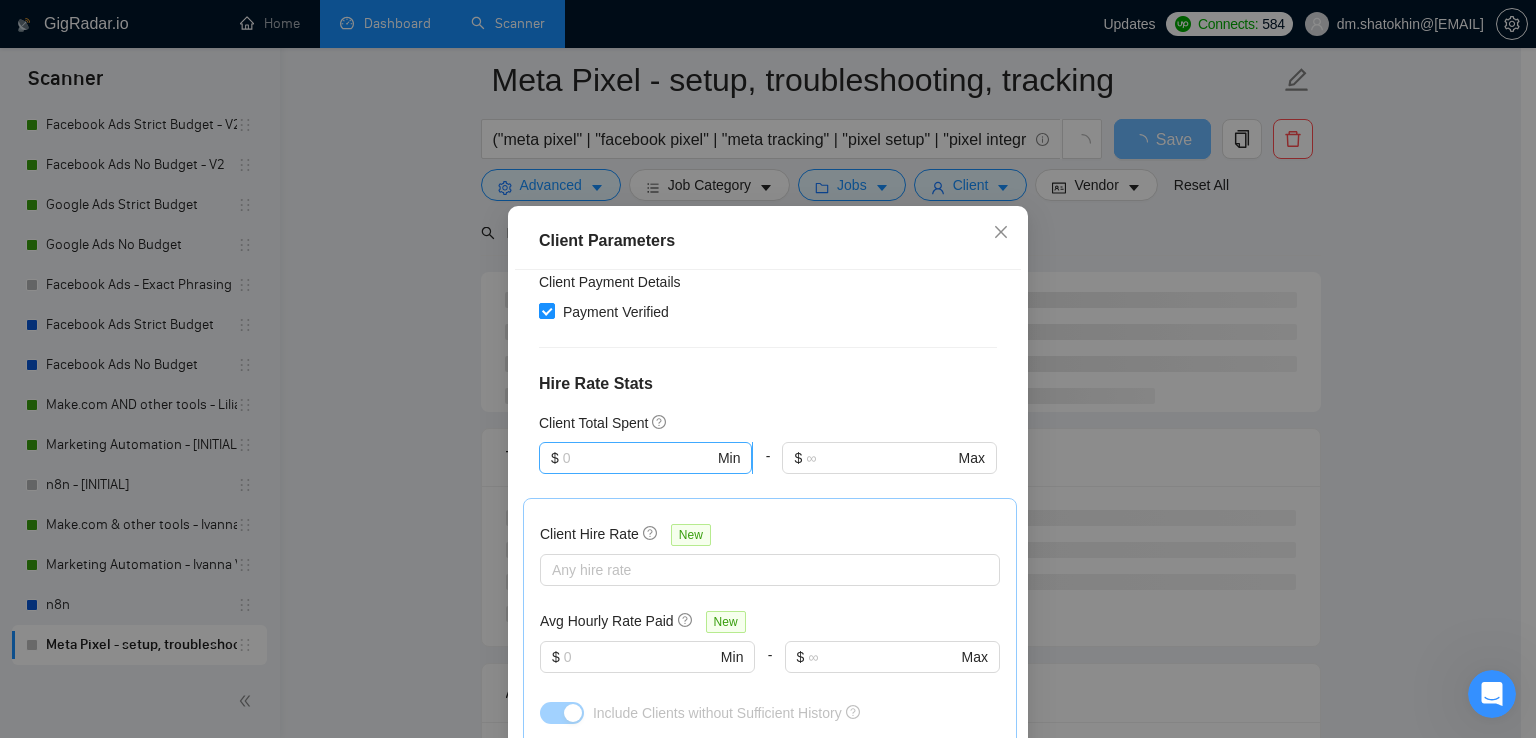click at bounding box center [638, 458] 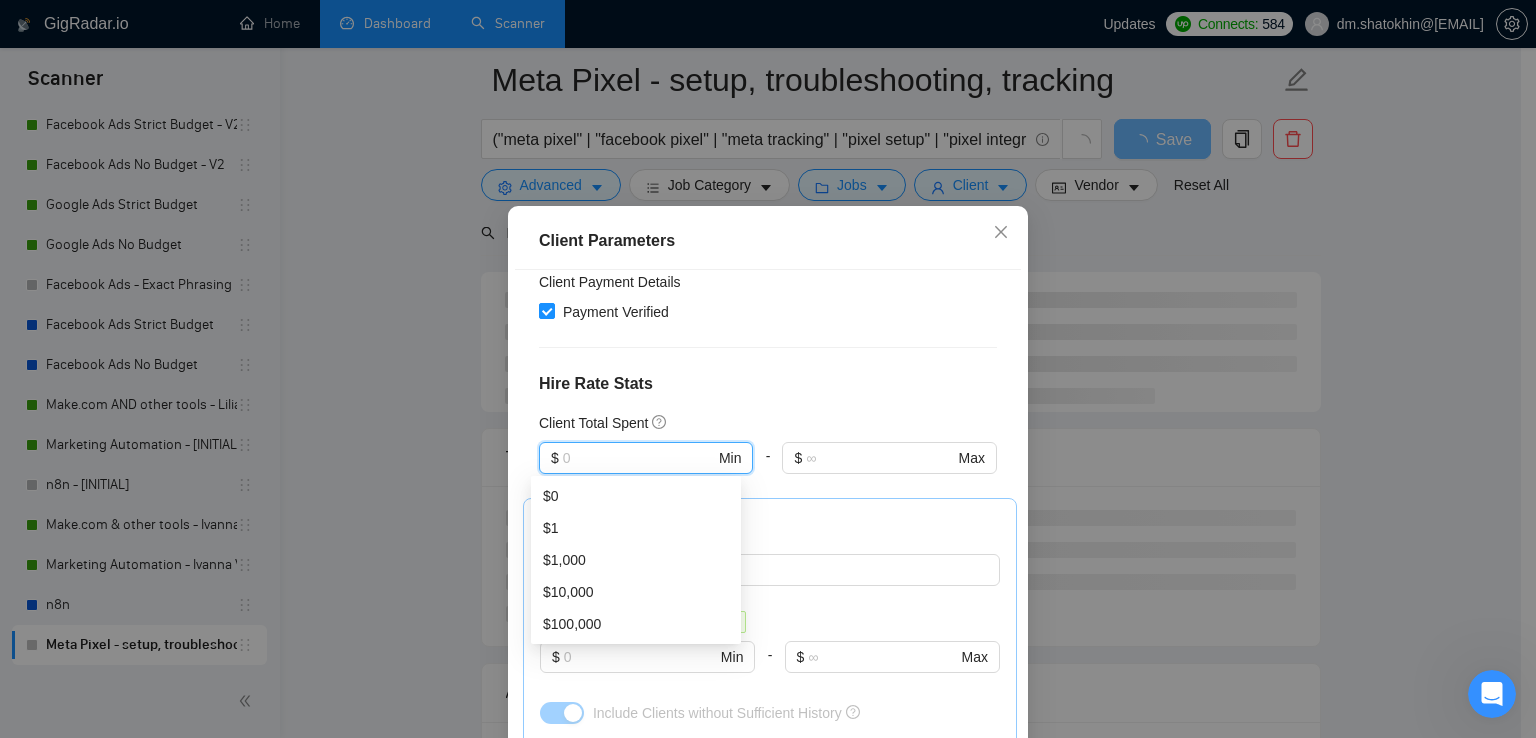 click on "Client Parameters Client Location Include Client Countries   Select Exclude Client Countries India Pakistan Russia Bangladesh   Client Rating Client Min Average Feedback Include clients with no feedback Client Payment Details Payment Verified Hire Rate Stats   Client Total Spent $ Min - $ Max Client Hire Rate New   Any hire rate   Avg Hourly Rate Paid New $ Min - $ Max Include Clients without Sufficient History Client Profile Client Industry New   Any industry Client Company Size   Any company size Enterprise Clients New   Any clients Reset OK" at bounding box center [768, 369] 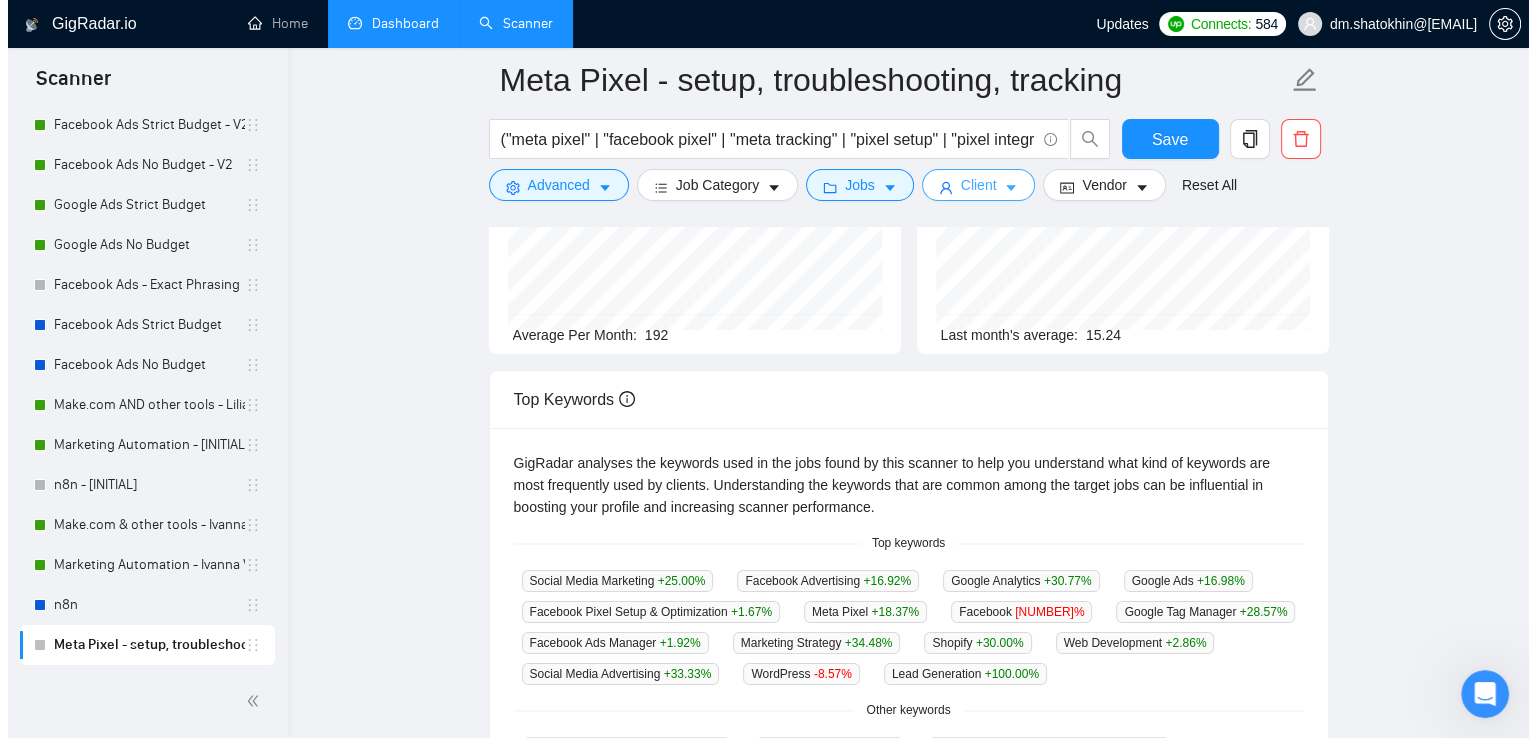 scroll, scrollTop: 100, scrollLeft: 0, axis: vertical 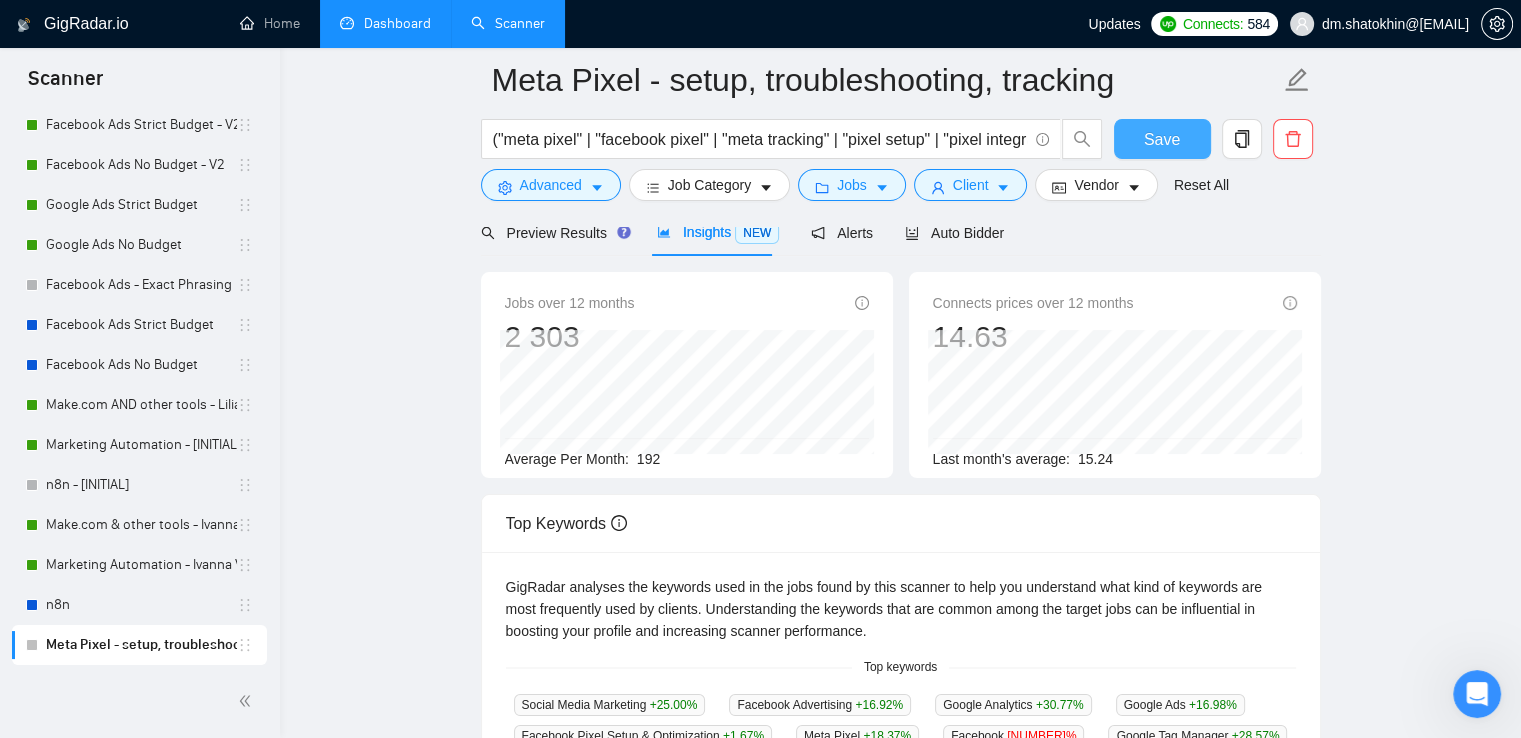 click on "Save" at bounding box center (1162, 139) 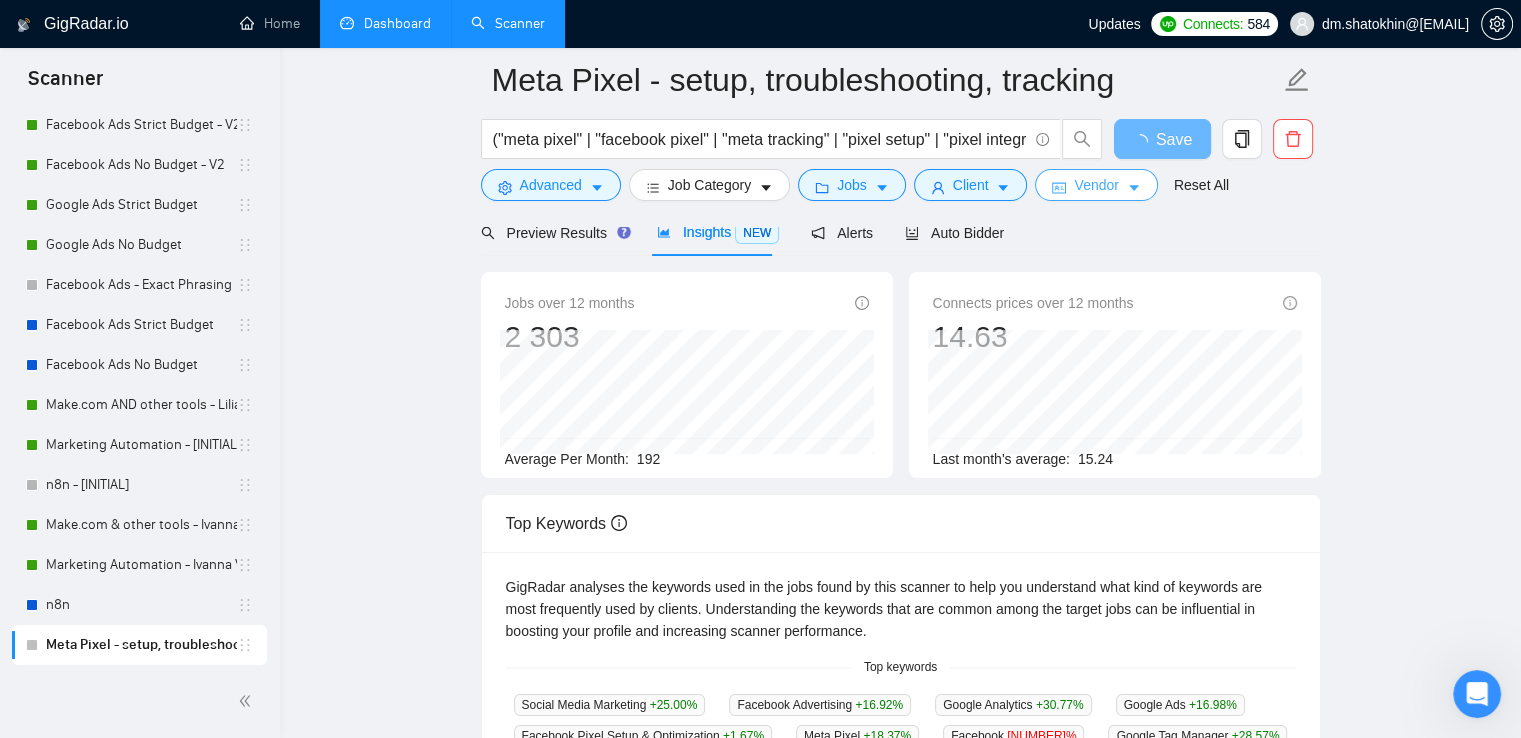 click on "Vendor" at bounding box center (1096, 185) 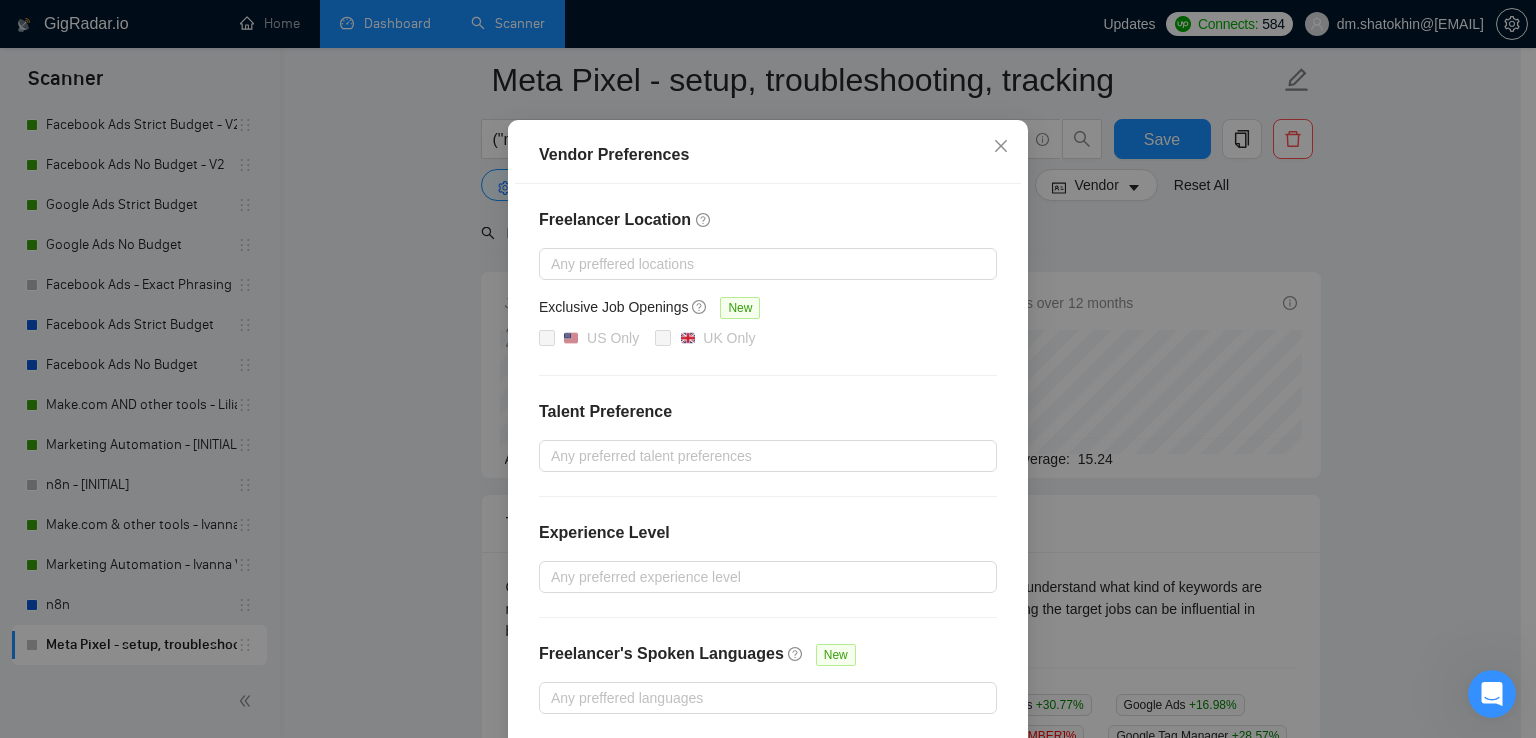 scroll, scrollTop: 186, scrollLeft: 0, axis: vertical 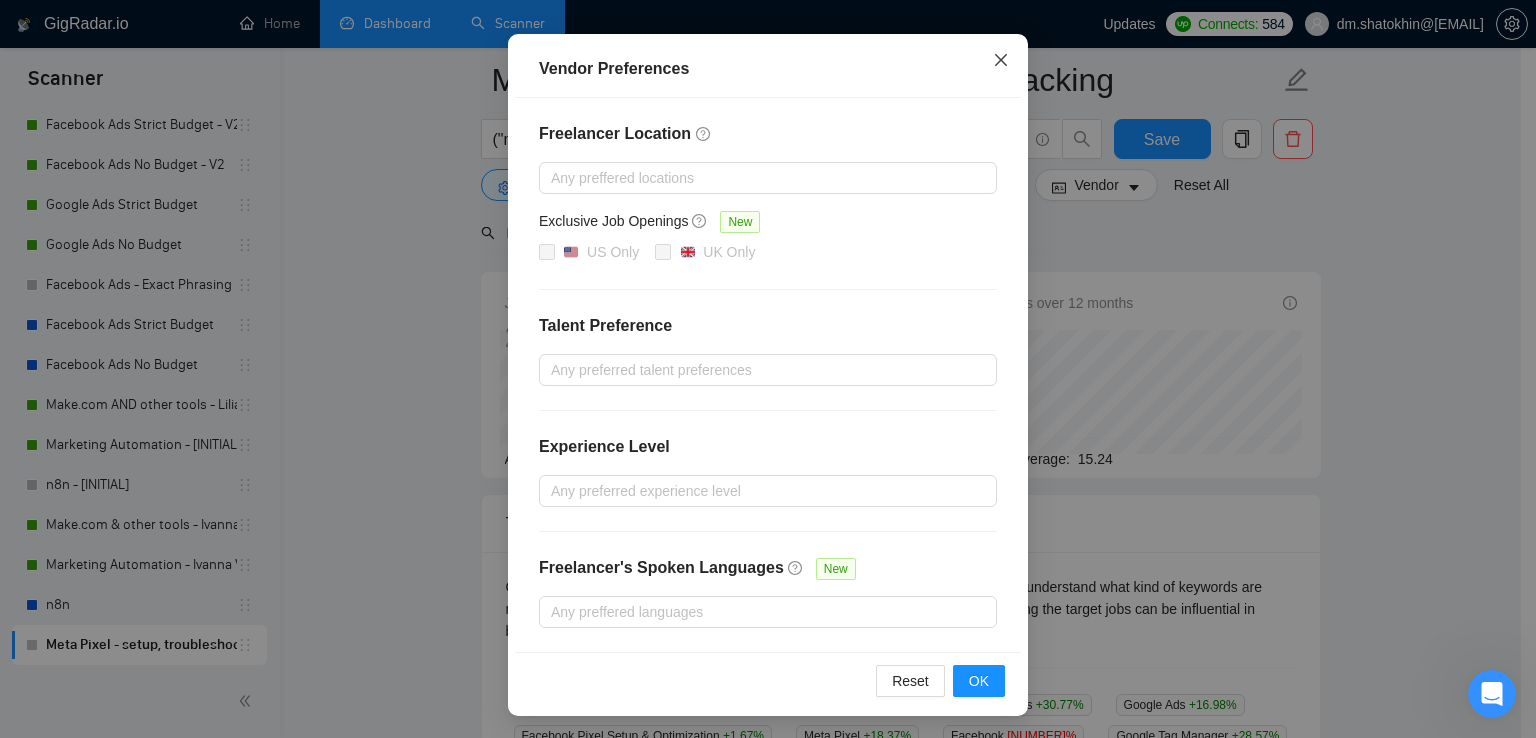 click at bounding box center (1001, 61) 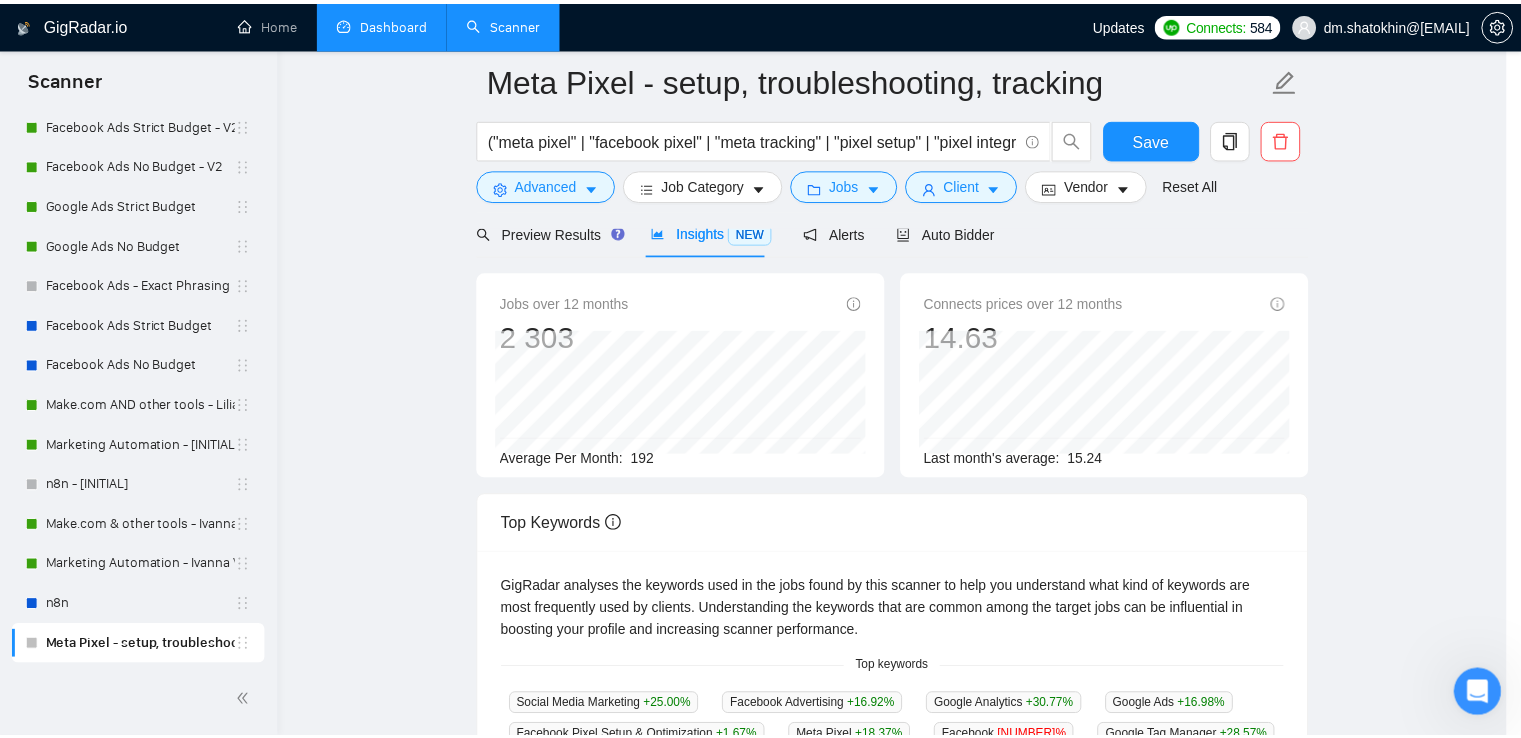 scroll, scrollTop: 86, scrollLeft: 0, axis: vertical 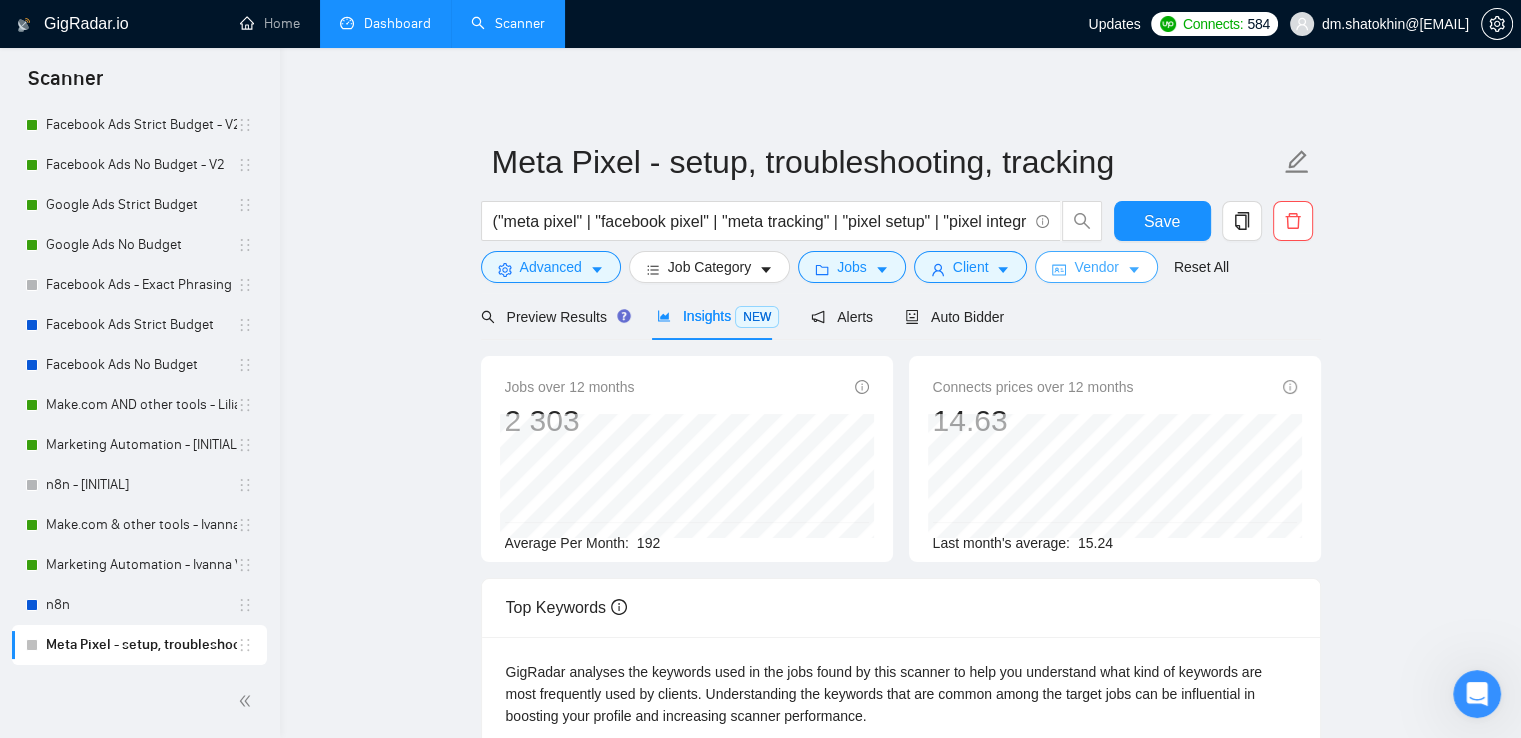 click on "Vendor" at bounding box center (1096, 267) 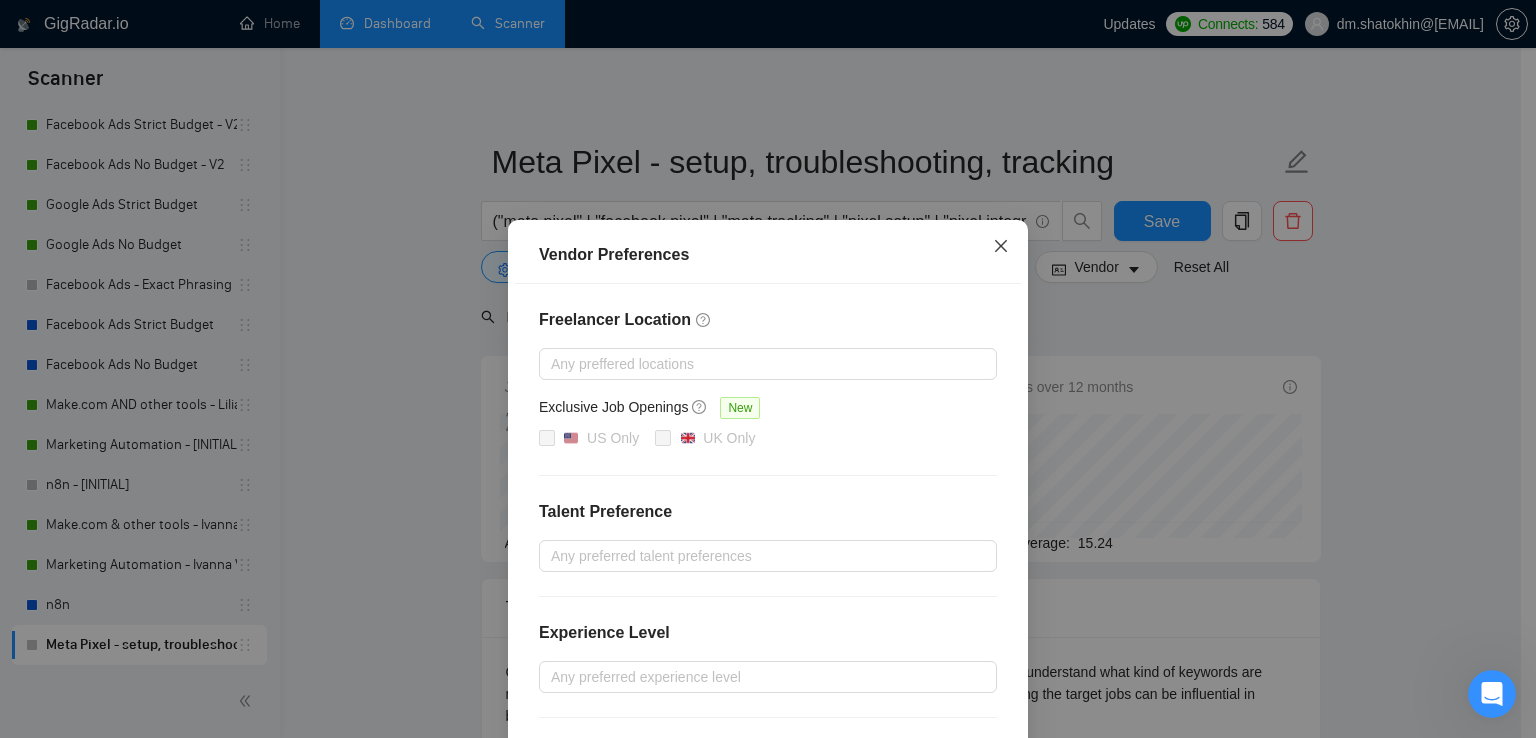 click 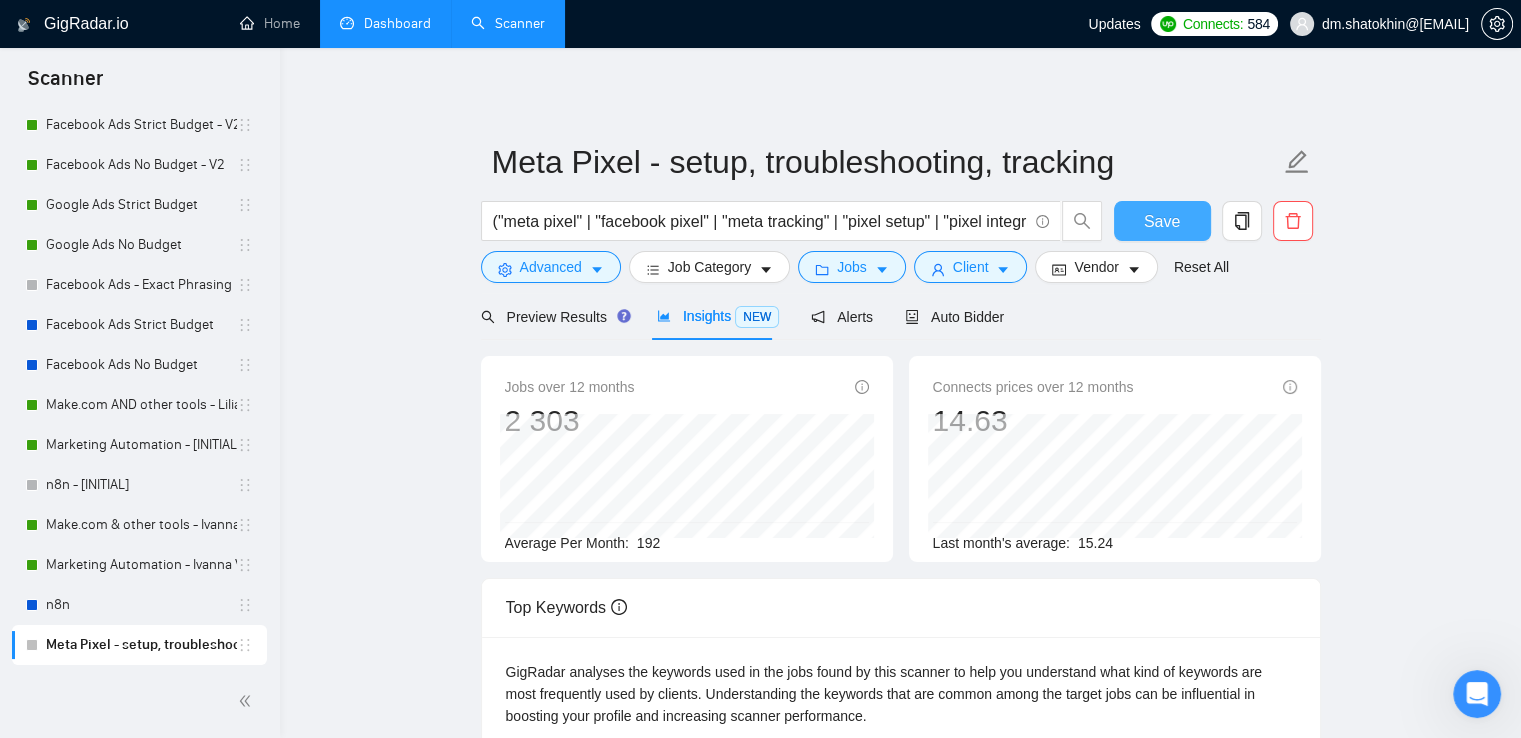 click on "Save" at bounding box center (1162, 221) 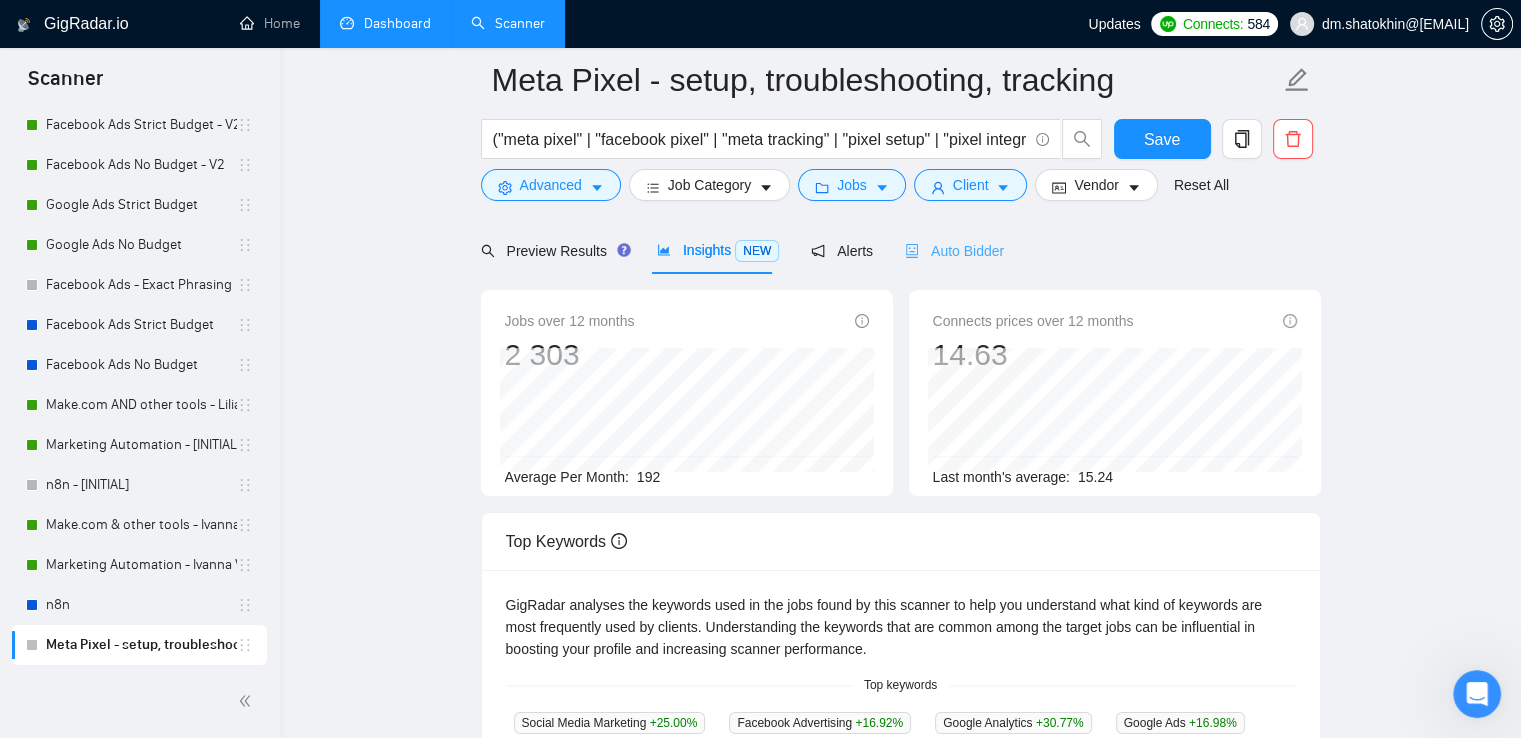 scroll, scrollTop: 100, scrollLeft: 0, axis: vertical 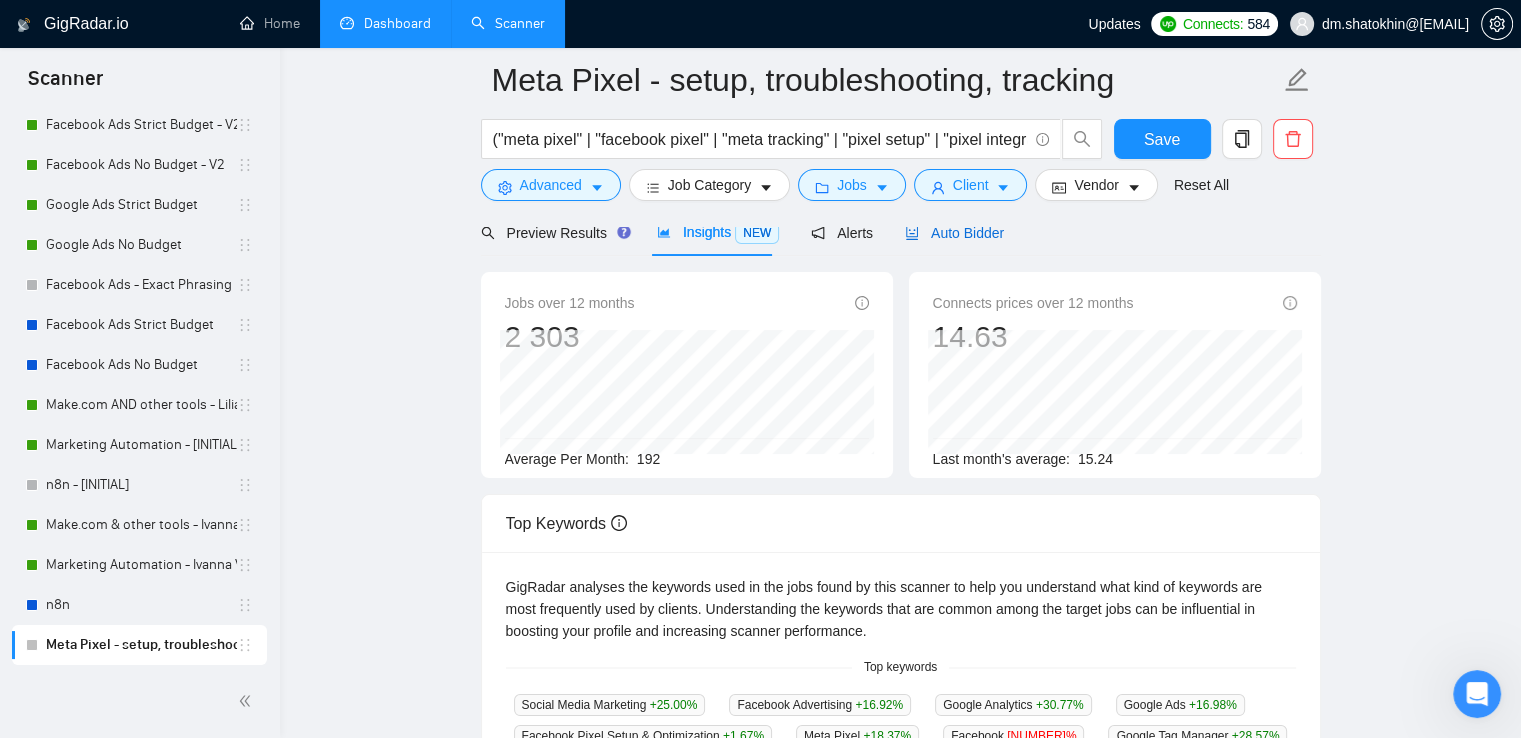 click on "Auto Bidder" at bounding box center [954, 233] 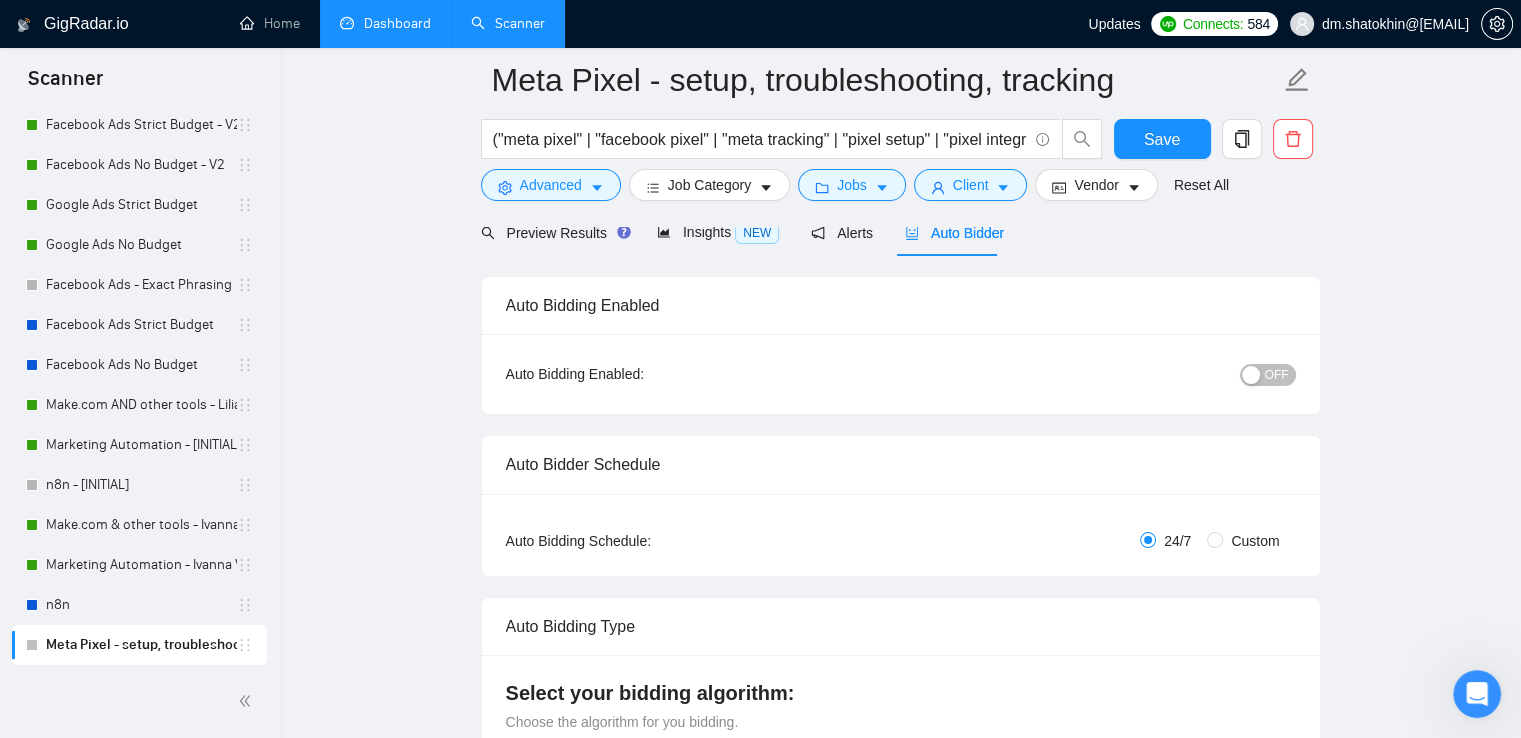 type 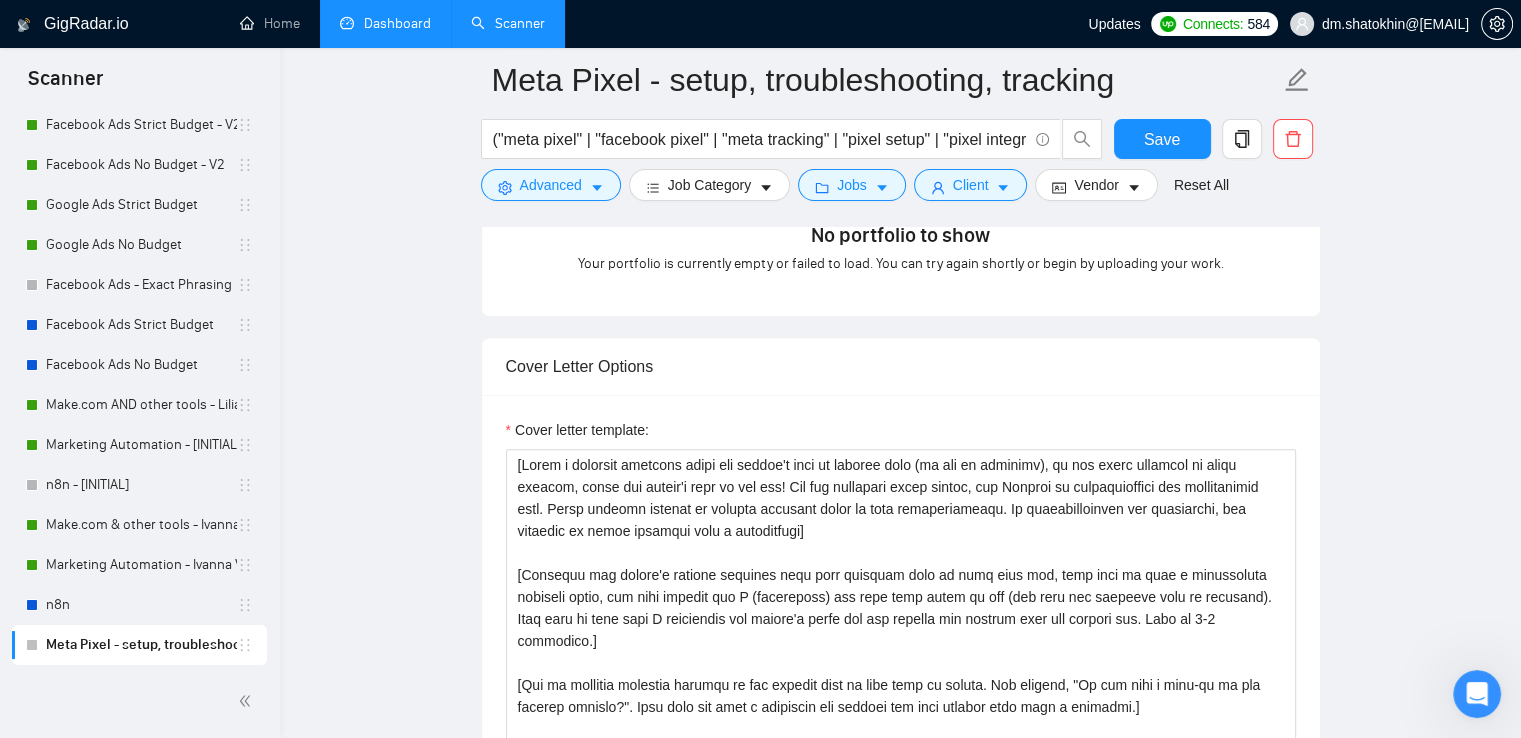 scroll, scrollTop: 2200, scrollLeft: 0, axis: vertical 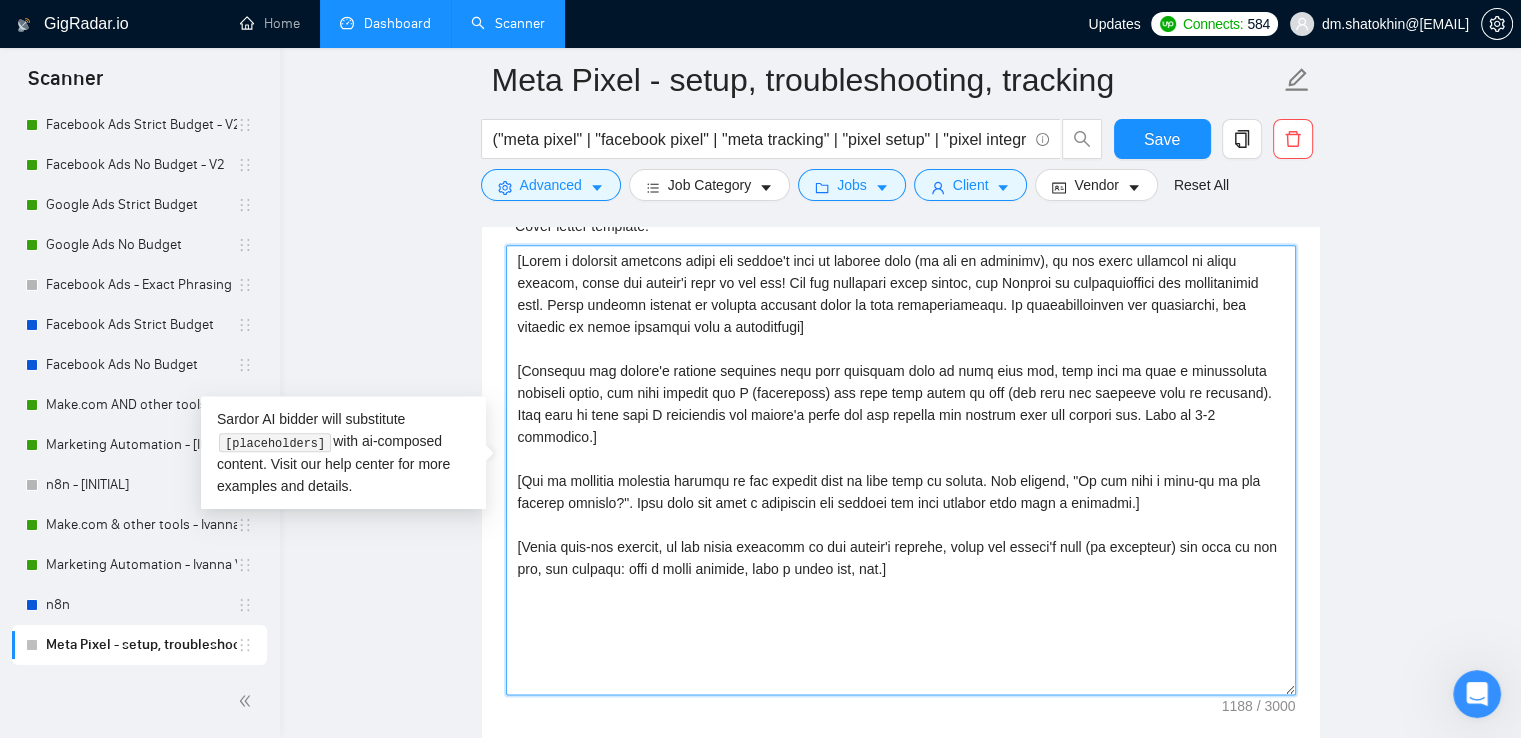 drag, startPoint x: 936, startPoint y: 549, endPoint x: 480, endPoint y: 346, distance: 499.14426 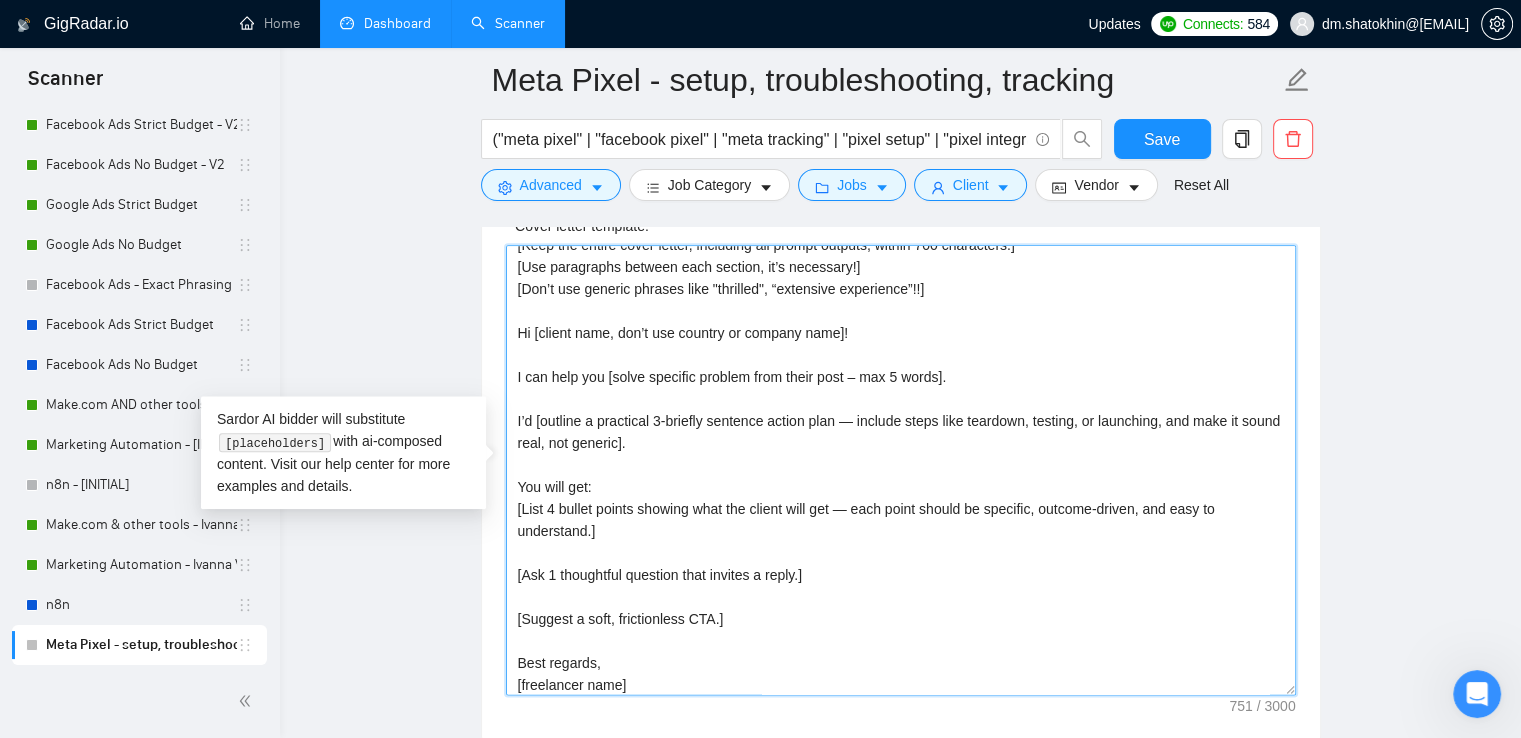 scroll, scrollTop: 0, scrollLeft: 0, axis: both 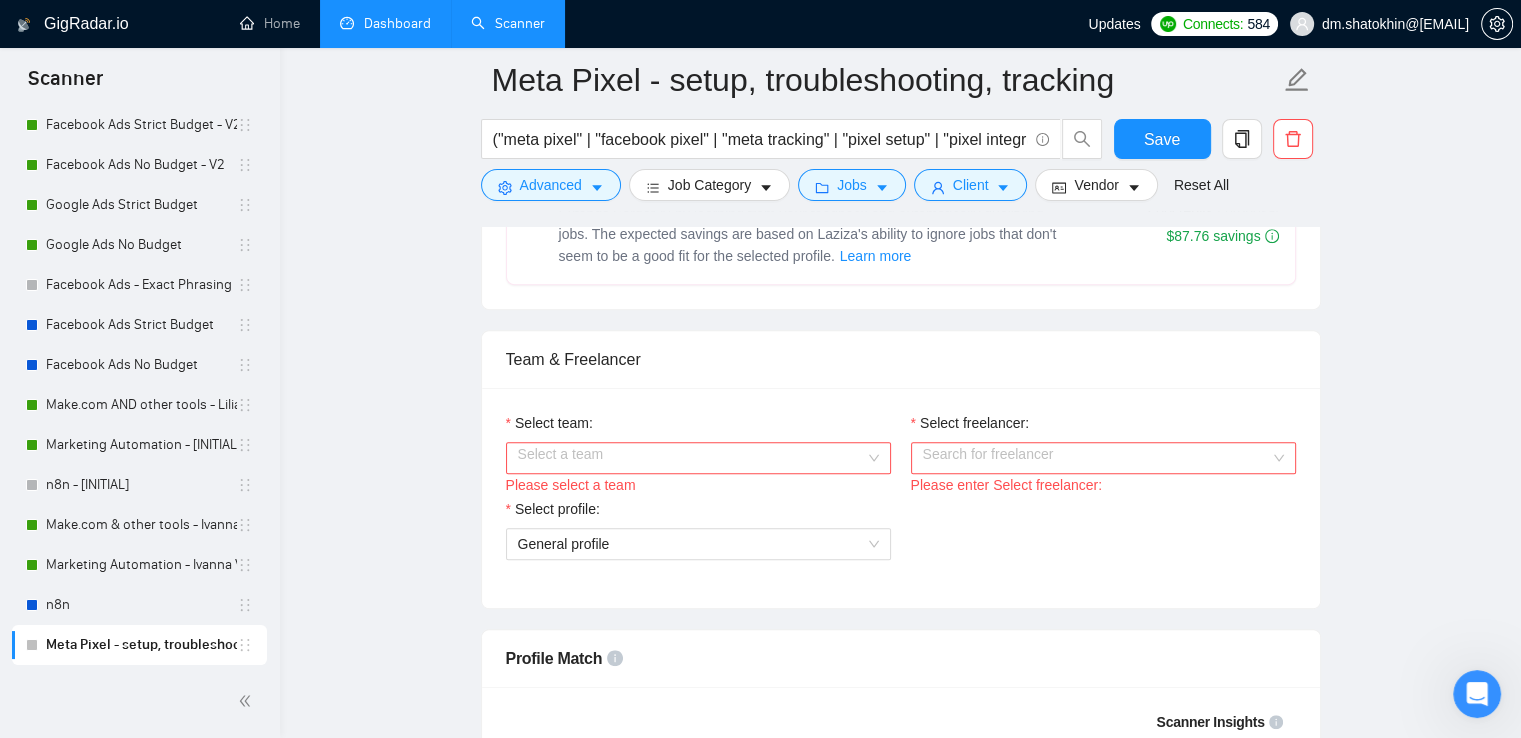 type on "[Keep the entire cover letter, including all prompt outputs, within 700 characters.]
[Use paragraphs between each section, it’s necessary!]
[Don’t use generic phrases like "thrilled", “extensive experience”!!]
Hi [client name, don’t use country or company name]!
I can help you [solve specific problem from their post – max 5 words].
I’d [outline a practical 3-briefly sentence action plan — include steps like teardown, testing, or launching, and make it sound real, not generic].
You will get:
[List 4 bullet points showing what the client will get — each point should be specific, outcome-driven, and easy to understand.]
[Ask 1 thoughtful question that invites a reply.]
[Suggest a soft, frictionless CTA.]
Best regards,
[freelancer name]" 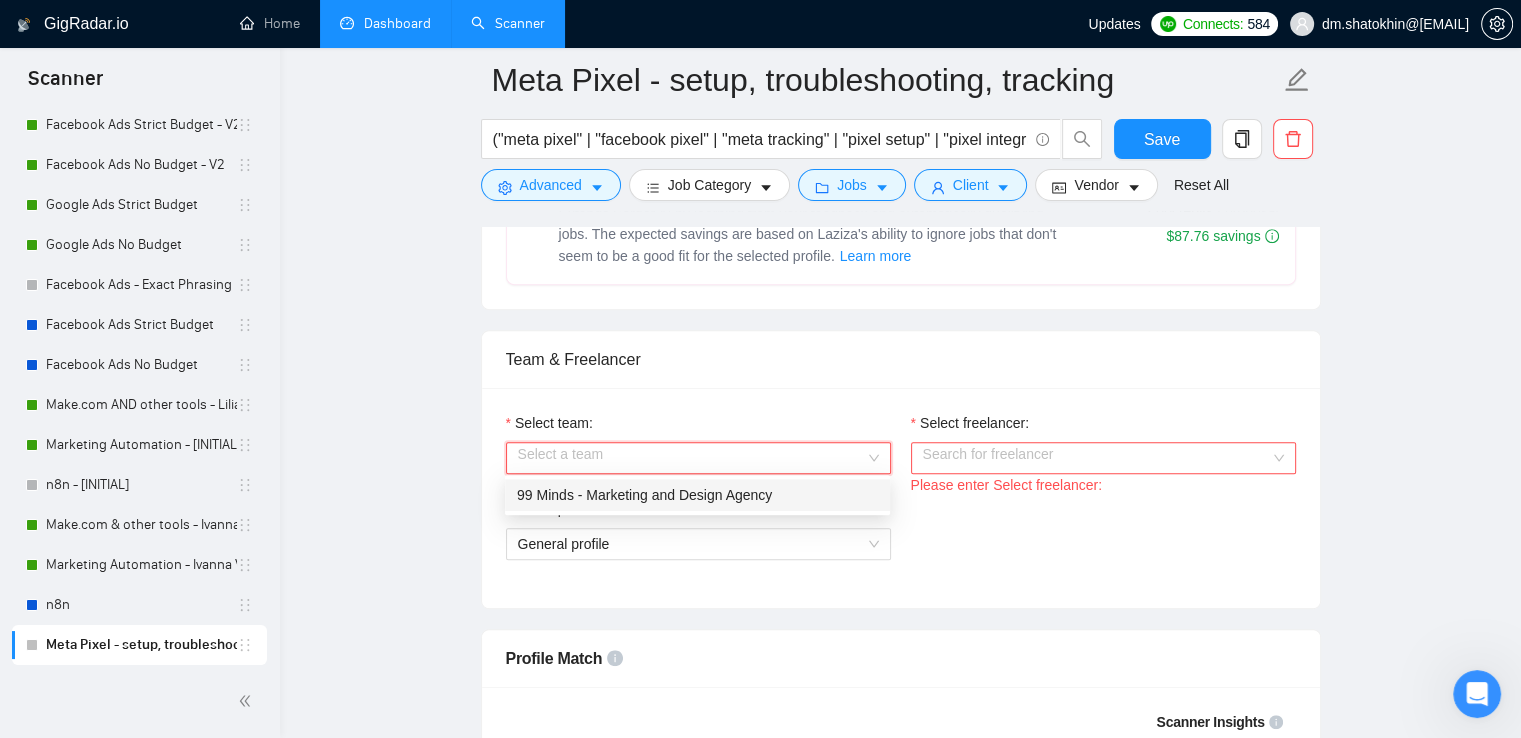 click on "99 Minds - Marketing and Design Agency" at bounding box center [697, 495] 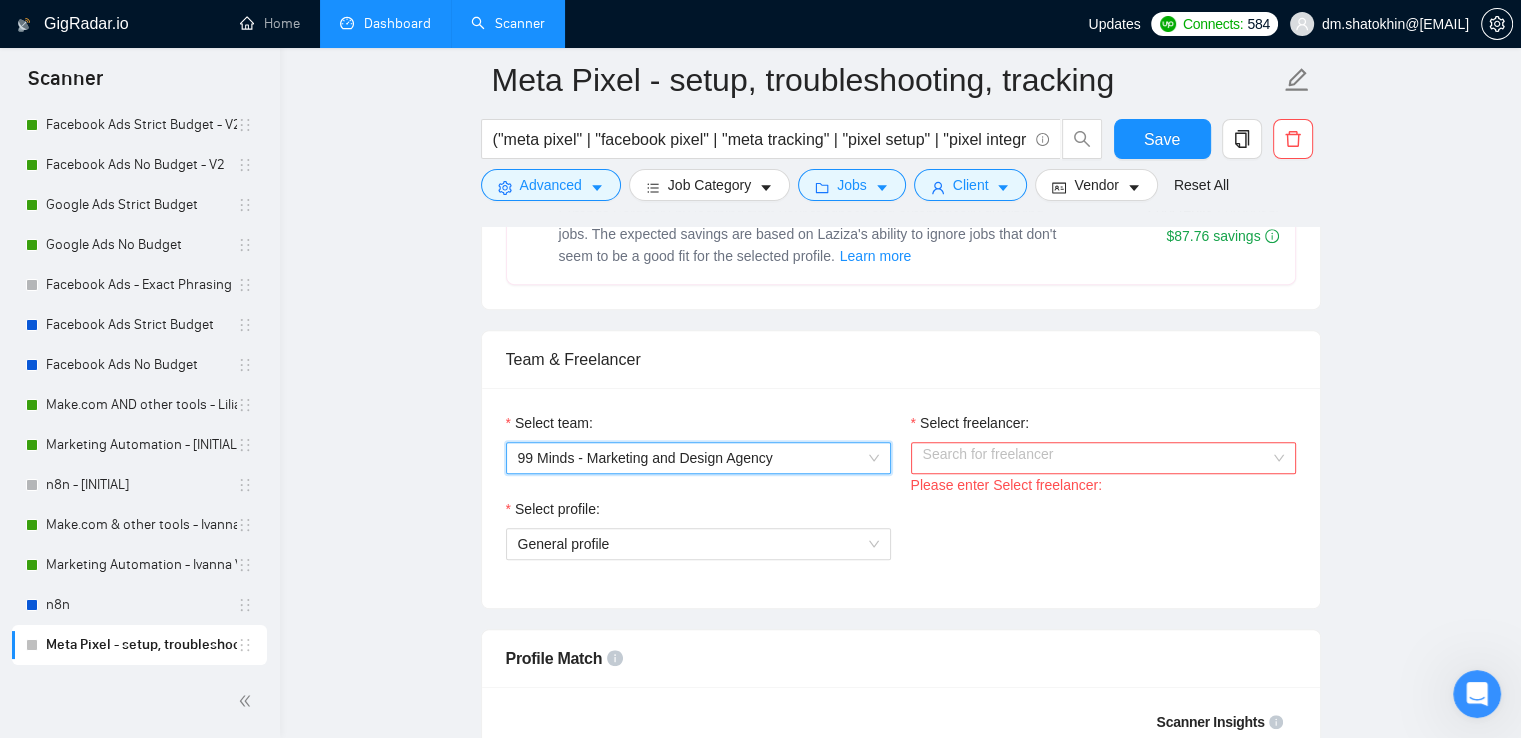 click on "Select freelancer:" at bounding box center [1096, 458] 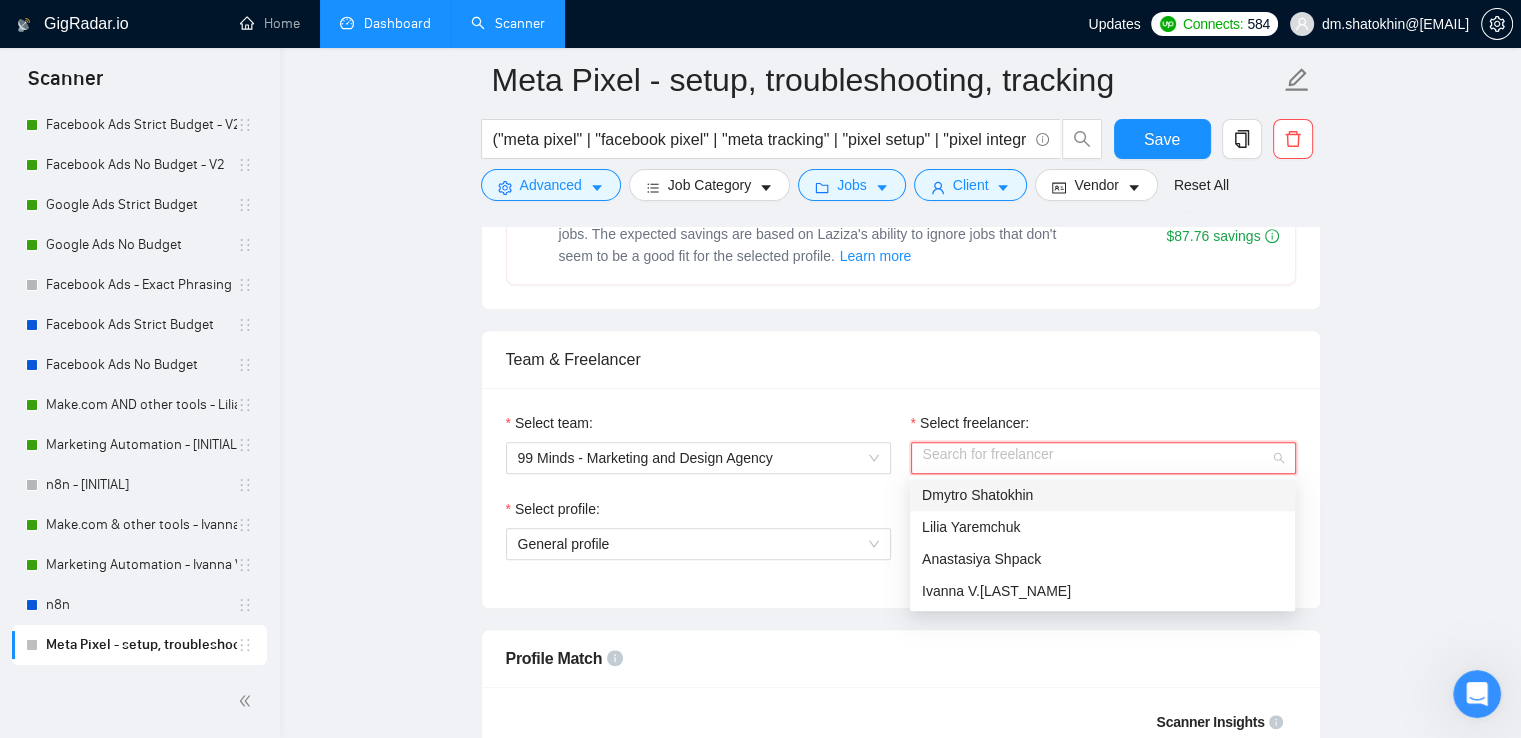 click on "Dmytro Shatokhin" at bounding box center [977, 495] 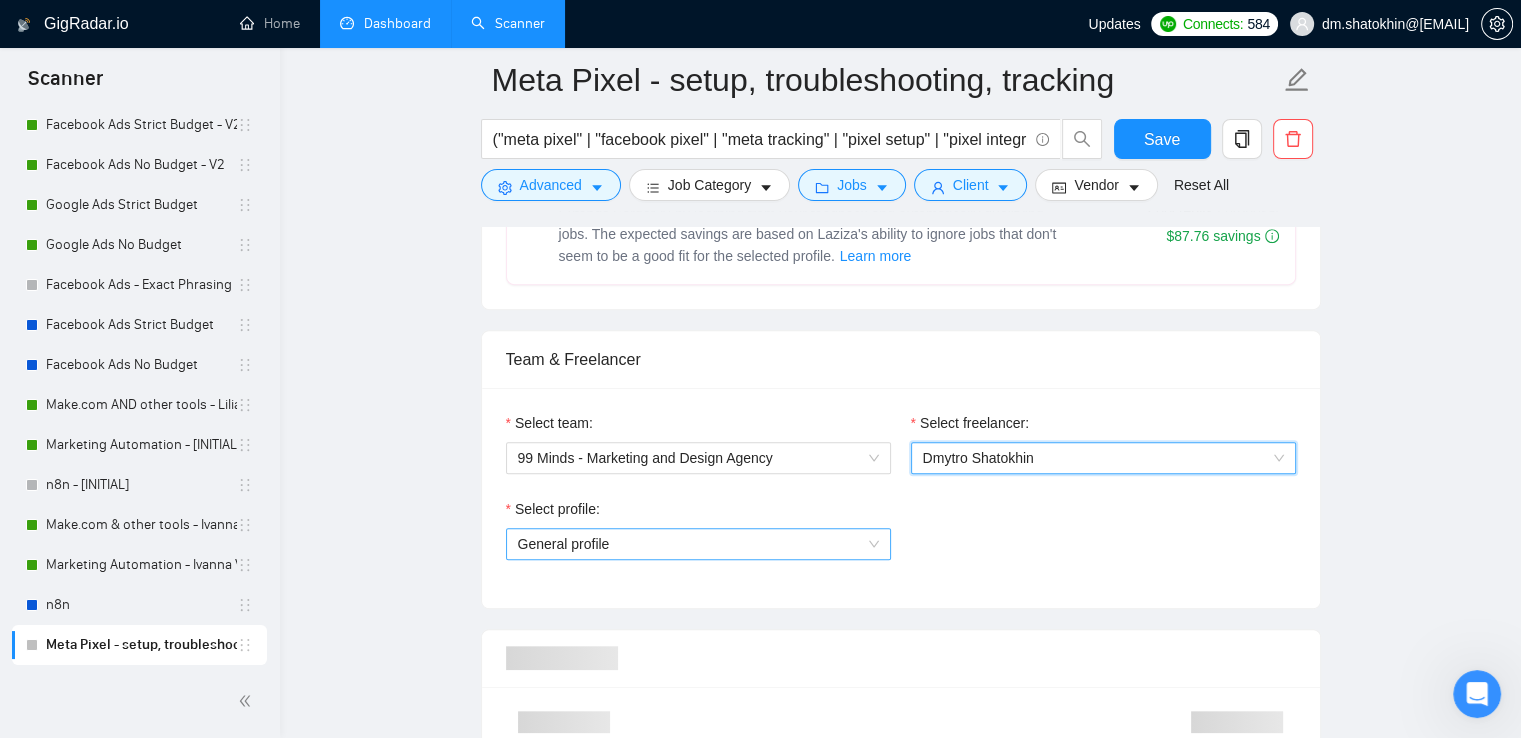 click on "General profile" at bounding box center [698, 544] 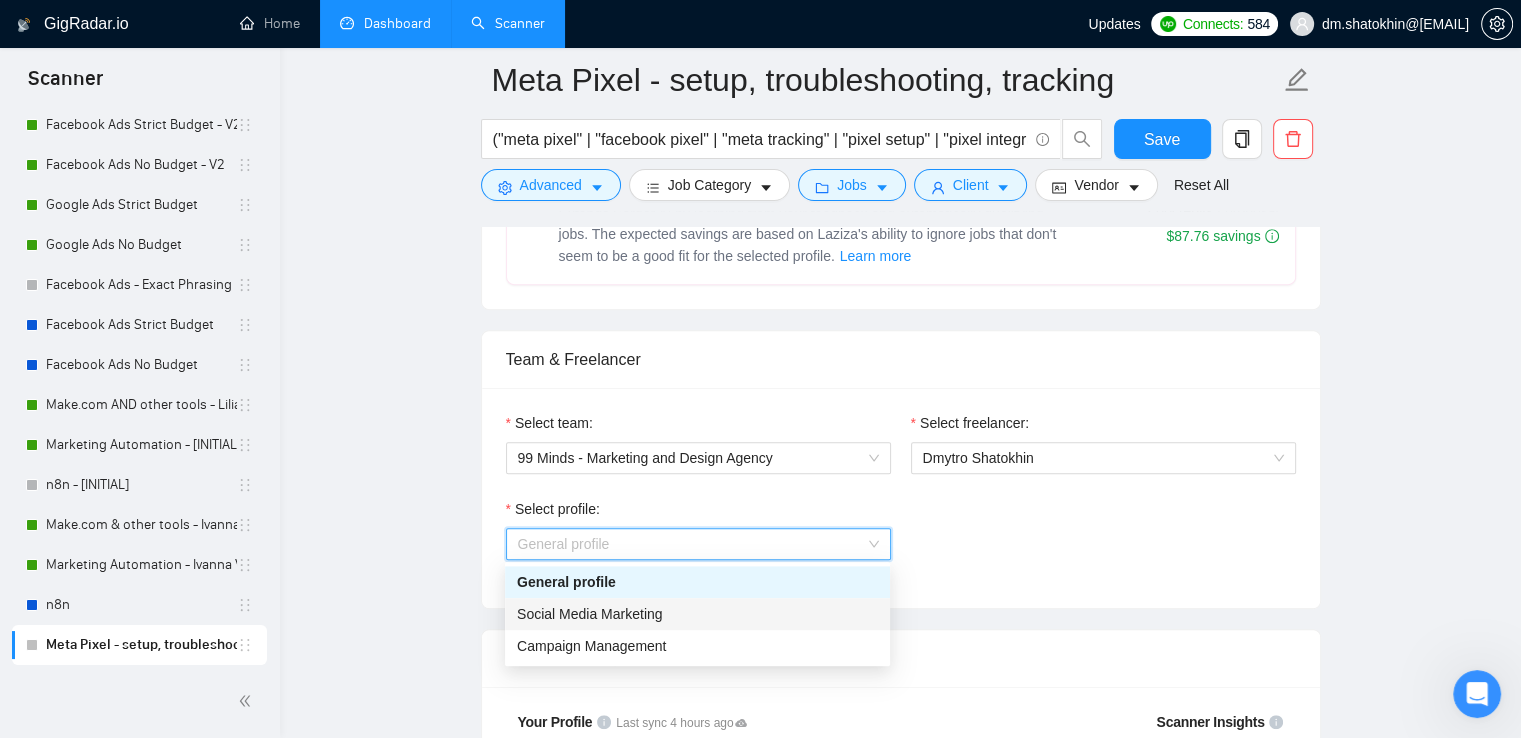 click on "Social Media Marketing" at bounding box center (697, 614) 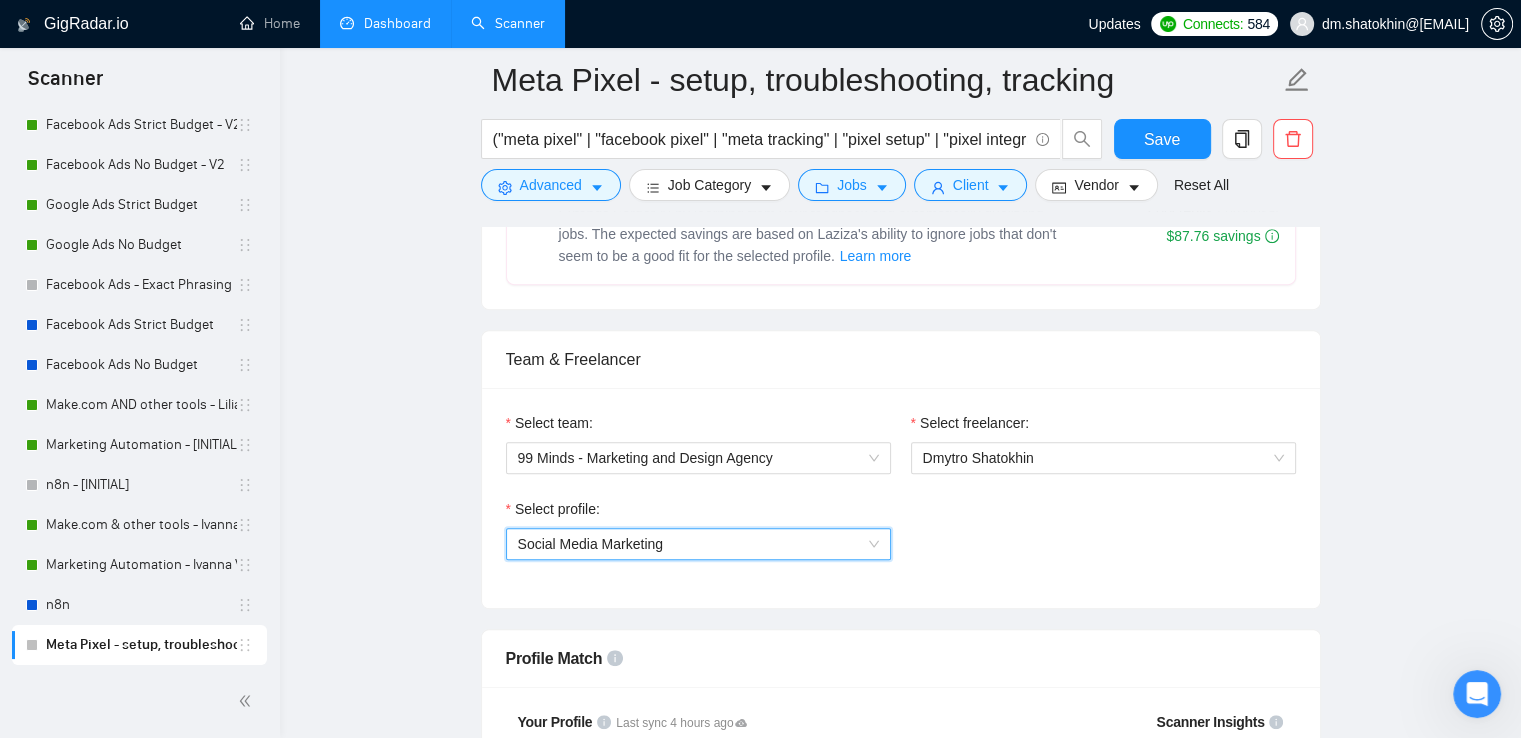 click on "Meta Pixel - setup, troubleshooting, tracking ("meta pixel" | "facebook pixel" | "meta tracking" | "pixel setup" | "pixel integration" | "meta events" | "facebook events" | "meta conversion api" | "facebook capi") (setup | troubleshoot* | install* | integrat* | configur* | expert | consultant) Save Advanced   Job Category   Jobs   Client   Vendor   Reset All Preview Results Insights NEW Alerts Auto Bidder Auto Bidding Enabled Auto Bidding Enabled: OFF Auto Bidder Schedule Auto Bidding Type: Automated (recommended) Semi-automated Auto Bidding Schedule: 24/7 Custom Custom Auto Bidder Schedule Repeat every week on Monday Tuesday Wednesday Thursday Friday Saturday Sunday Active Hours ( Europe/Kiev ): From: To: ( 24  hours) Europe/Kiev Auto Bidding Type Select your bidding algorithm: Choose the algorithm for you bidding. The price per proposal does not include your connects expenditure. Template Bidder Works great for narrow segments and short cover letters that don't change. 0.50  credits / proposal 1.00  credits" at bounding box center [900, 1856] 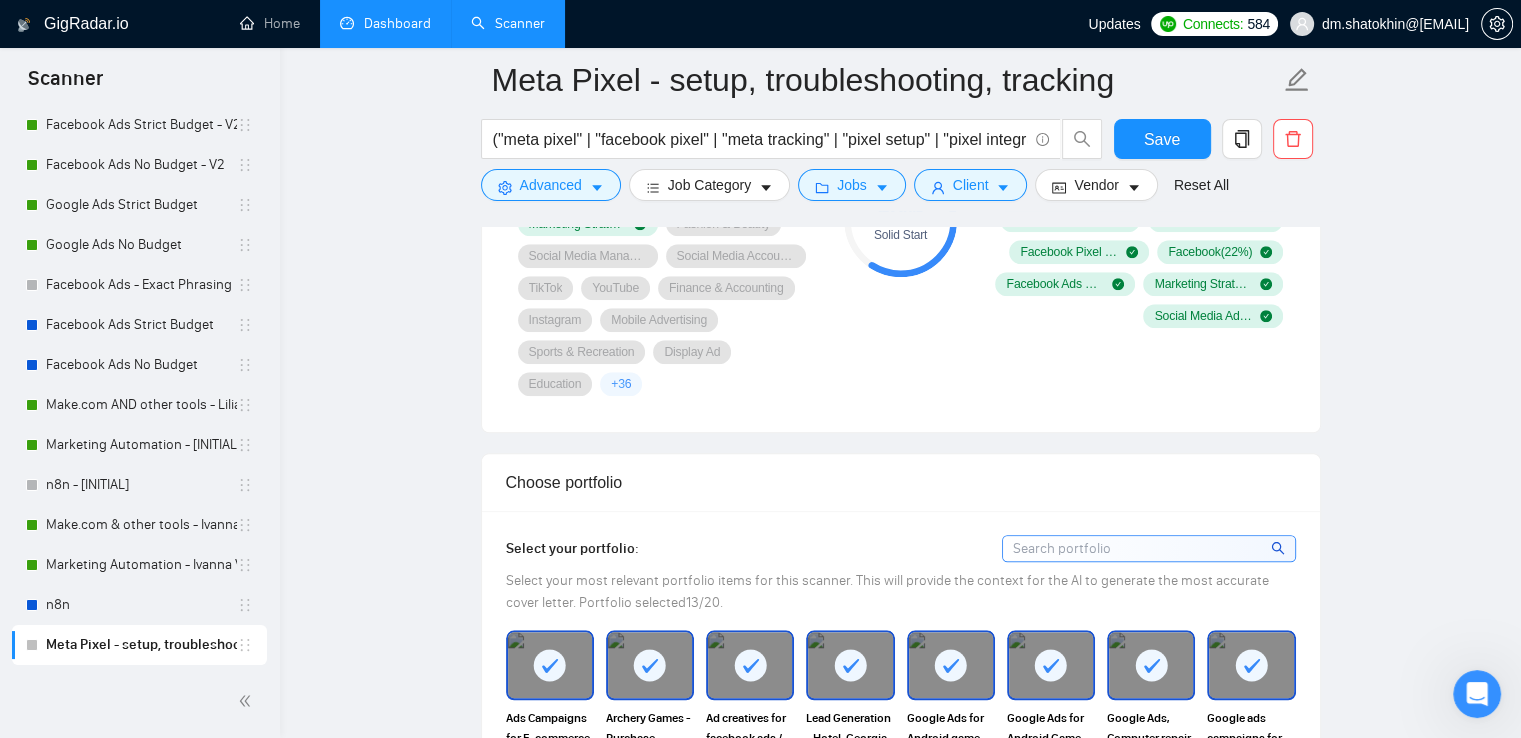 scroll, scrollTop: 1600, scrollLeft: 0, axis: vertical 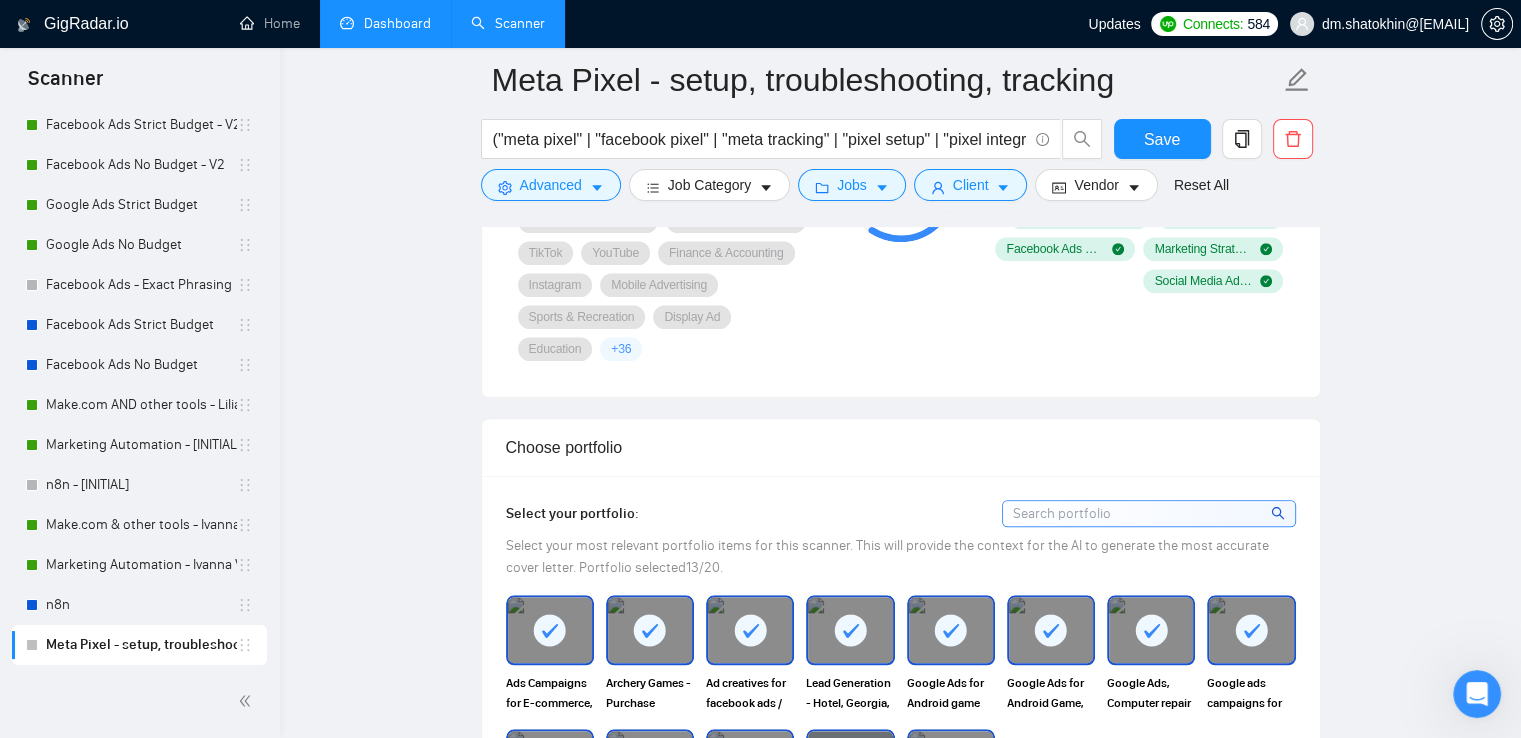 click 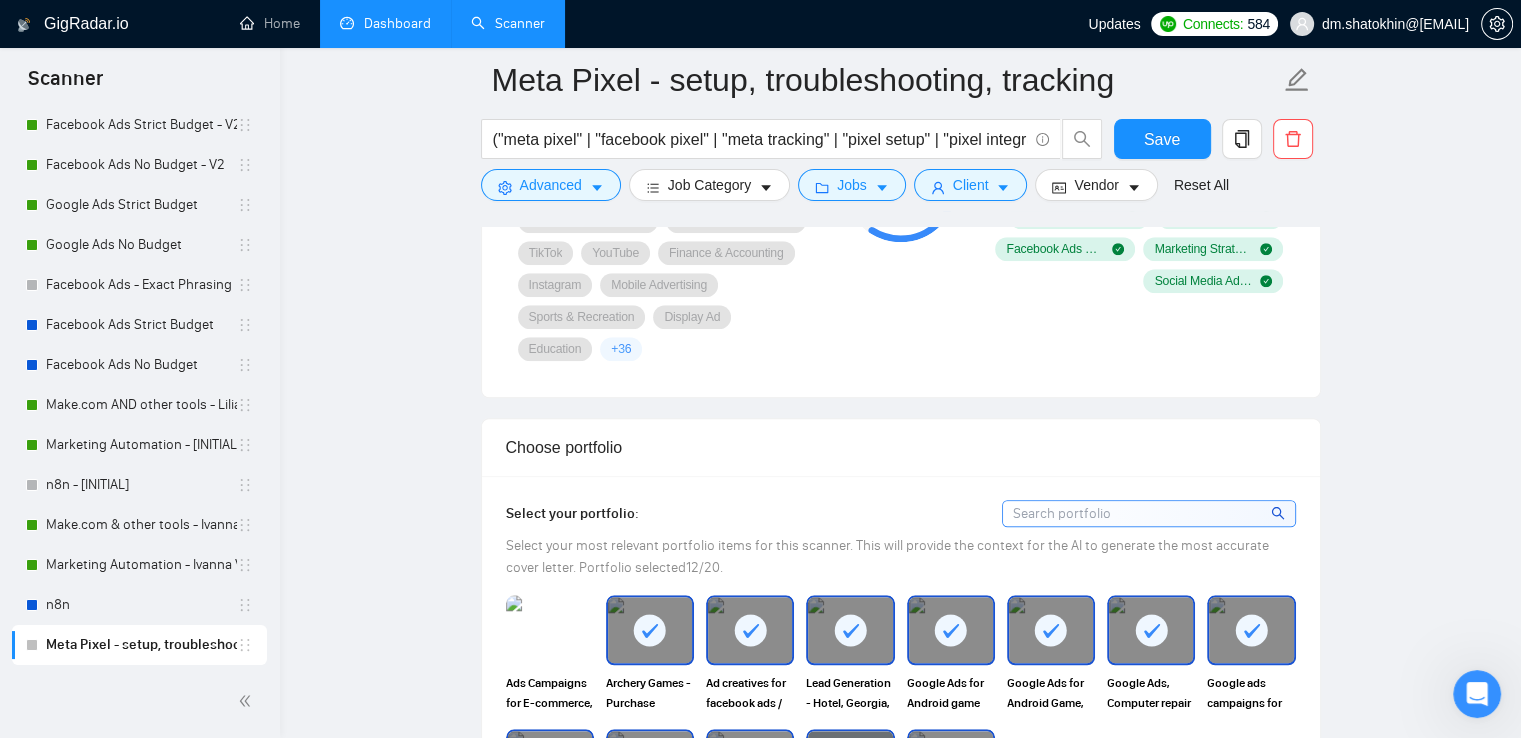click at bounding box center (650, 630) 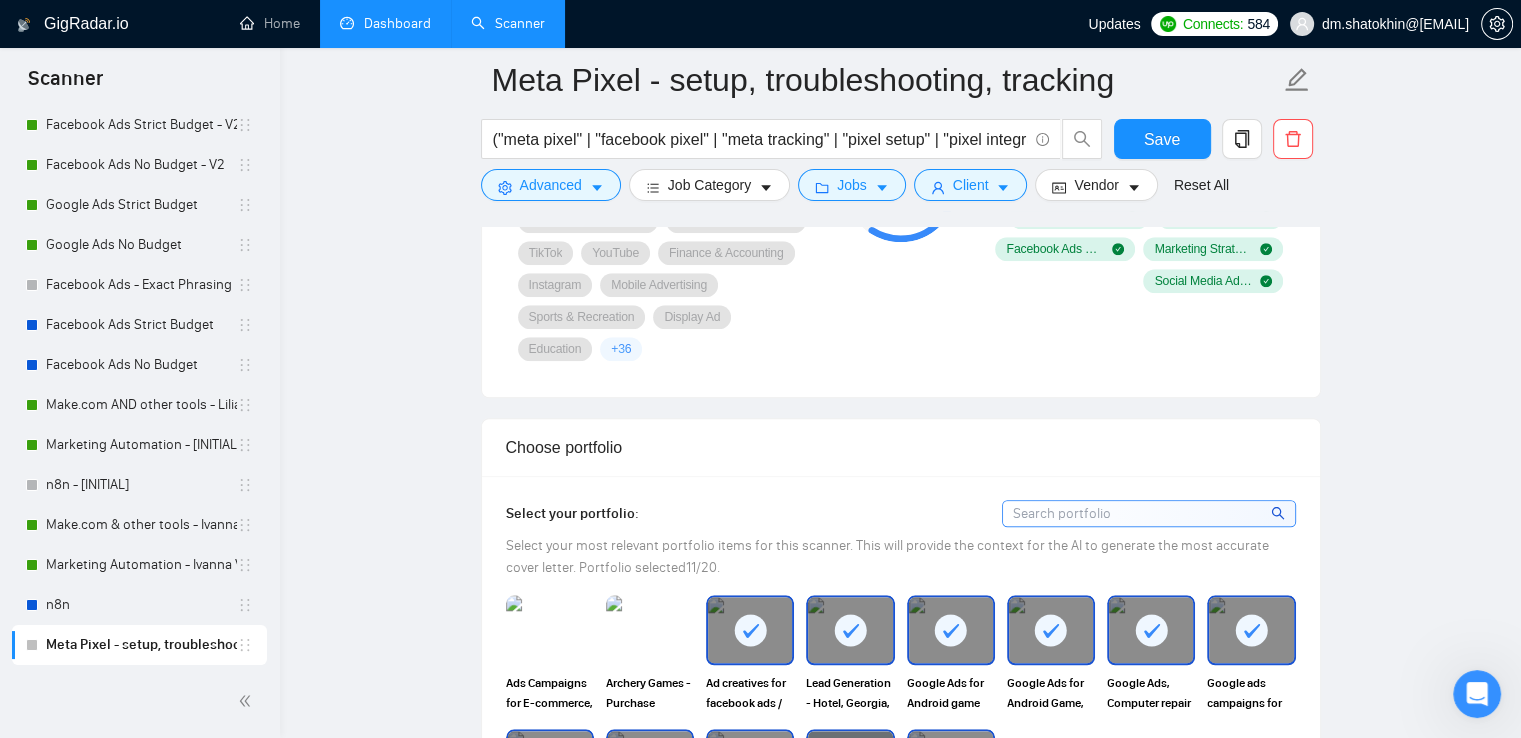 click 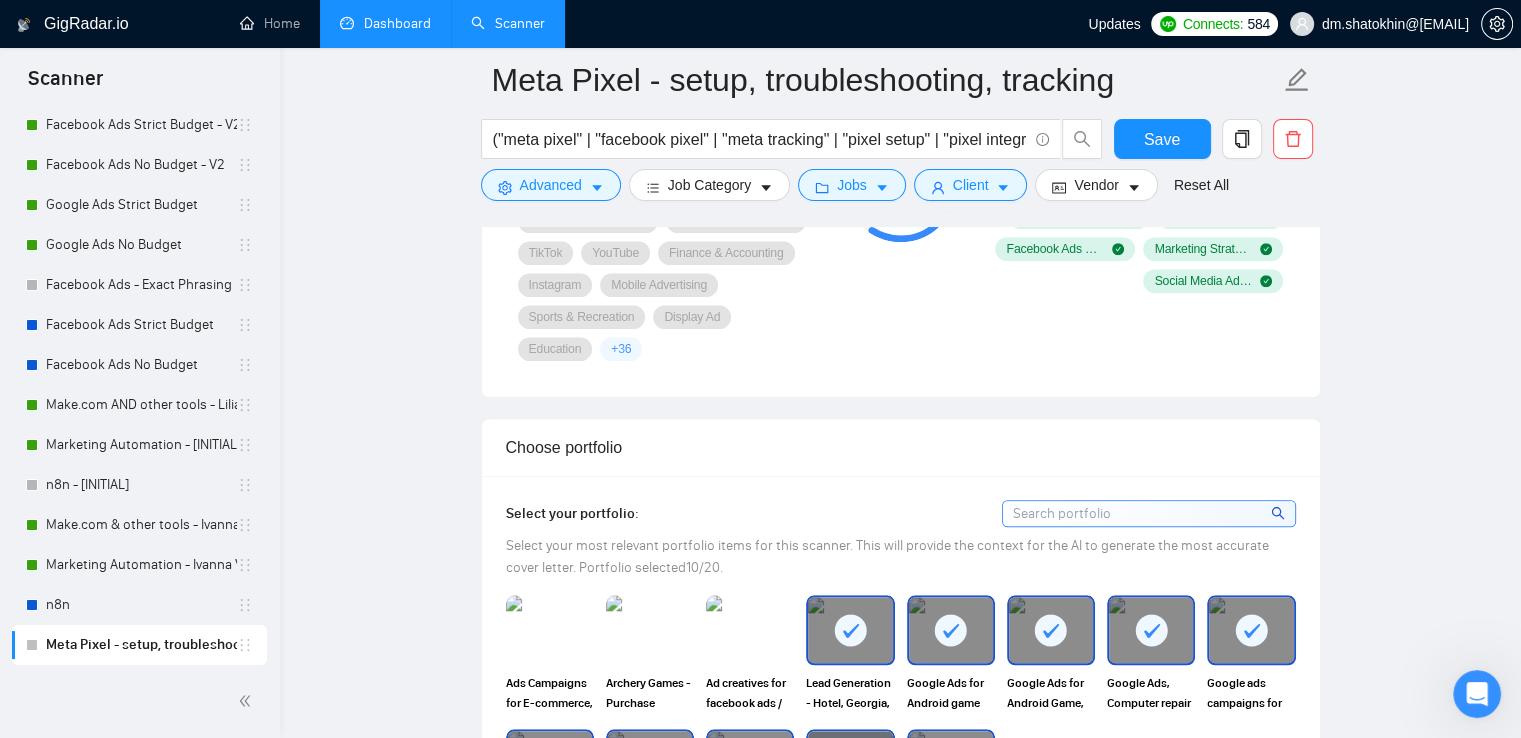 click at bounding box center (850, 630) 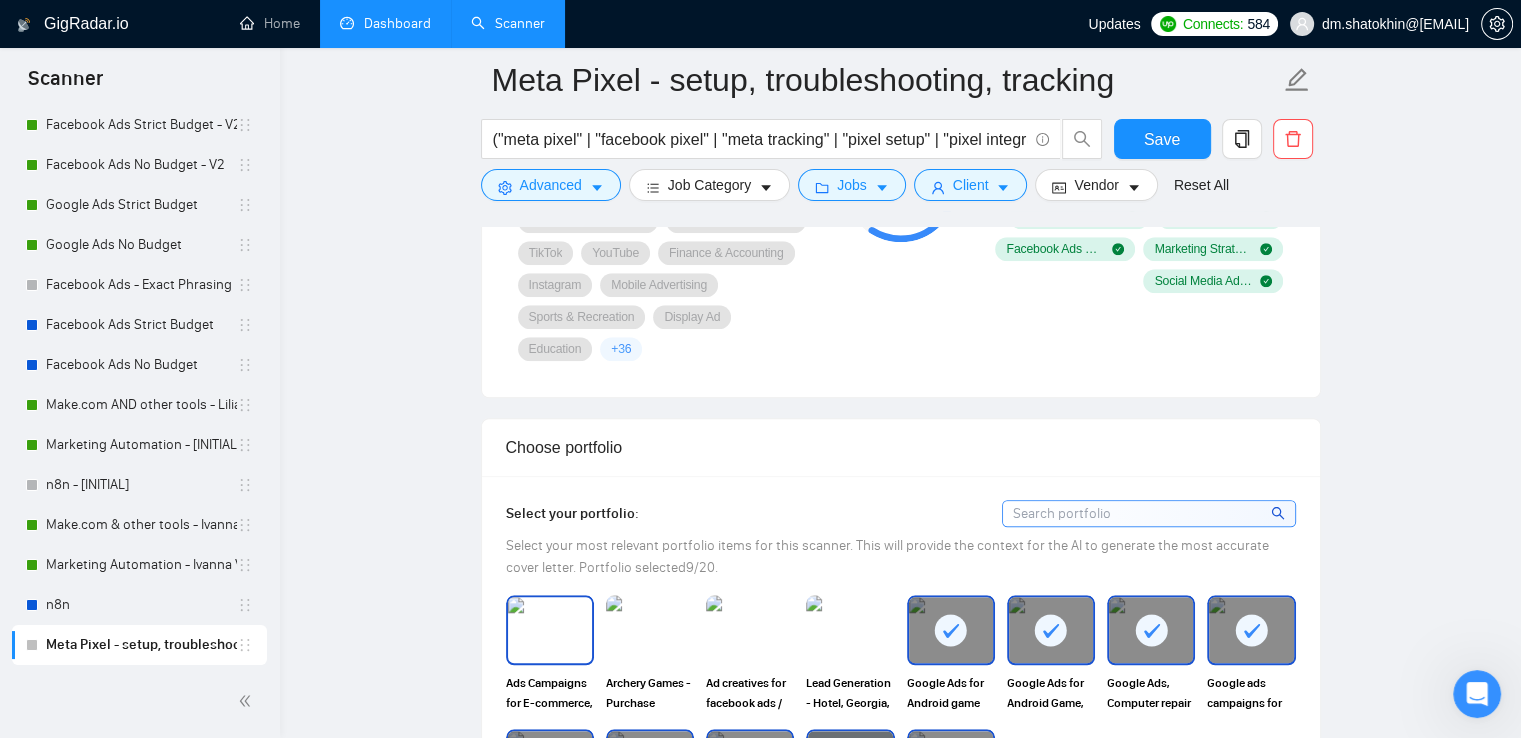 click at bounding box center [550, 630] 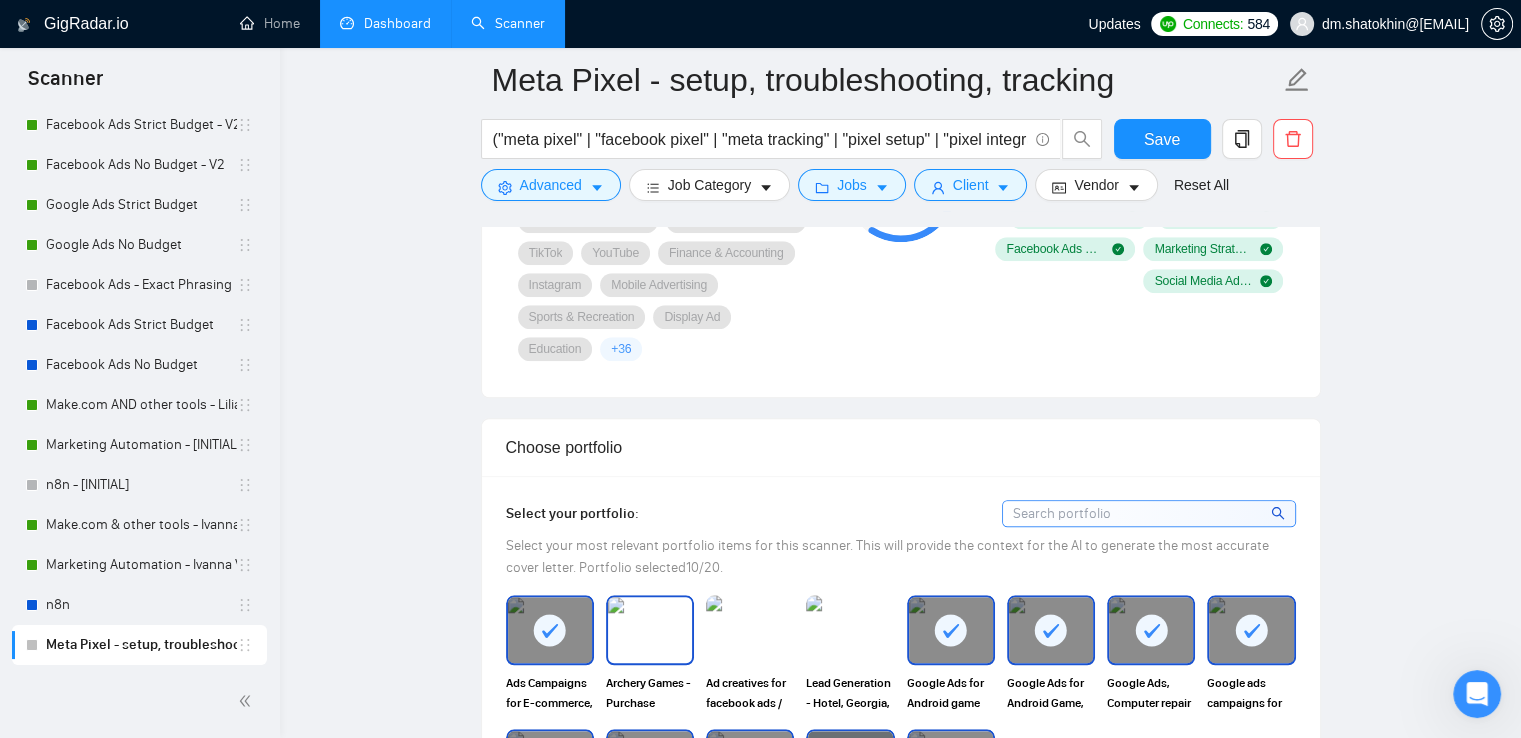 click at bounding box center [650, 630] 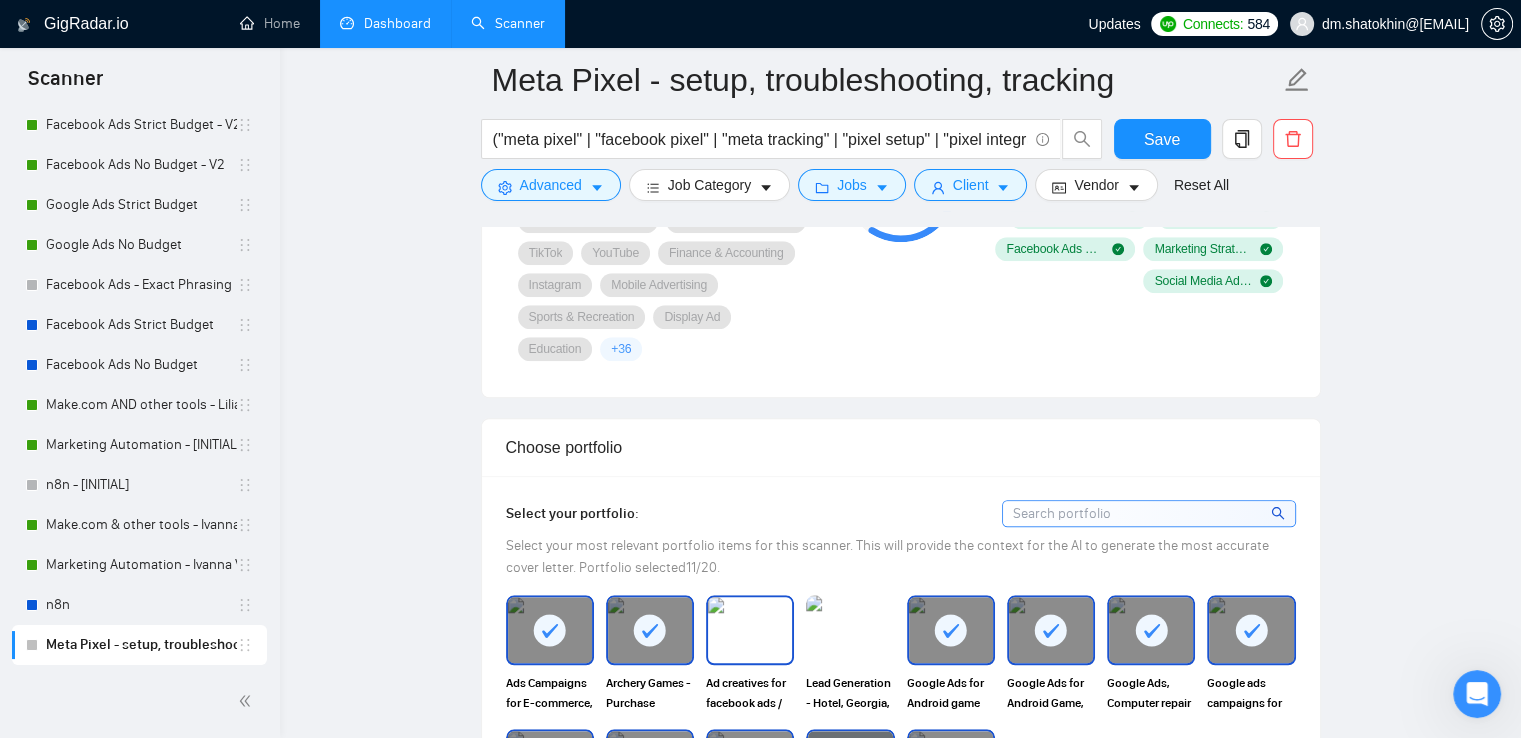 click at bounding box center [750, 630] 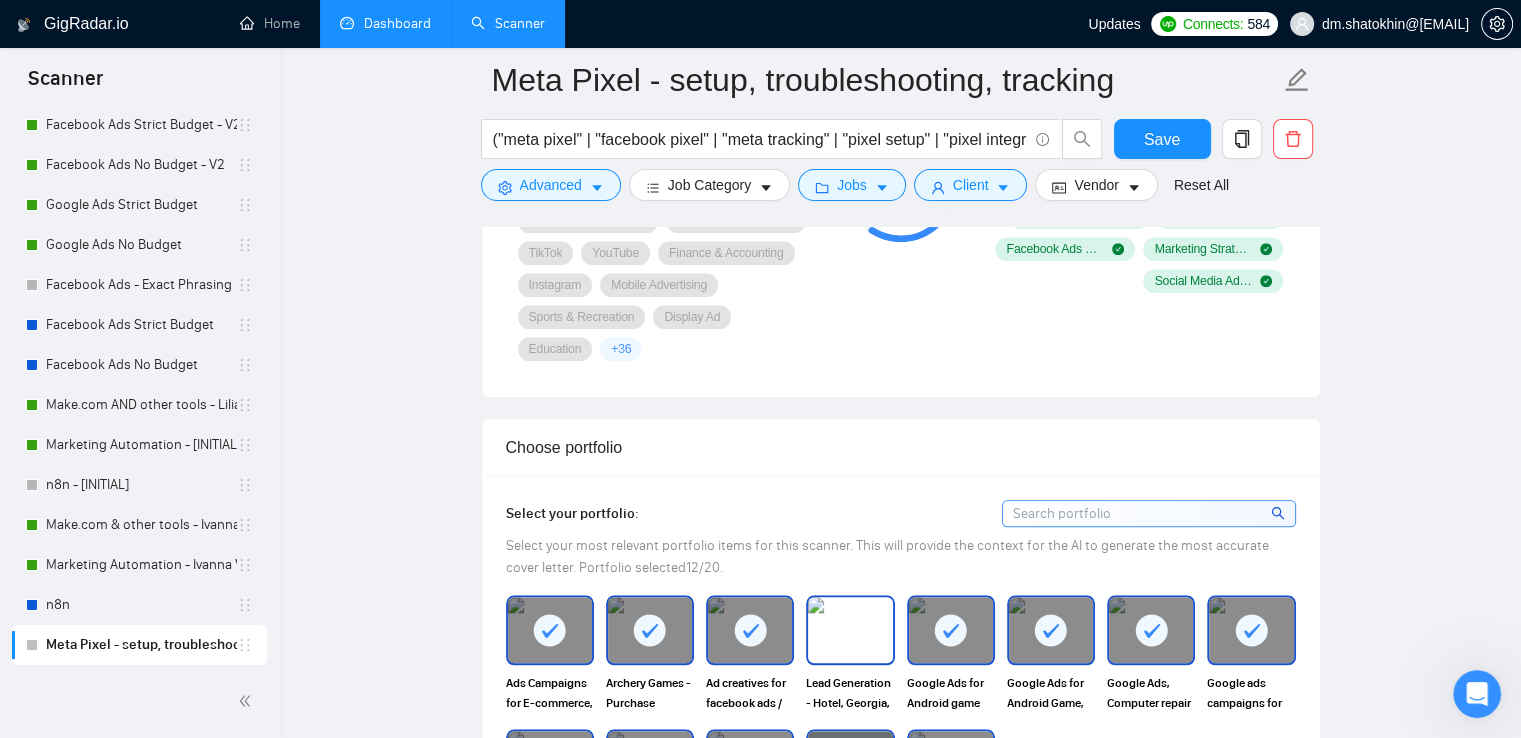click at bounding box center (850, 630) 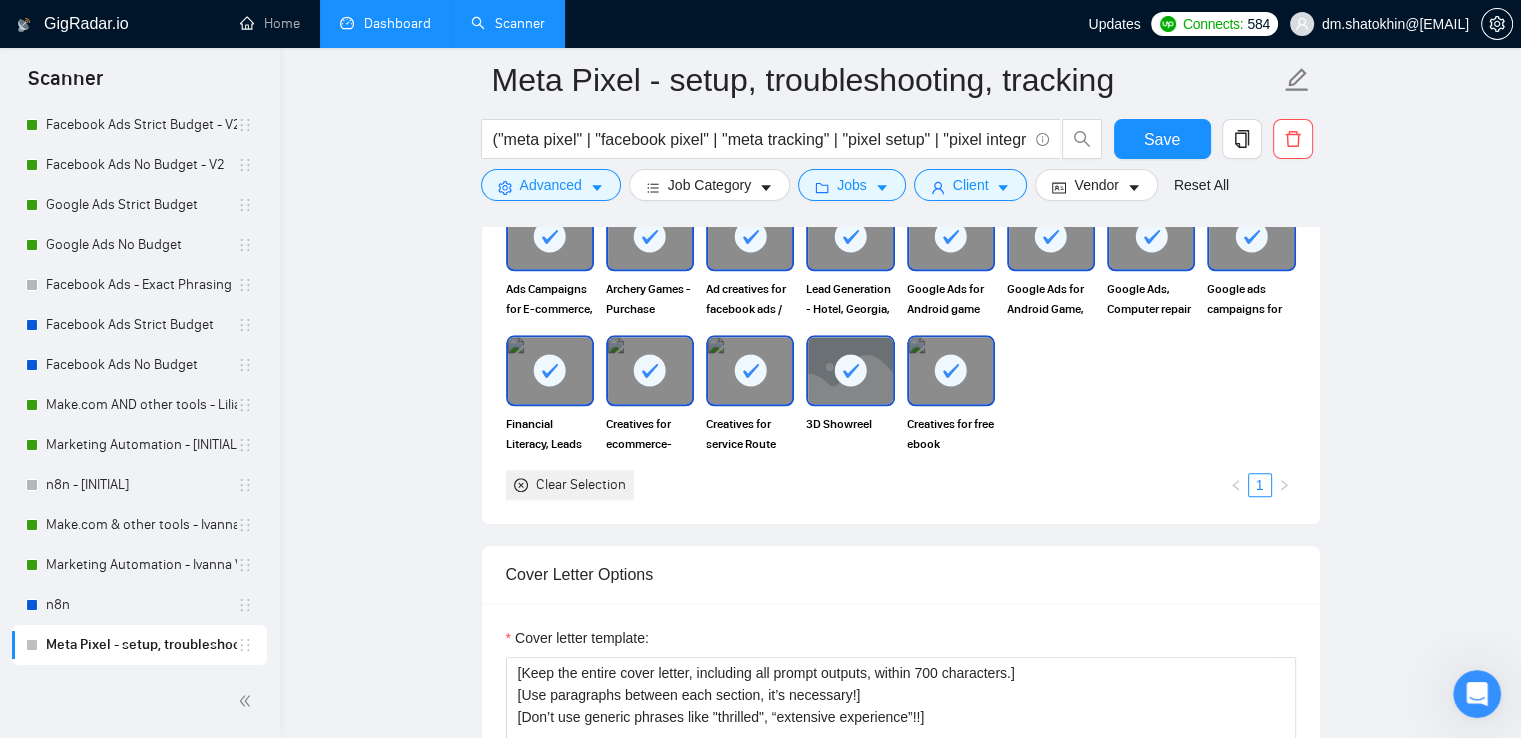 scroll, scrollTop: 2200, scrollLeft: 0, axis: vertical 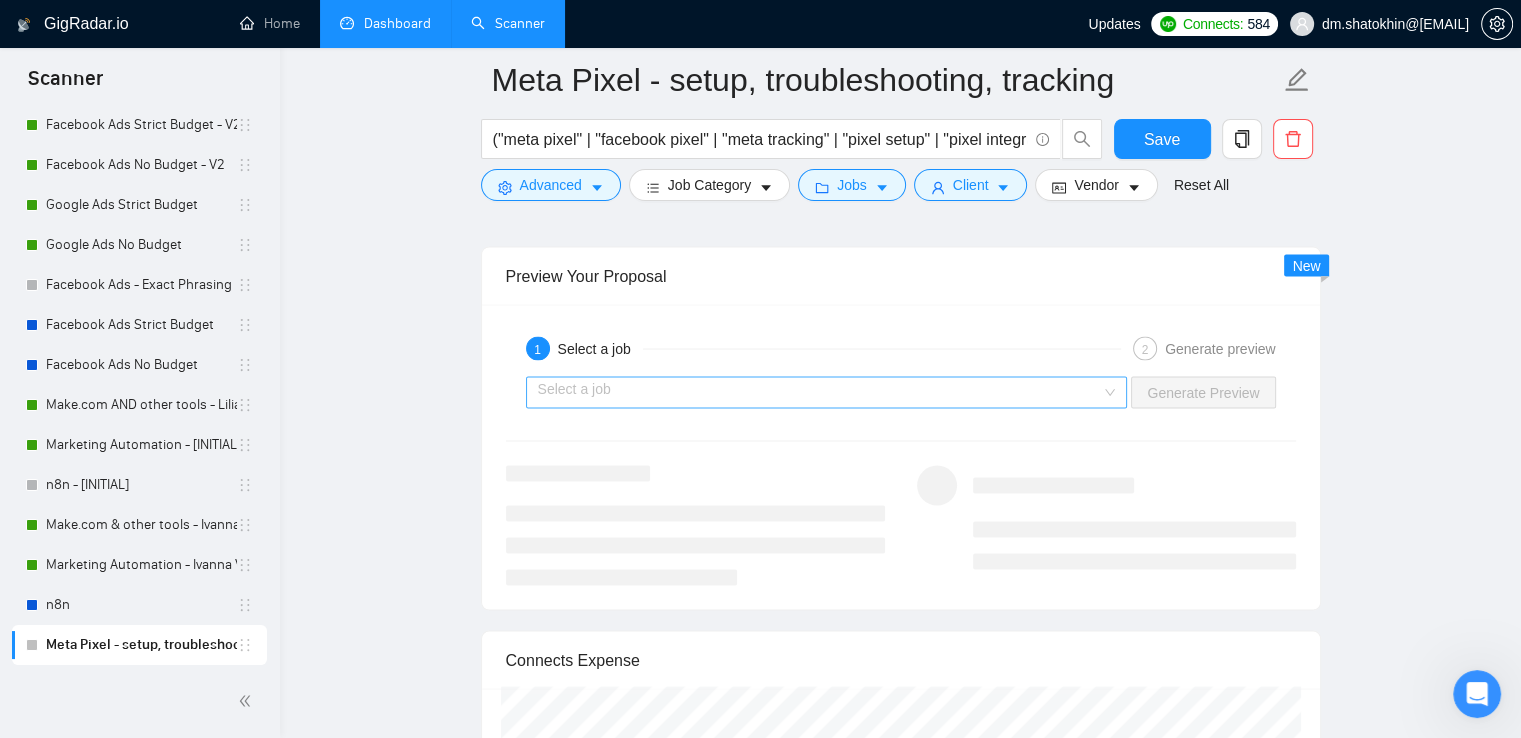 click at bounding box center [820, 393] 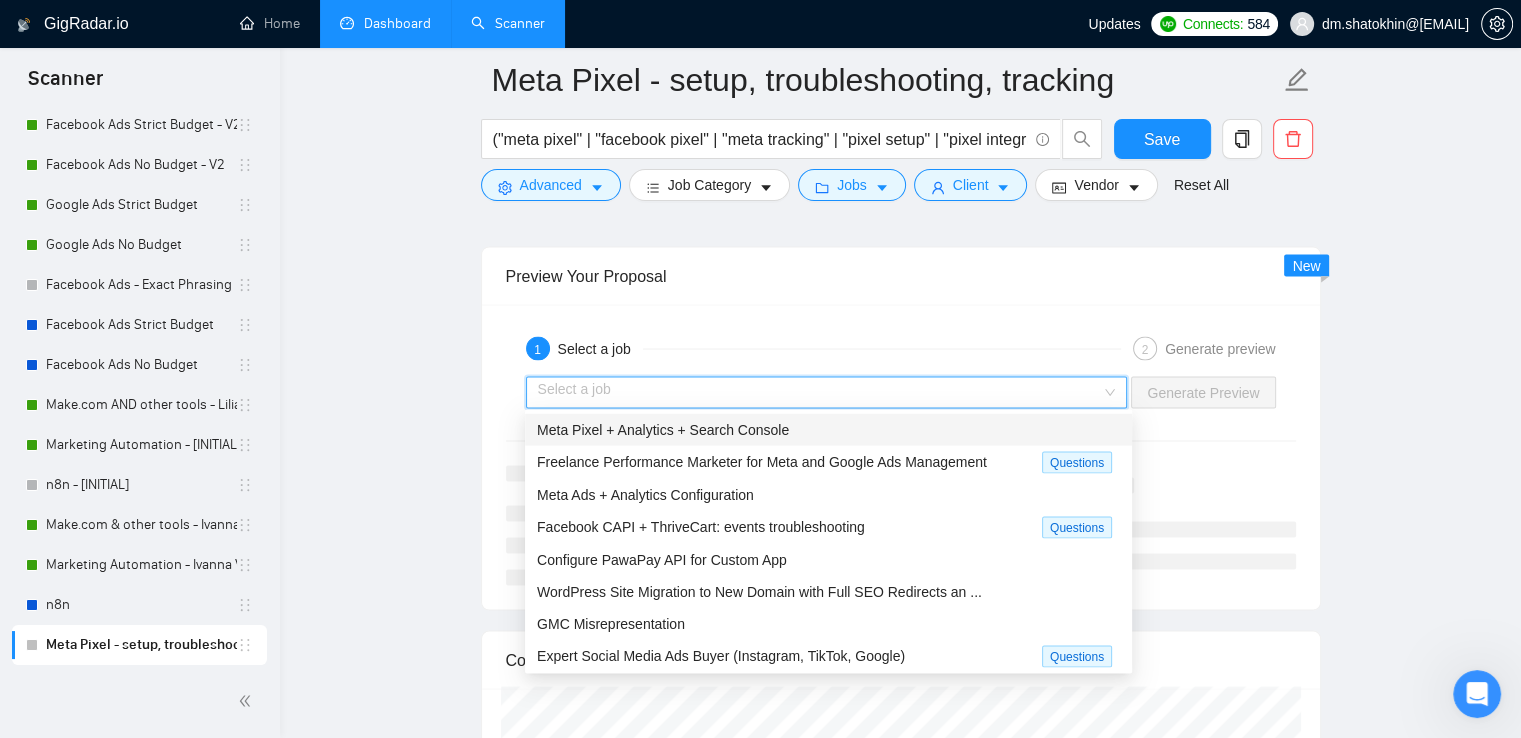 click on "Meta Pixel + Analytics + Search Console" at bounding box center [663, 430] 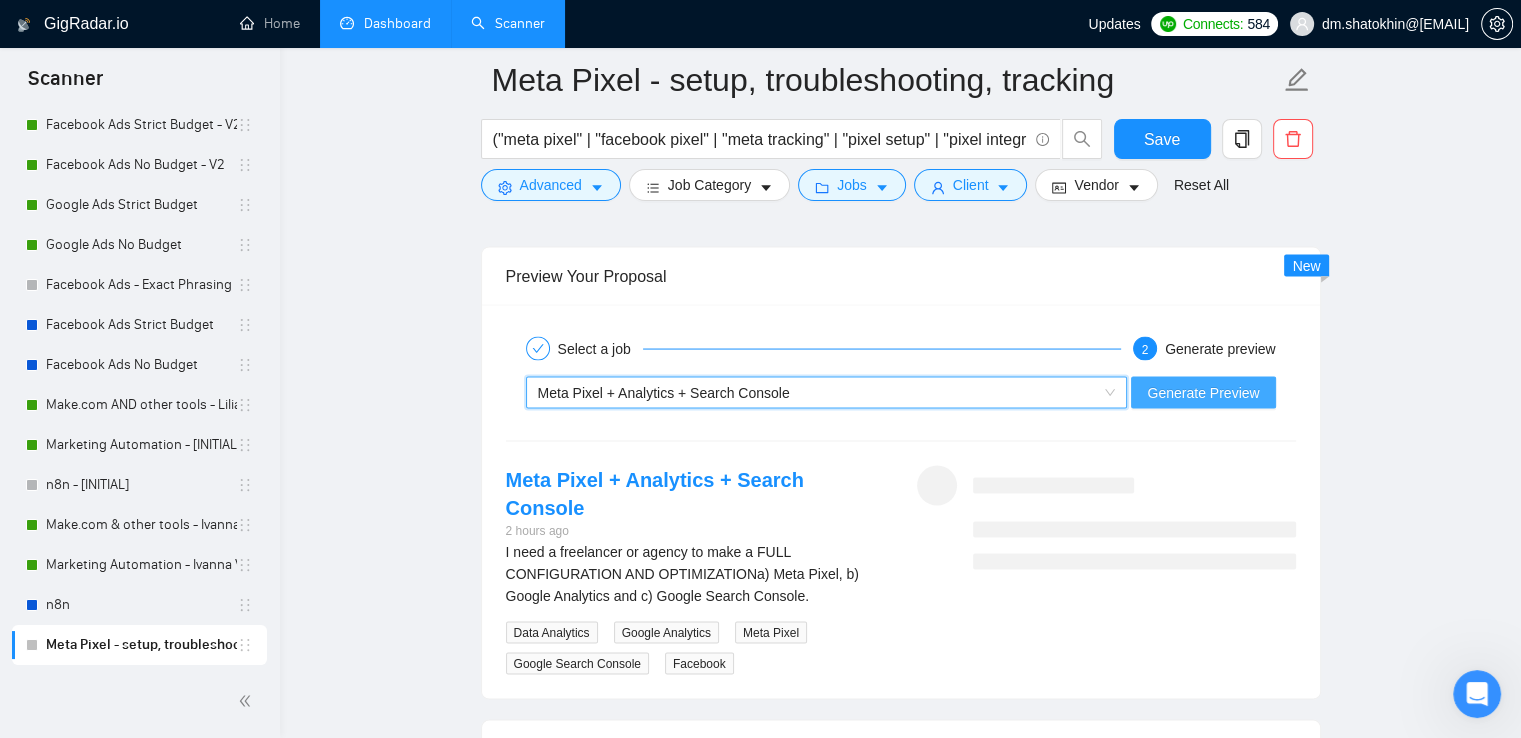 click on "Generate Preview" at bounding box center [1203, 393] 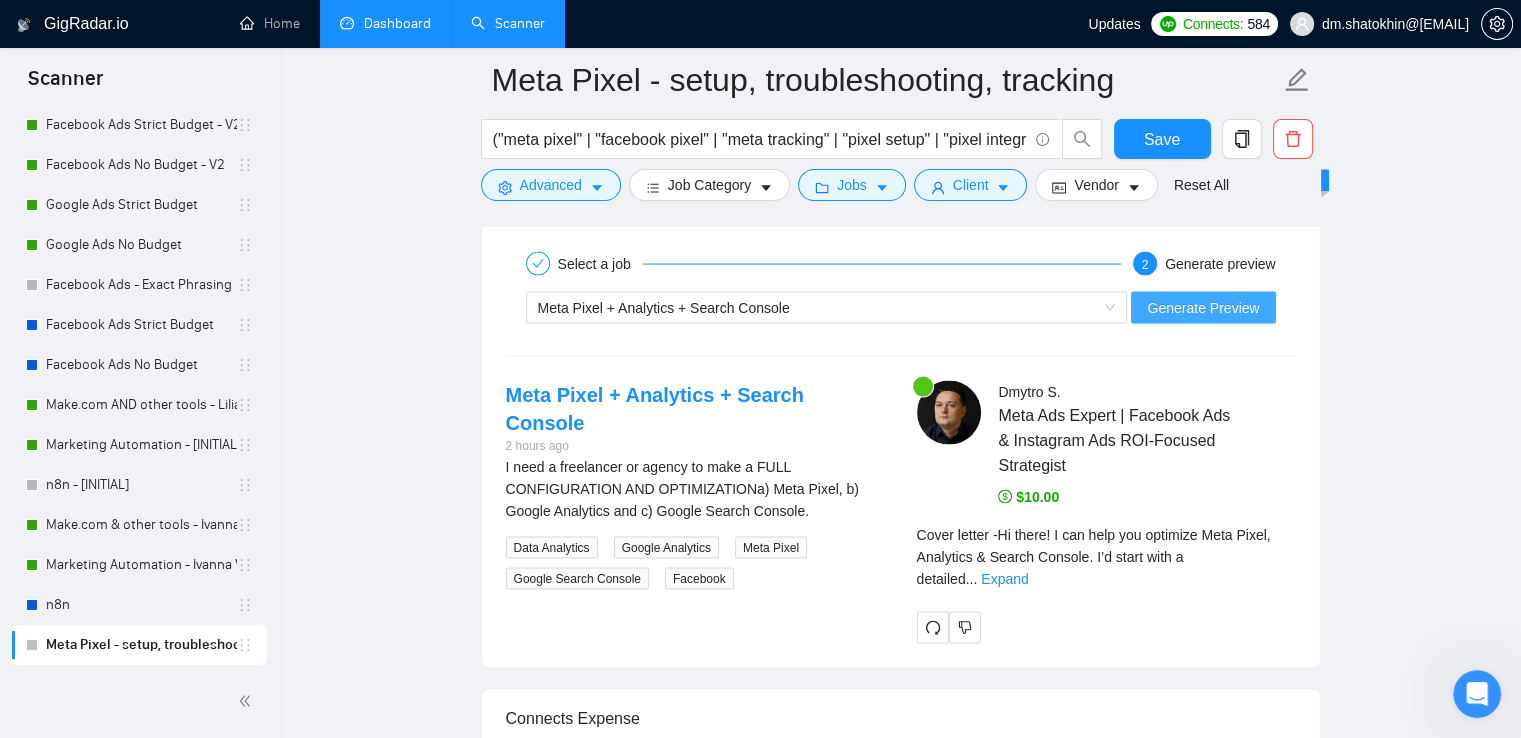 scroll, scrollTop: 4078, scrollLeft: 0, axis: vertical 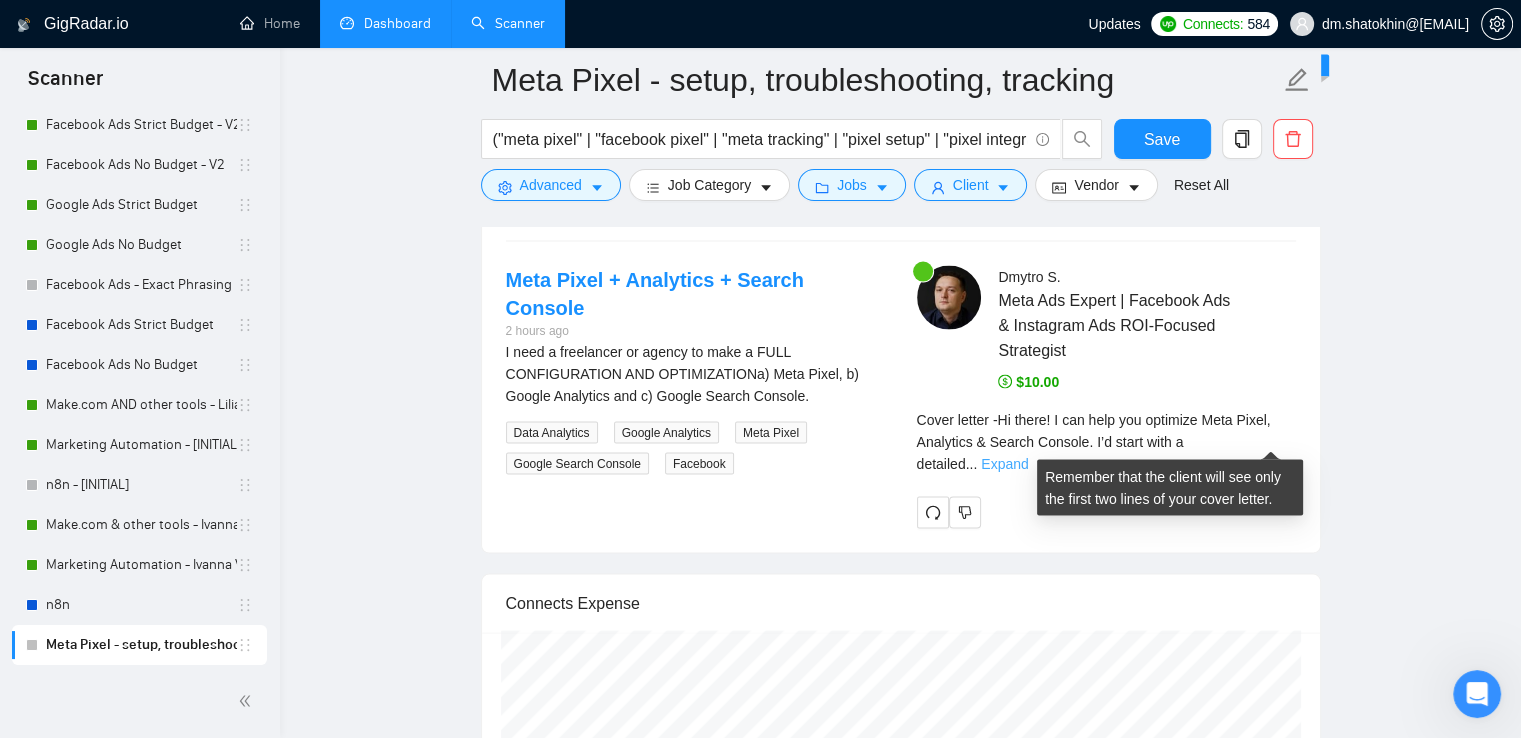 click on "Expand" at bounding box center [1004, 464] 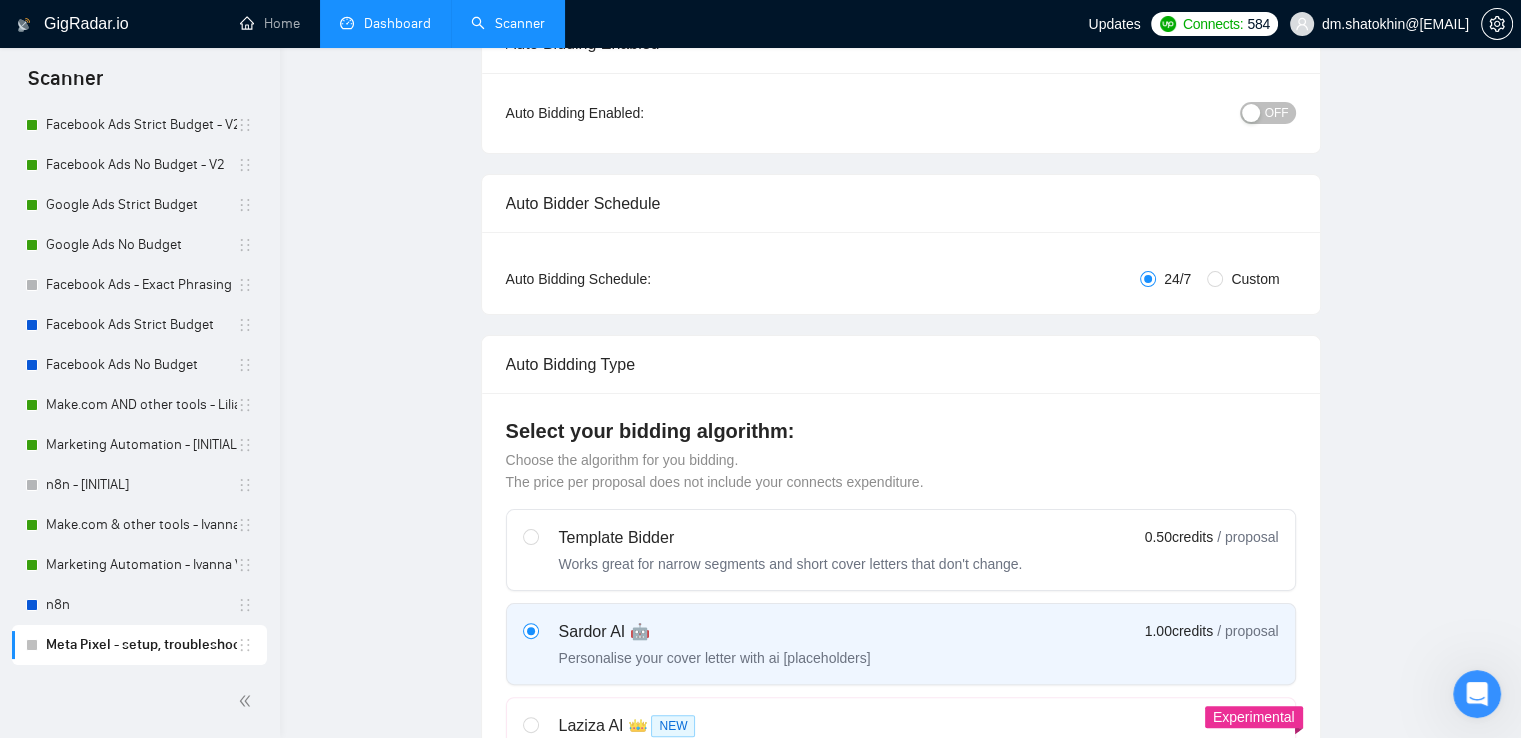 scroll, scrollTop: 78, scrollLeft: 0, axis: vertical 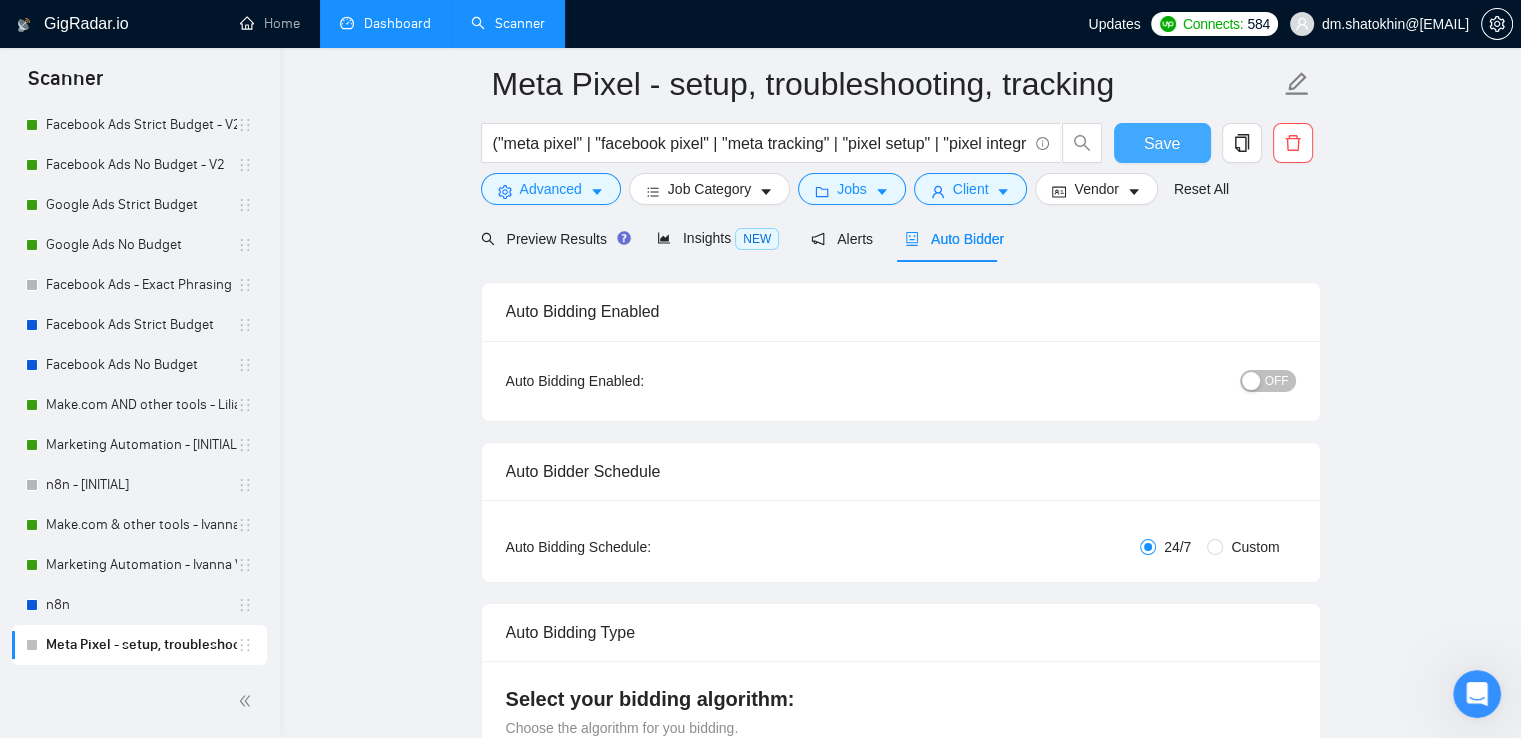 click on "Save" at bounding box center [1162, 143] 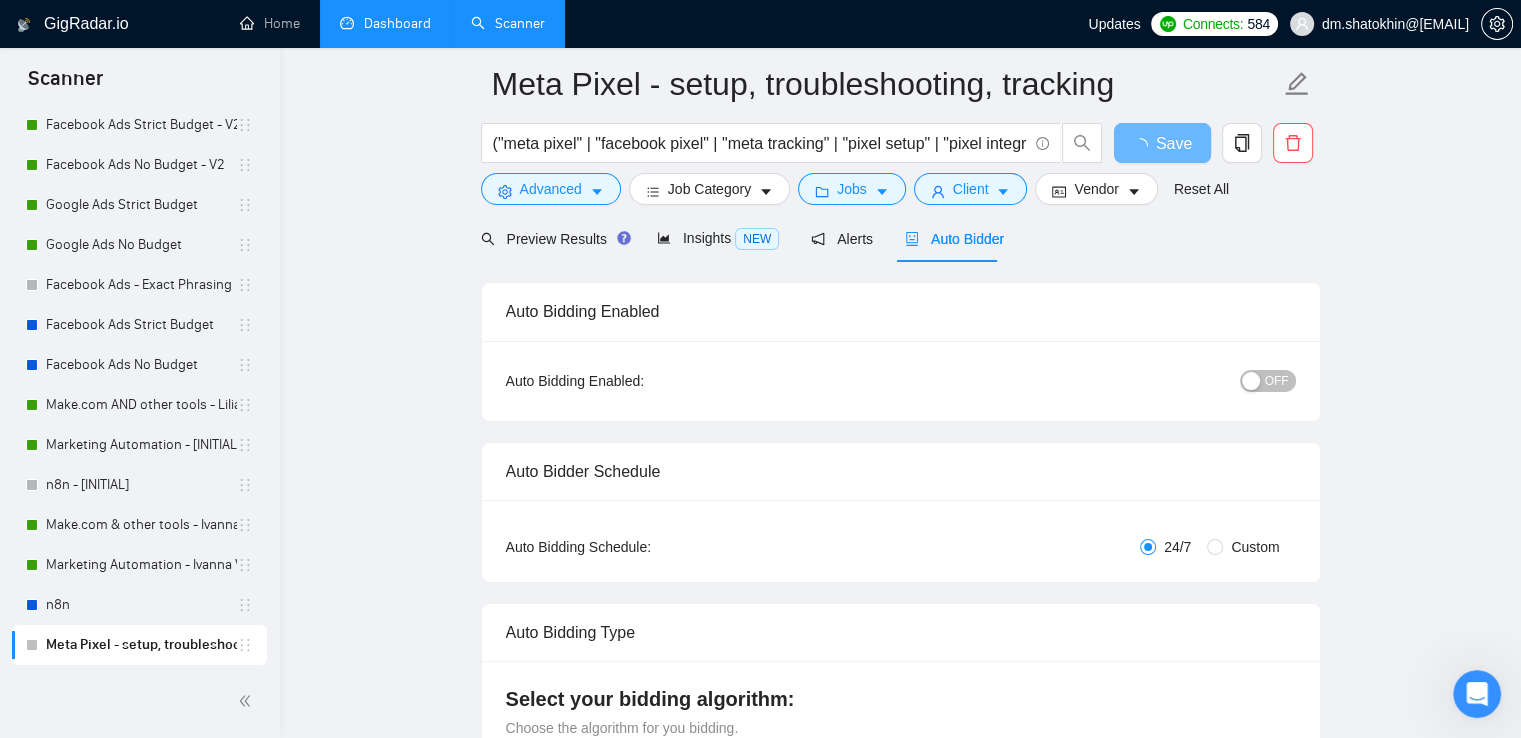 click on "OFF" at bounding box center (1277, 381) 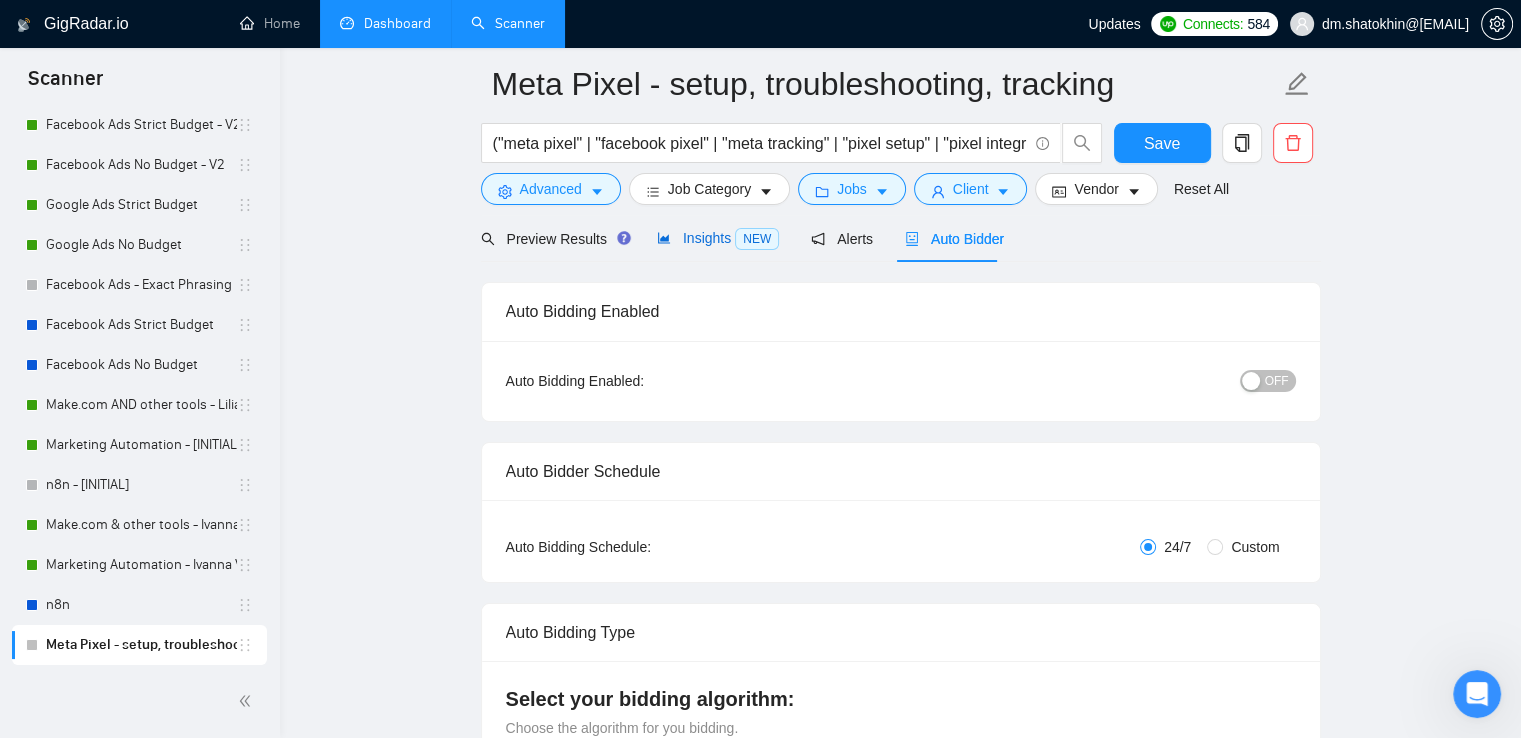 click on "Insights NEW" at bounding box center [718, 238] 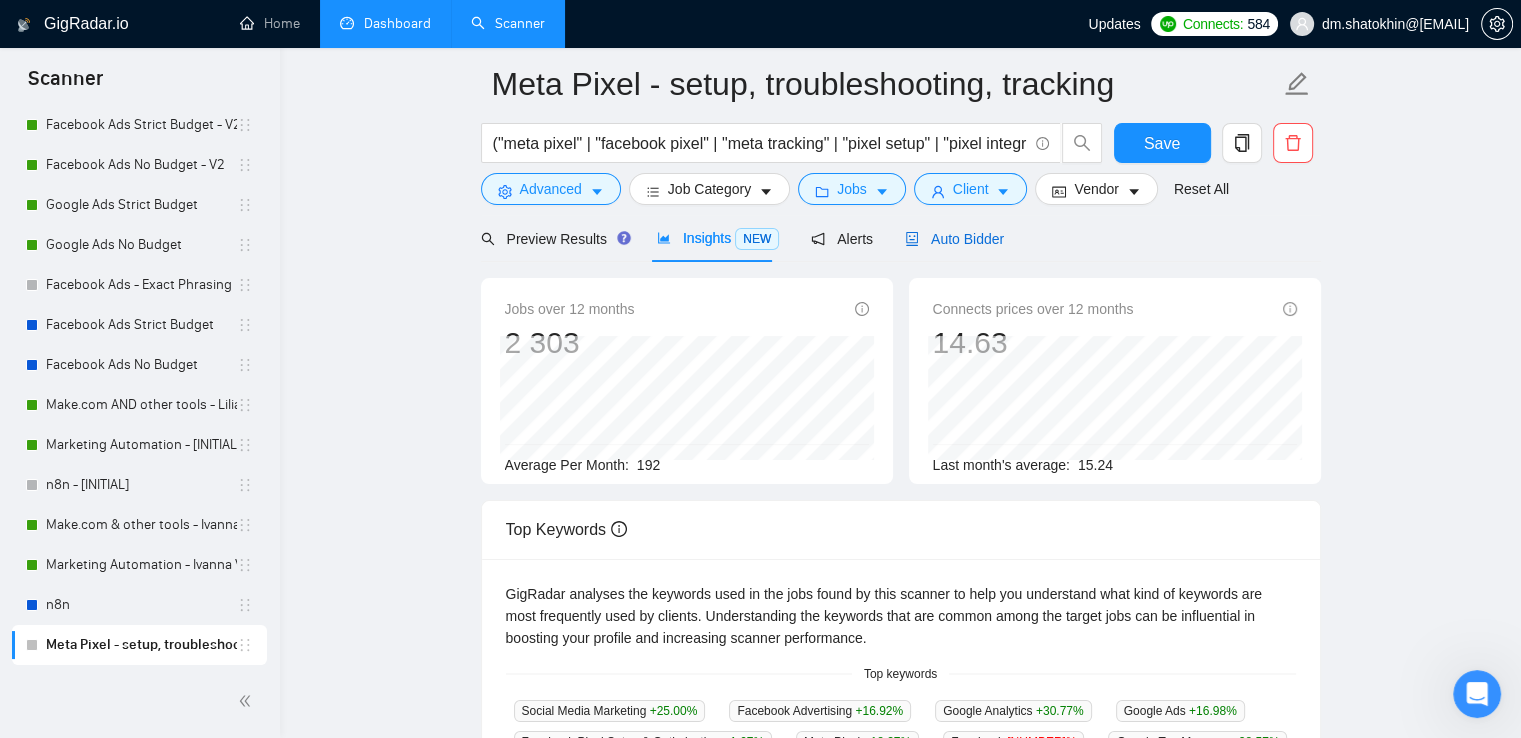 click on "Auto Bidder" at bounding box center [954, 239] 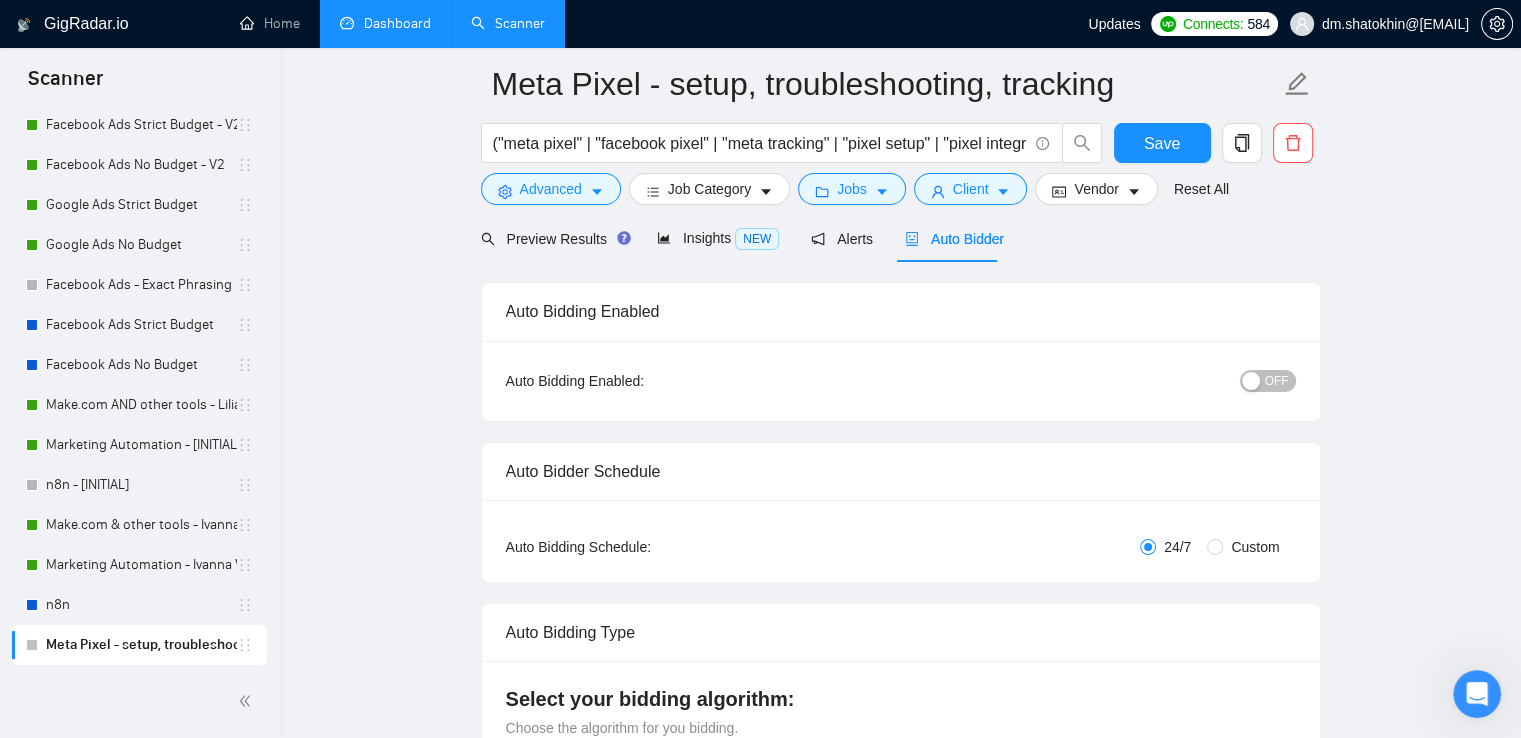 click on "OFF" at bounding box center [1277, 381] 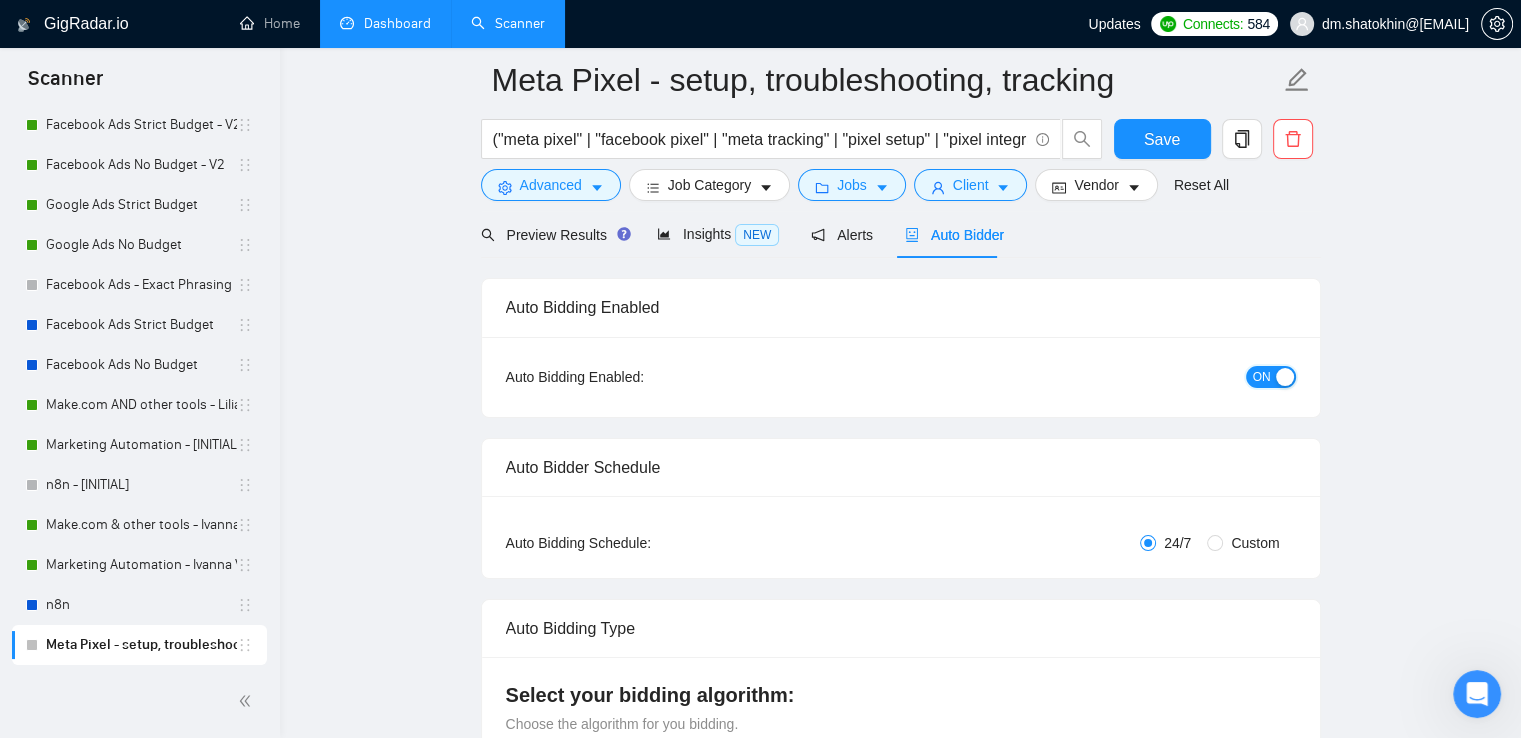 scroll, scrollTop: 78, scrollLeft: 0, axis: vertical 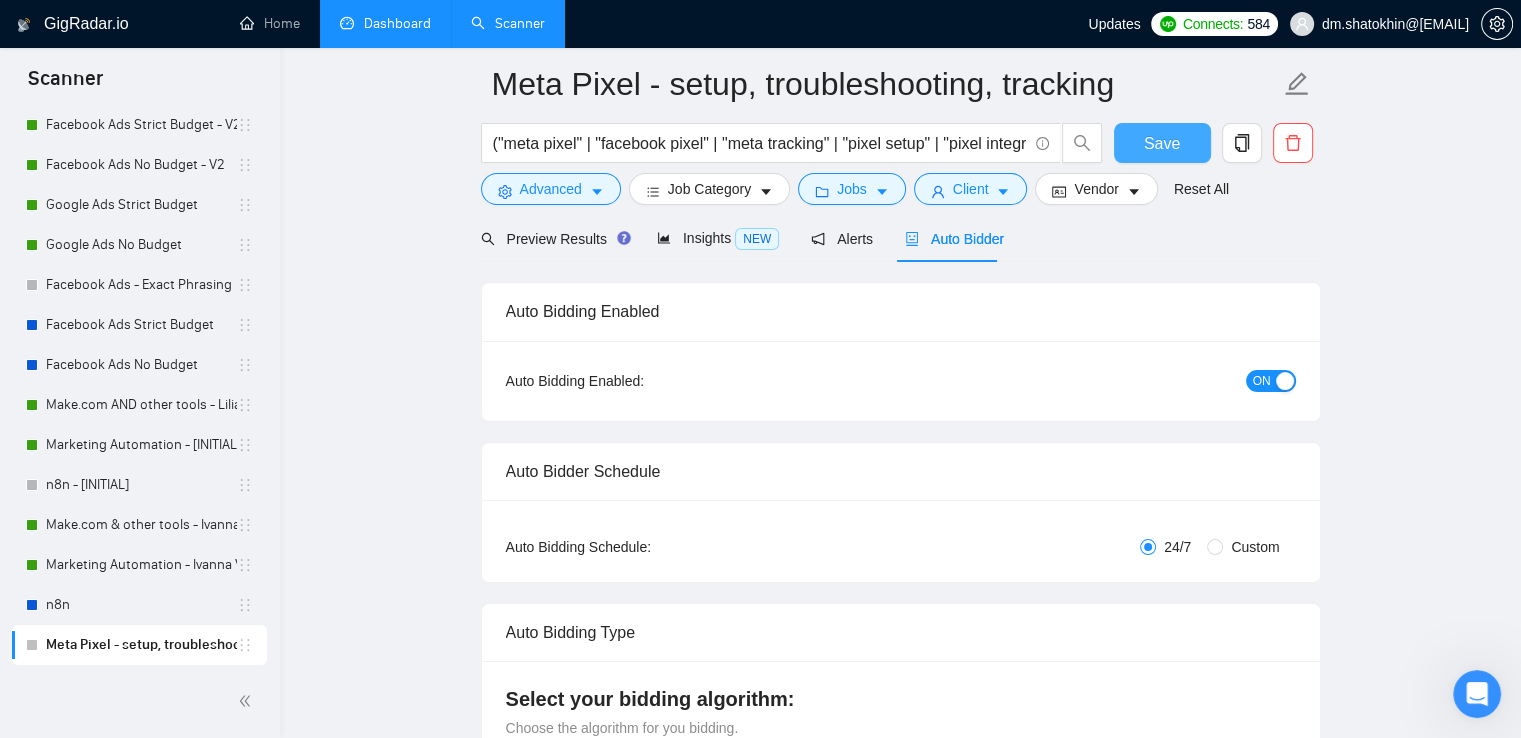 click on "Save" at bounding box center [1162, 143] 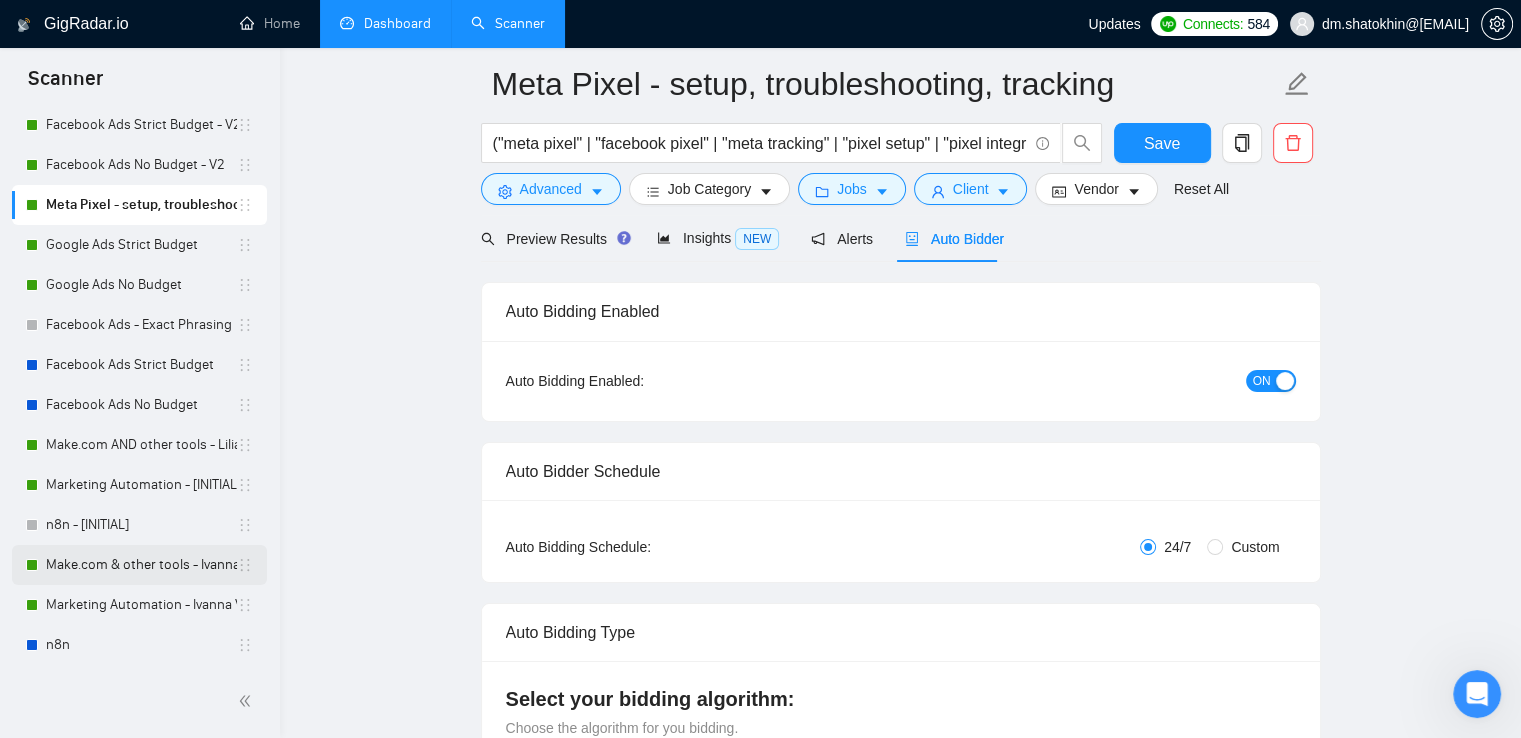 click on "Make.com & other tools - Ivanna V." at bounding box center [141, 565] 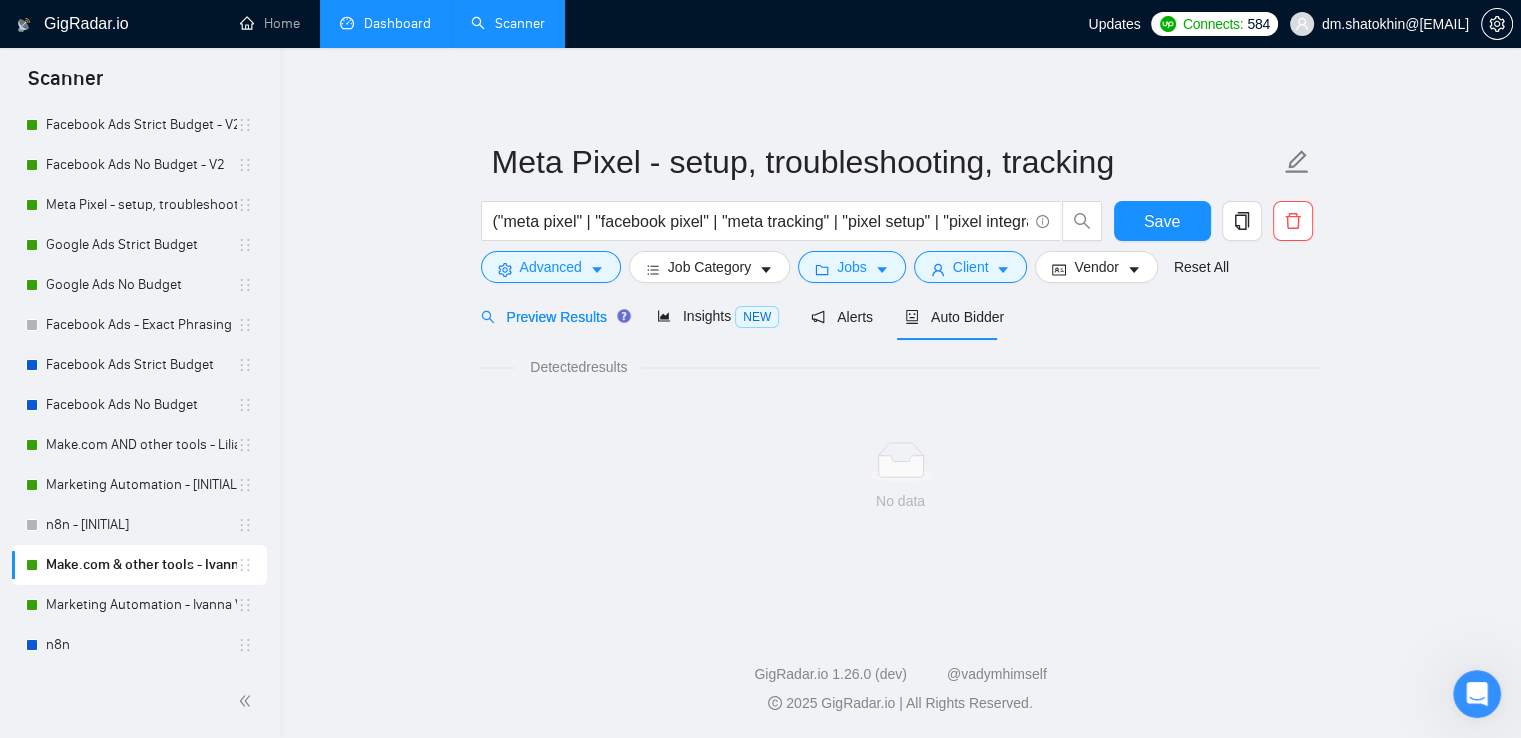 scroll, scrollTop: 0, scrollLeft: 0, axis: both 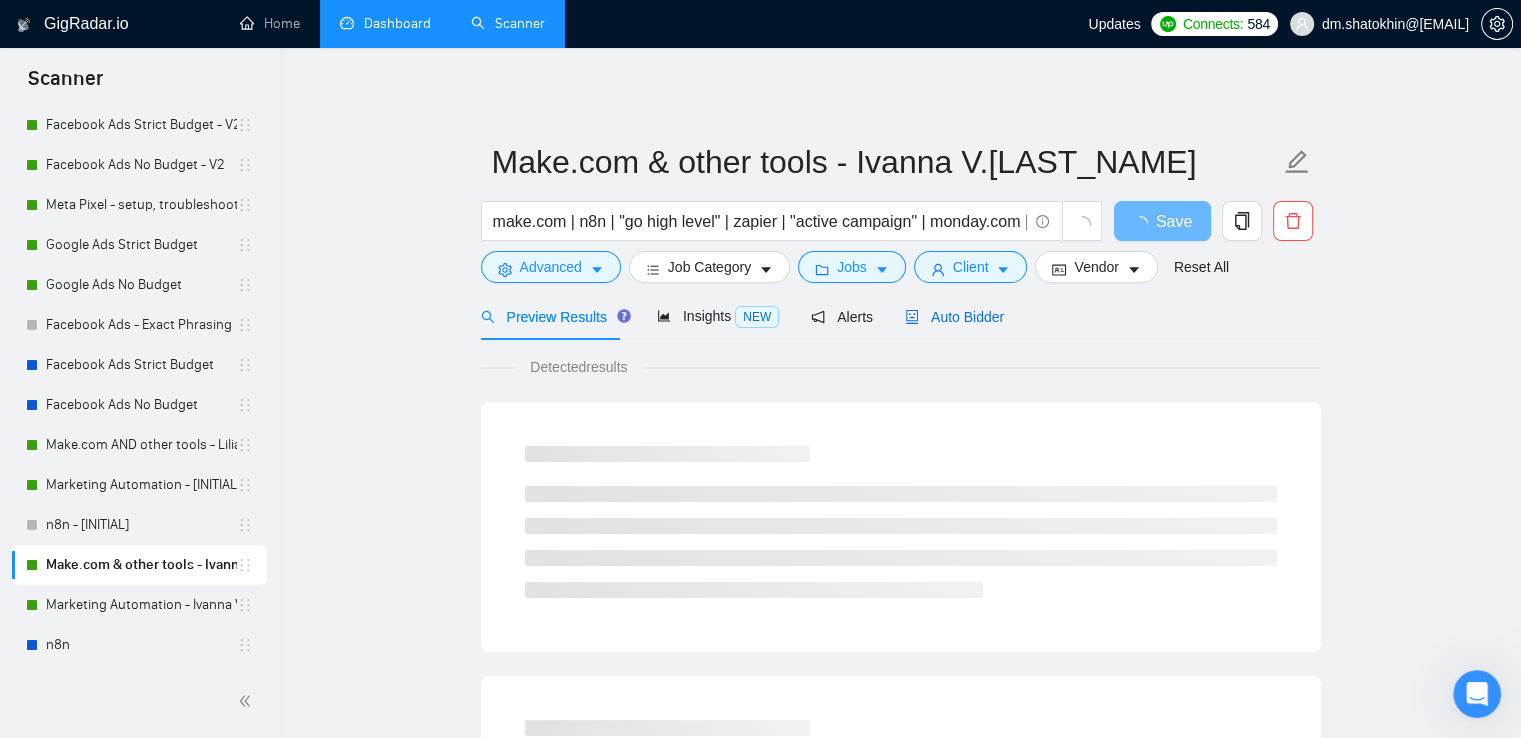 click on "Auto Bidder" at bounding box center (954, 317) 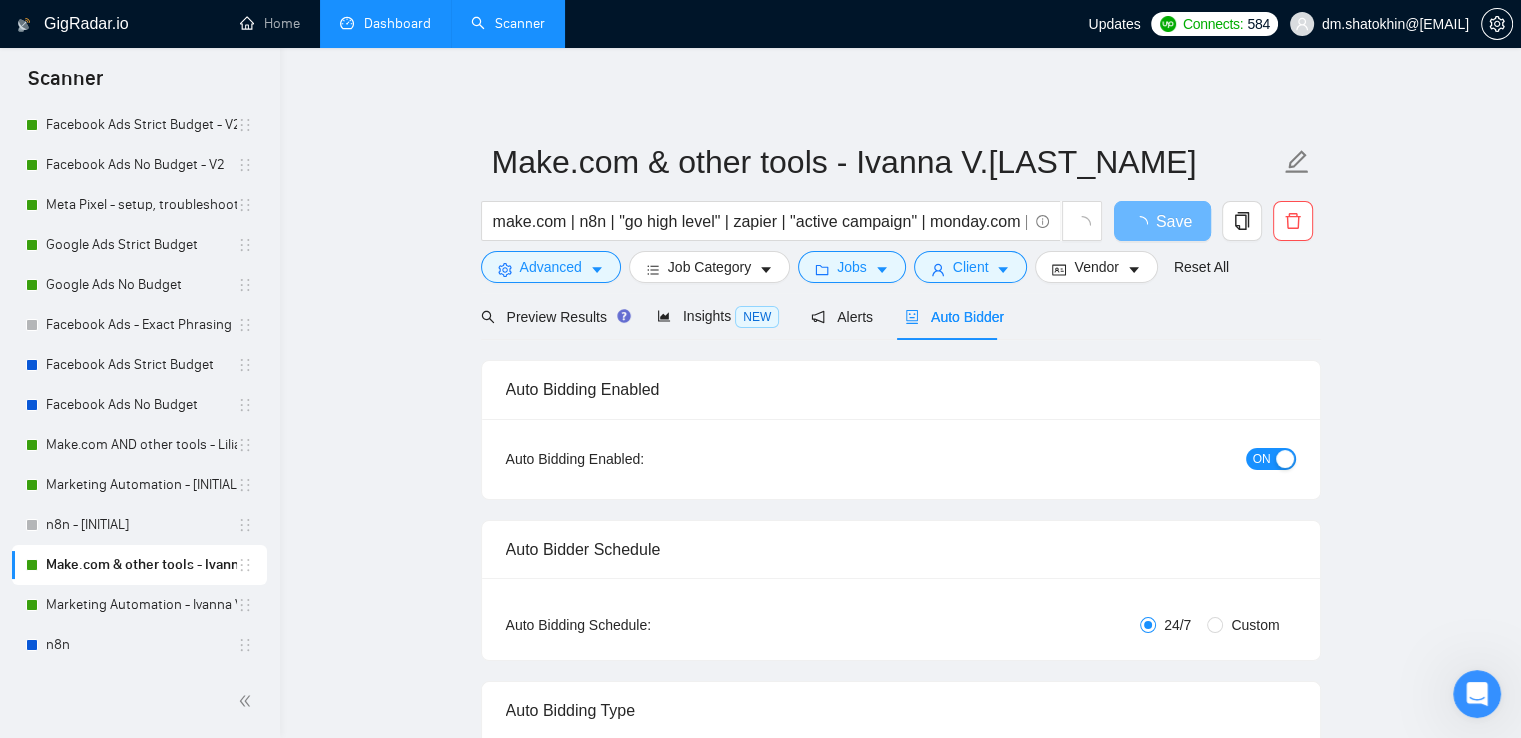 type 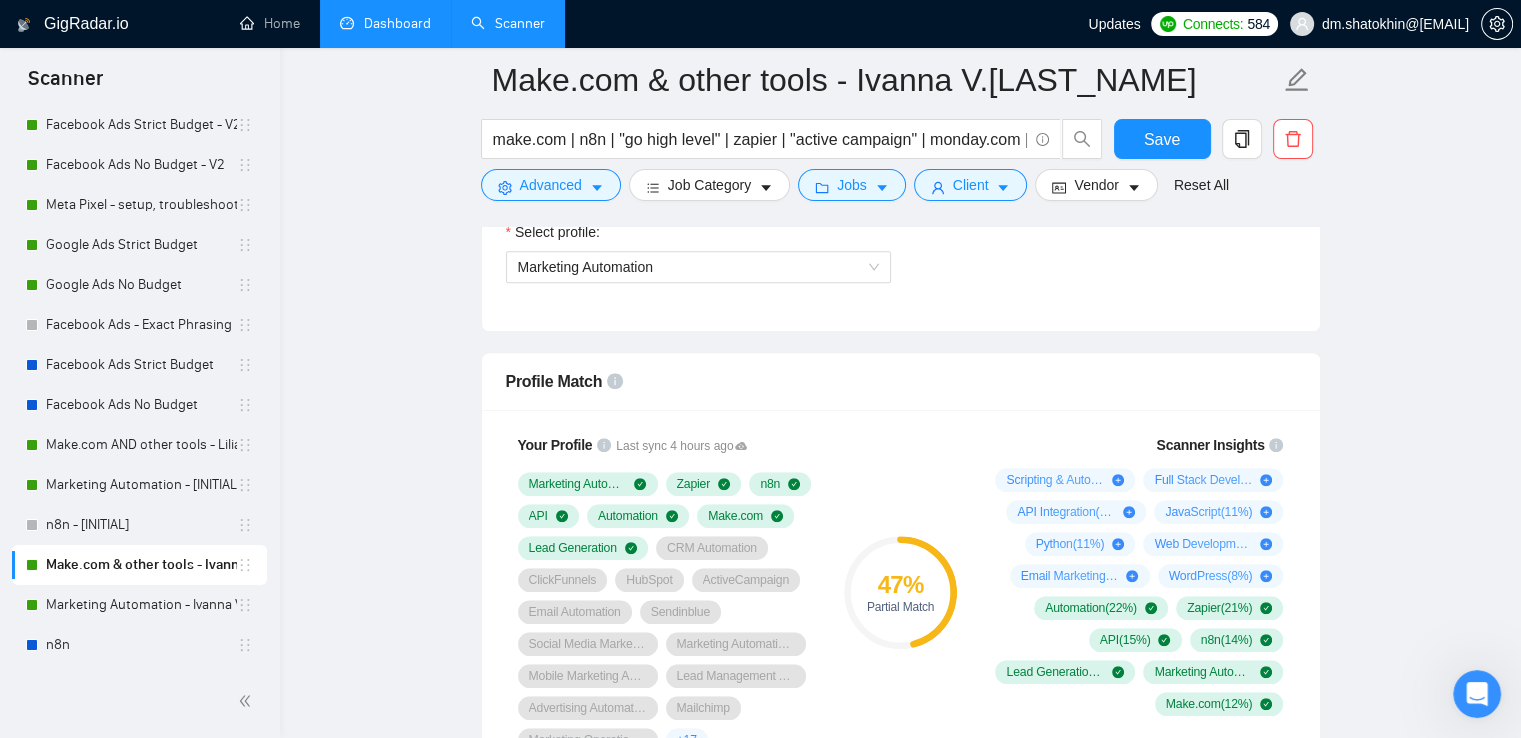 scroll, scrollTop: 1300, scrollLeft: 0, axis: vertical 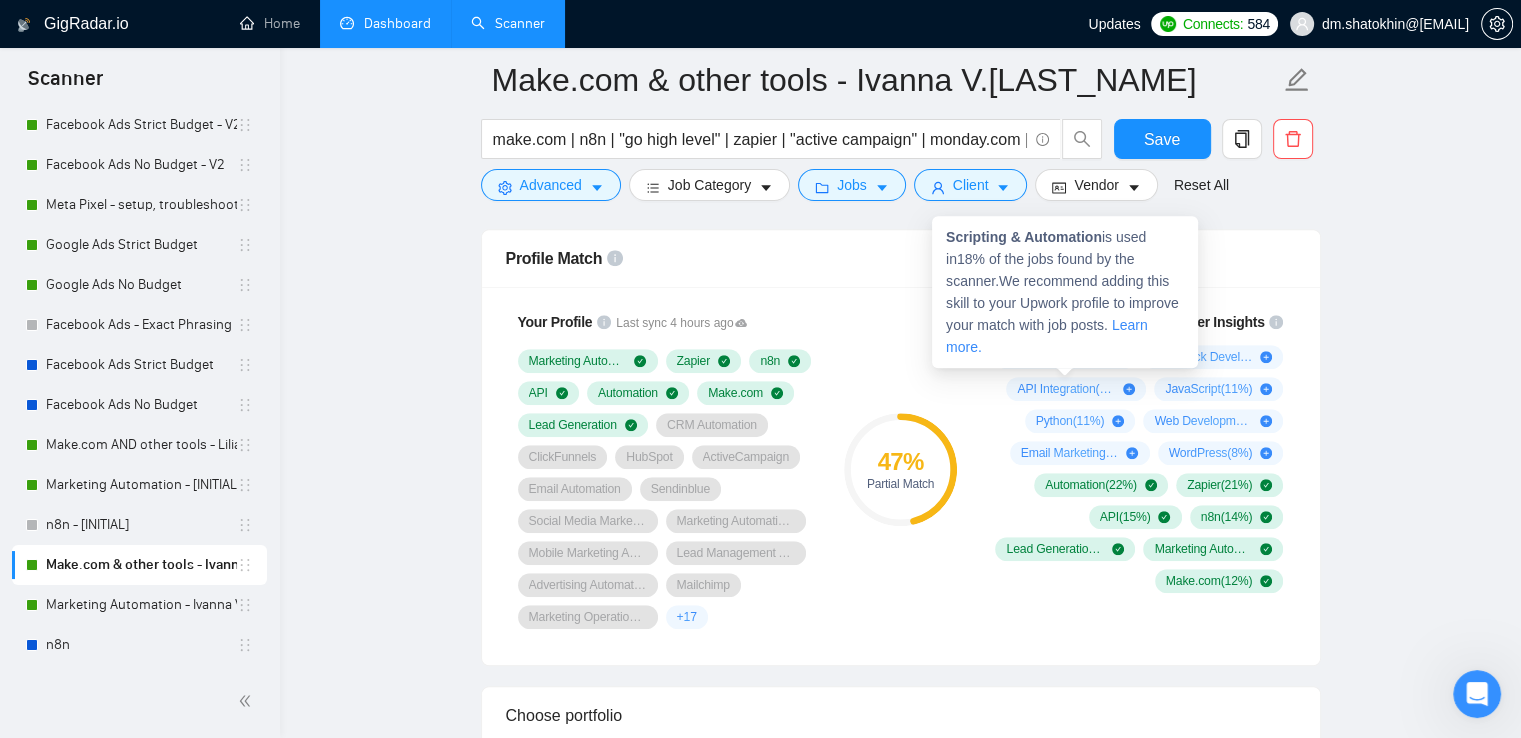 click 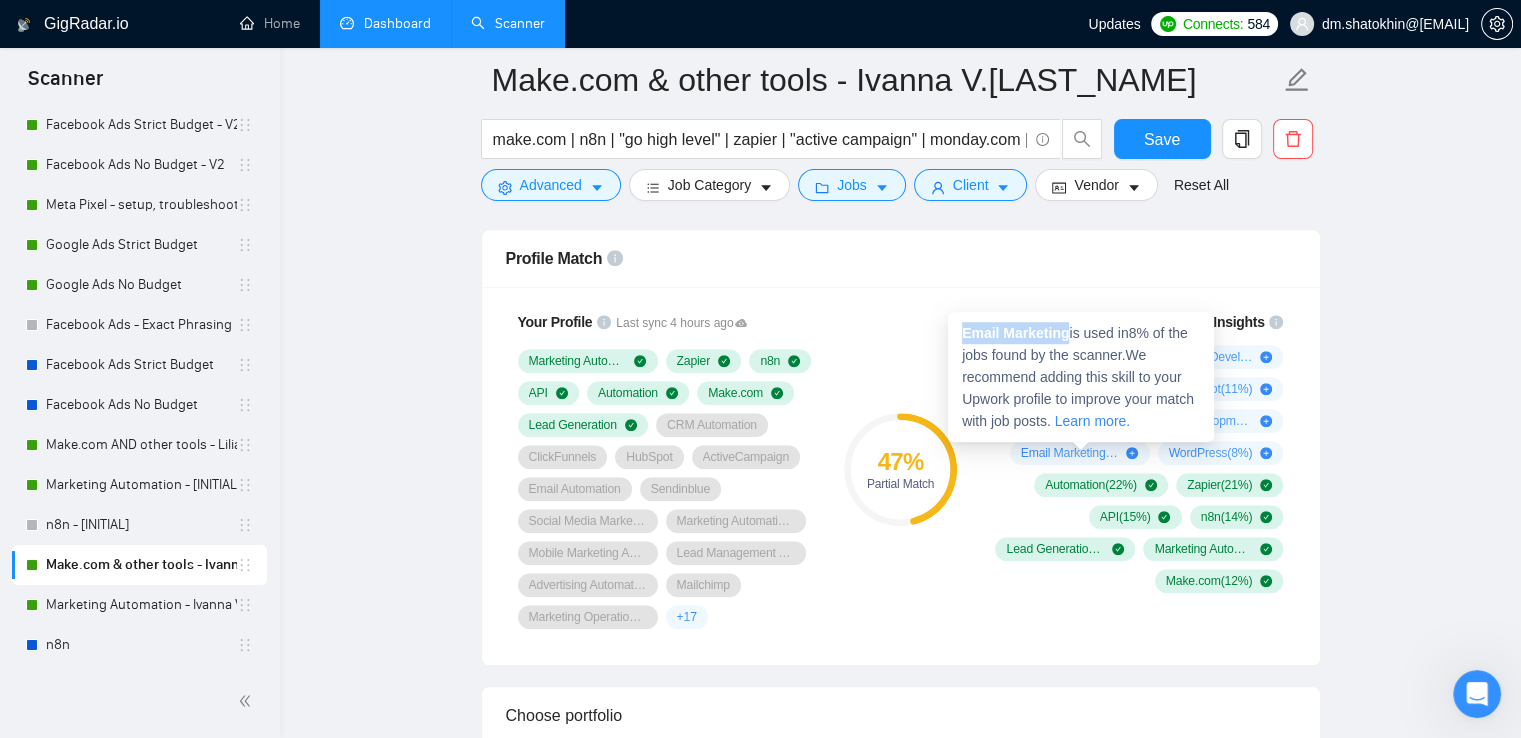 drag, startPoint x: 963, startPoint y: 333, endPoint x: 1065, endPoint y: 332, distance: 102.0049 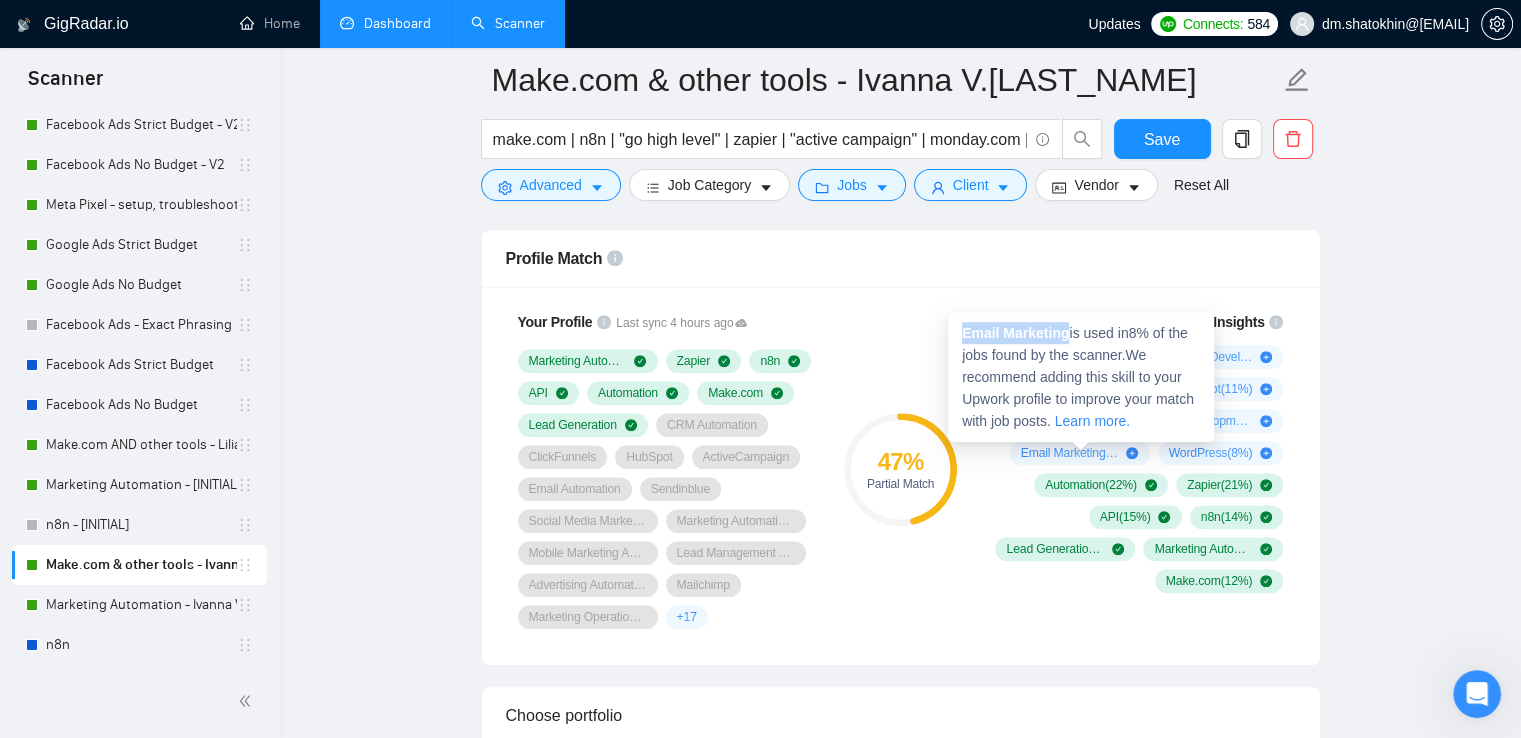 click on "Email Marketing" at bounding box center [1015, 333] 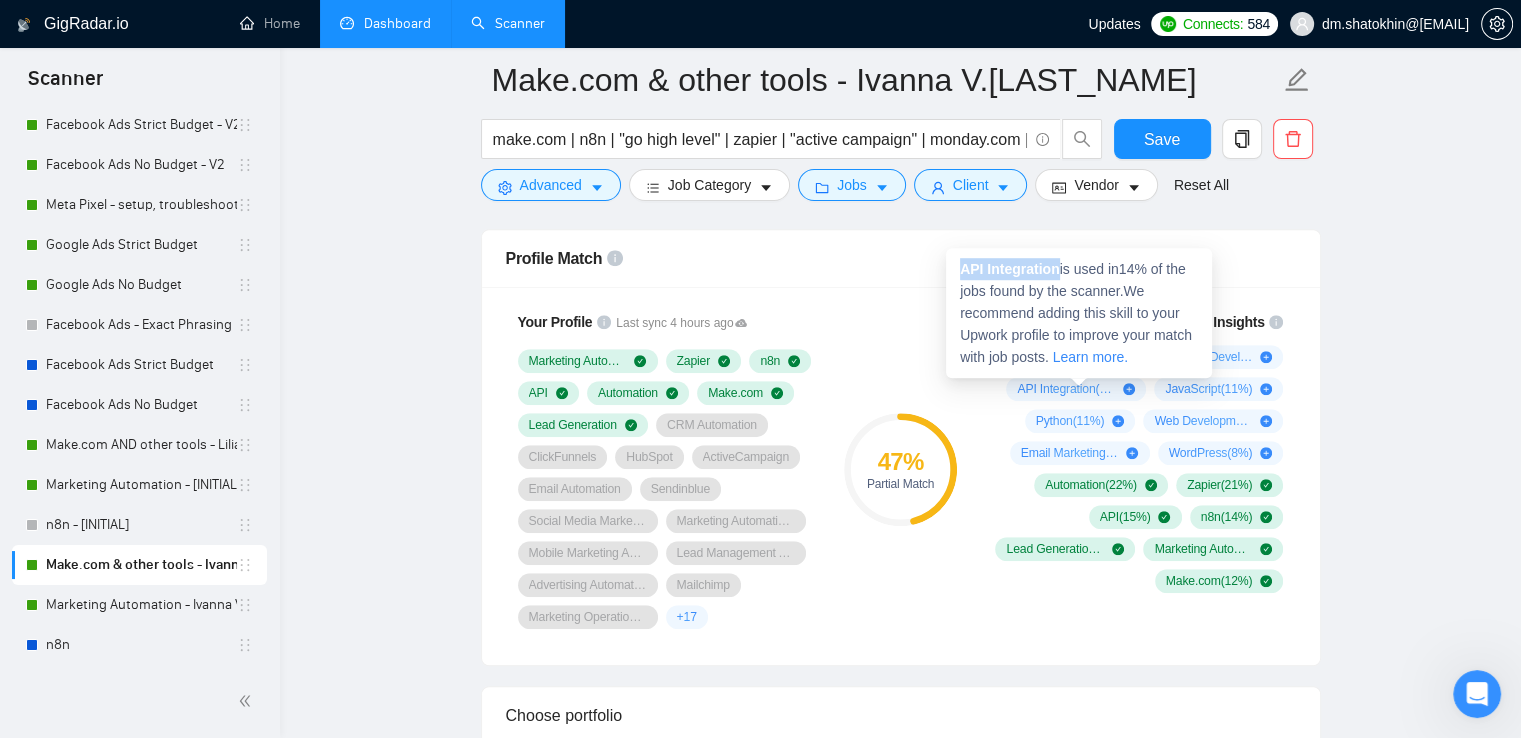 drag, startPoint x: 957, startPoint y: 268, endPoint x: 1057, endPoint y: 266, distance: 100.02 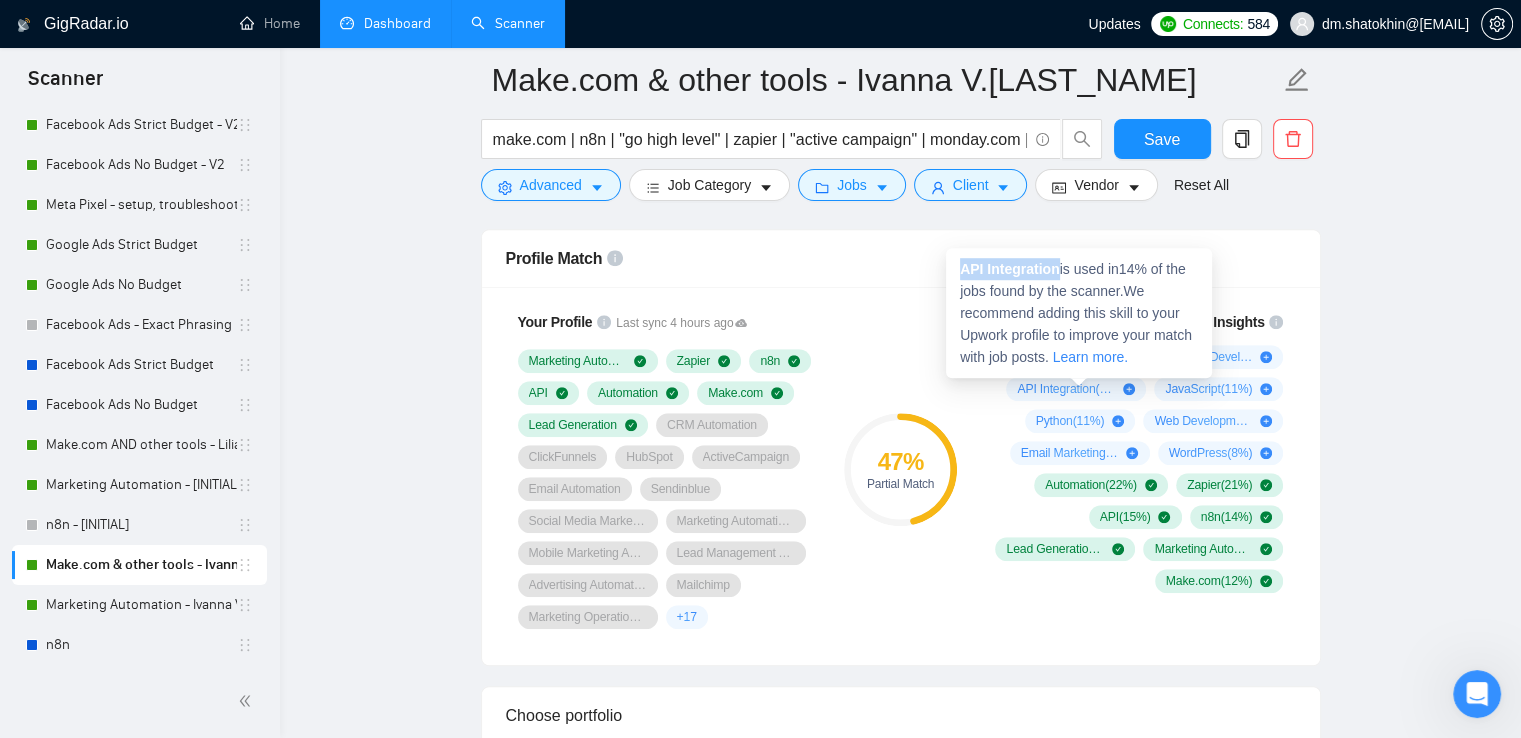 click on "API Integration  is used in  14 % of the jobs found by the scanner.  We recommend adding this skill to your Upwork profile to improve your match with job posts.   Learn more." at bounding box center [1079, 313] 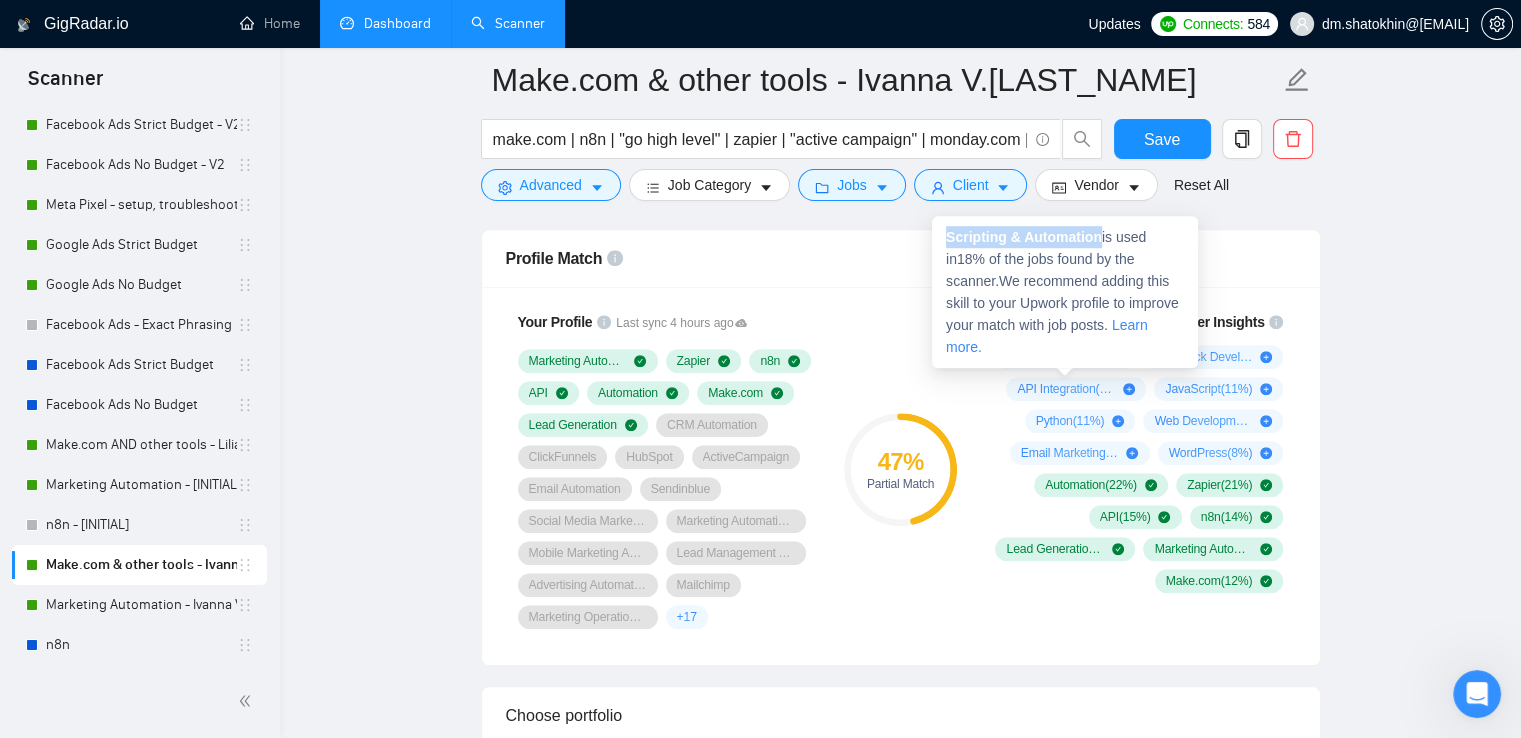 drag, startPoint x: 947, startPoint y: 234, endPoint x: 1103, endPoint y: 233, distance: 156.0032 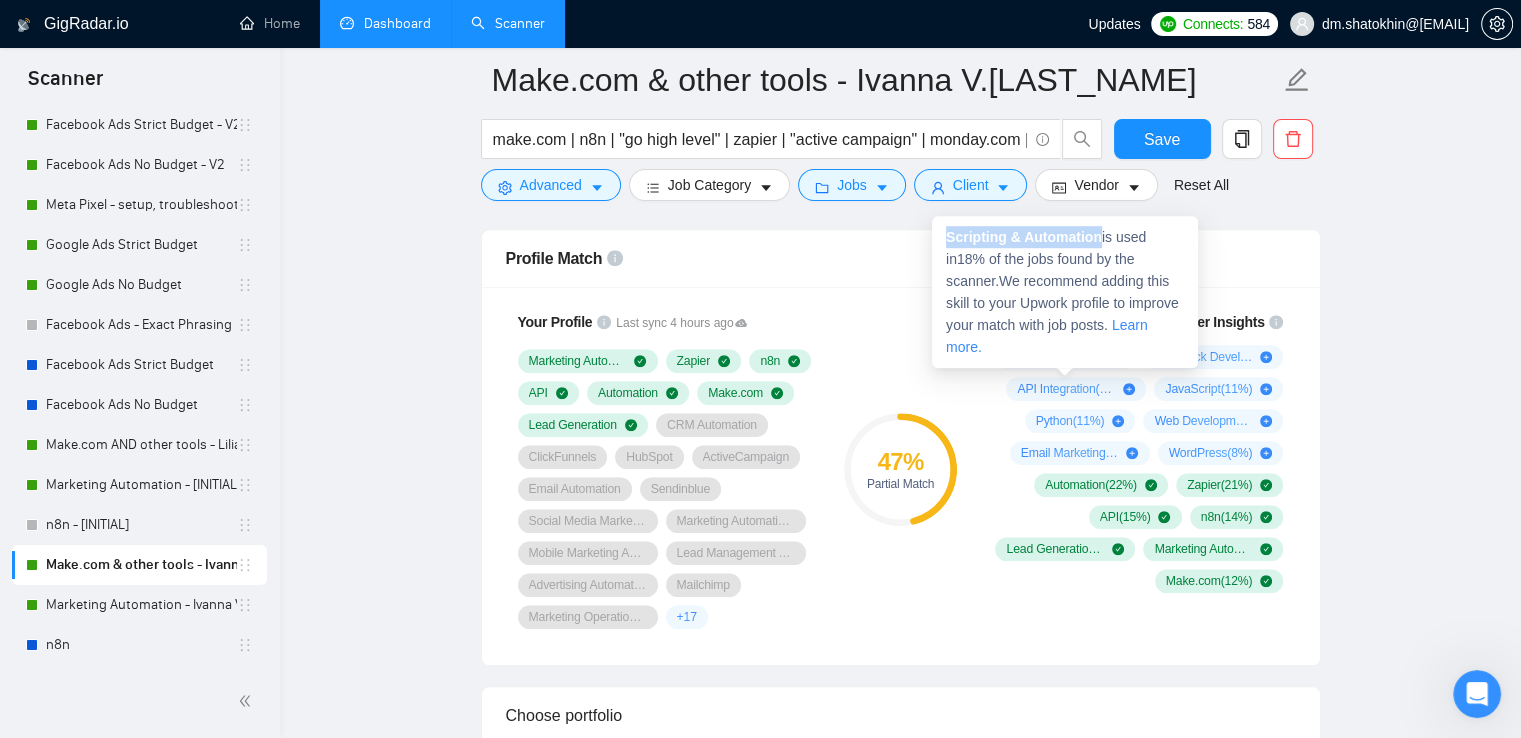 click on "Scripting & Automation" at bounding box center [1024, 237] 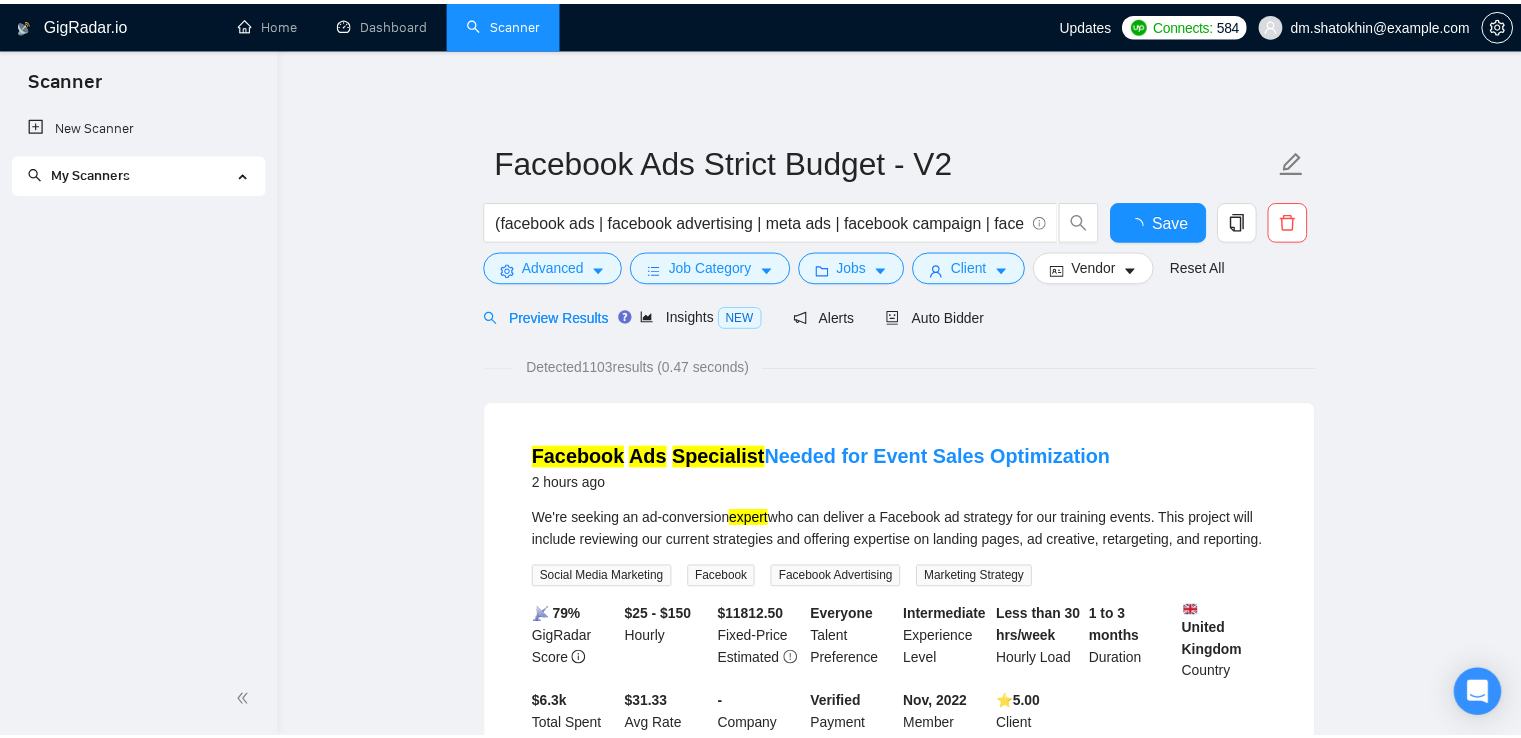 scroll, scrollTop: 0, scrollLeft: 0, axis: both 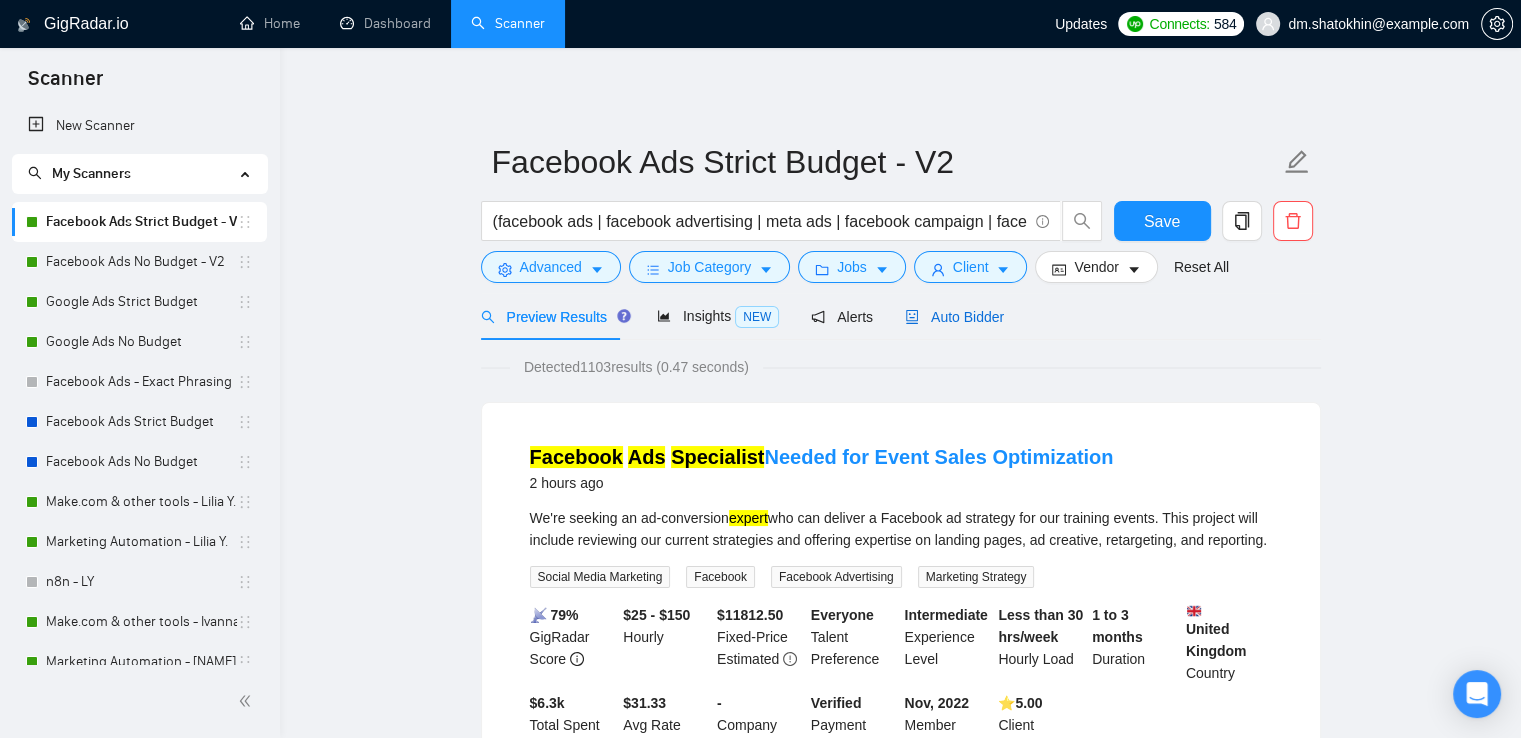 click on "Auto Bidder" at bounding box center (954, 317) 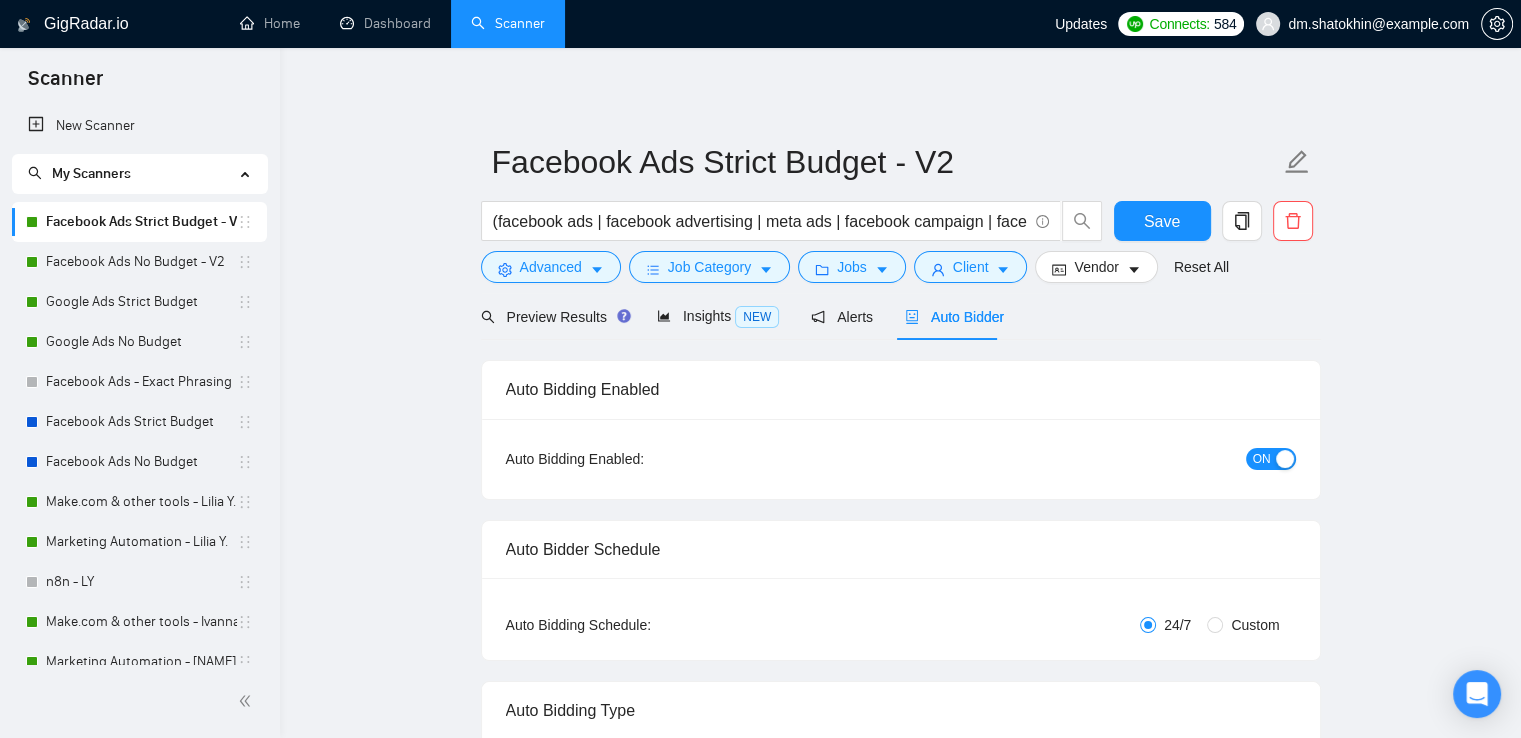 type 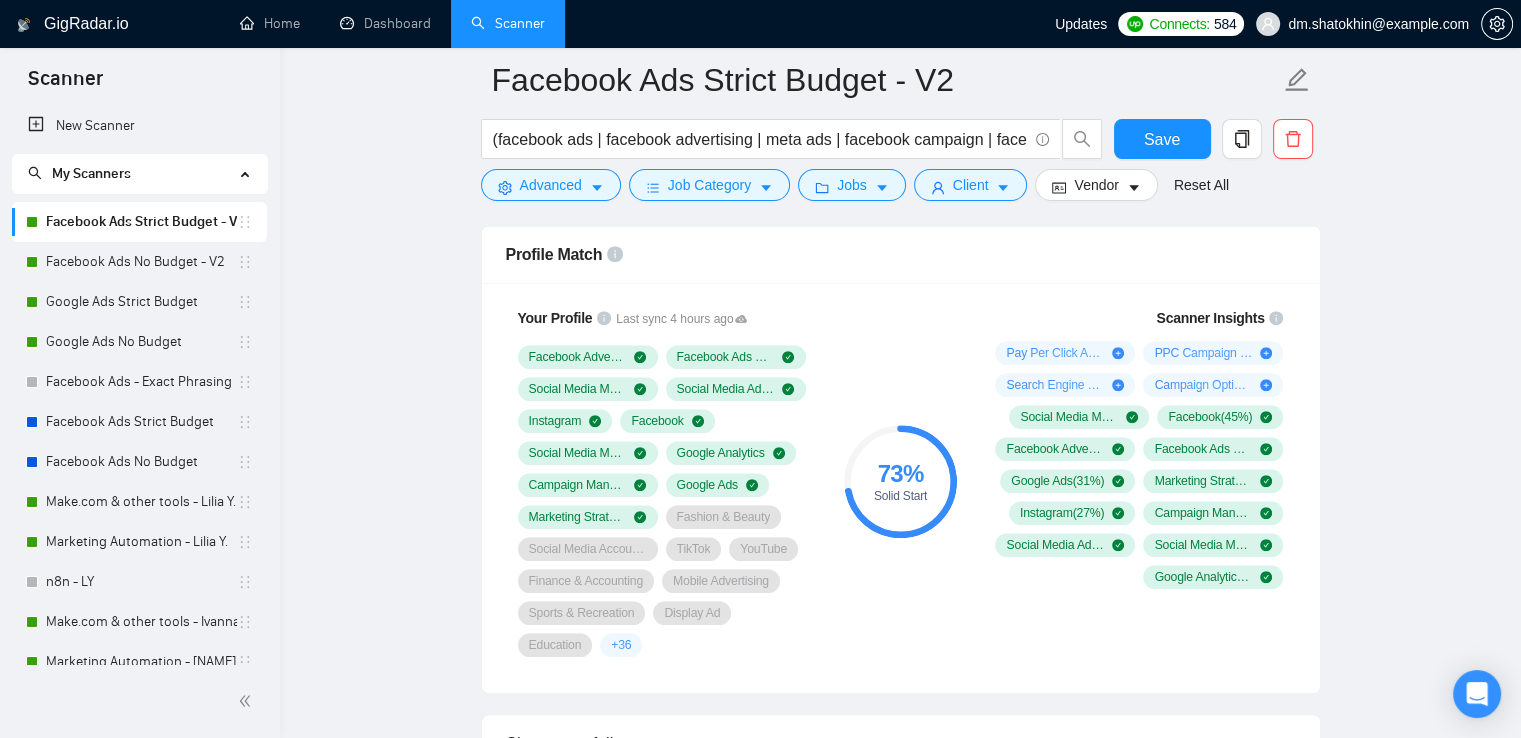 scroll, scrollTop: 1300, scrollLeft: 0, axis: vertical 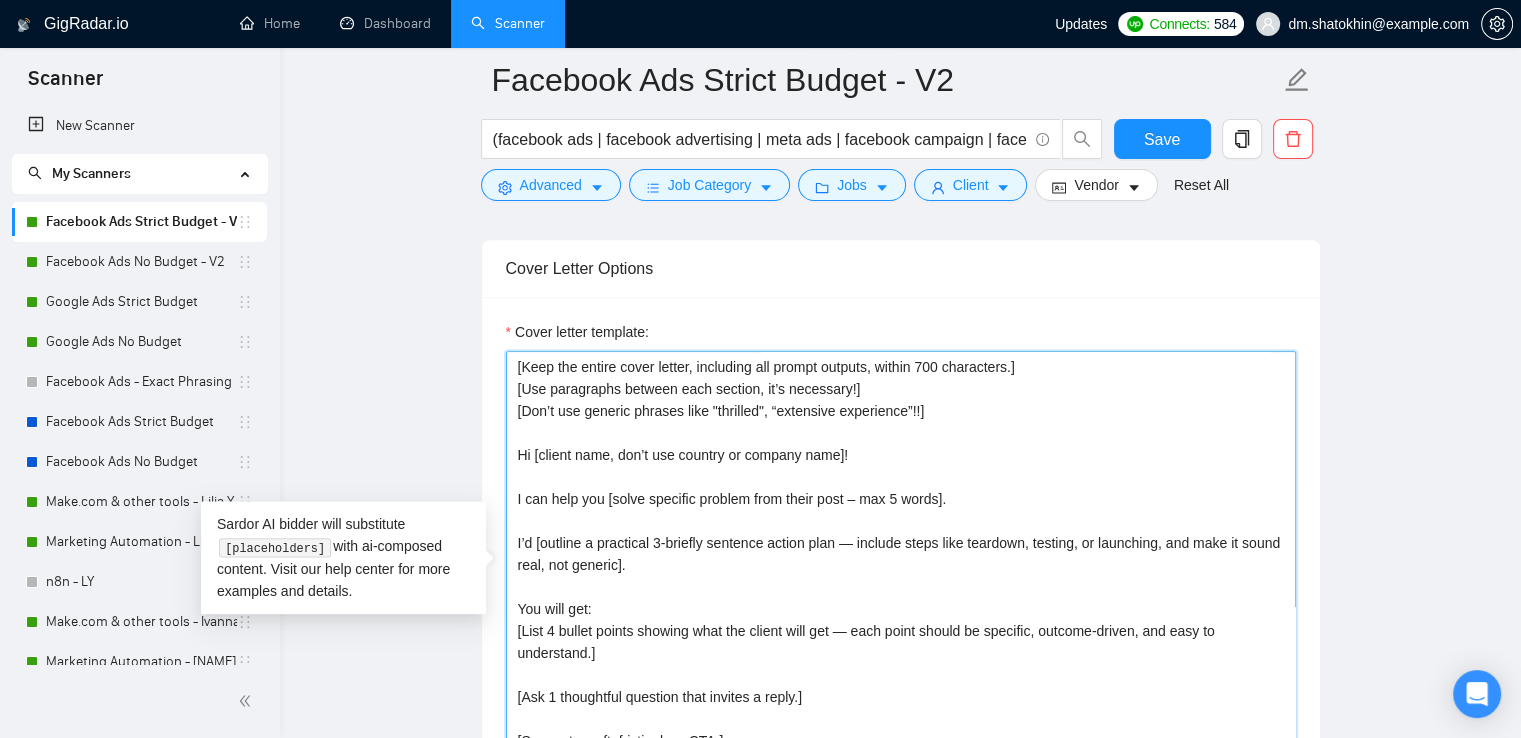 drag, startPoint x: 513, startPoint y: 358, endPoint x: 1024, endPoint y: 419, distance: 514.628 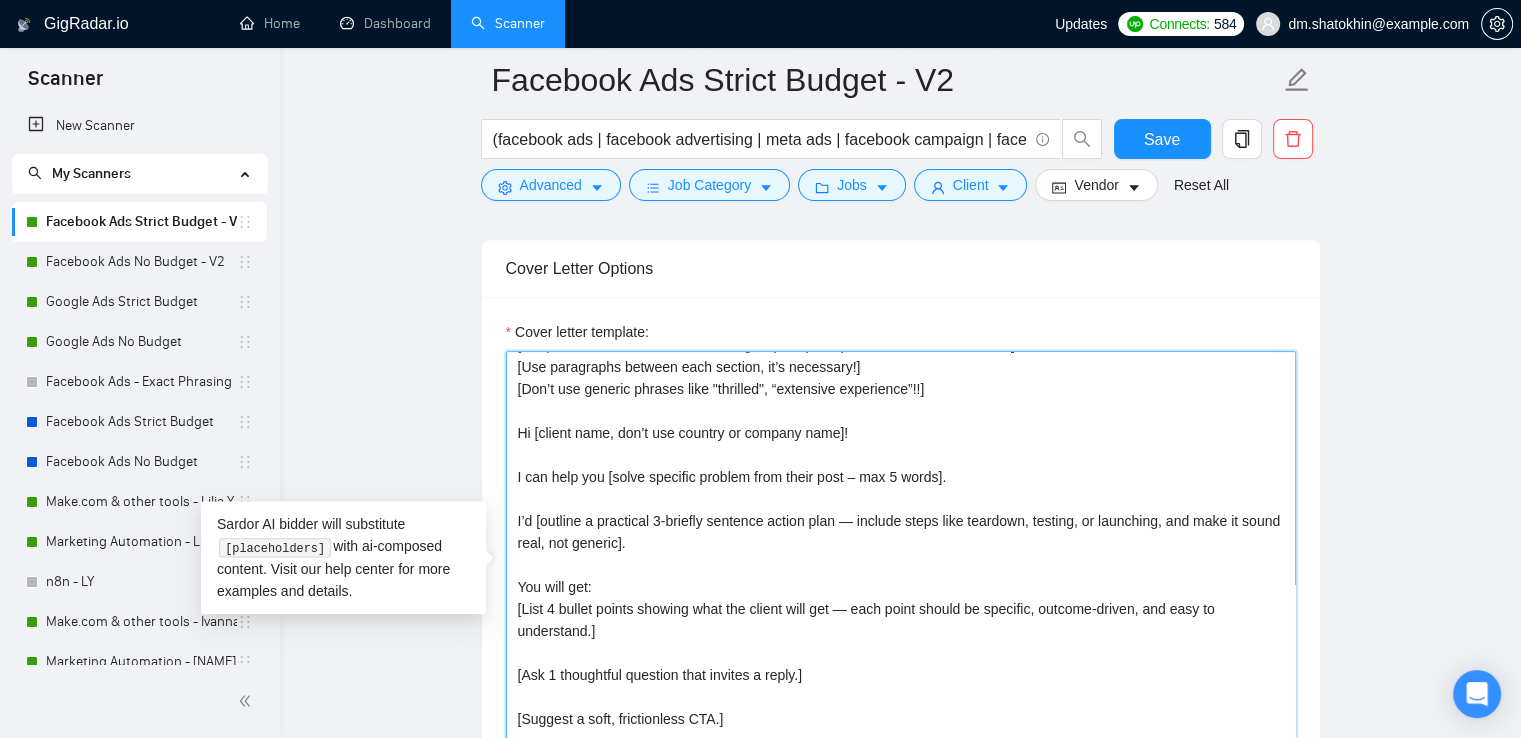 scroll, scrollTop: 2400, scrollLeft: 0, axis: vertical 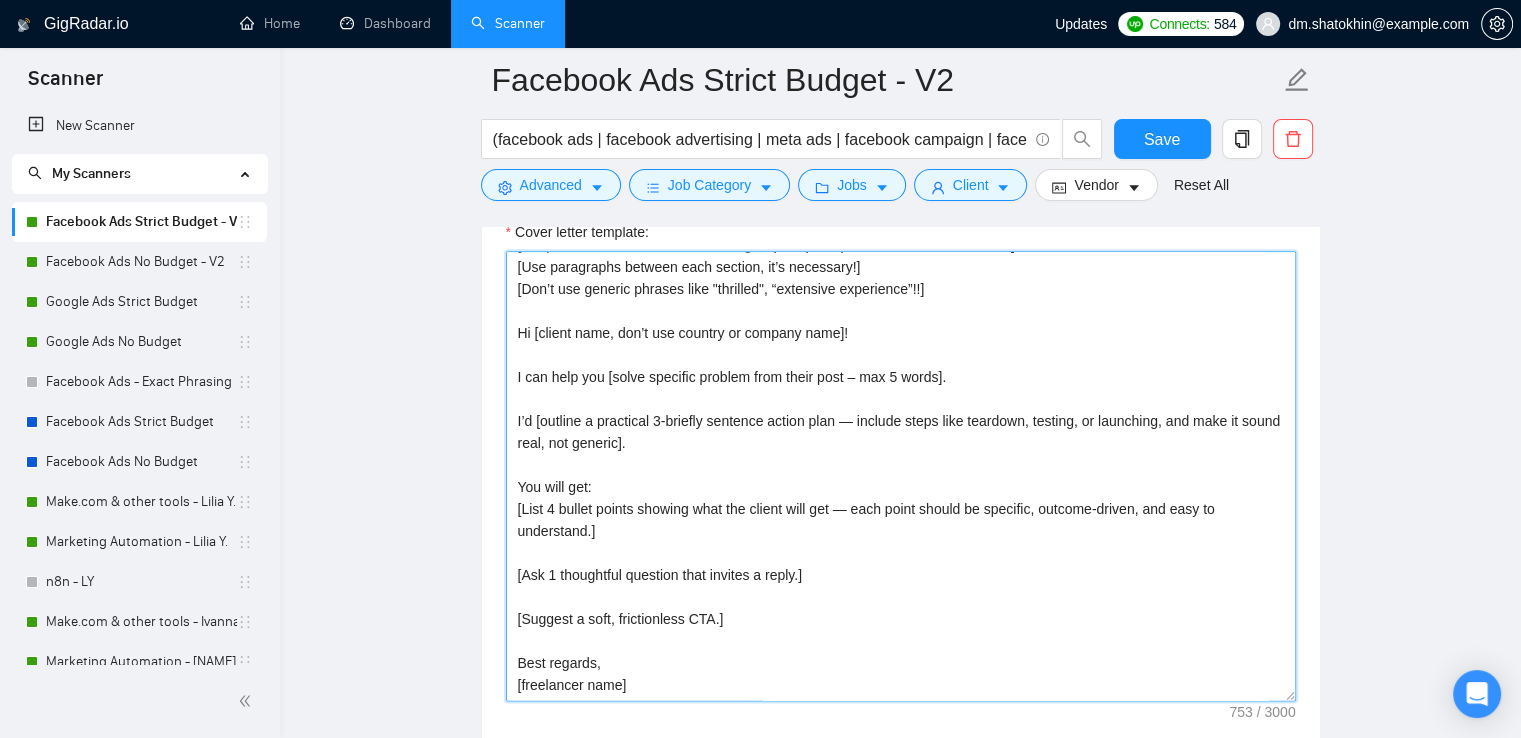 click on "[Keep the entire cover letter, including all prompt outputs, within 700 characters.]
[Use paragraphs between each section, it’s necessary!]
[Don’t use generic phrases like "thrilled", “extensive experience”!!]
Hi [client name, don’t use country or company name]!
I can help you [solve specific problem from their post – max 5 words].
I’d [outline a practical 3-briefly sentence action plan — include steps like teardown, testing, or launching, and make it sound real, not generic].
You will get:
[List 4 bullet points showing what the client will get — each point should be specific, outcome-driven, and easy to understand.]
[Ask 1 thoughtful question that invites a reply.]
[Suggest a soft, frictionless CTA.]
Best regards,
[freelancer name]" at bounding box center (901, 476) 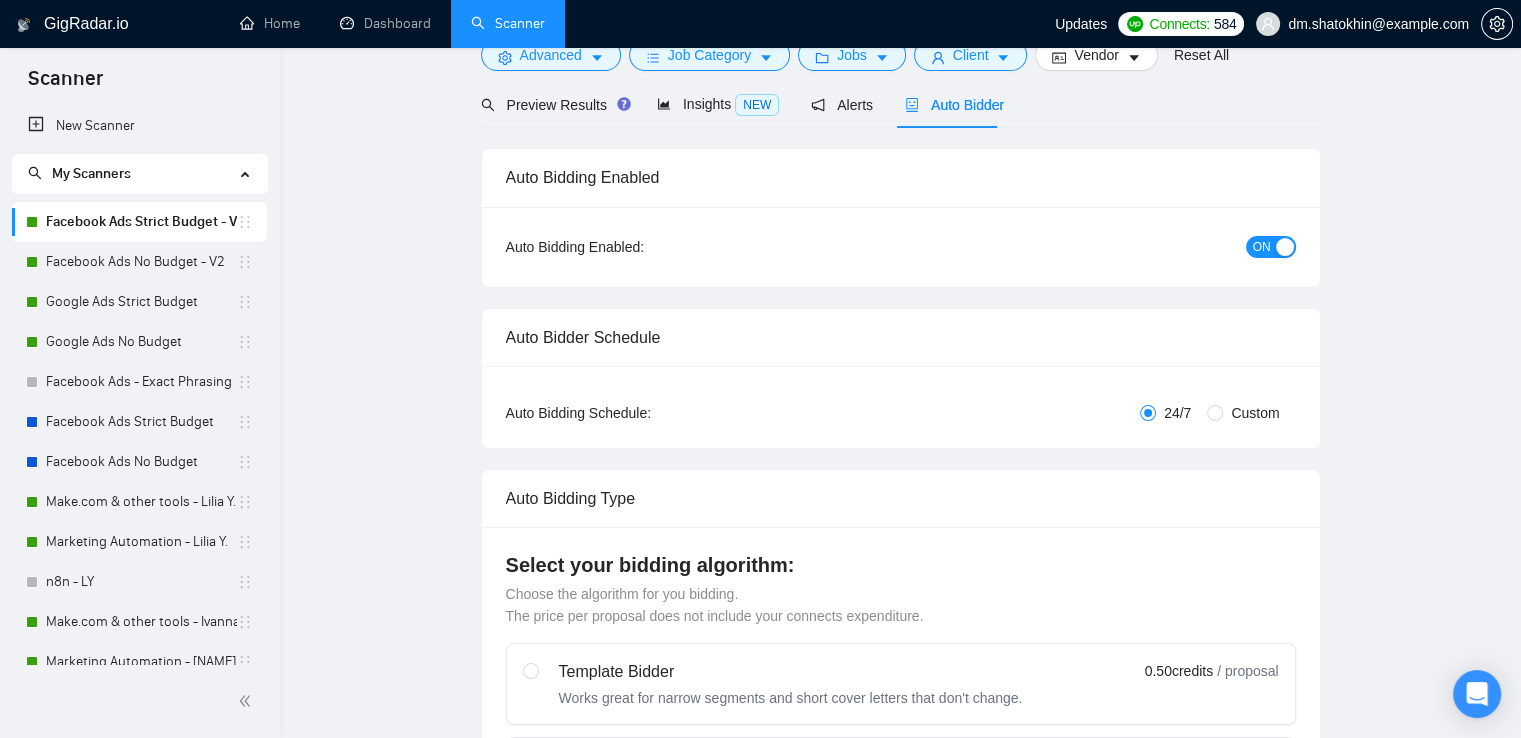 scroll, scrollTop: 0, scrollLeft: 0, axis: both 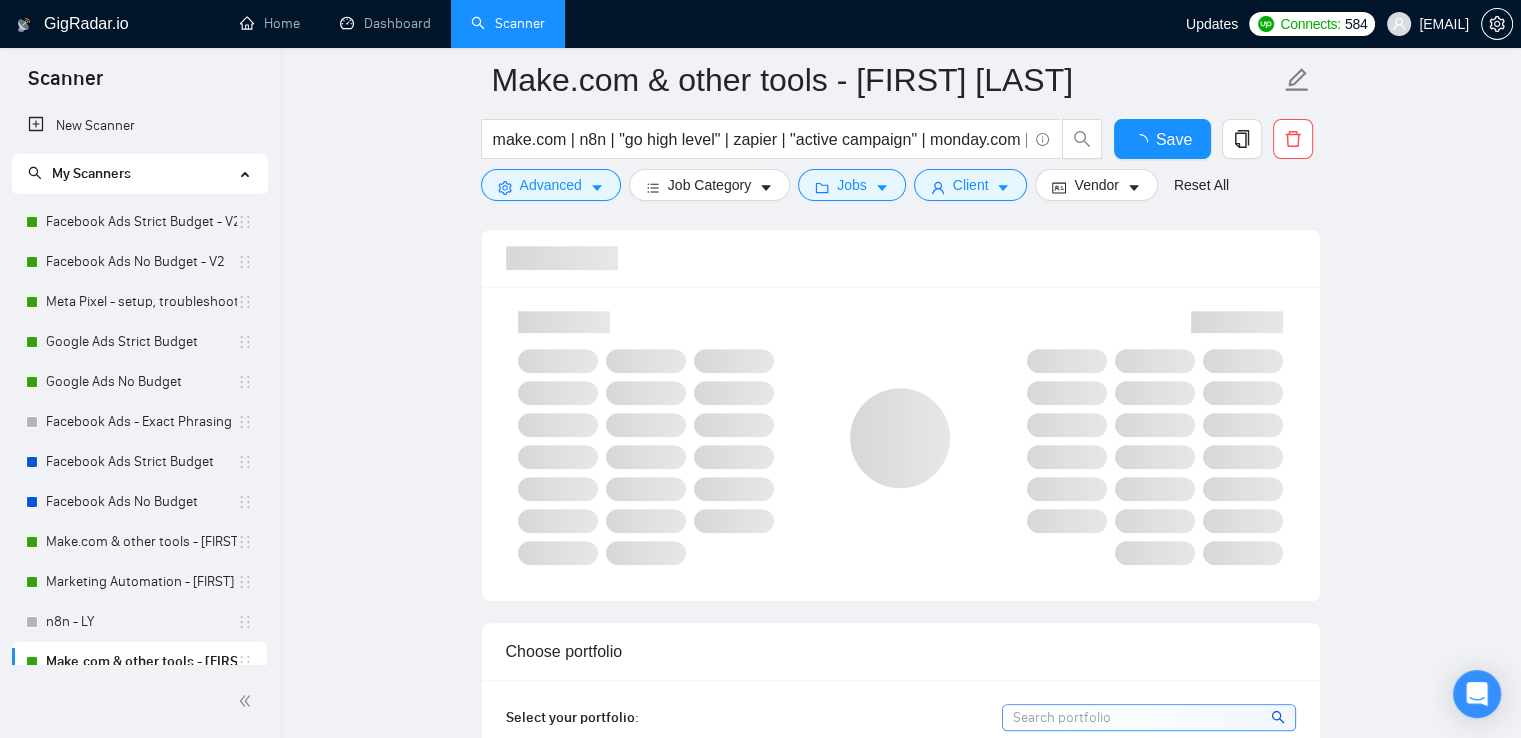 type 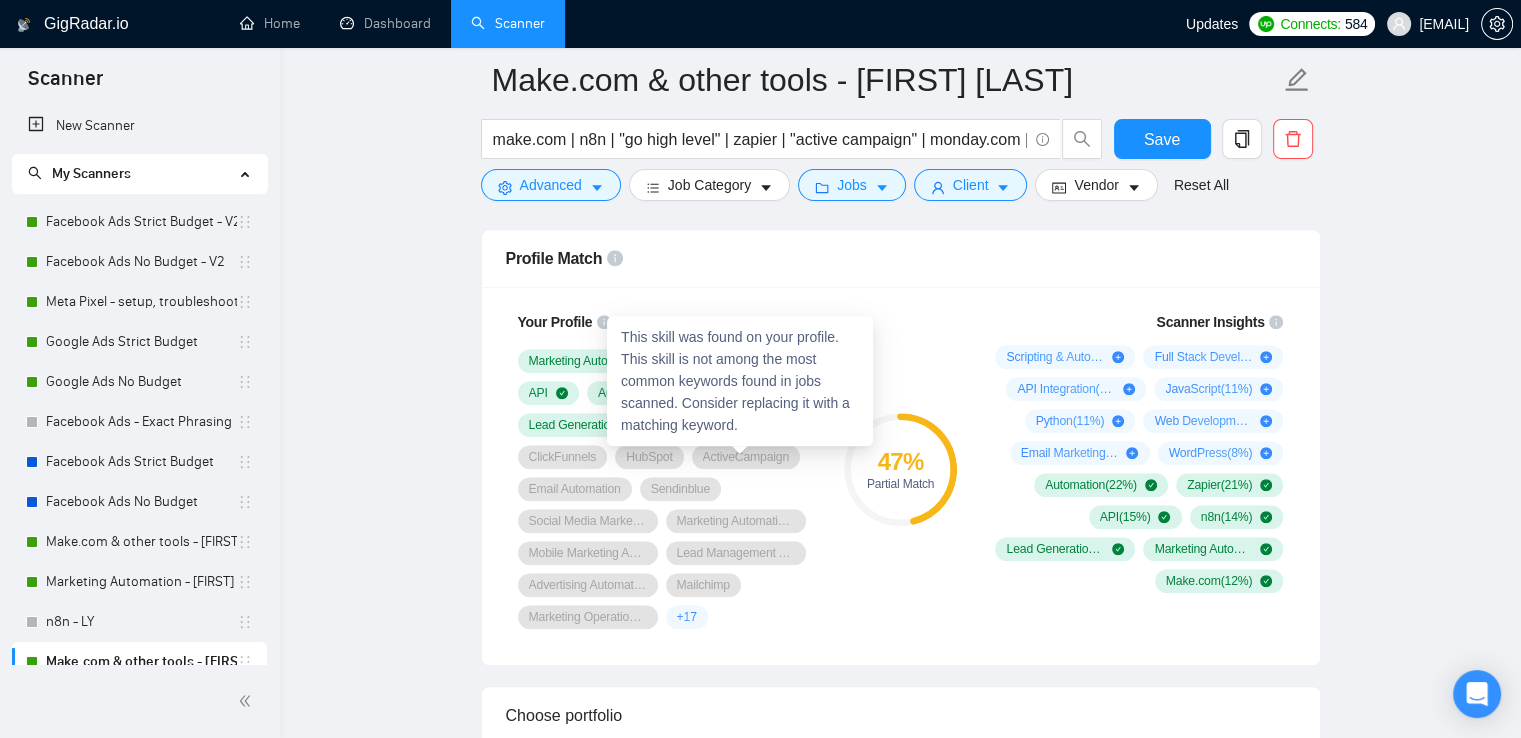 scroll, scrollTop: 1400, scrollLeft: 0, axis: vertical 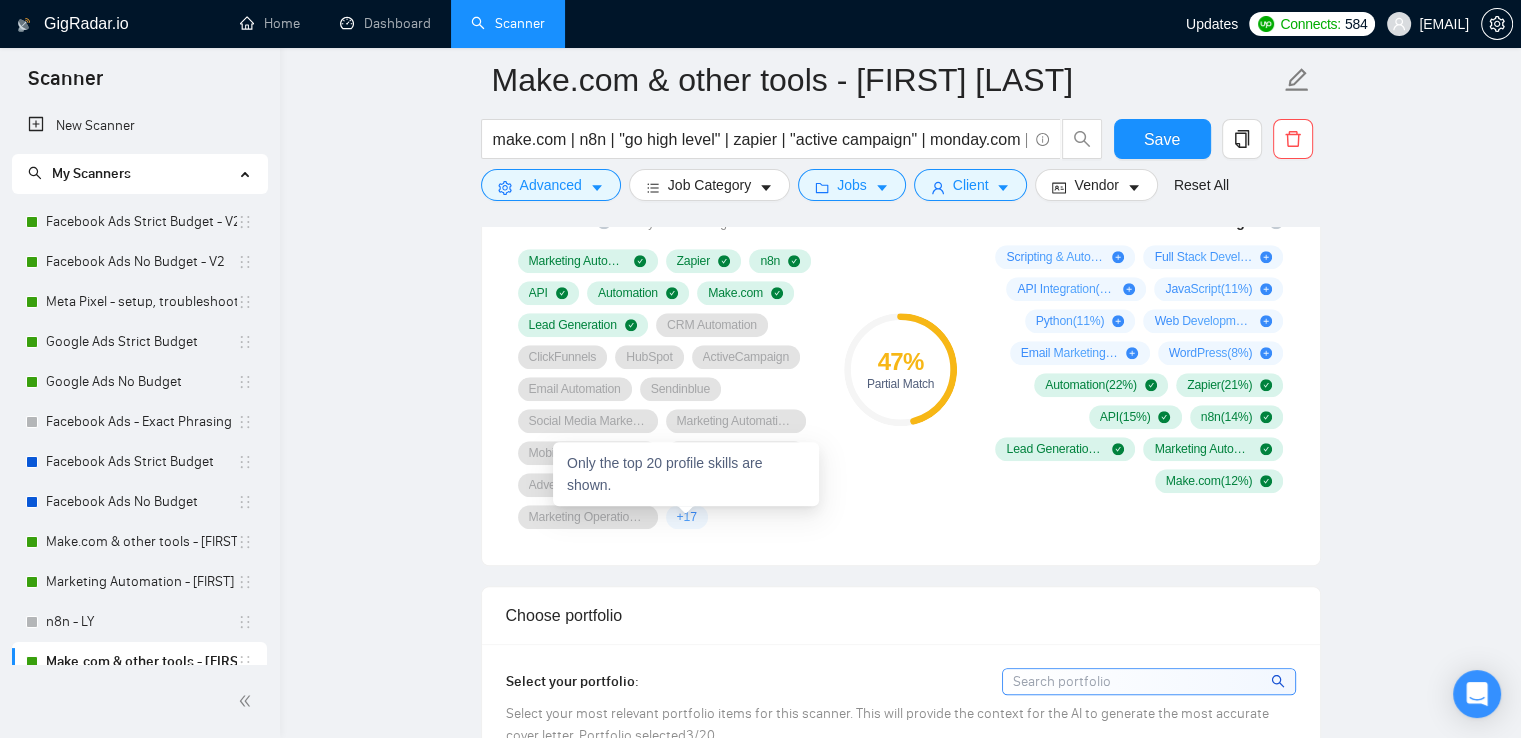 click on "+ 17" at bounding box center (687, 517) 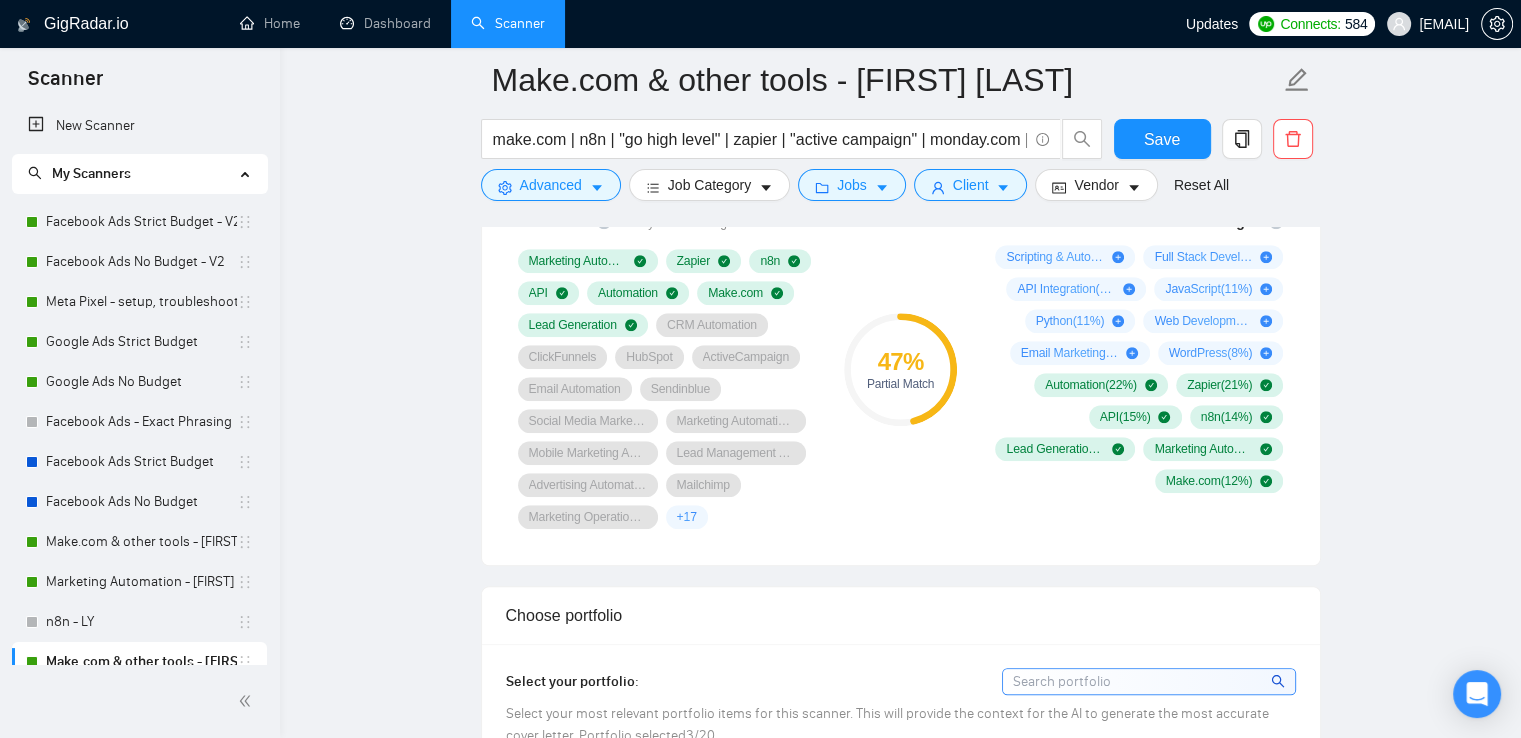 click on "47 % Partial Match" at bounding box center [900, 370] 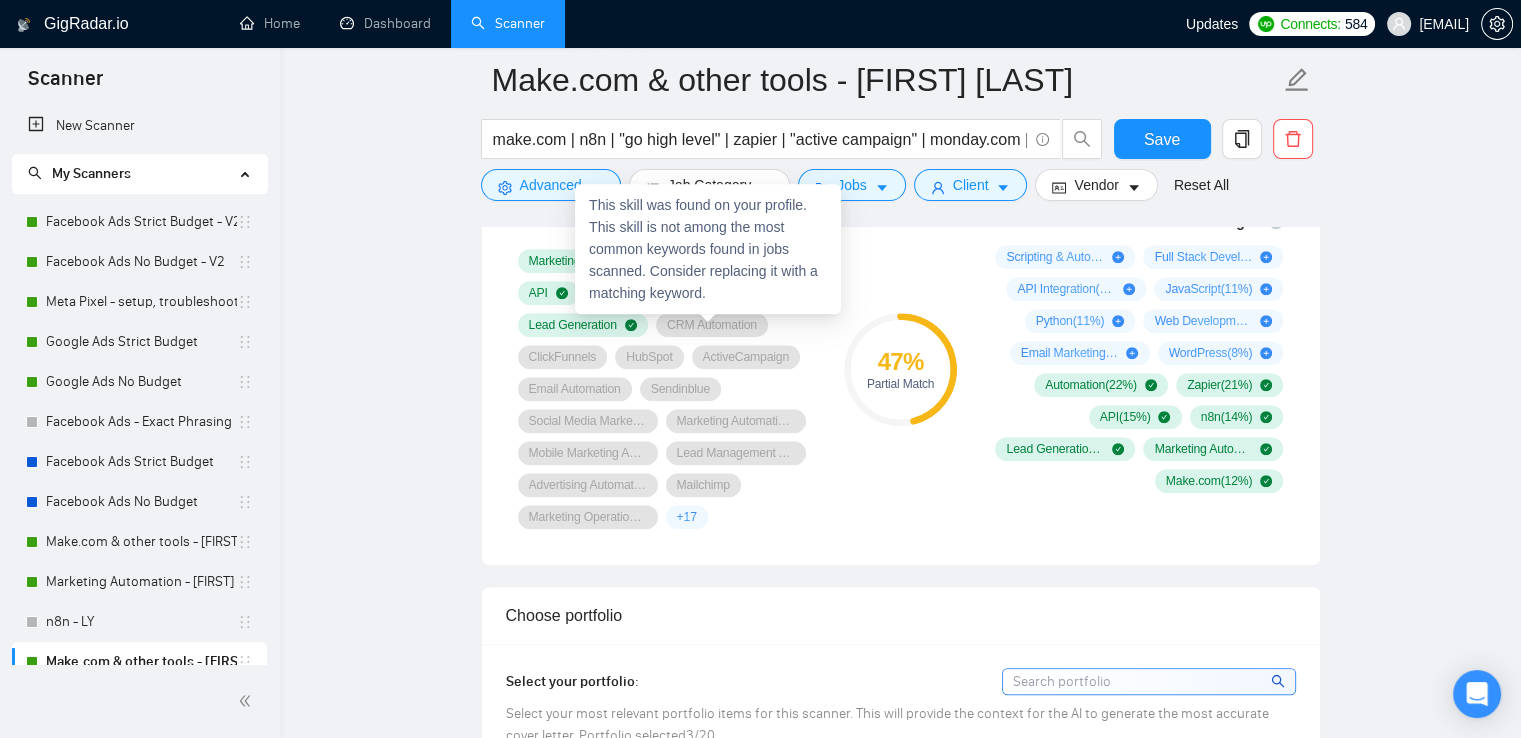 drag, startPoint x: 660, startPoint y: 319, endPoint x: 709, endPoint y: 323, distance: 49.162994 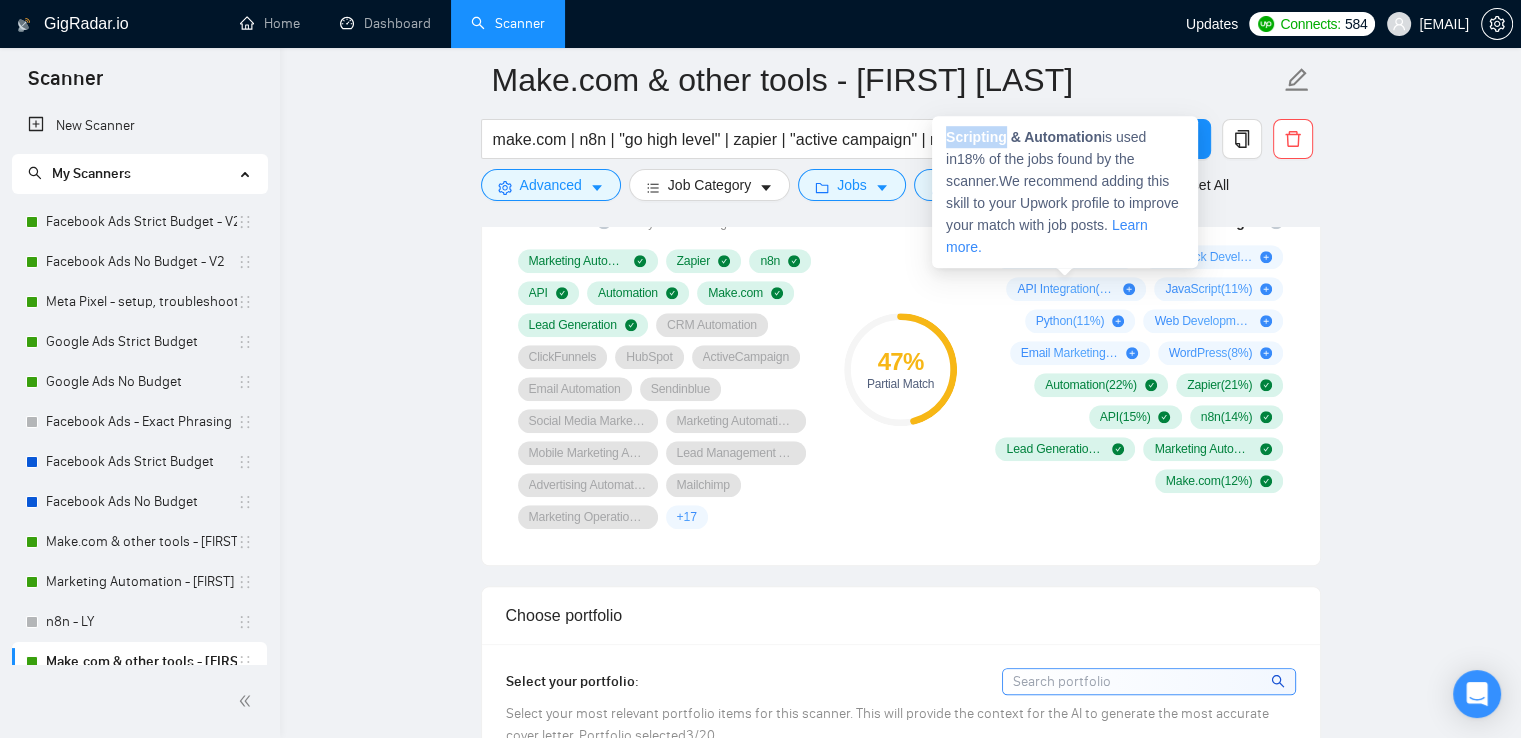 drag, startPoint x: 946, startPoint y: 136, endPoint x: 1005, endPoint y: 141, distance: 59.211487 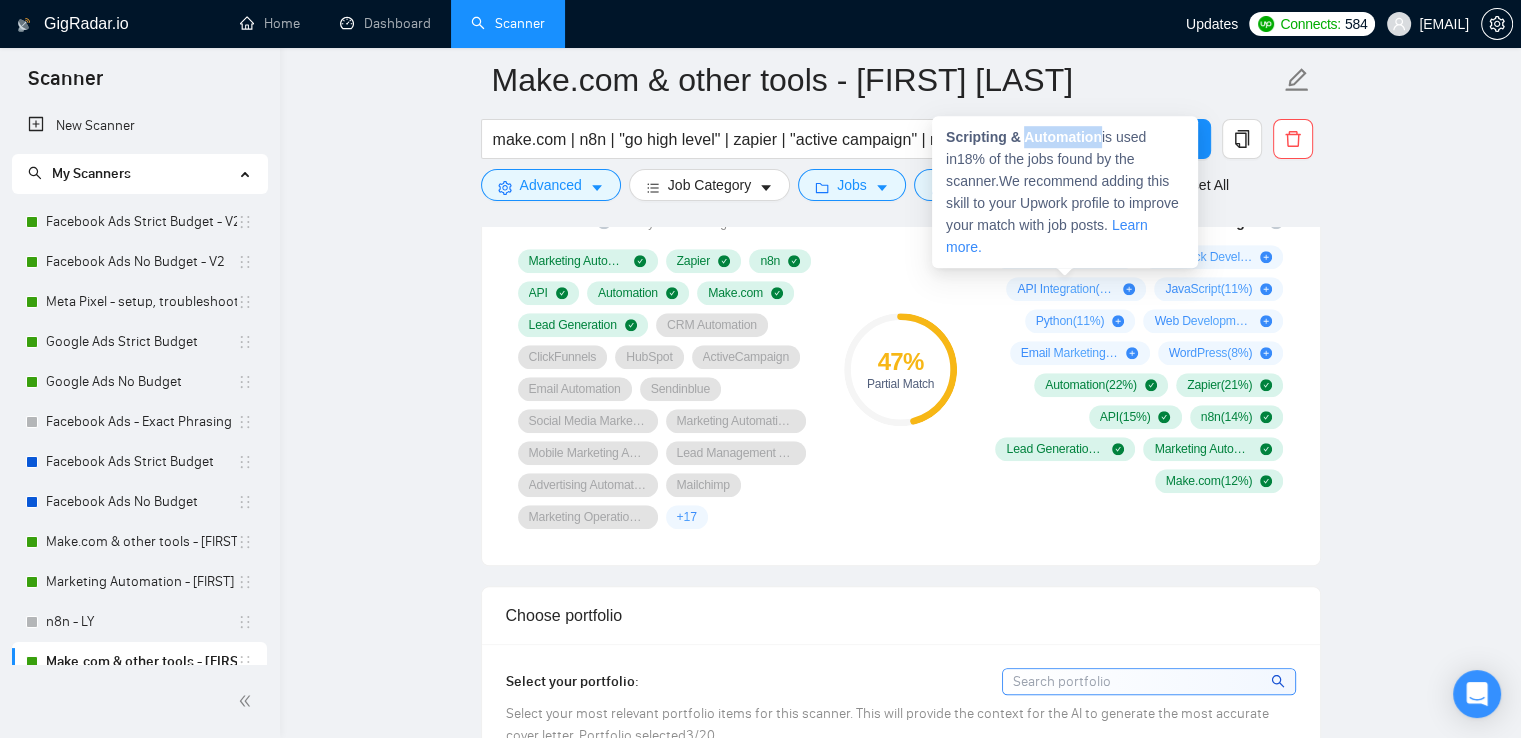 drag, startPoint x: 1028, startPoint y: 137, endPoint x: 1102, endPoint y: 137, distance: 74 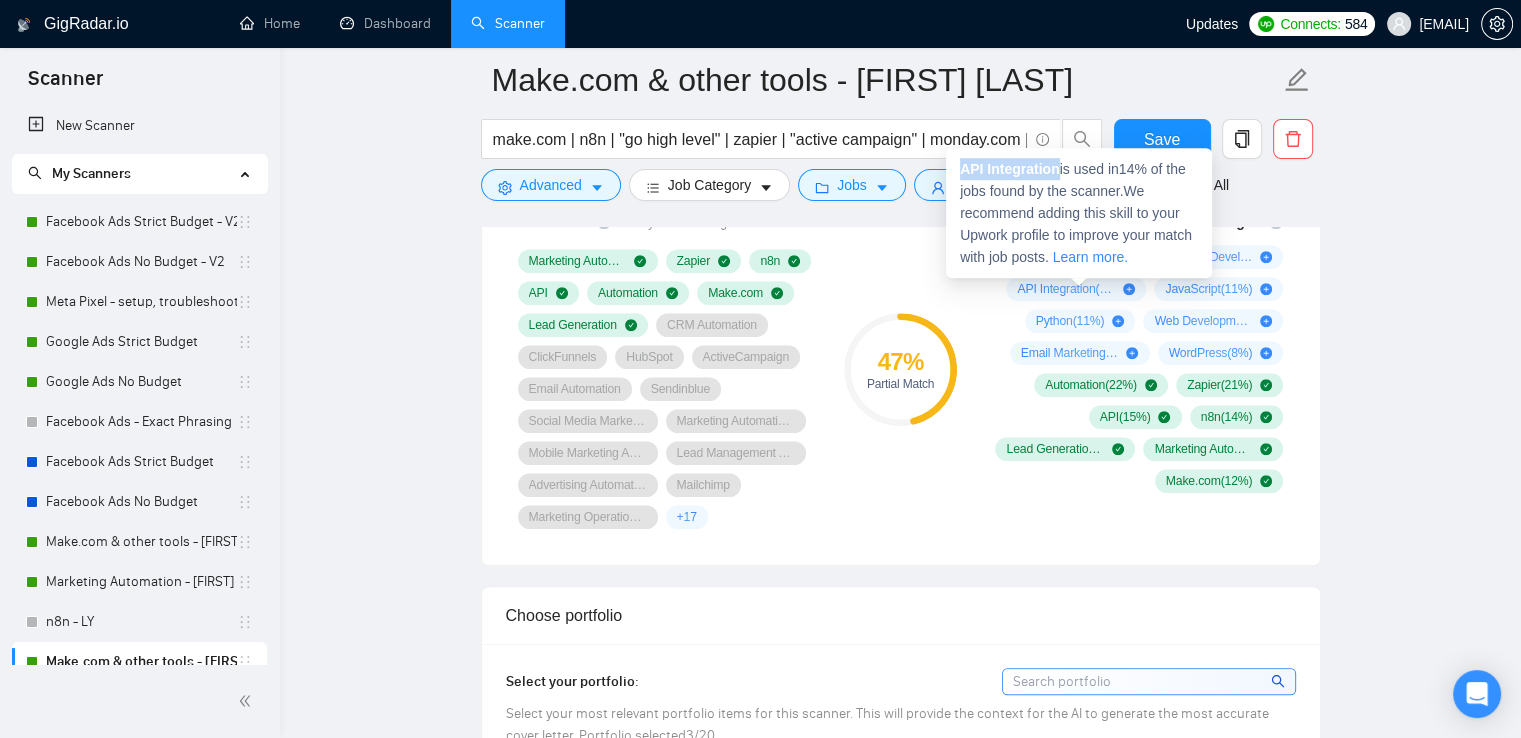 drag, startPoint x: 960, startPoint y: 168, endPoint x: 1048, endPoint y: 173, distance: 88.14193 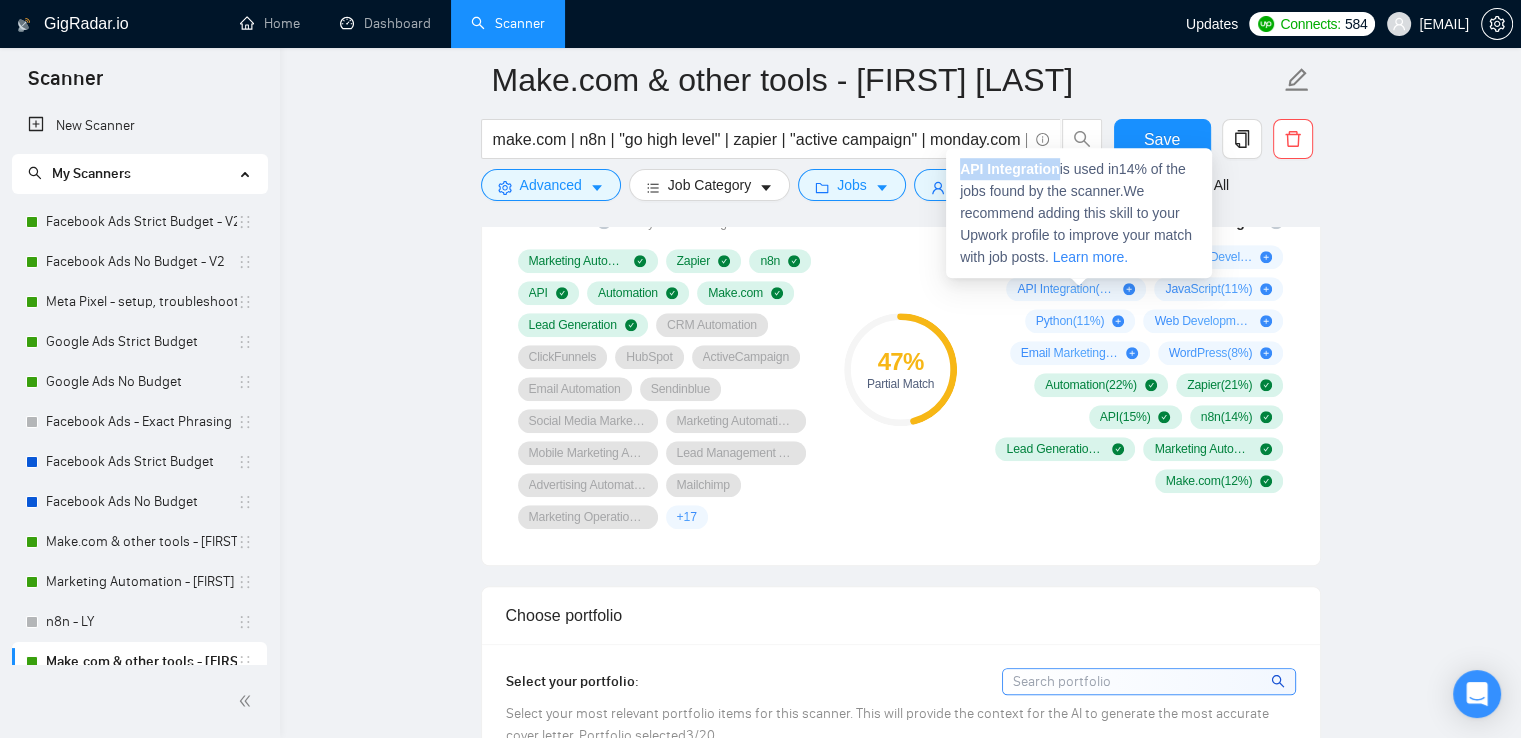 click on "API Integration" at bounding box center [1010, 169] 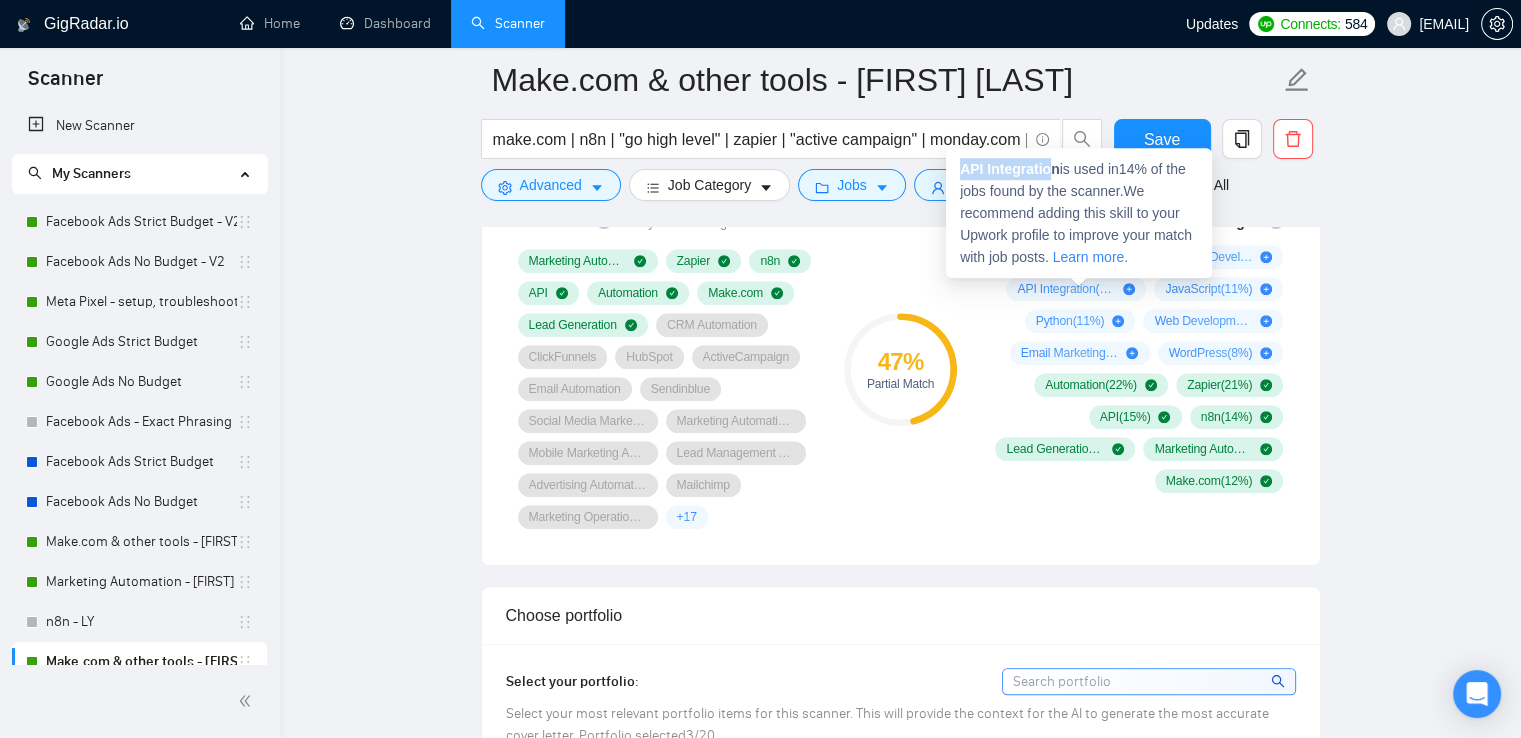 drag, startPoint x: 1034, startPoint y: 176, endPoint x: 980, endPoint y: 165, distance: 55.108982 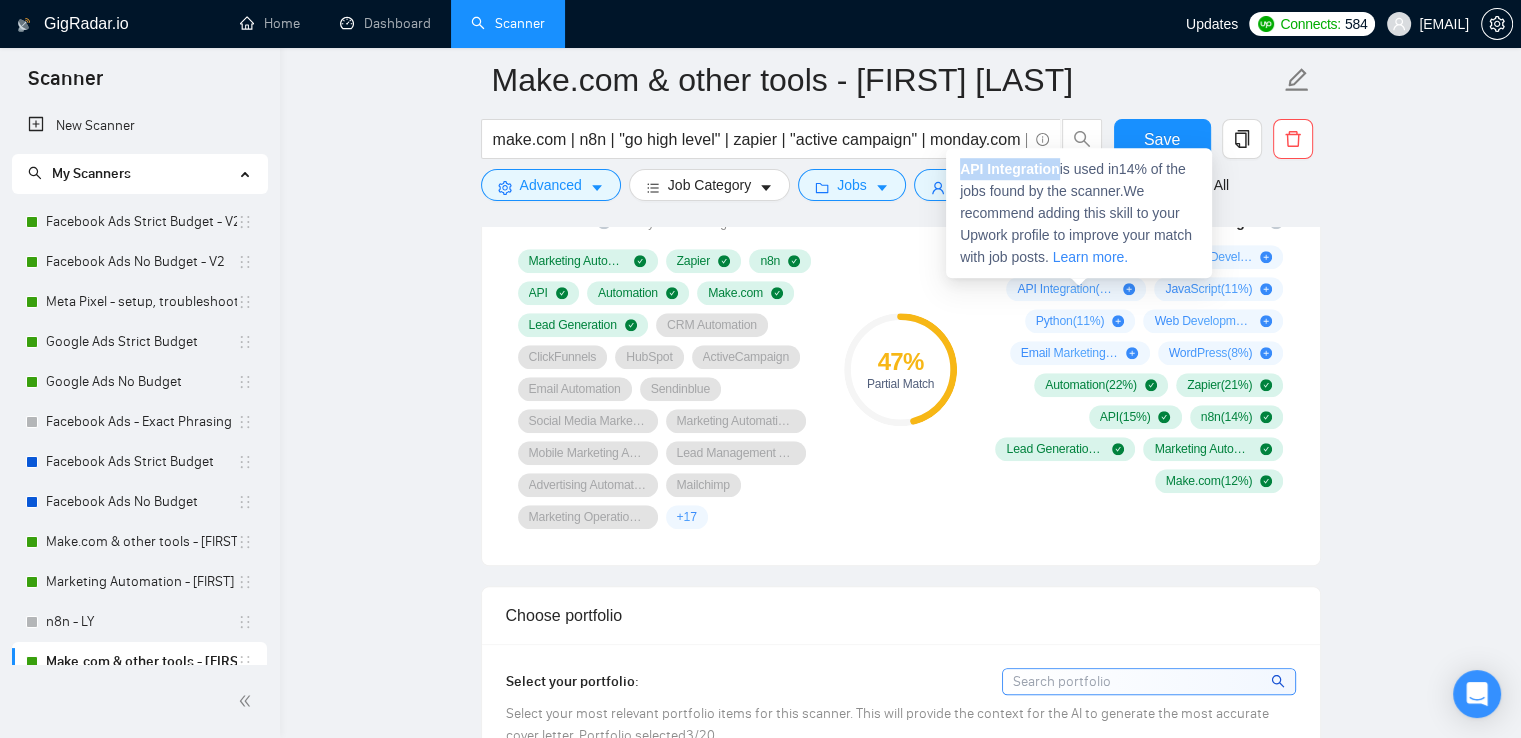 drag, startPoint x: 960, startPoint y: 169, endPoint x: 1057, endPoint y: 167, distance: 97.020615 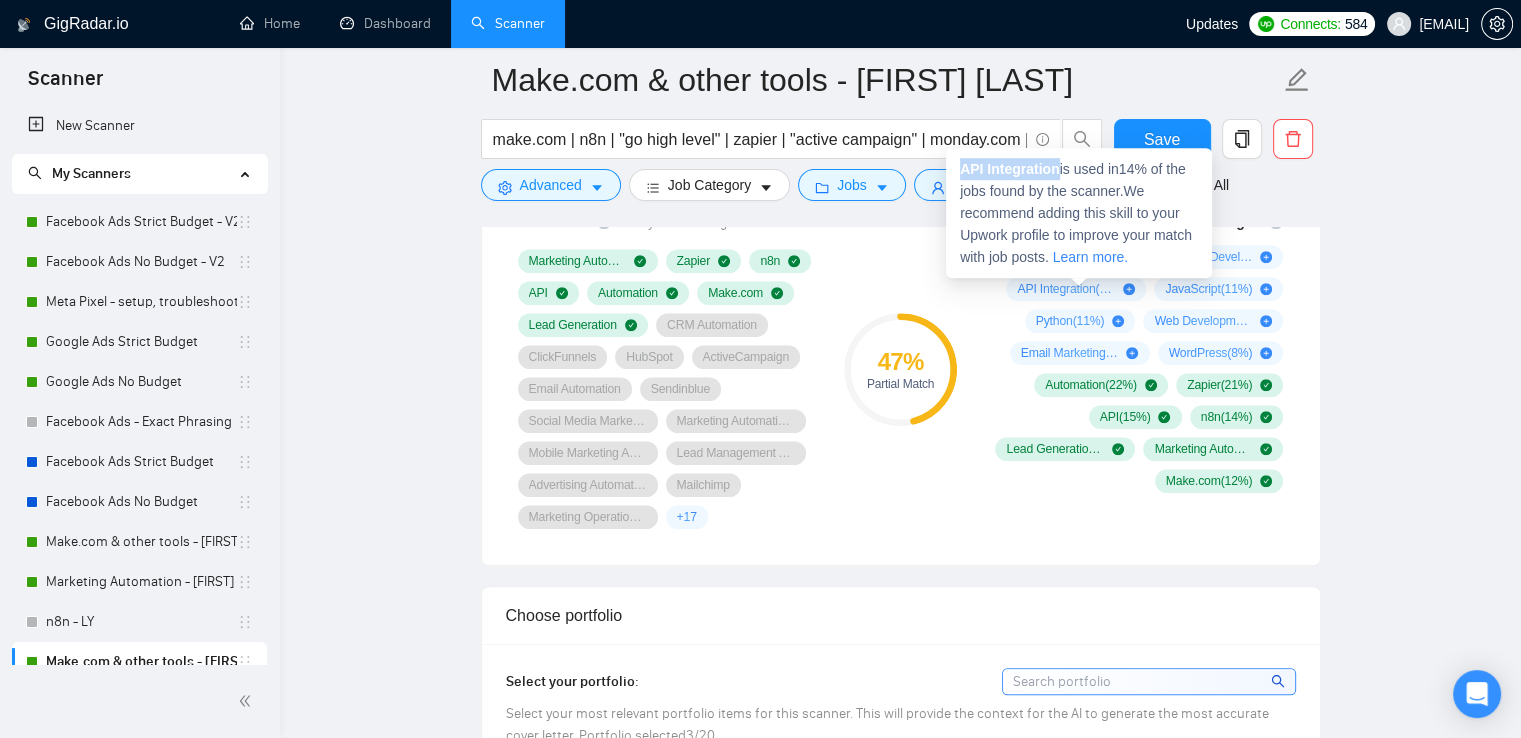 click on "API Integration" at bounding box center (1010, 169) 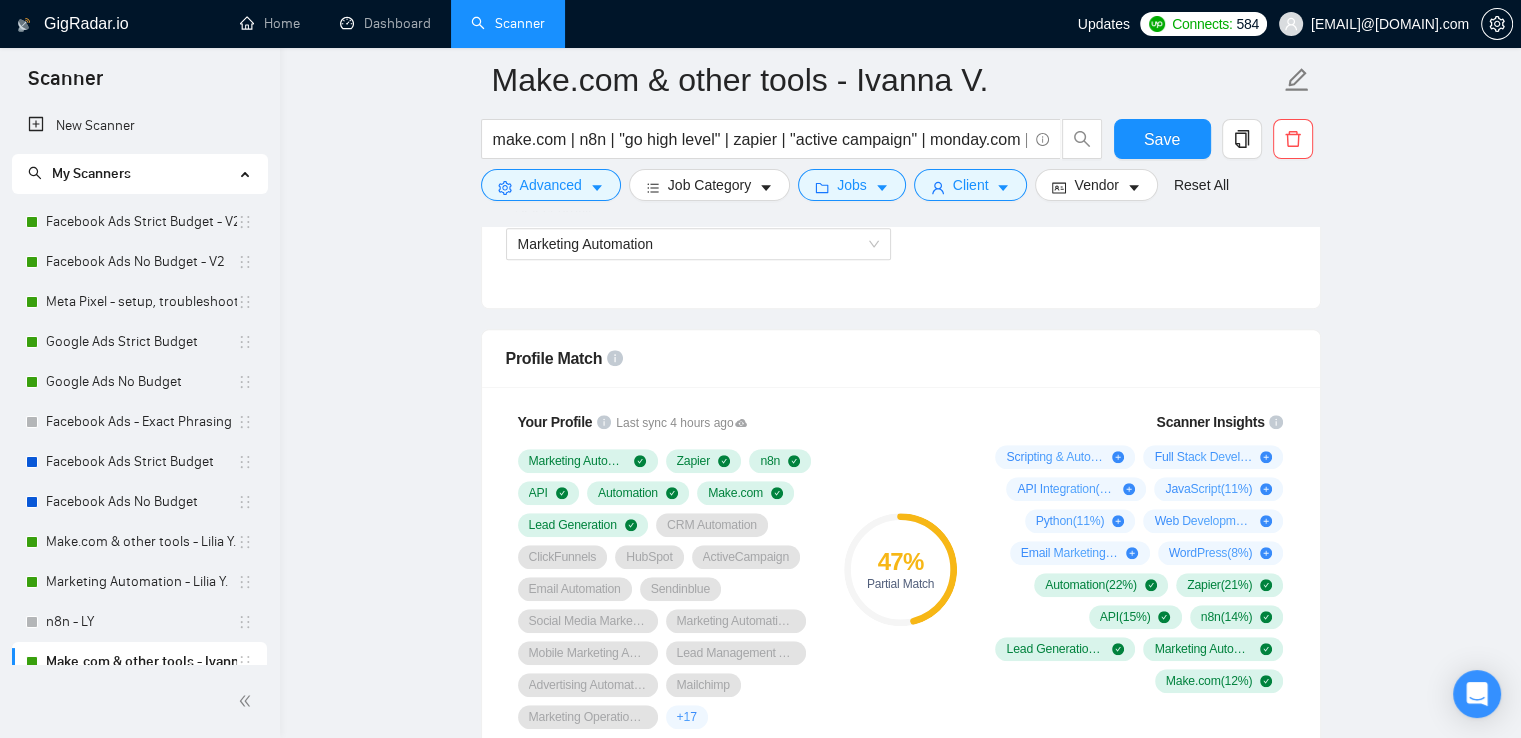 scroll, scrollTop: 1300, scrollLeft: 0, axis: vertical 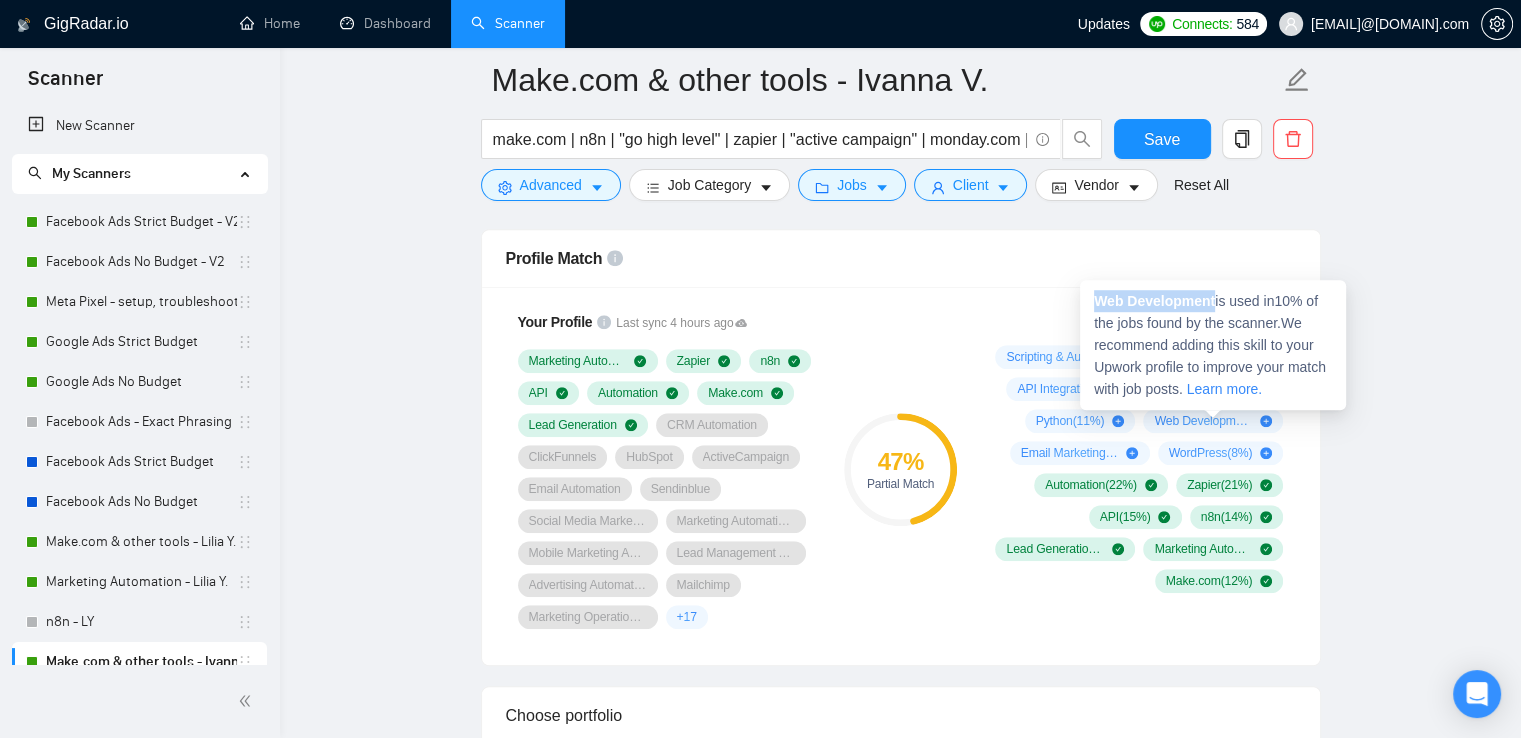 drag, startPoint x: 1094, startPoint y: 298, endPoint x: 1216, endPoint y: 304, distance: 122.14745 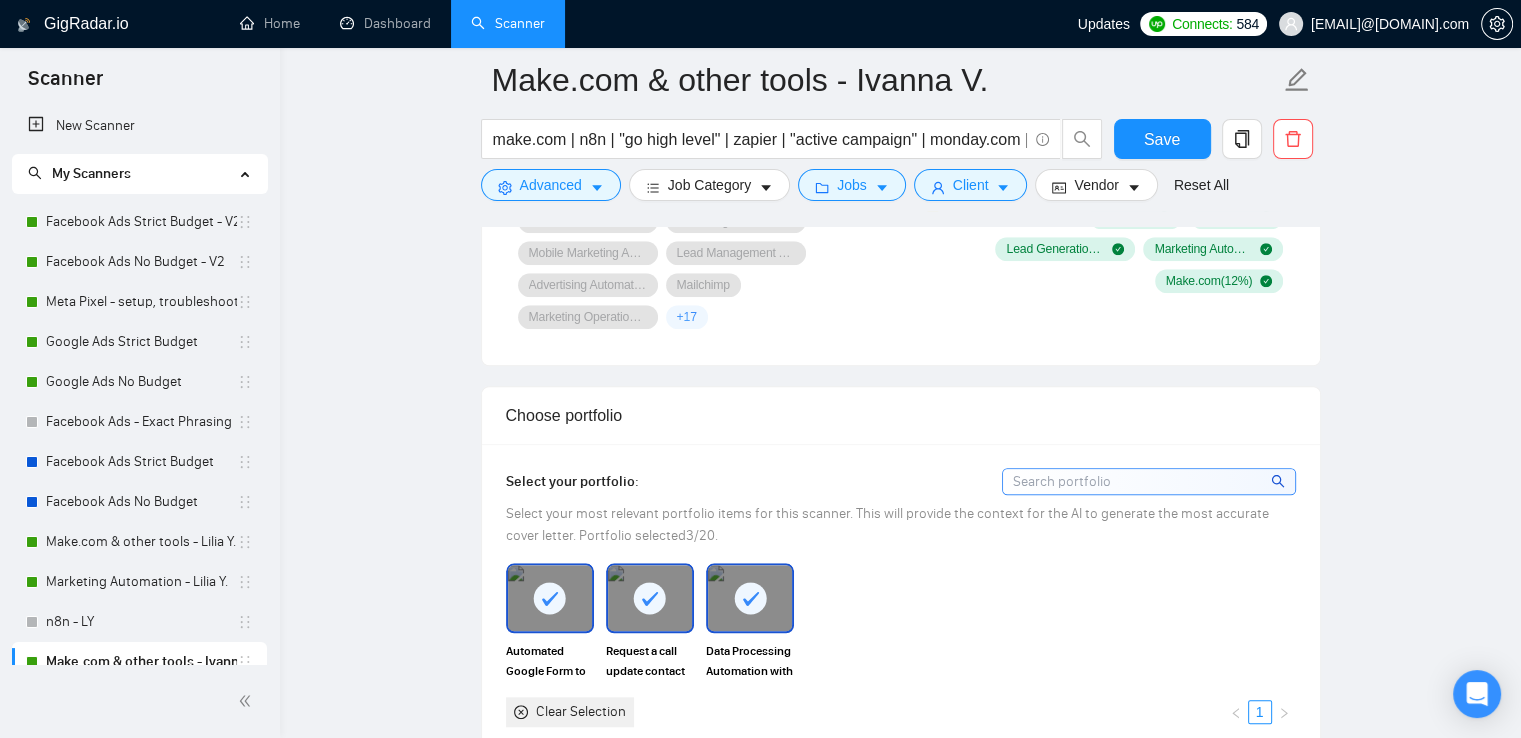 scroll, scrollTop: 2000, scrollLeft: 0, axis: vertical 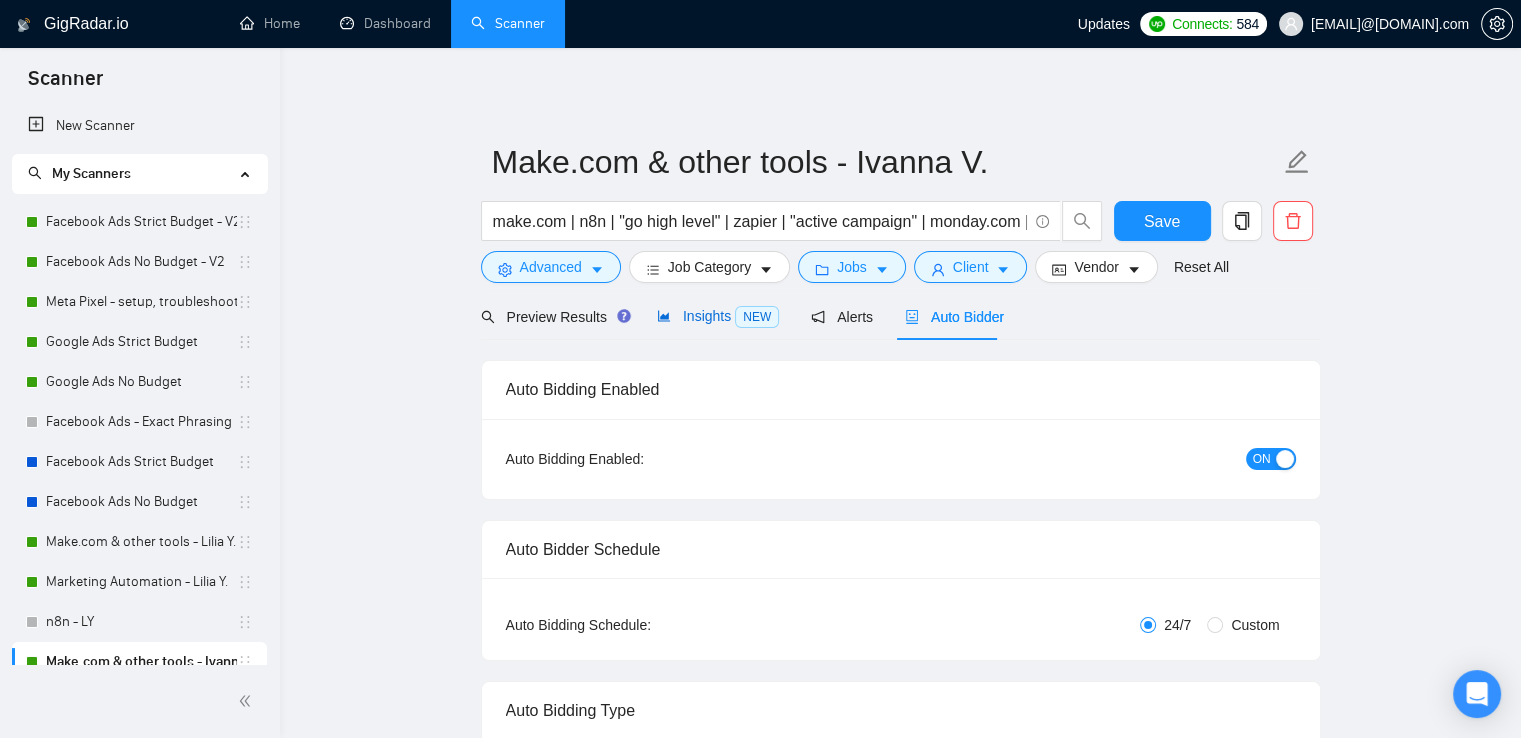 click on "Insights NEW" at bounding box center (718, 316) 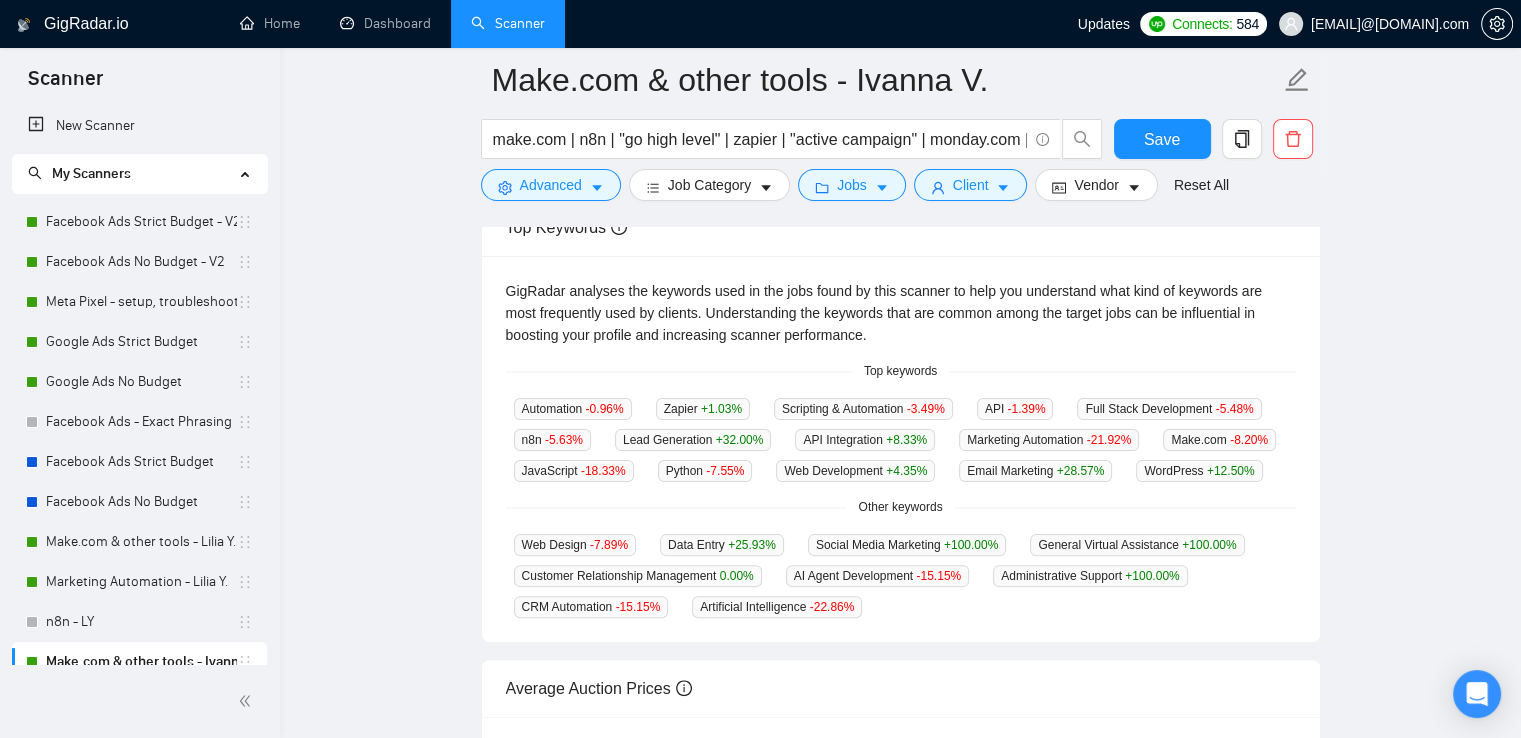 scroll, scrollTop: 400, scrollLeft: 0, axis: vertical 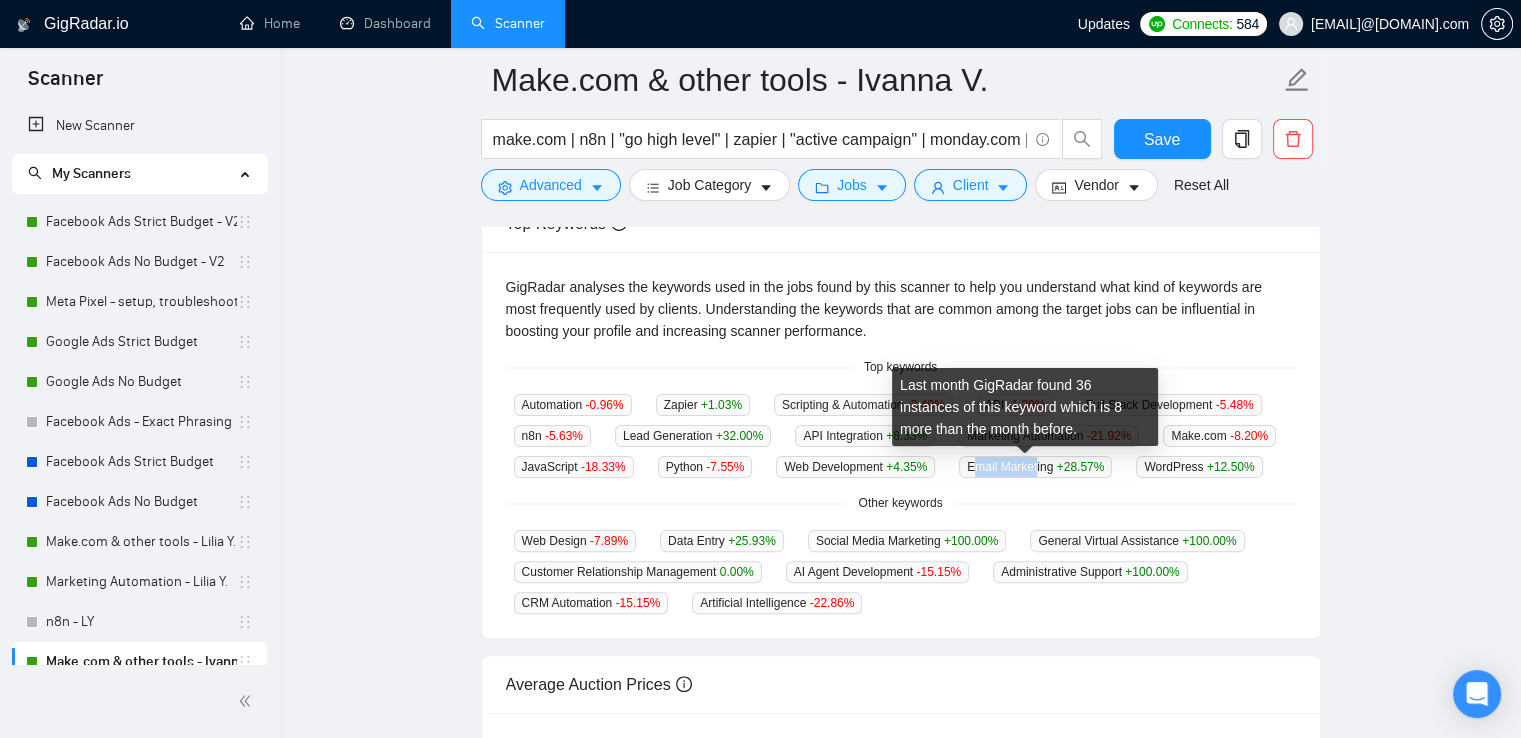 drag, startPoint x: 961, startPoint y: 468, endPoint x: 1026, endPoint y: 472, distance: 65.12296 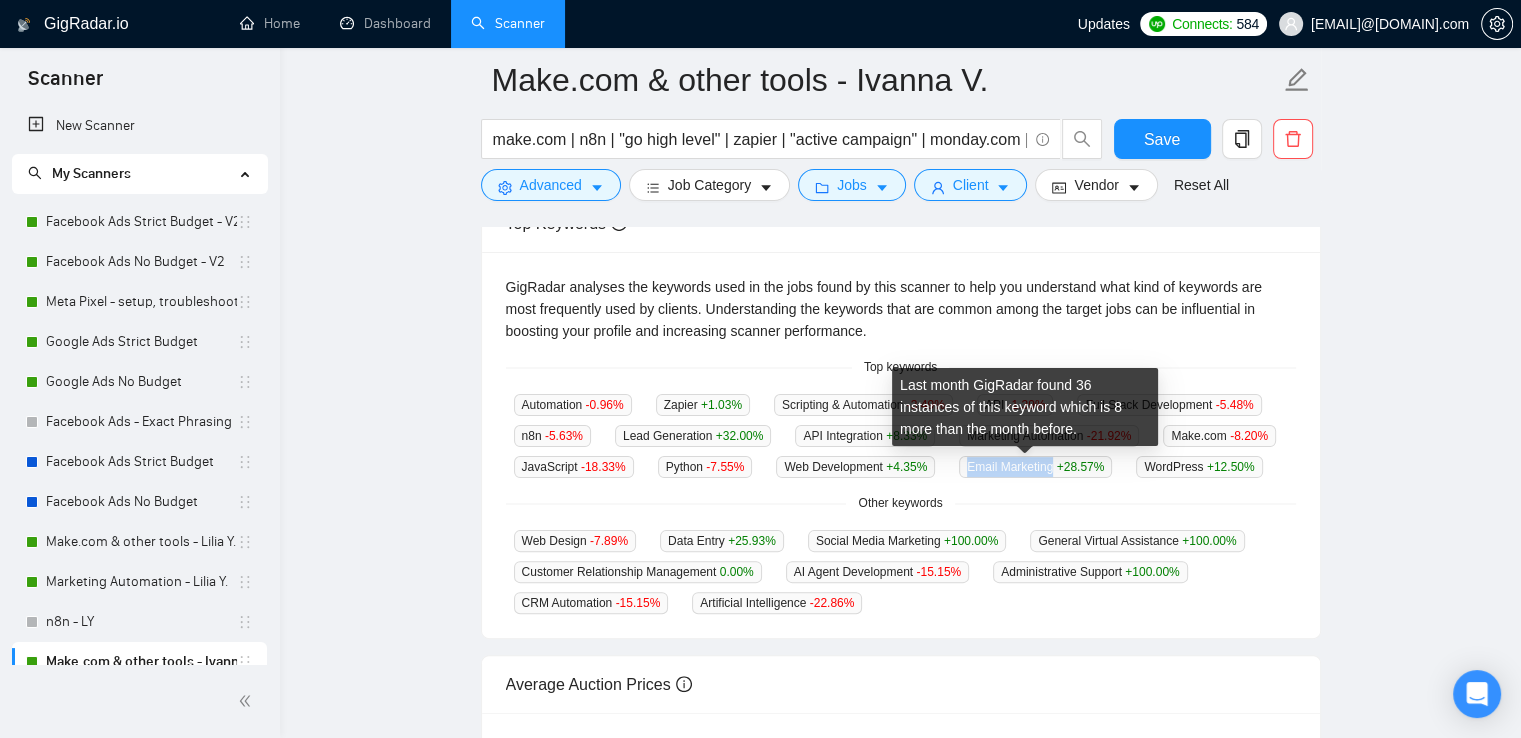 drag, startPoint x: 957, startPoint y: 470, endPoint x: 1043, endPoint y: 476, distance: 86.209045 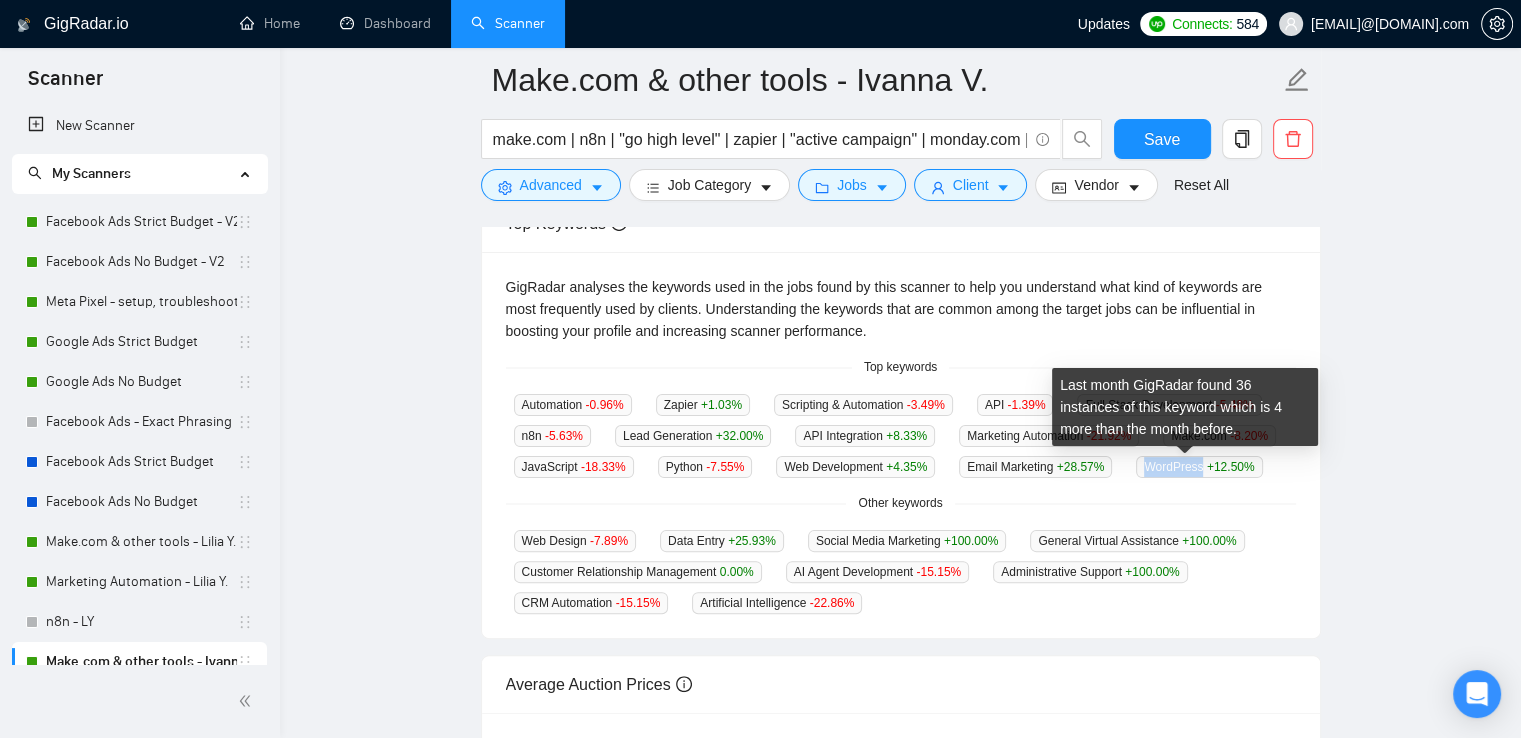 drag, startPoint x: 1136, startPoint y: 467, endPoint x: 1187, endPoint y: 477, distance: 51.971146 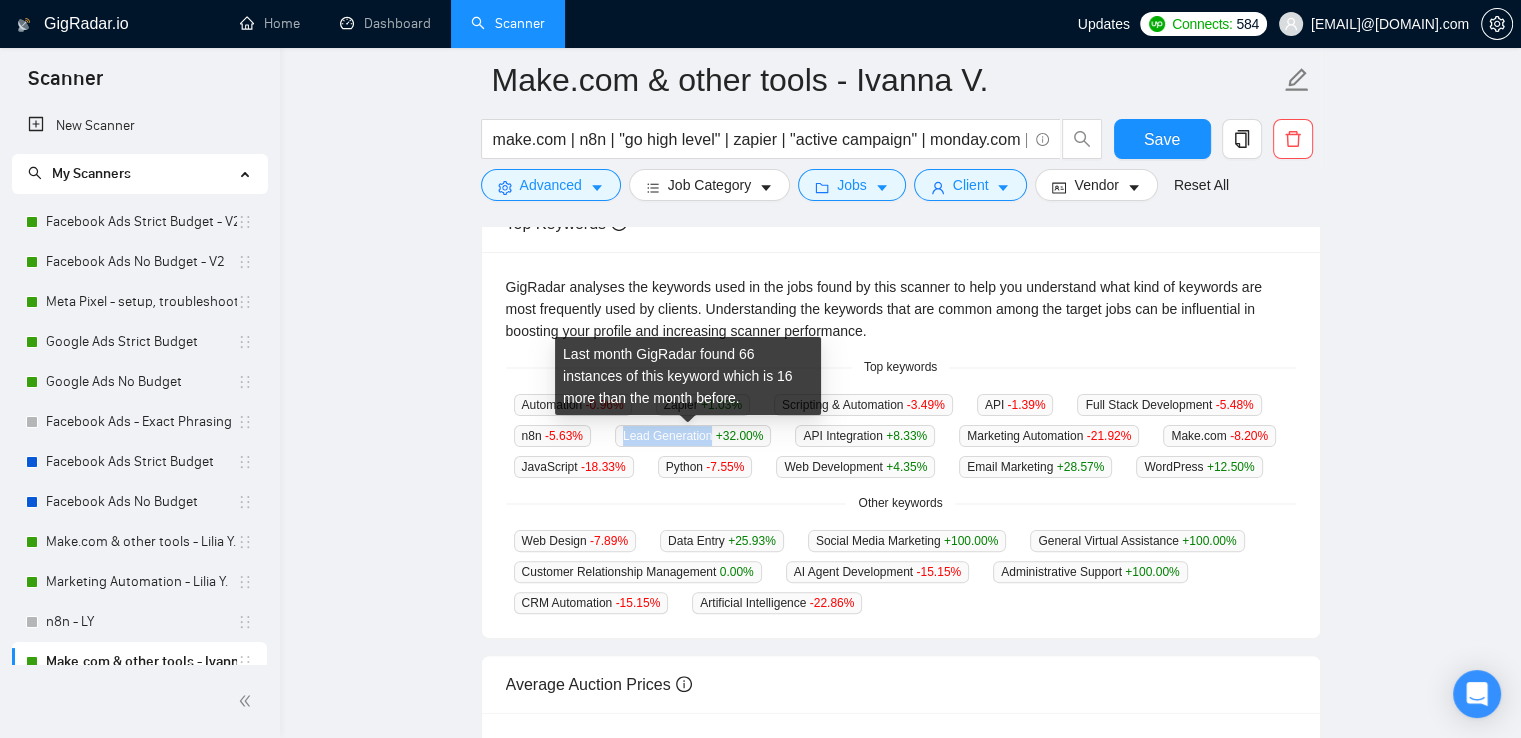 drag, startPoint x: 622, startPoint y: 437, endPoint x: 704, endPoint y: 441, distance: 82.0975 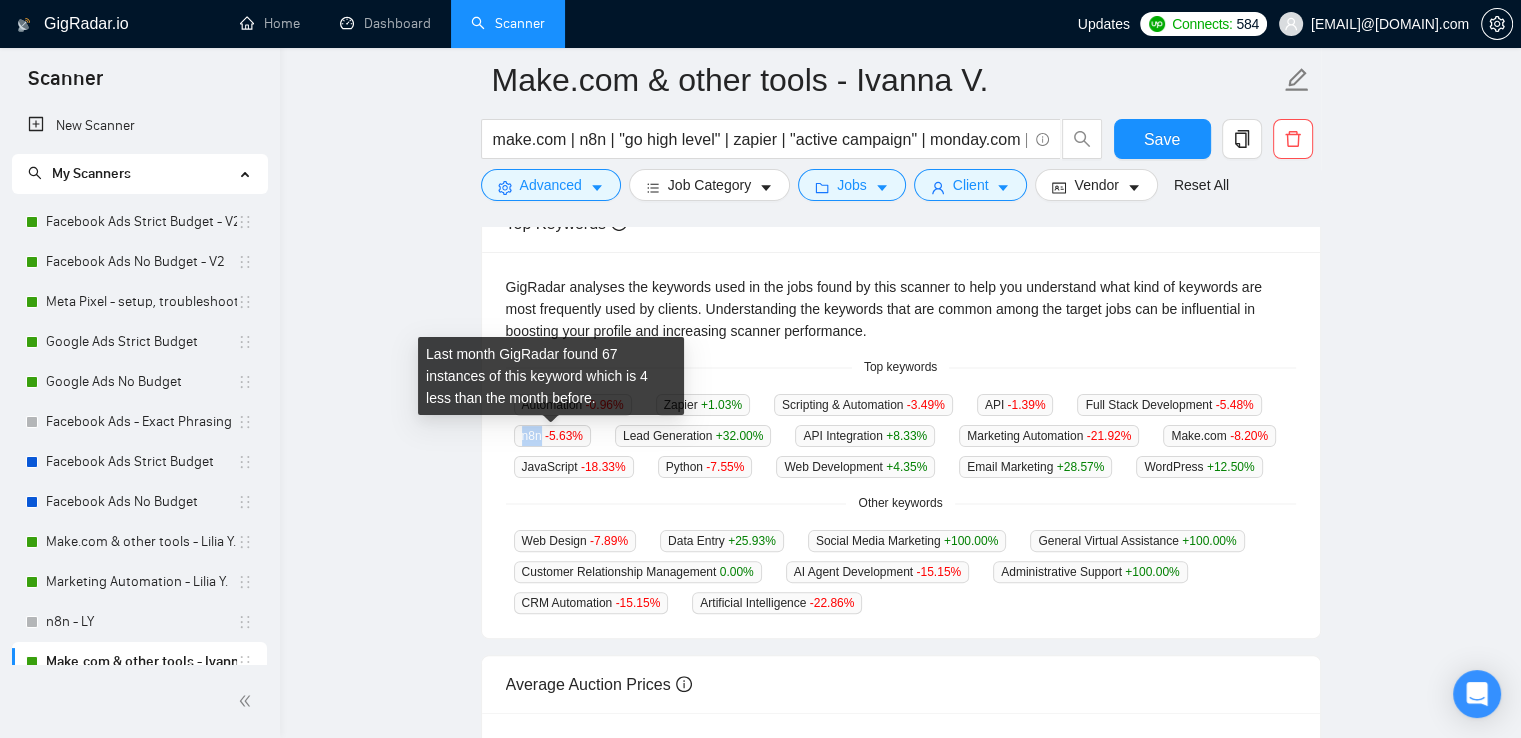 drag, startPoint x: 525, startPoint y: 433, endPoint x: 538, endPoint y: 435, distance: 13.152946 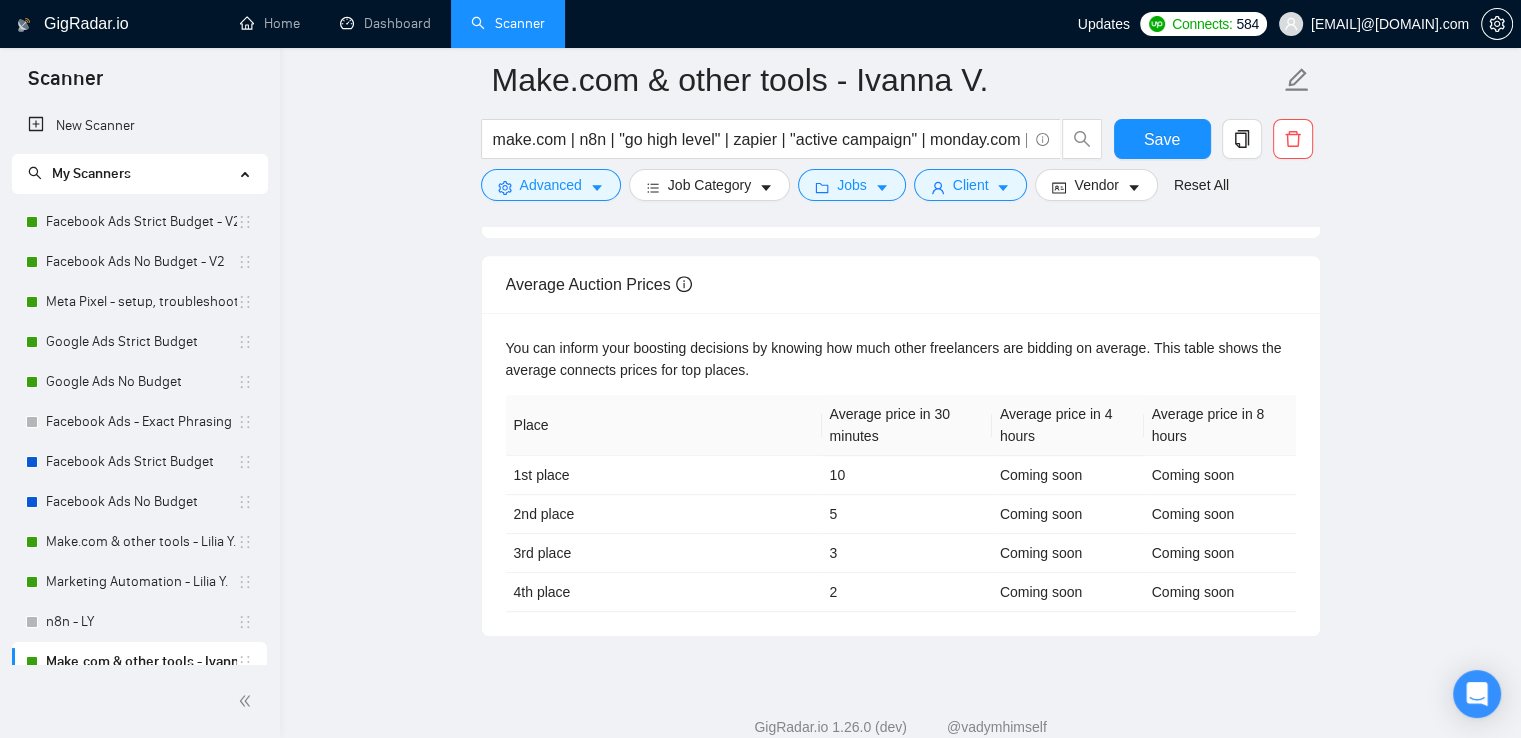 scroll, scrollTop: 400, scrollLeft: 0, axis: vertical 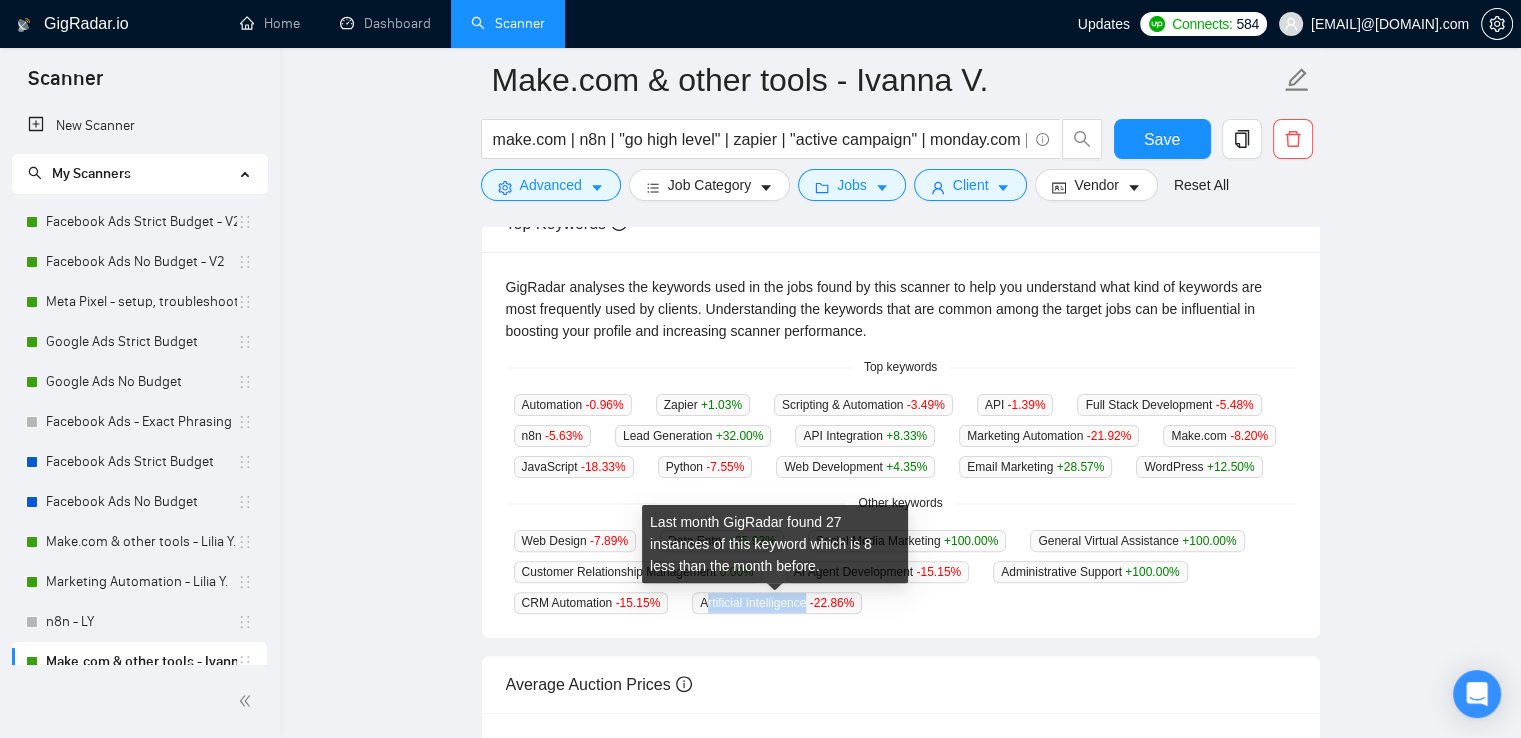 drag, startPoint x: 704, startPoint y: 608, endPoint x: 804, endPoint y: 613, distance: 100.12492 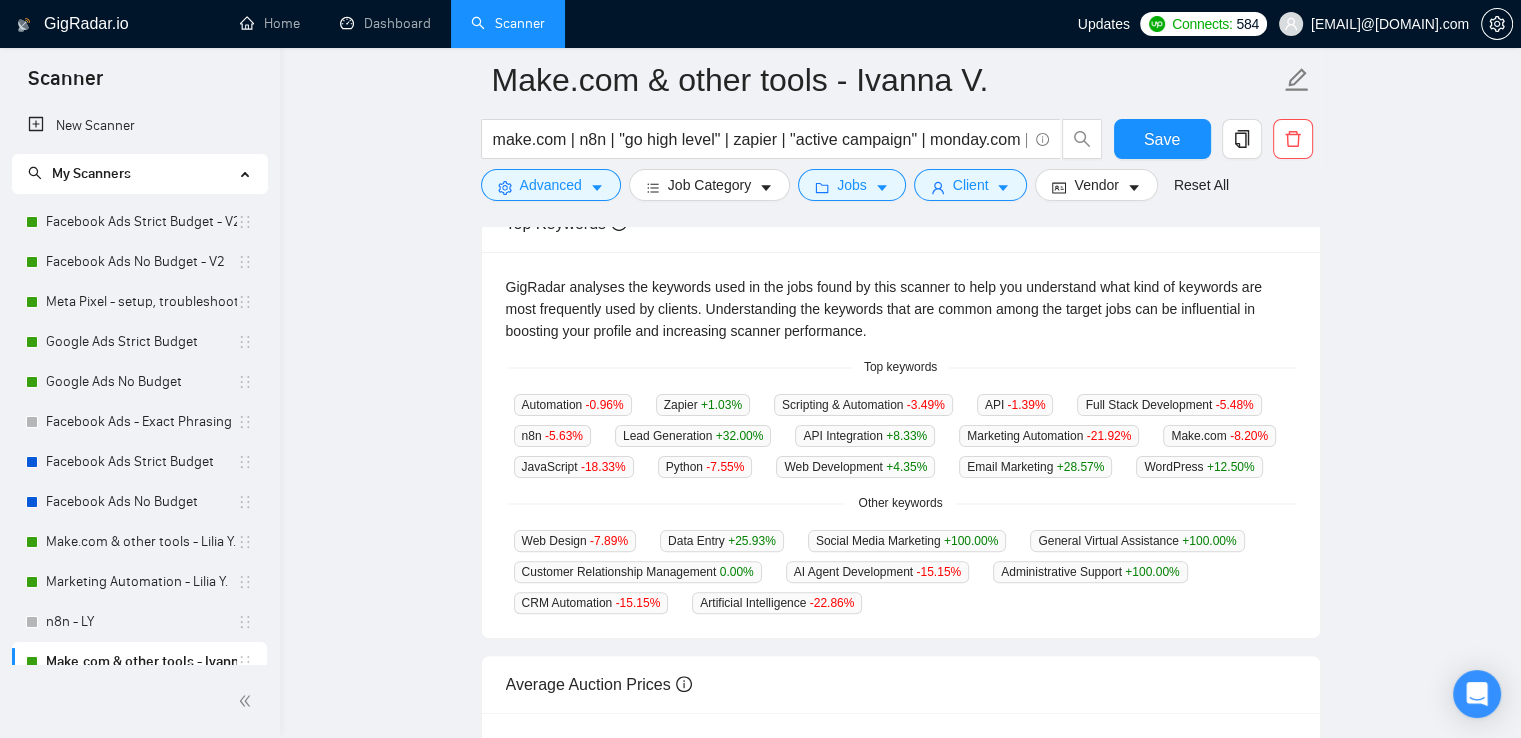 click on "GigRadar analyses the keywords used in the jobs found by this scanner to help you understand what kind of keywords are most frequently used by clients. Understanding the keywords that are common among the target jobs can be influential in boosting your profile and increasing scanner performance. Top keywords Automation -0.96 % Zapier +1.03 % Scripting & Automation -3.49 % API -1.39 % Full Stack Development -5.48 % n8n -5.63 % Lead Generation +32.00 % API Integration +8.33 % Marketing Automation -21.92 % Make.com -8.20 % JavaScript -18.33 % Python -7.55 % Web Development +4.35 % Email Marketing +28.57 % WordPress +12.50 % Other keywords Web Design -7.89 % Data Entry +25.93 % Social Media Marketing +100.00 % General Virtual Assistance +100.00 % Customer Relationship Management 0.00 % AI Agent Development -15.15 % Administrative Support +100.00 % CRM Automation -15.15 % Artificial Intelligence -22.86 %" at bounding box center [901, 445] 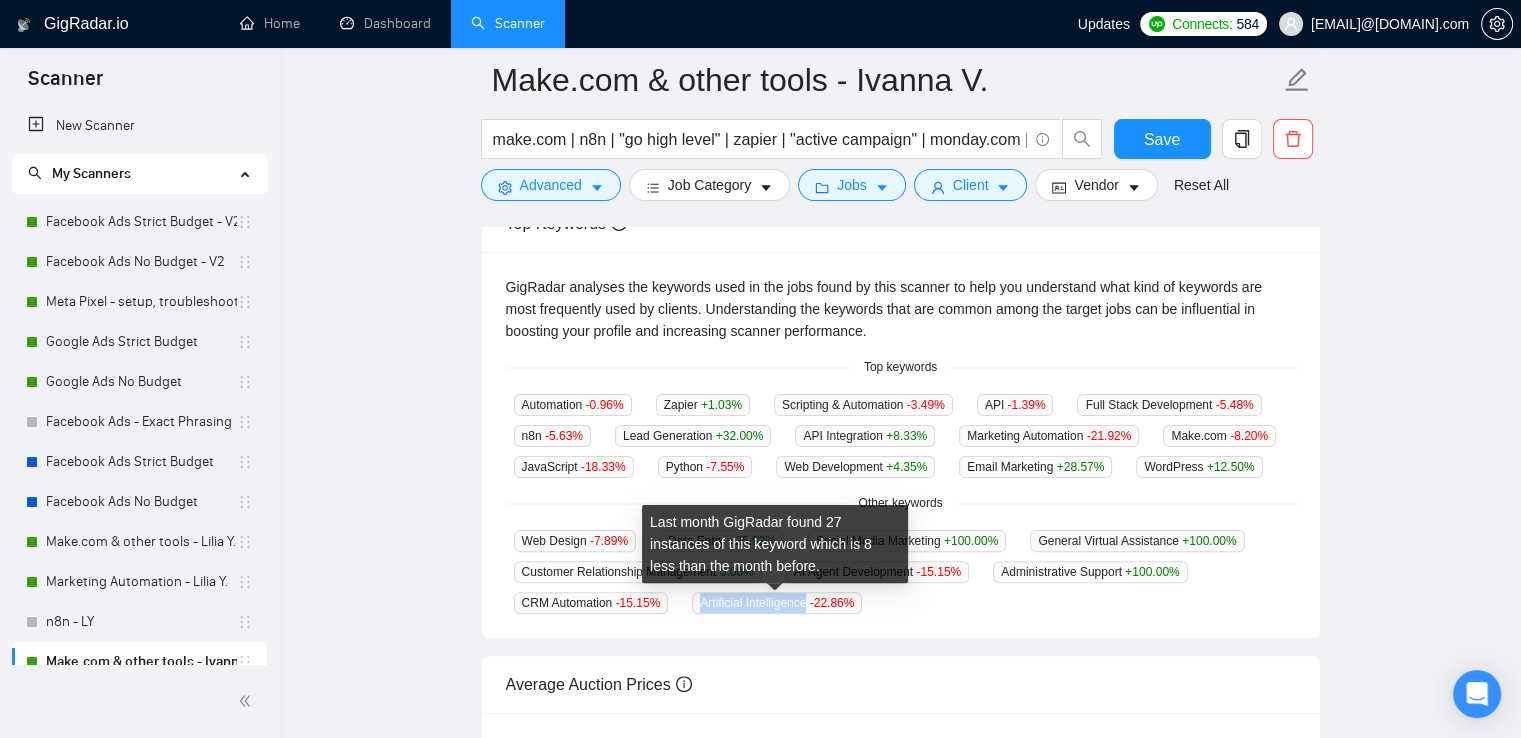 drag, startPoint x: 701, startPoint y: 606, endPoint x: 805, endPoint y: 608, distance: 104.019226 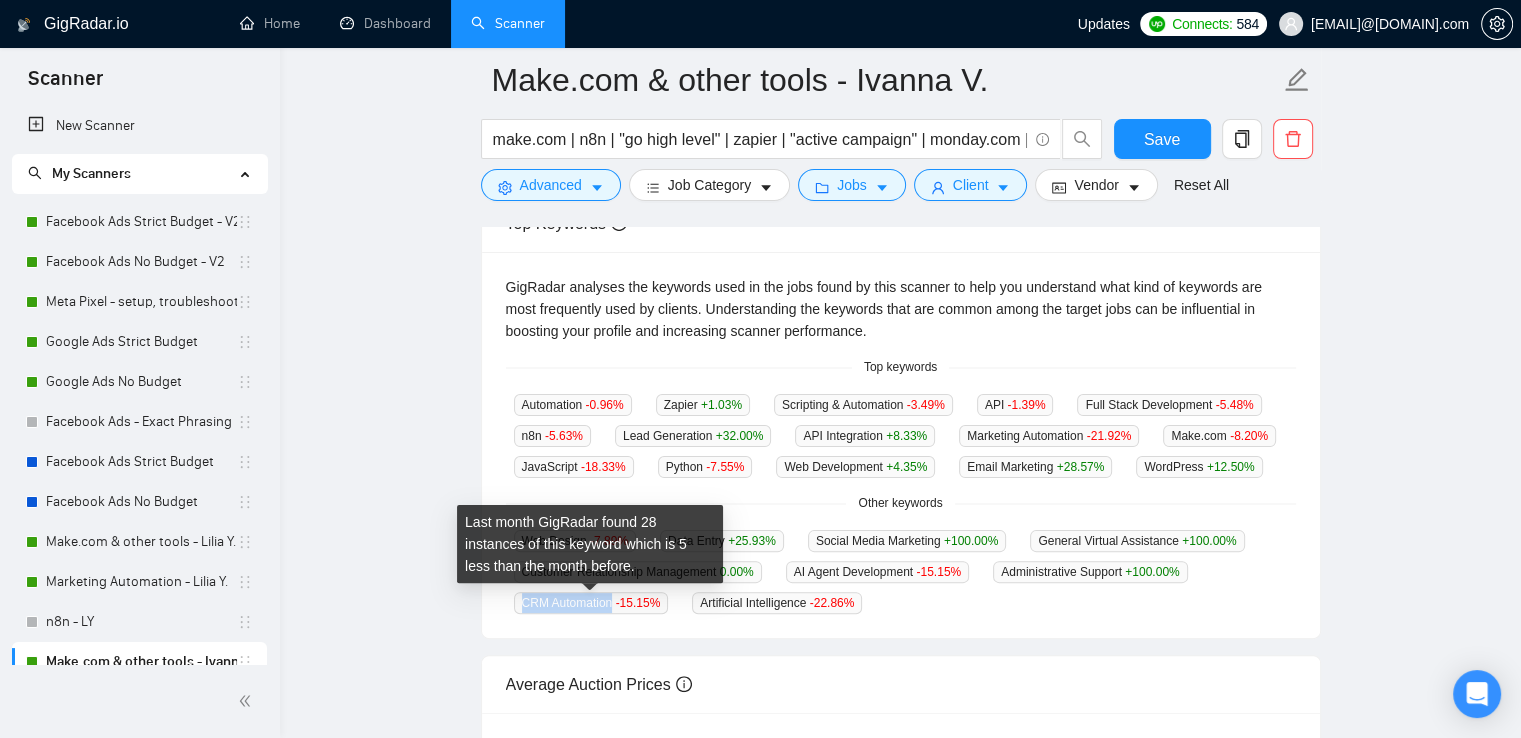 drag, startPoint x: 523, startPoint y: 604, endPoint x: 609, endPoint y: 611, distance: 86.28442 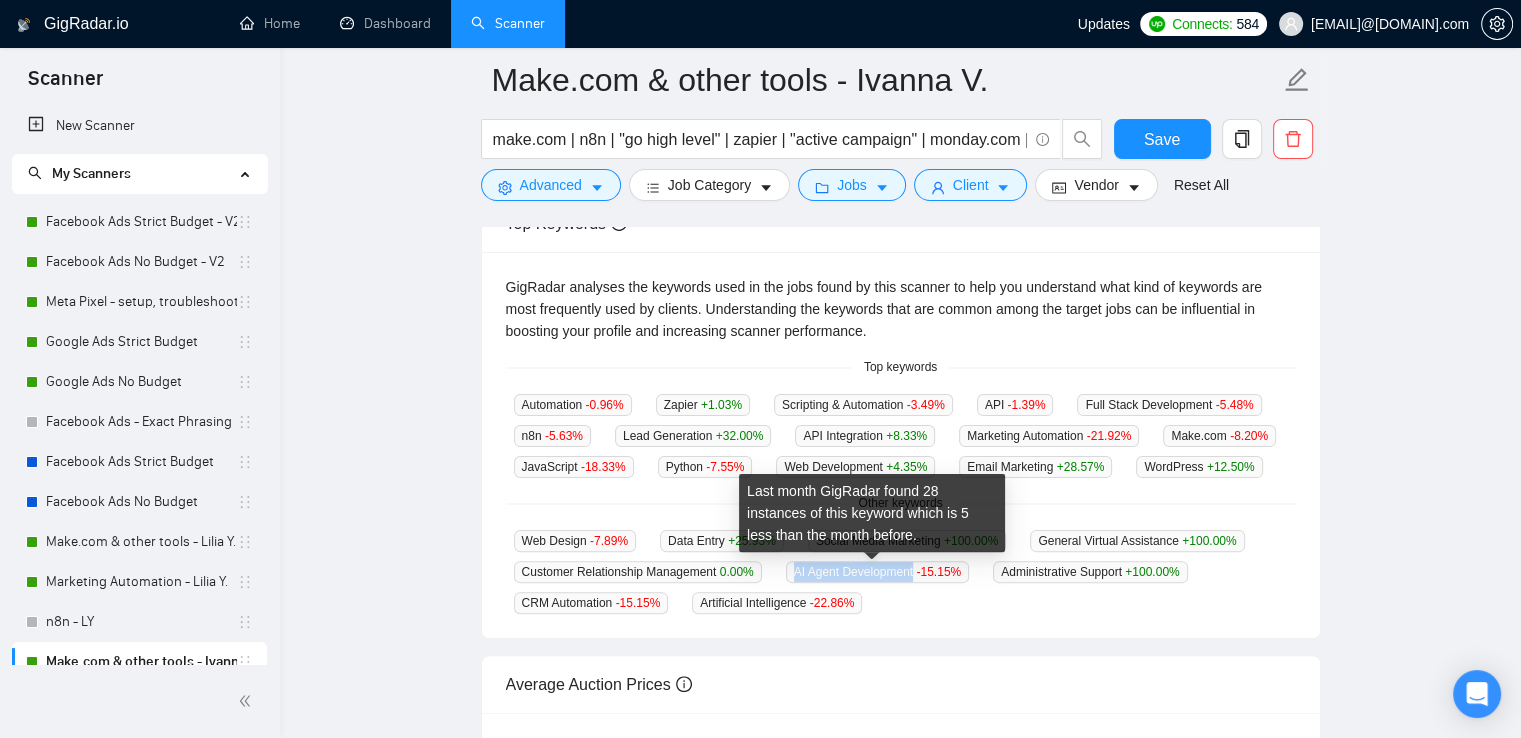 drag, startPoint x: 788, startPoint y: 572, endPoint x: 908, endPoint y: 577, distance: 120.10412 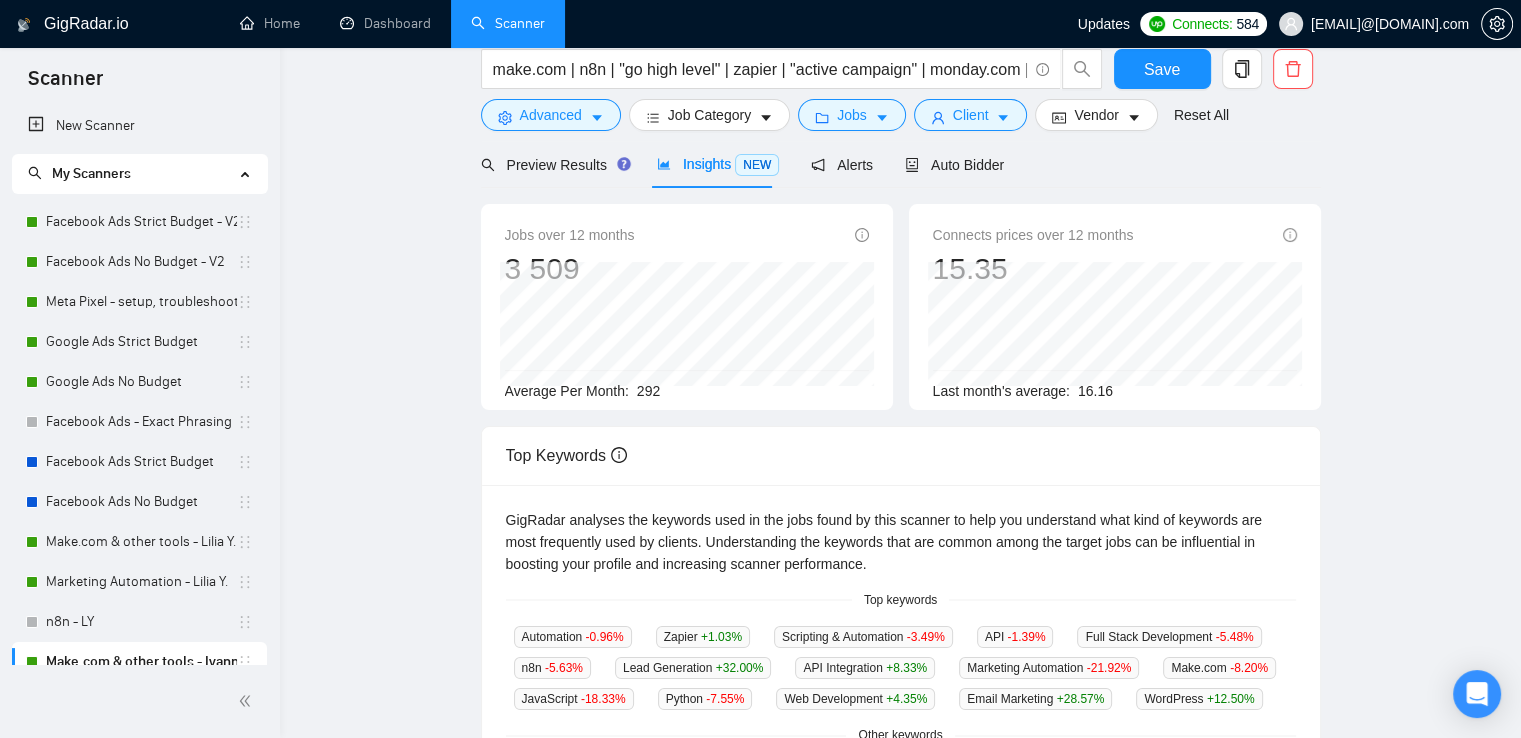 scroll, scrollTop: 0, scrollLeft: 0, axis: both 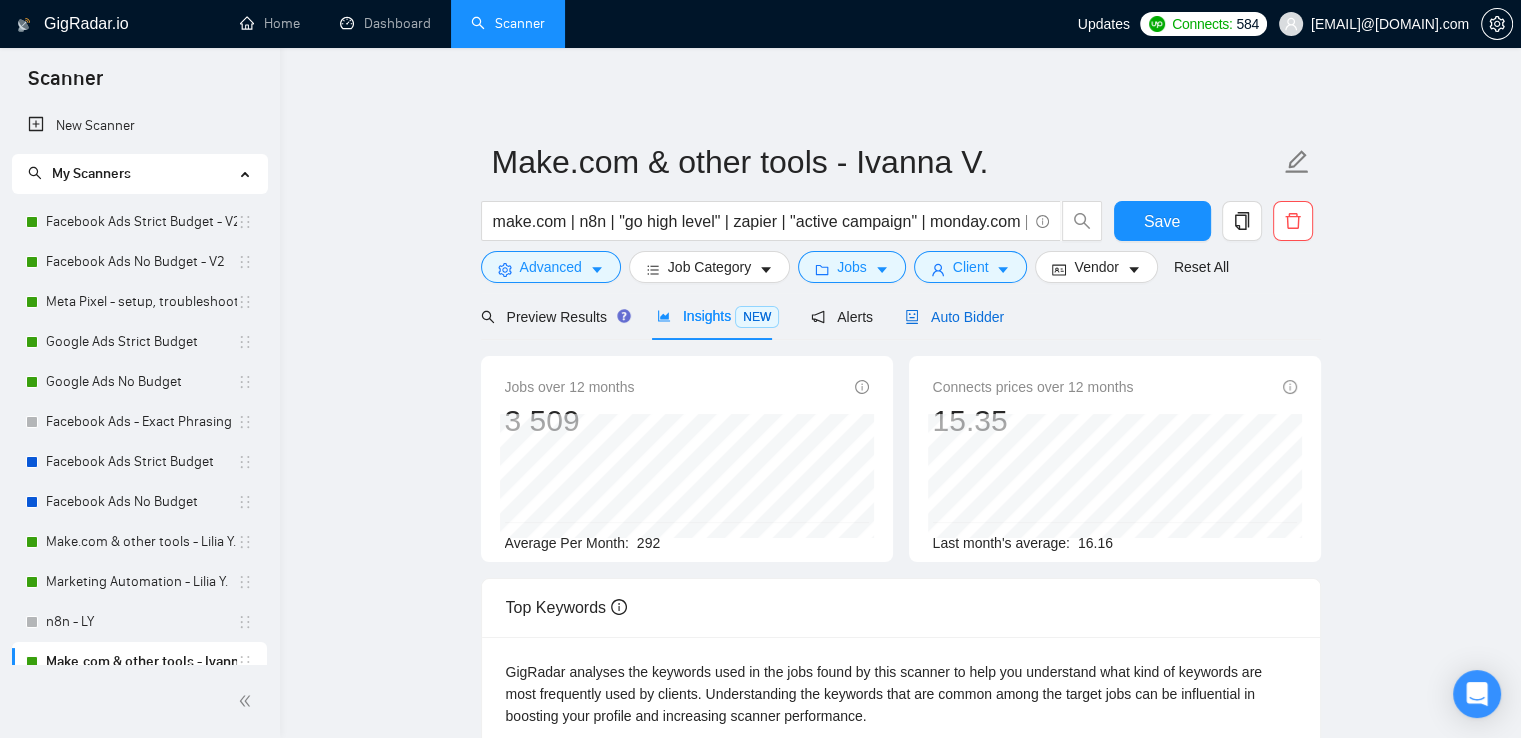click on "Auto Bidder" at bounding box center (954, 317) 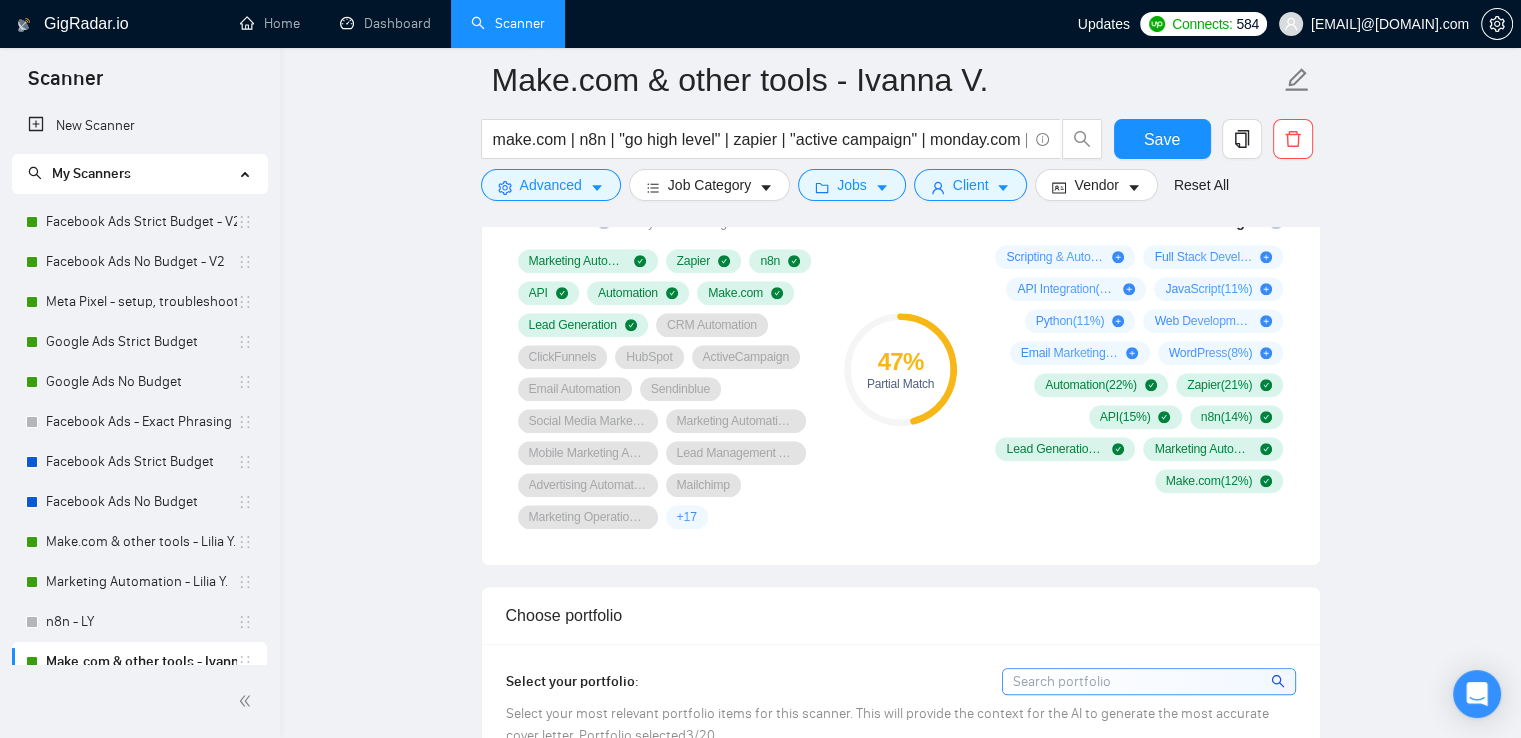 scroll, scrollTop: 1100, scrollLeft: 0, axis: vertical 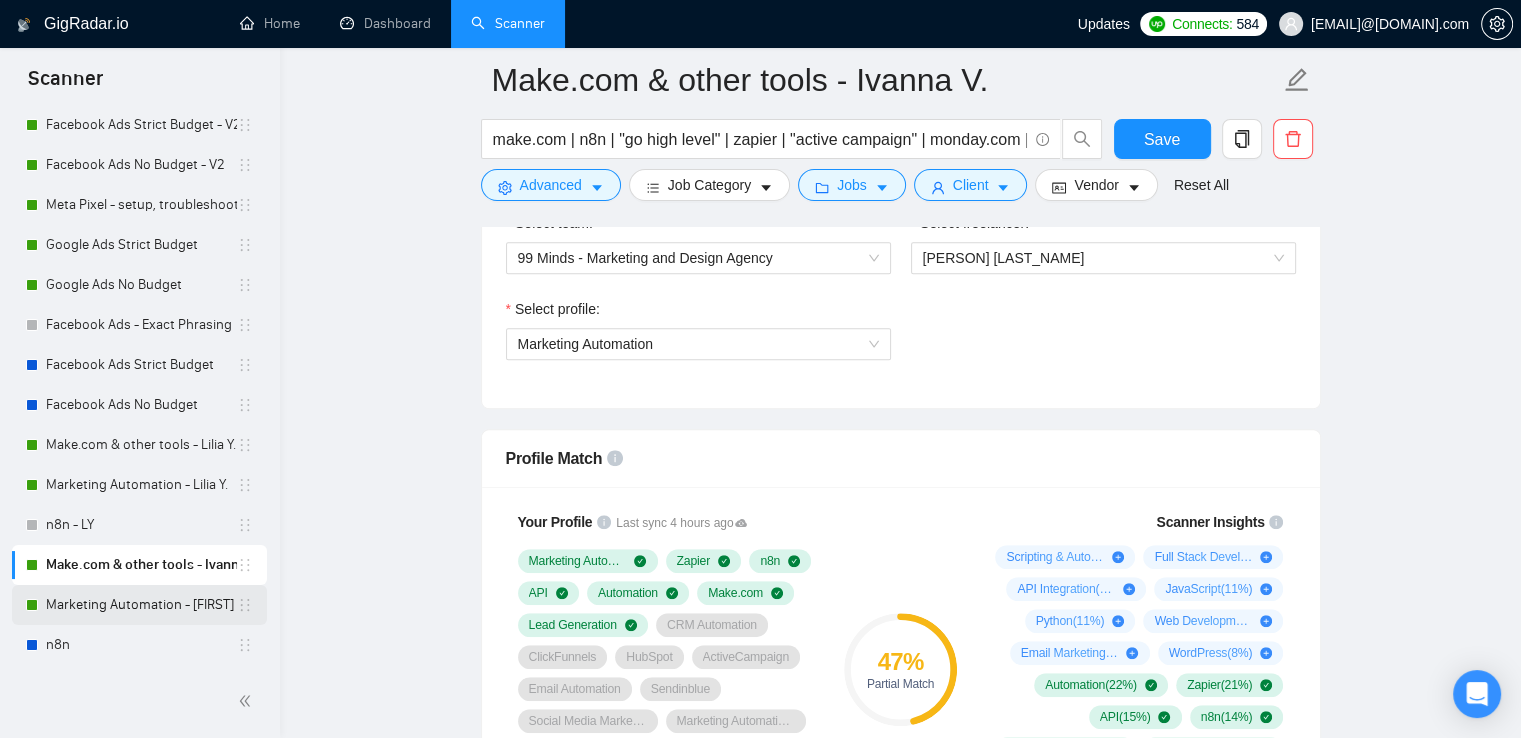 click on "Marketing Automation - [FIRST] [LAST]." at bounding box center (141, 605) 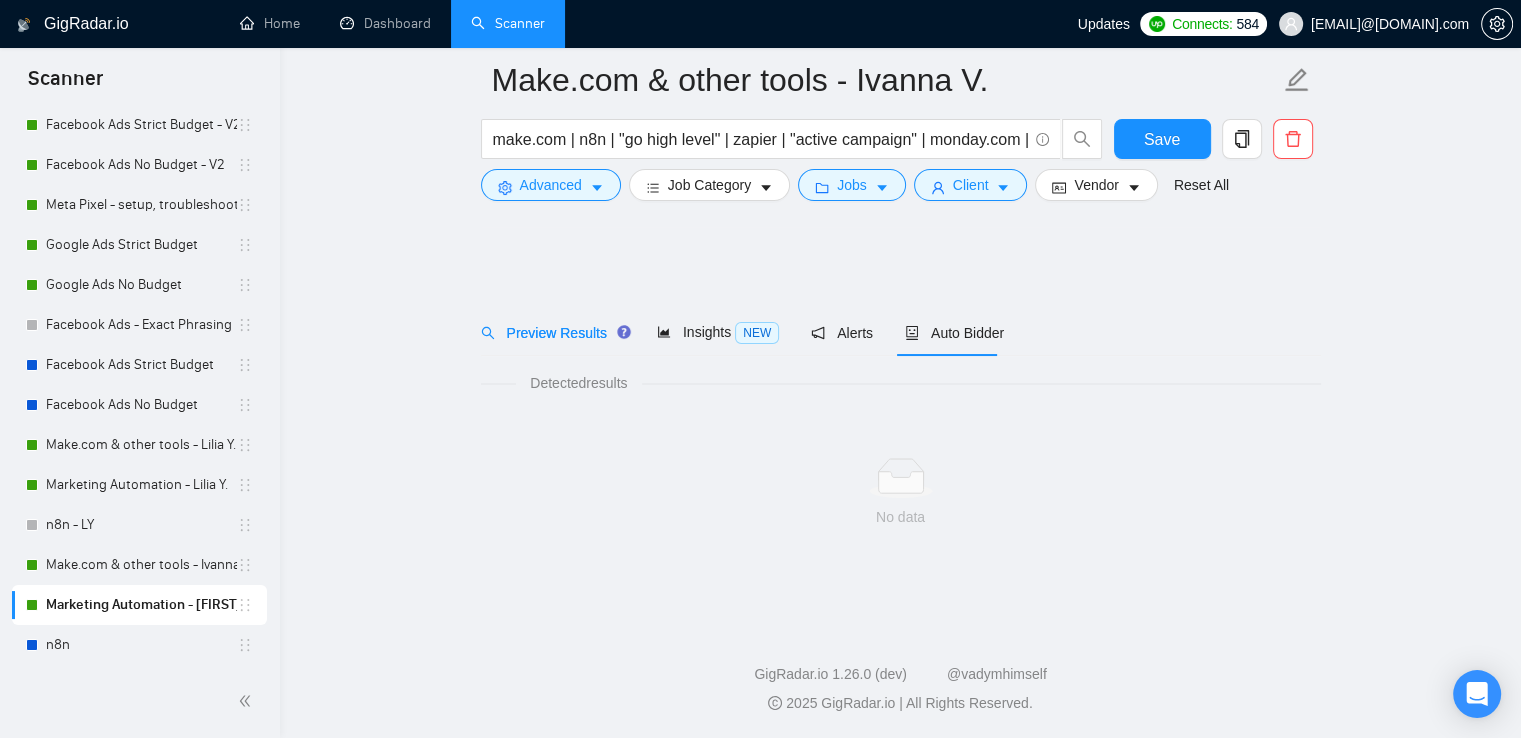 scroll, scrollTop: 0, scrollLeft: 0, axis: both 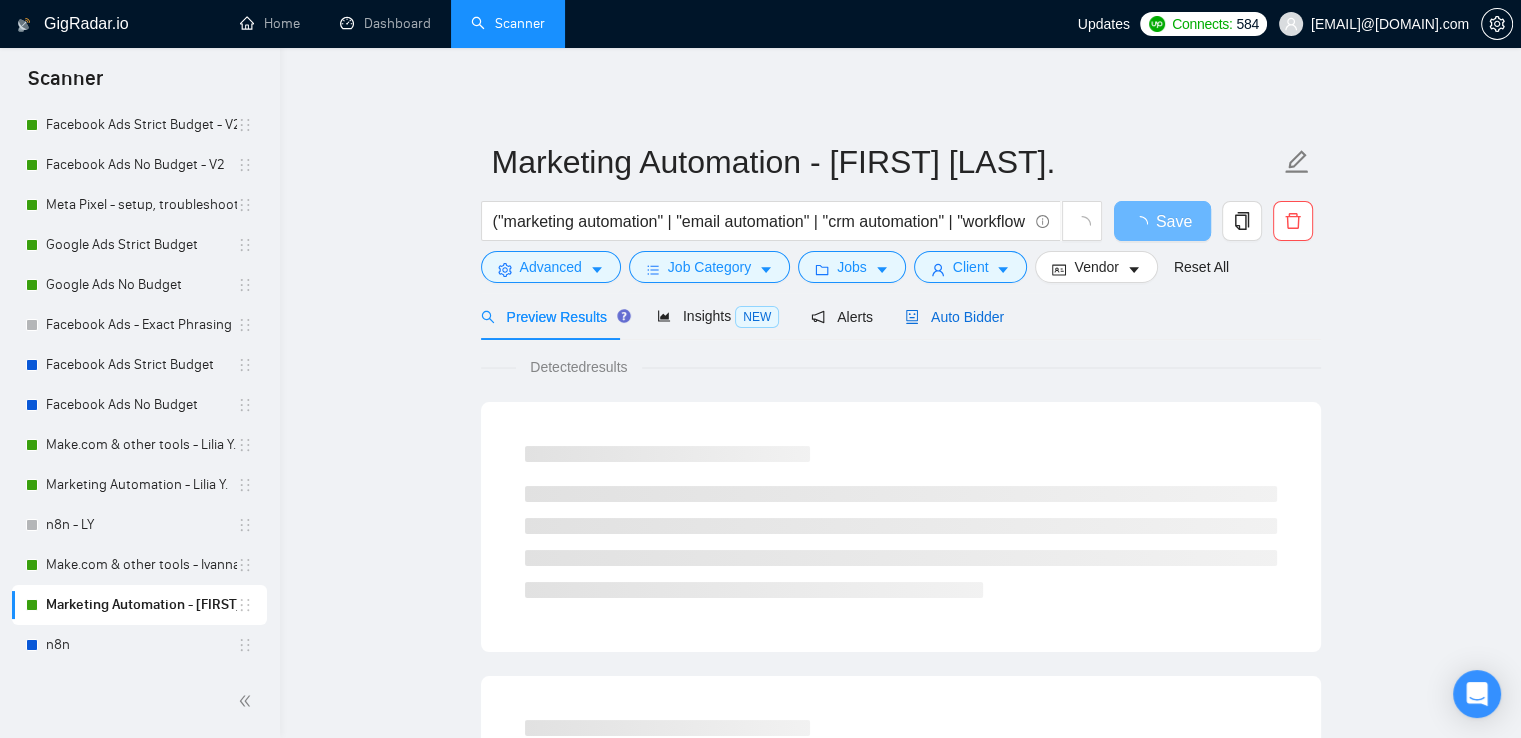 click on "Auto Bidder" at bounding box center [954, 317] 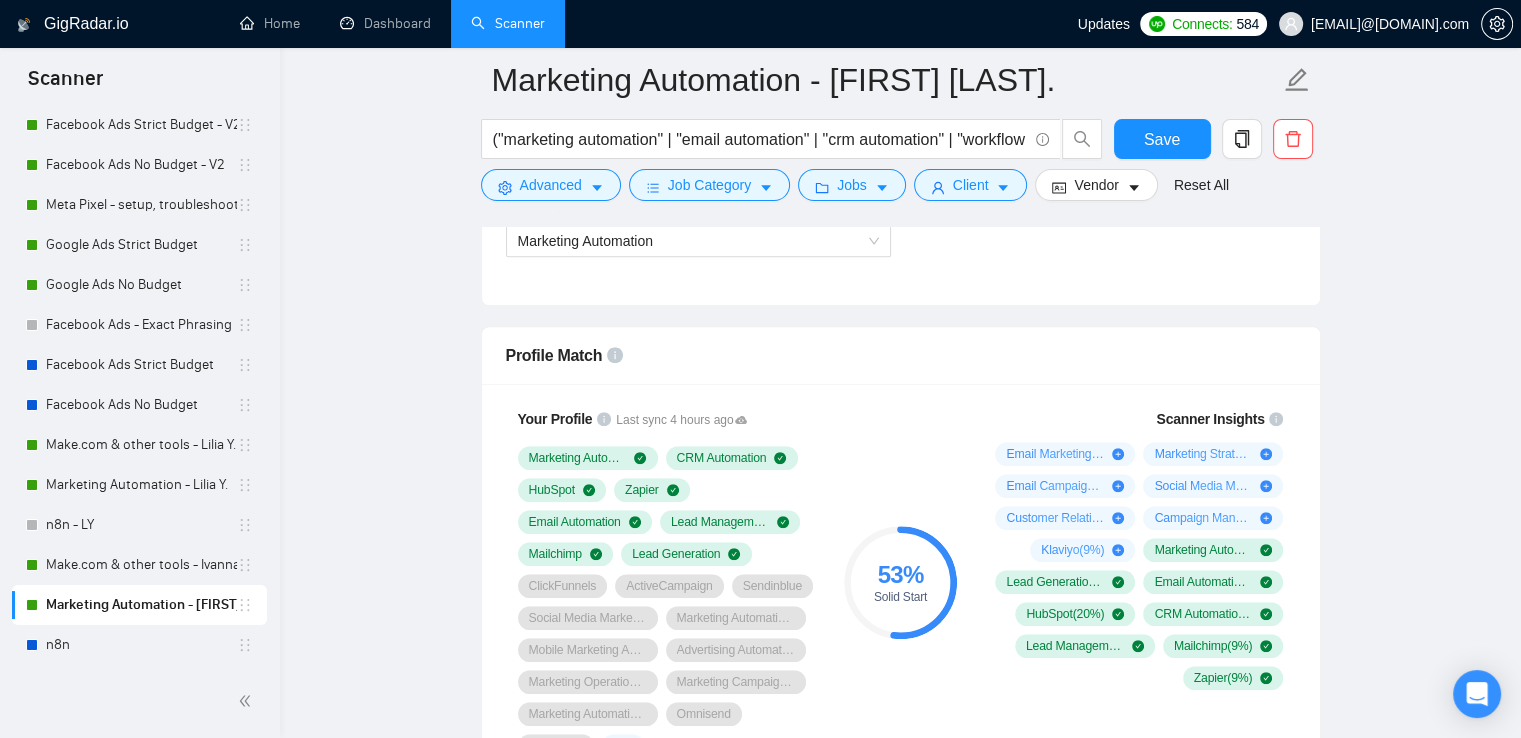 scroll, scrollTop: 1300, scrollLeft: 0, axis: vertical 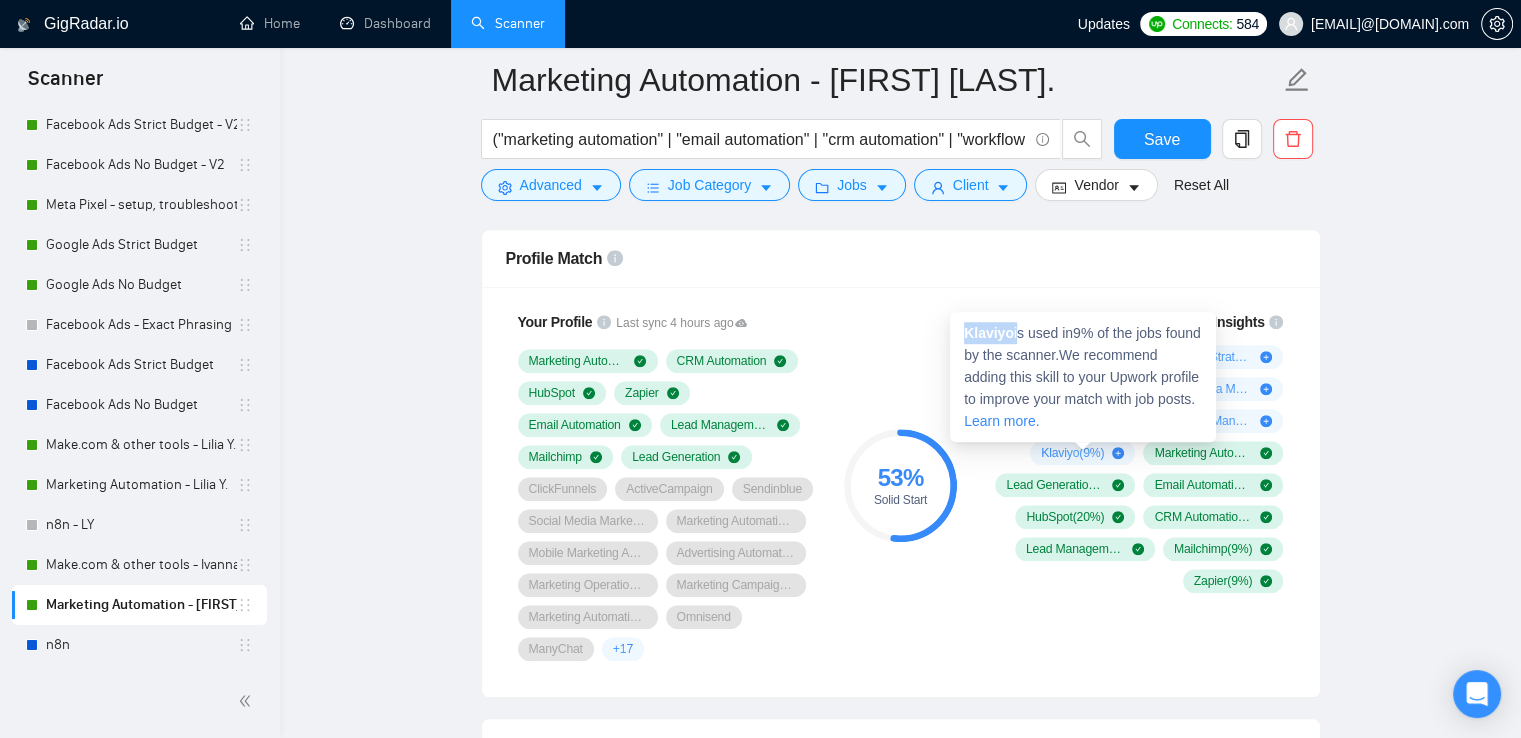 drag, startPoint x: 964, startPoint y: 333, endPoint x: 995, endPoint y: 335, distance: 31.06445 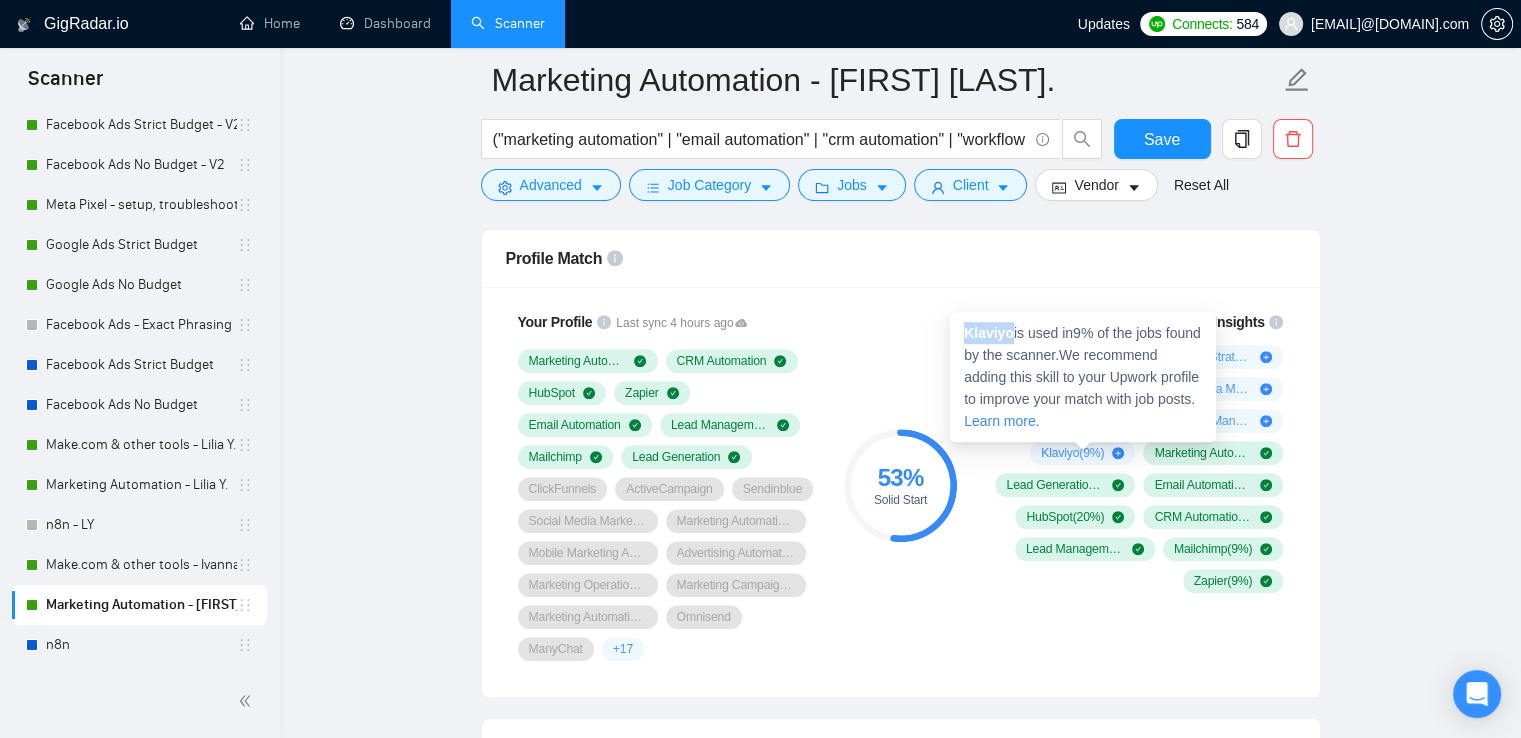 copy on "Klaviyo" 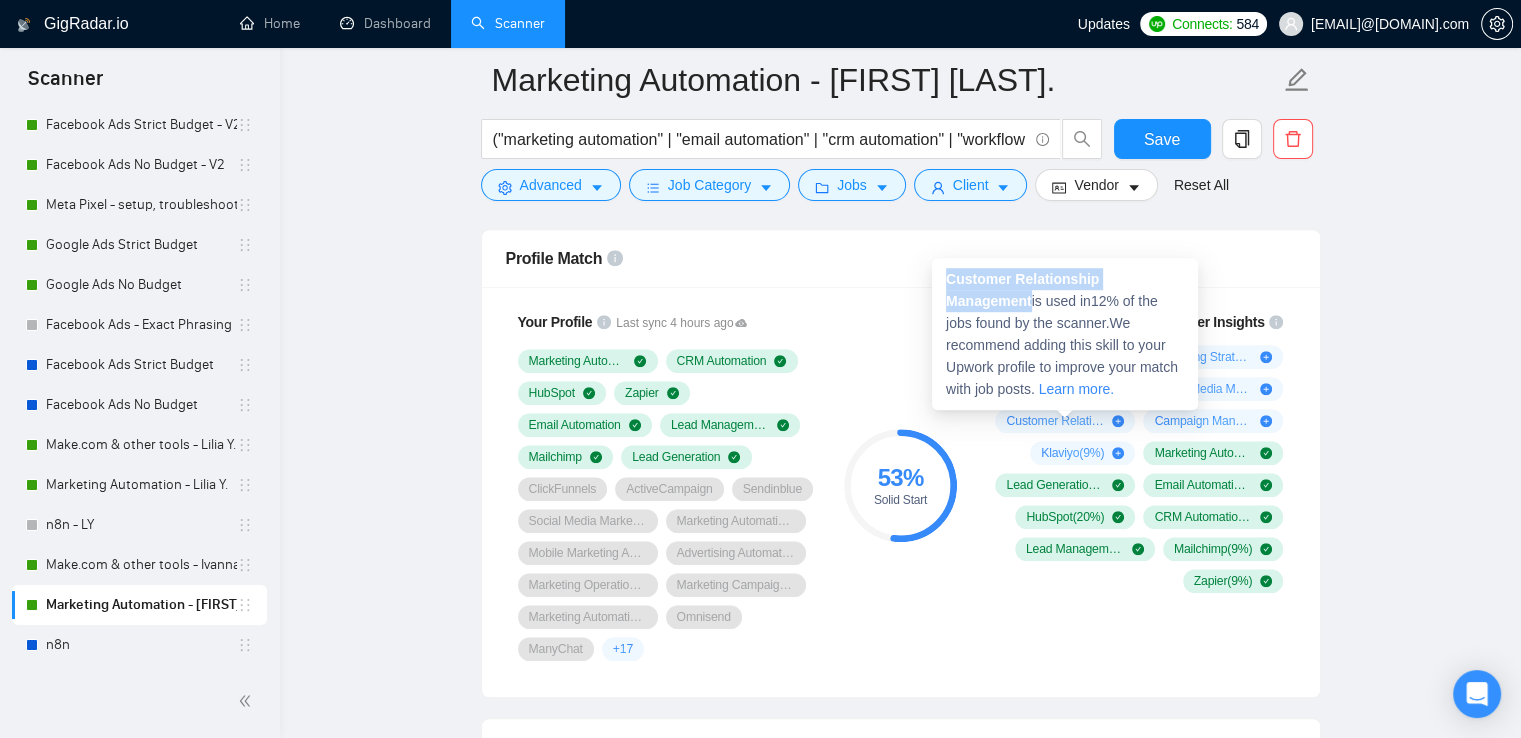 drag, startPoint x: 949, startPoint y: 275, endPoint x: 1033, endPoint y: 296, distance: 86.58522 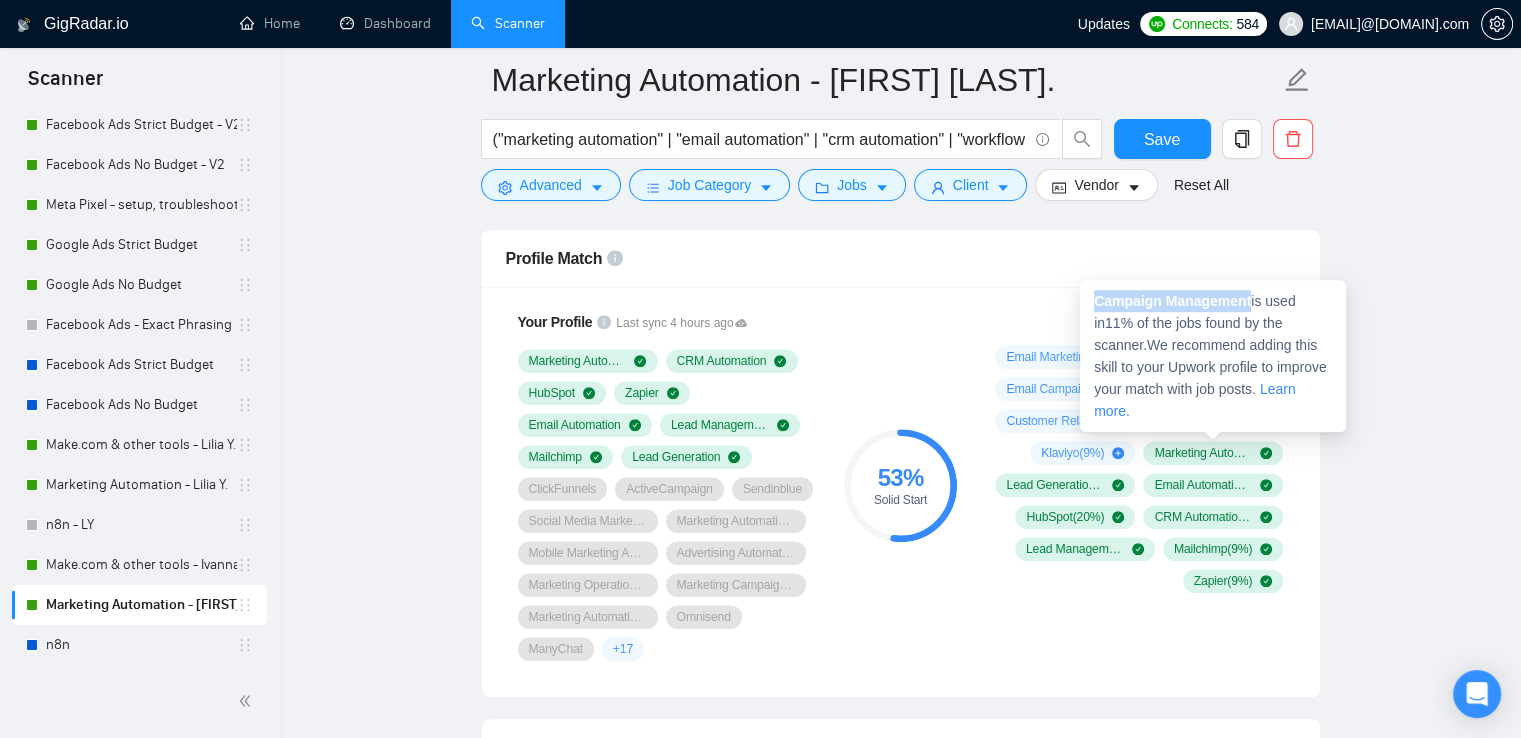 drag, startPoint x: 1096, startPoint y: 300, endPoint x: 1251, endPoint y: 297, distance: 155.02902 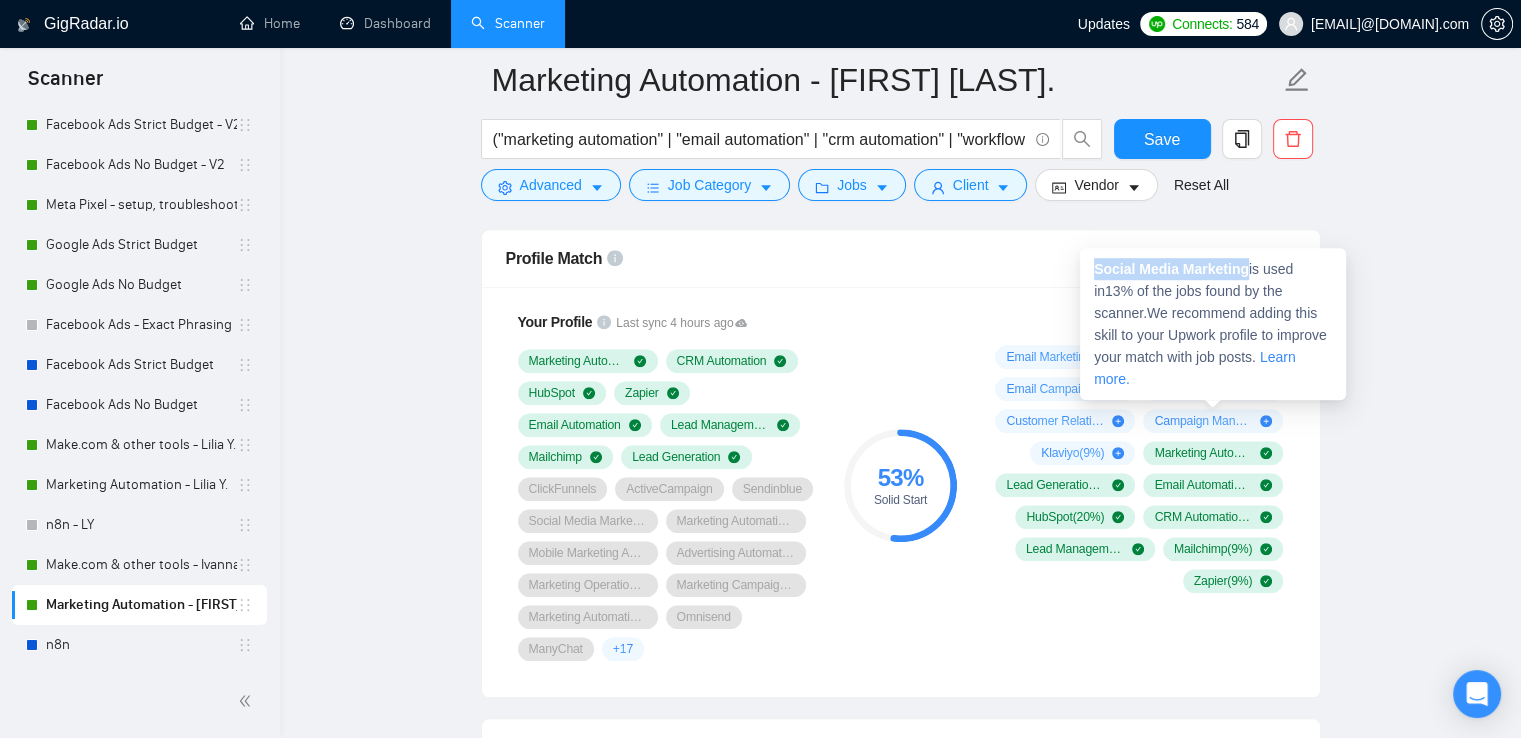 drag, startPoint x: 1092, startPoint y: 273, endPoint x: 1248, endPoint y: 277, distance: 156.05127 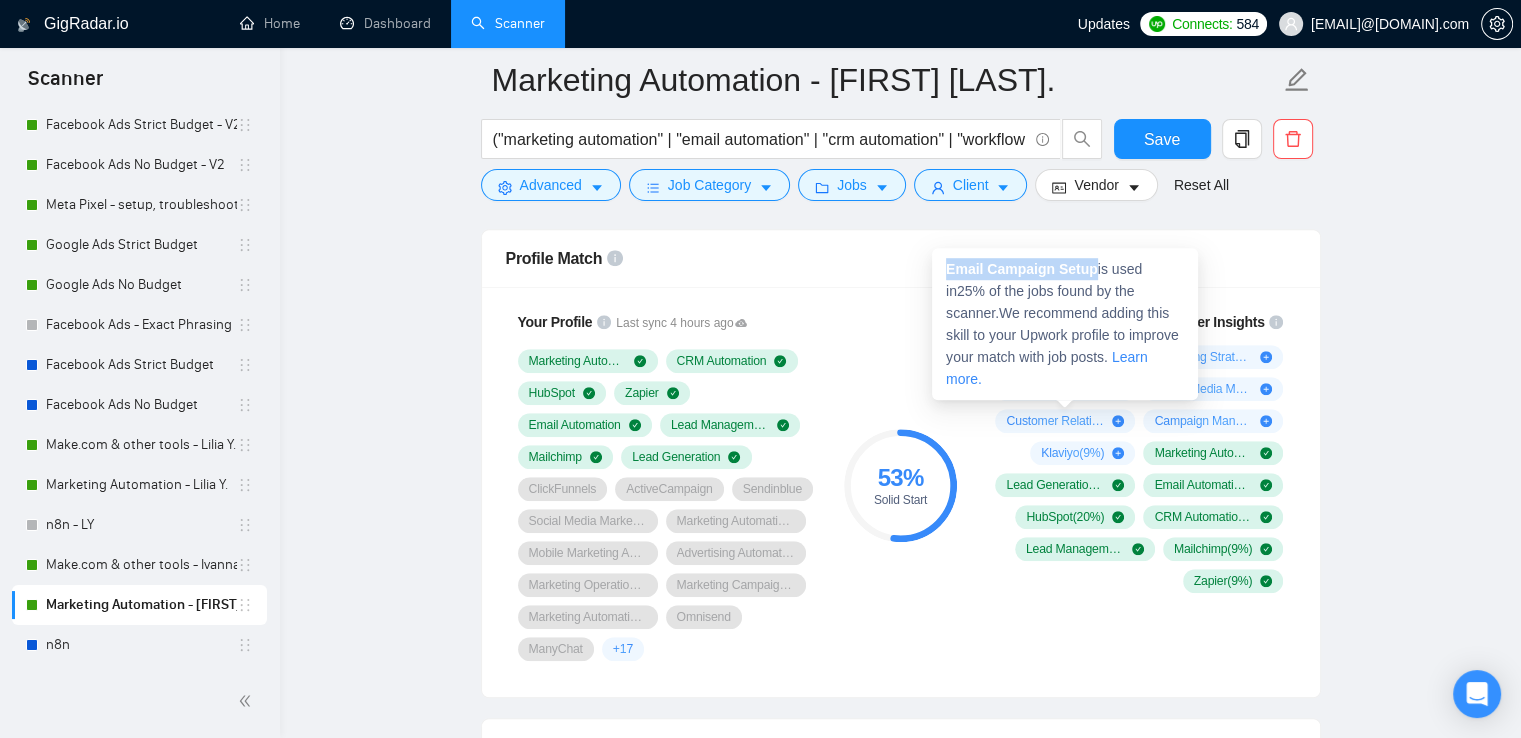 drag, startPoint x: 947, startPoint y: 270, endPoint x: 1093, endPoint y: 273, distance: 146.03082 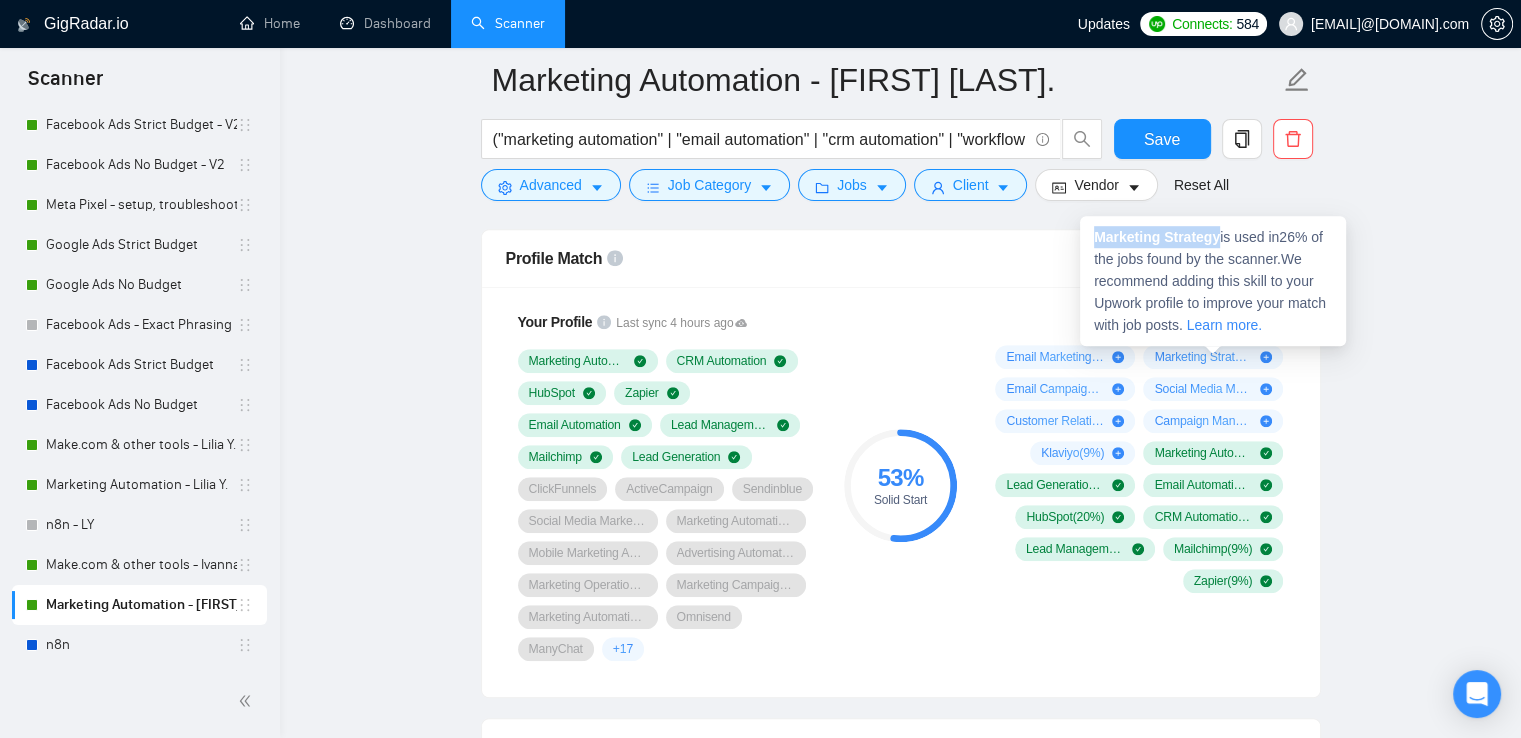 drag, startPoint x: 1093, startPoint y: 237, endPoint x: 1222, endPoint y: 240, distance: 129.03488 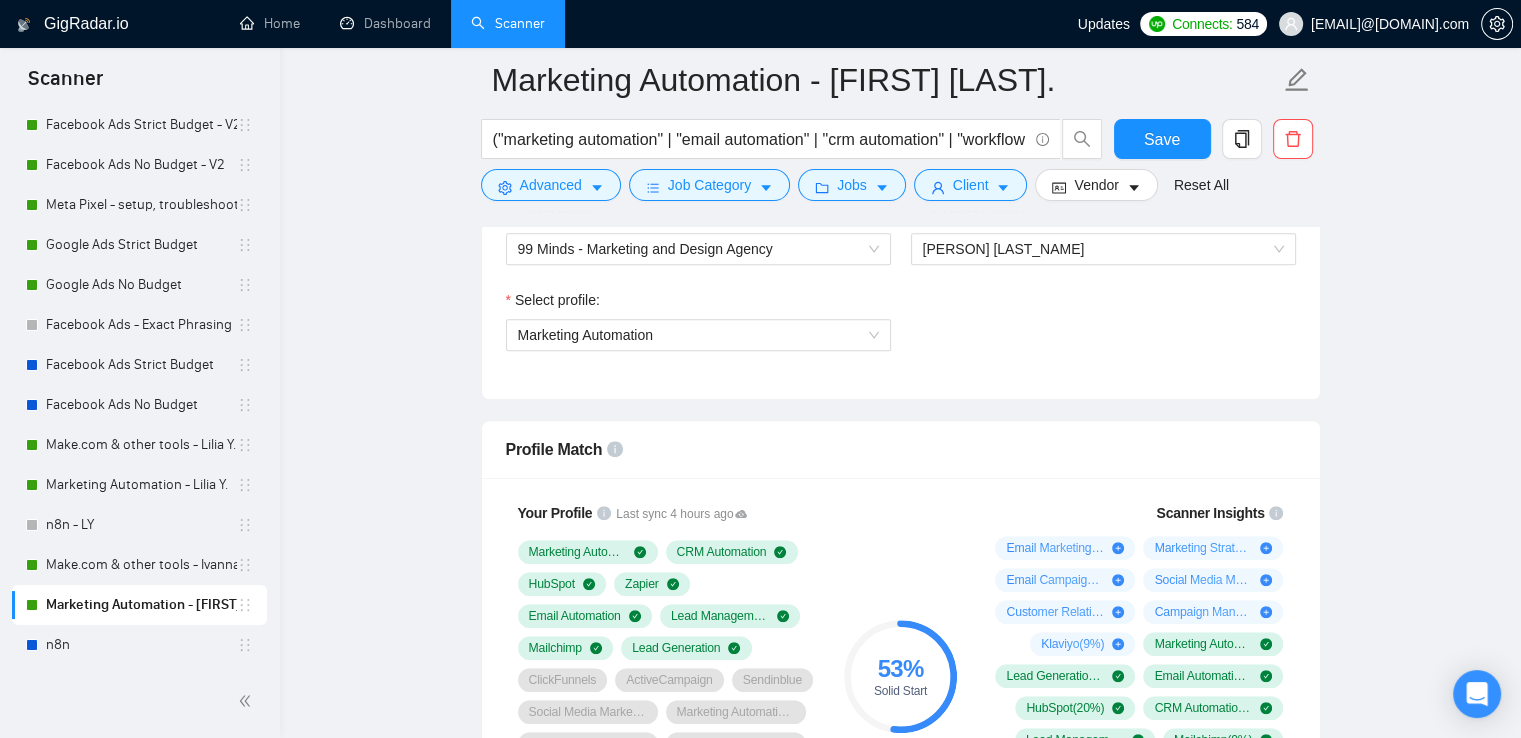 scroll, scrollTop: 1100, scrollLeft: 0, axis: vertical 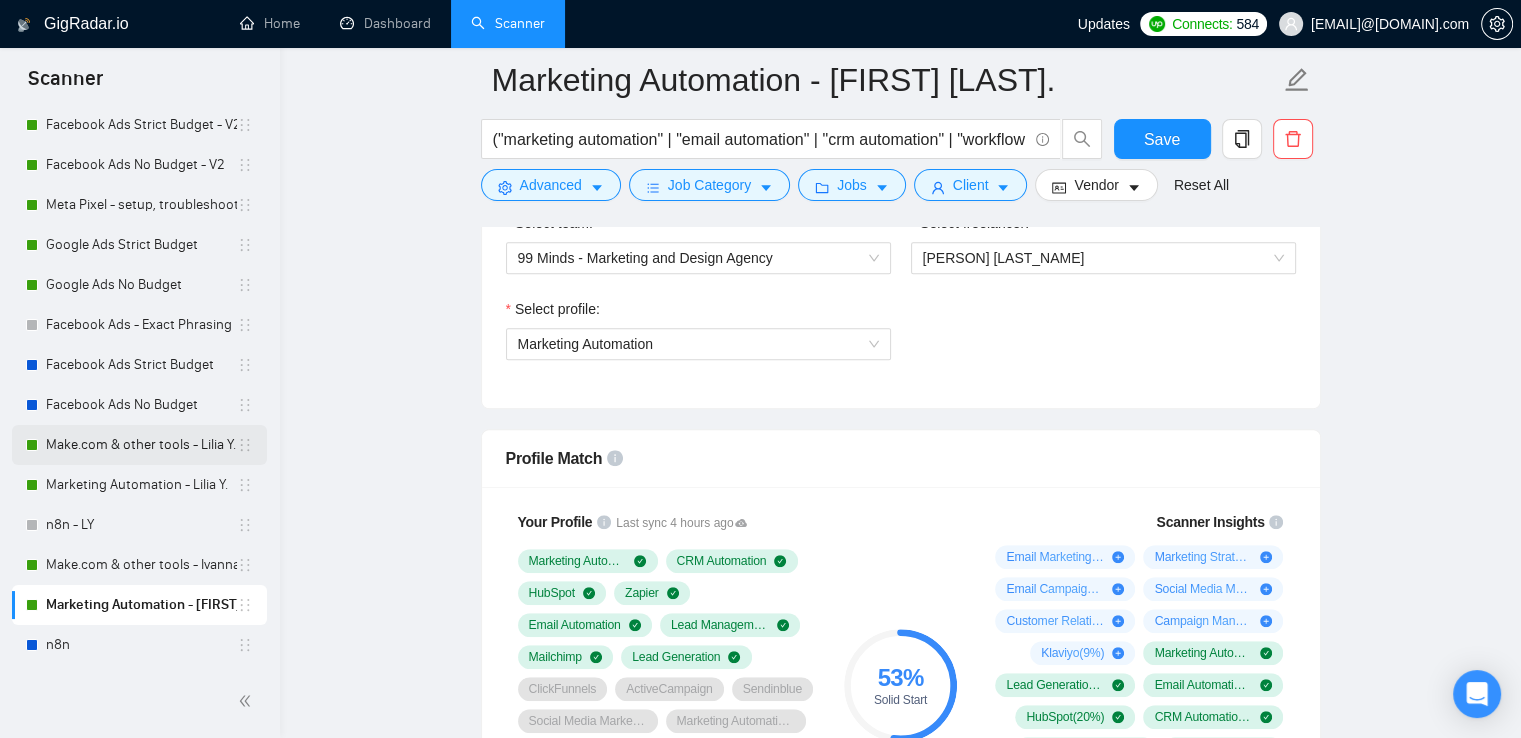 click on "Make.com & other tools - Lilia Y." at bounding box center [141, 445] 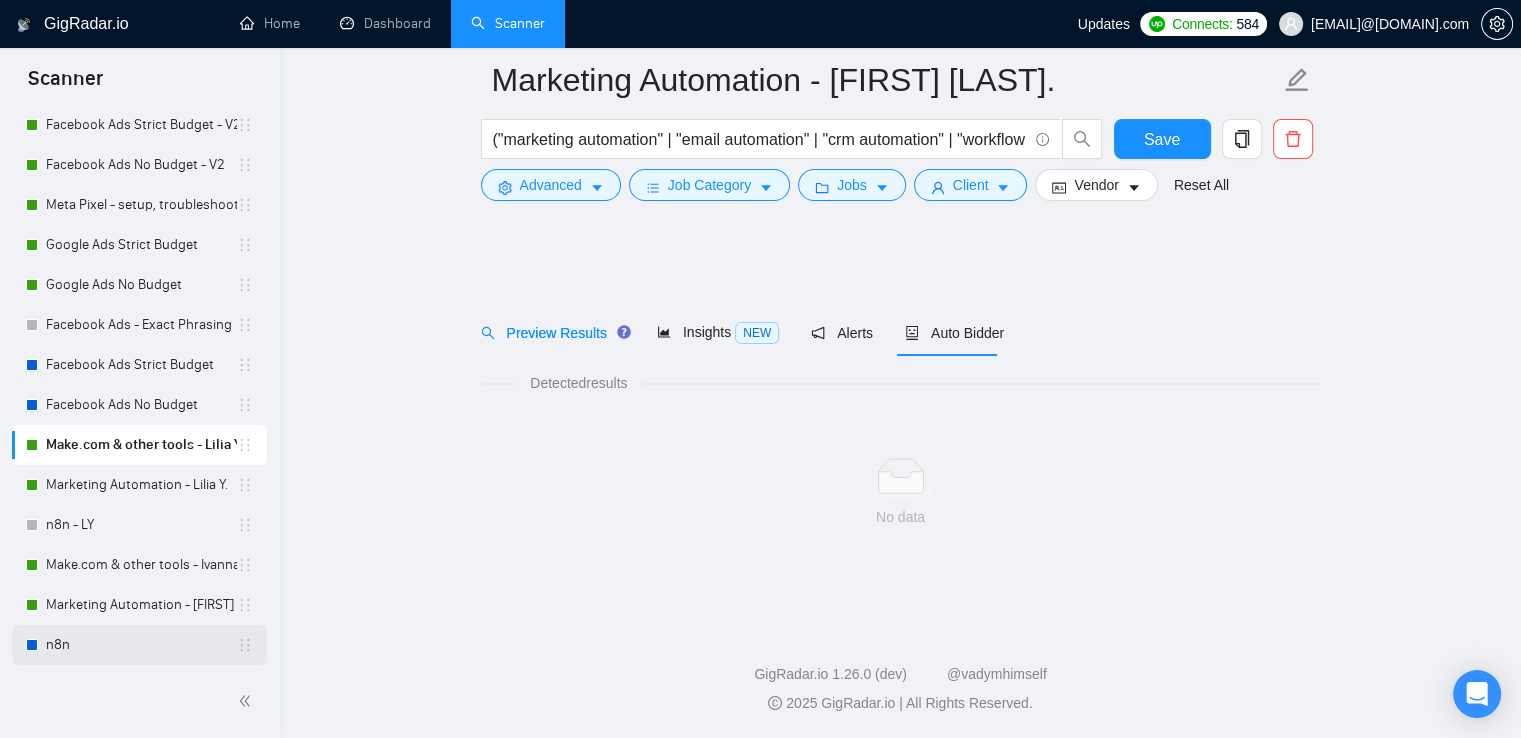 scroll, scrollTop: 0, scrollLeft: 0, axis: both 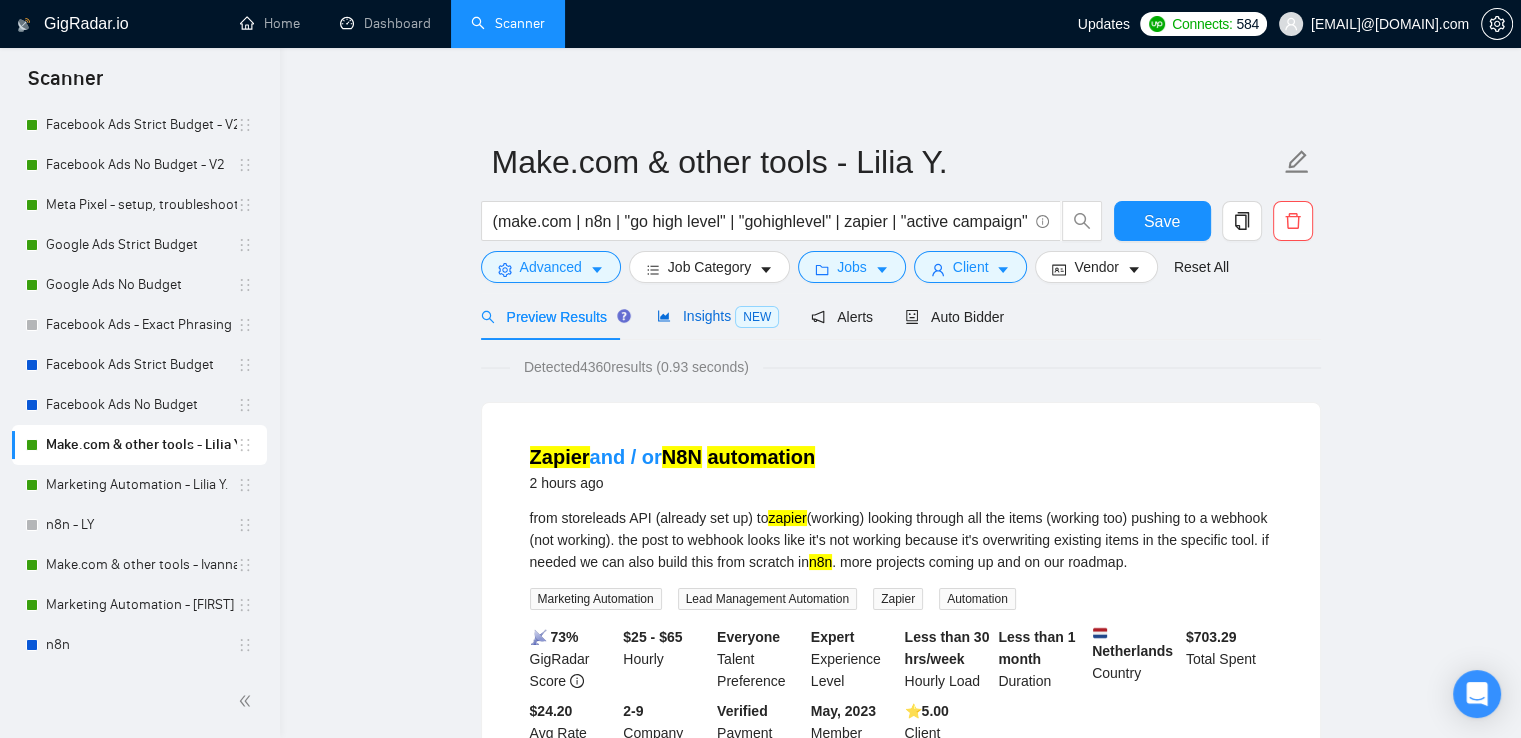 click on "Insights NEW" at bounding box center [718, 316] 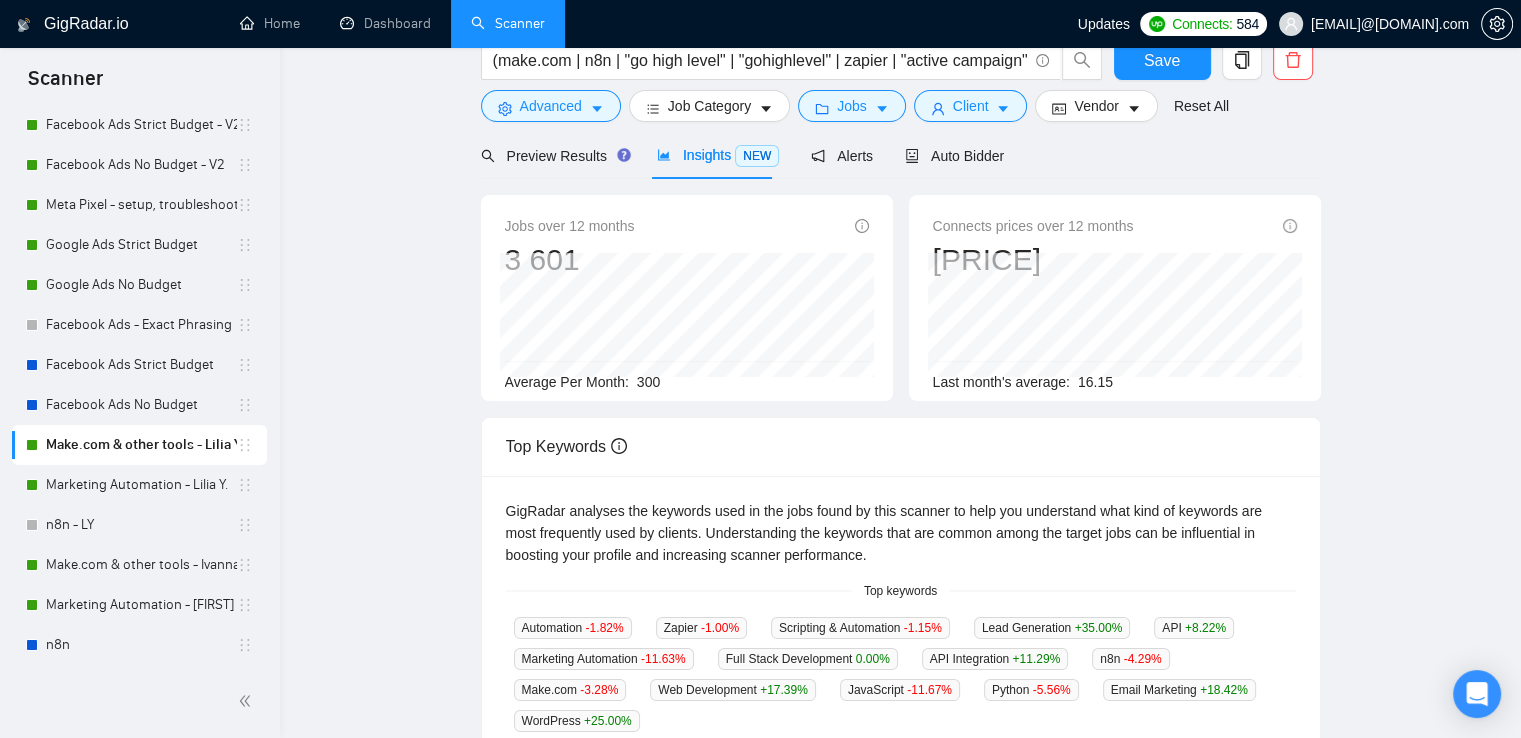 scroll, scrollTop: 0, scrollLeft: 0, axis: both 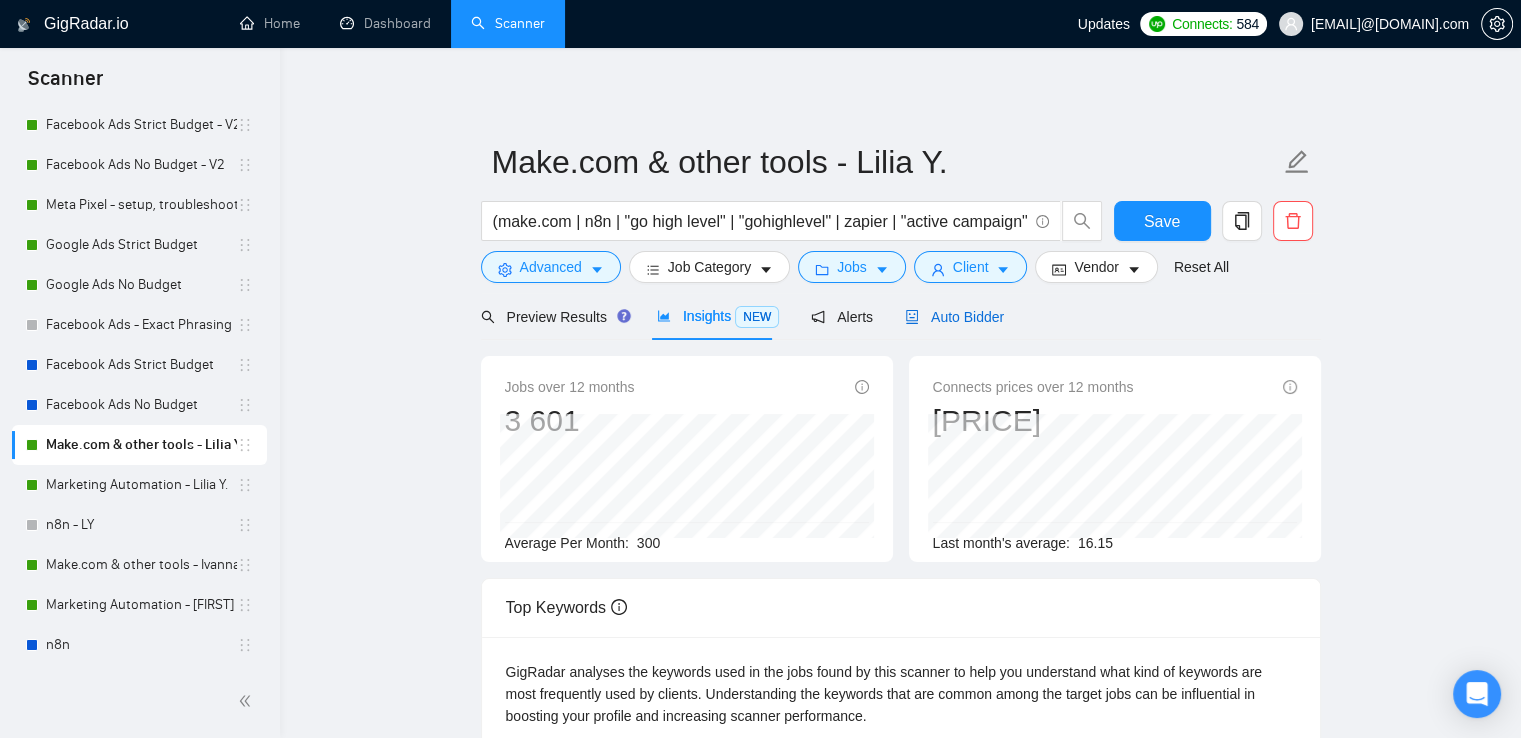 click on "Auto Bidder" at bounding box center (954, 317) 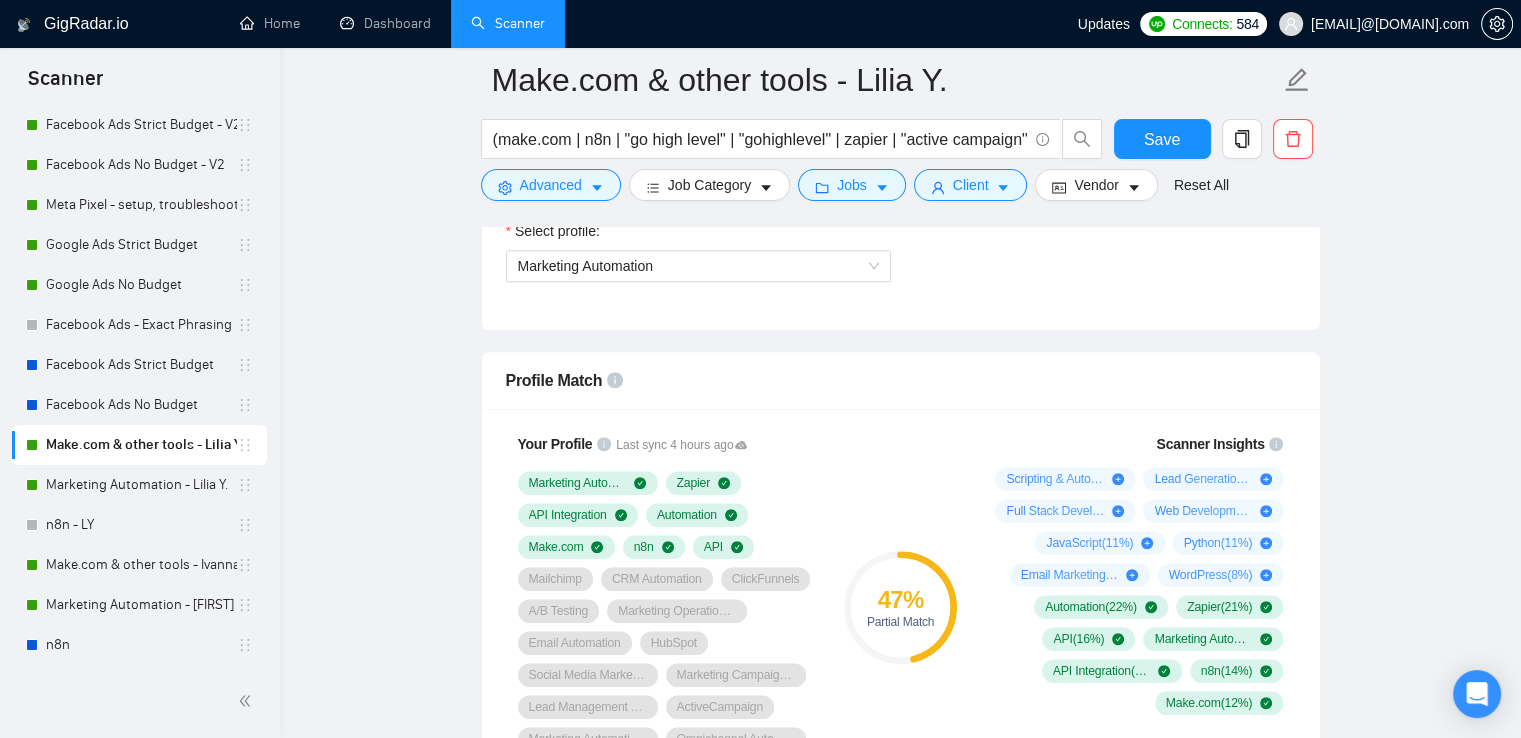 scroll, scrollTop: 1400, scrollLeft: 0, axis: vertical 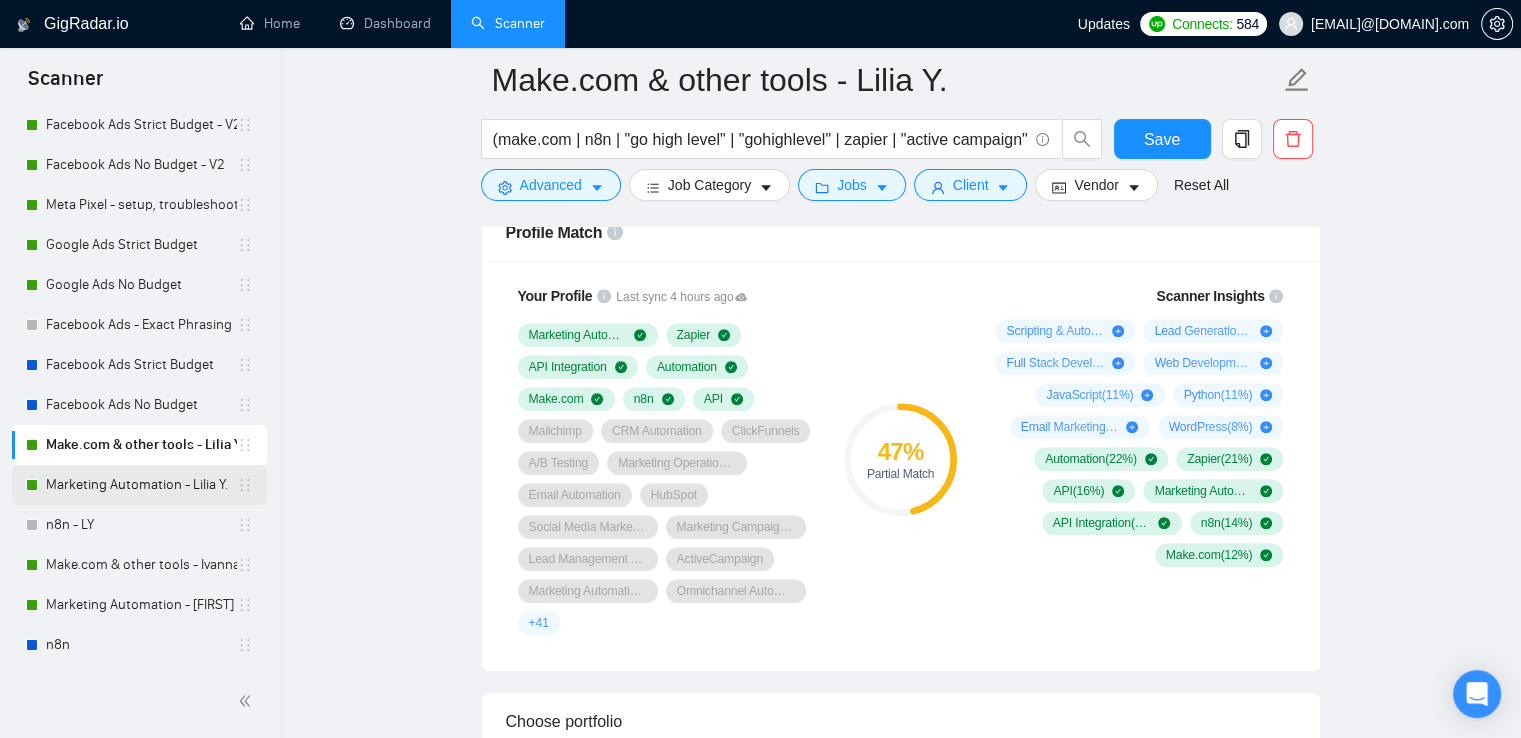 click on "Marketing Automation - Lilia Y." at bounding box center (141, 485) 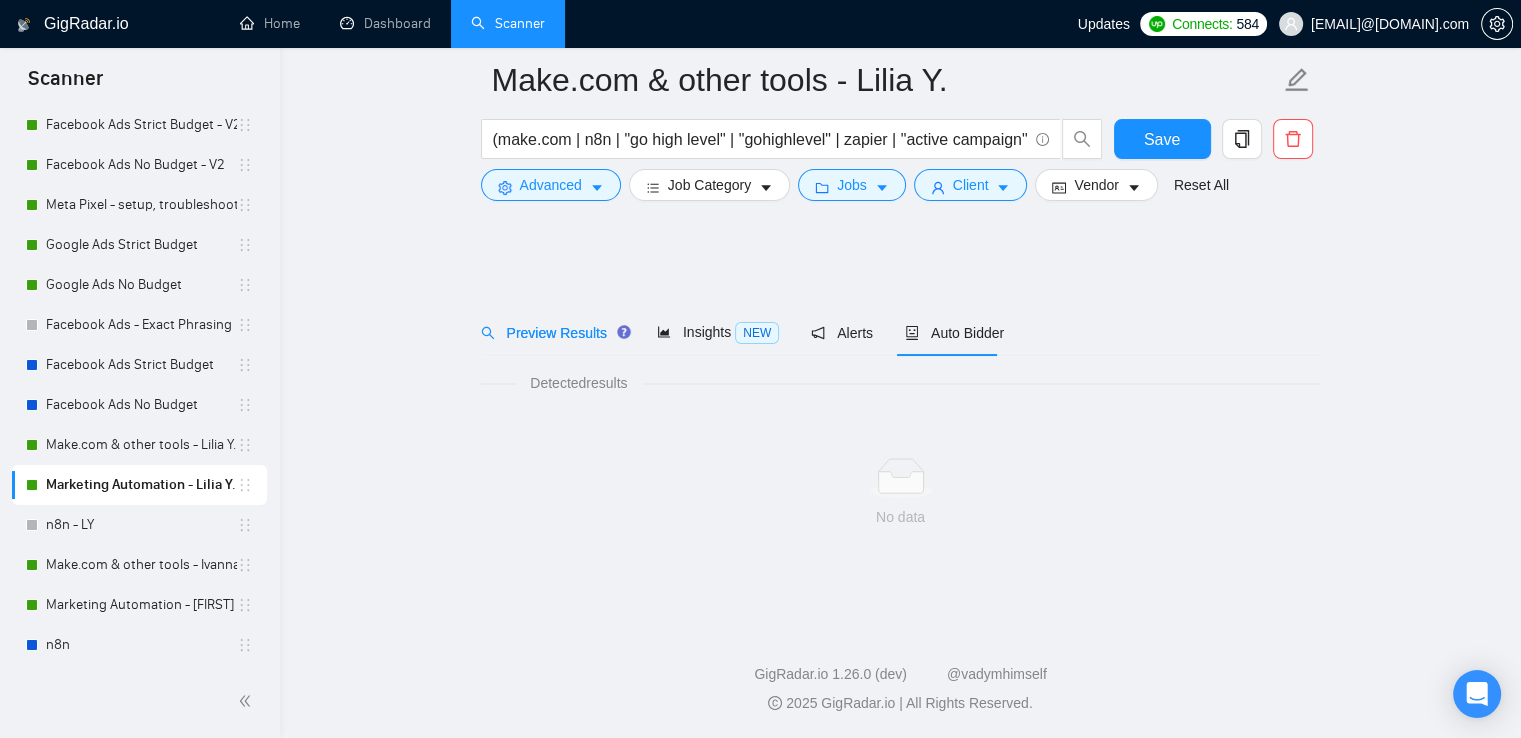 scroll, scrollTop: 0, scrollLeft: 0, axis: both 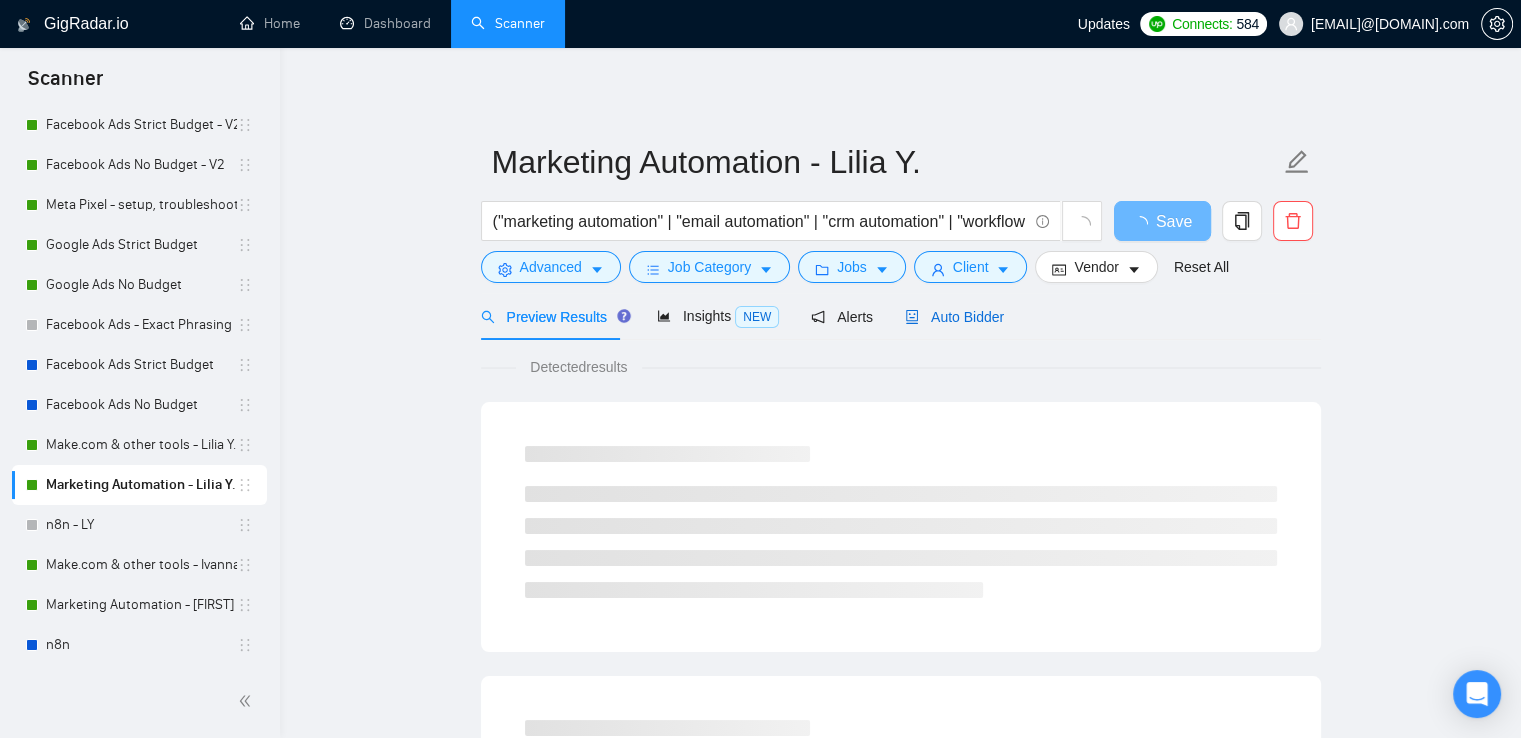 click on "Auto Bidder" at bounding box center [954, 317] 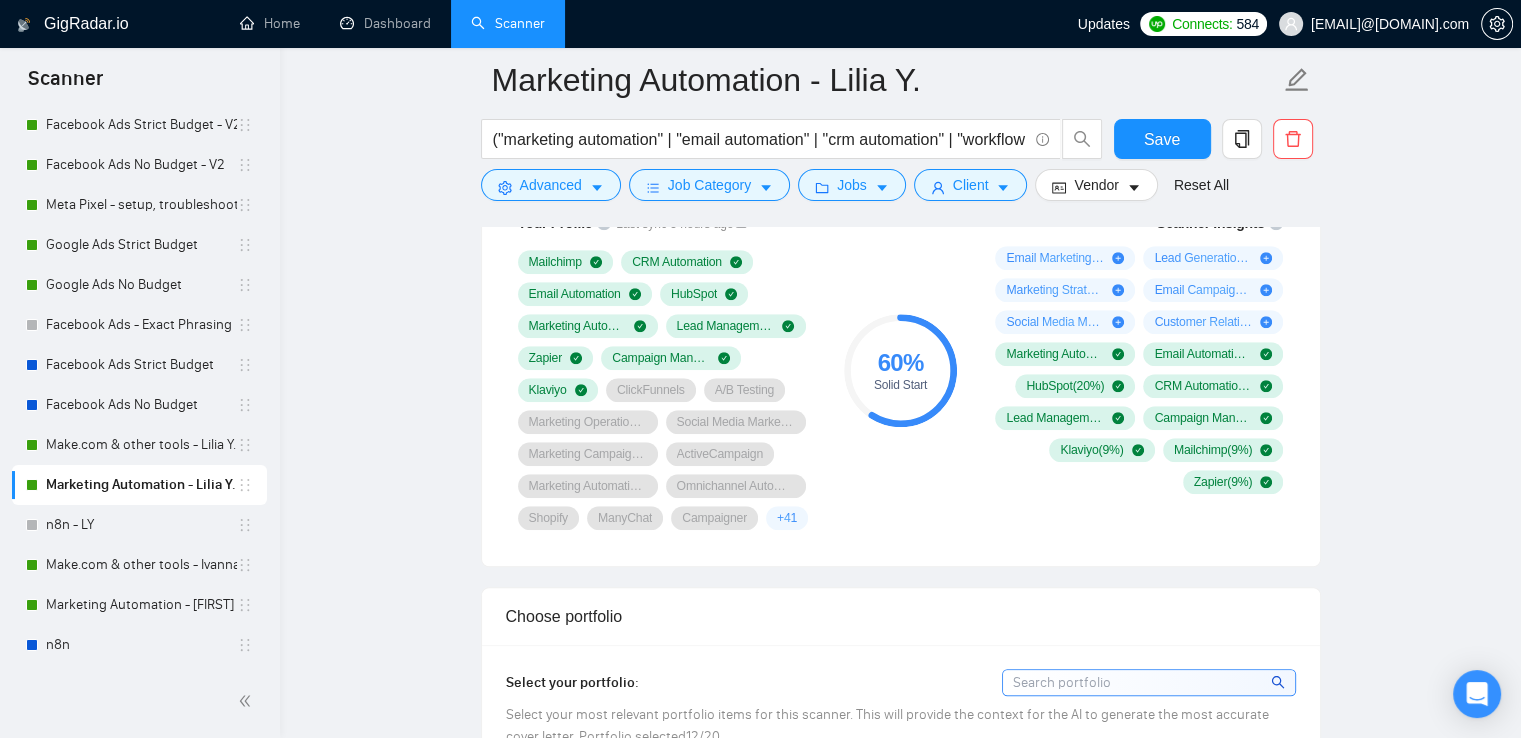 scroll, scrollTop: 1400, scrollLeft: 0, axis: vertical 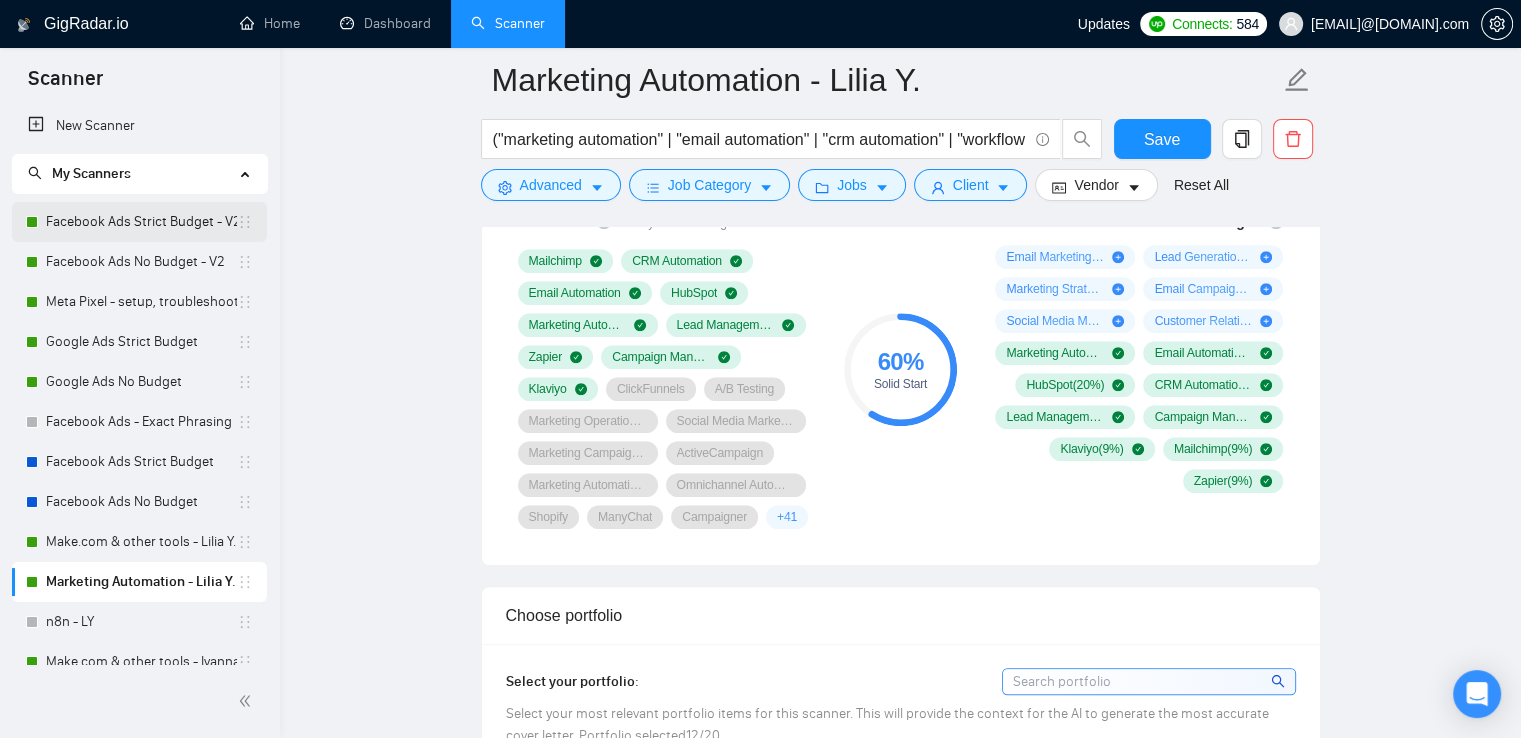click on "Facebook Ads Strict Budget - V2" at bounding box center (141, 222) 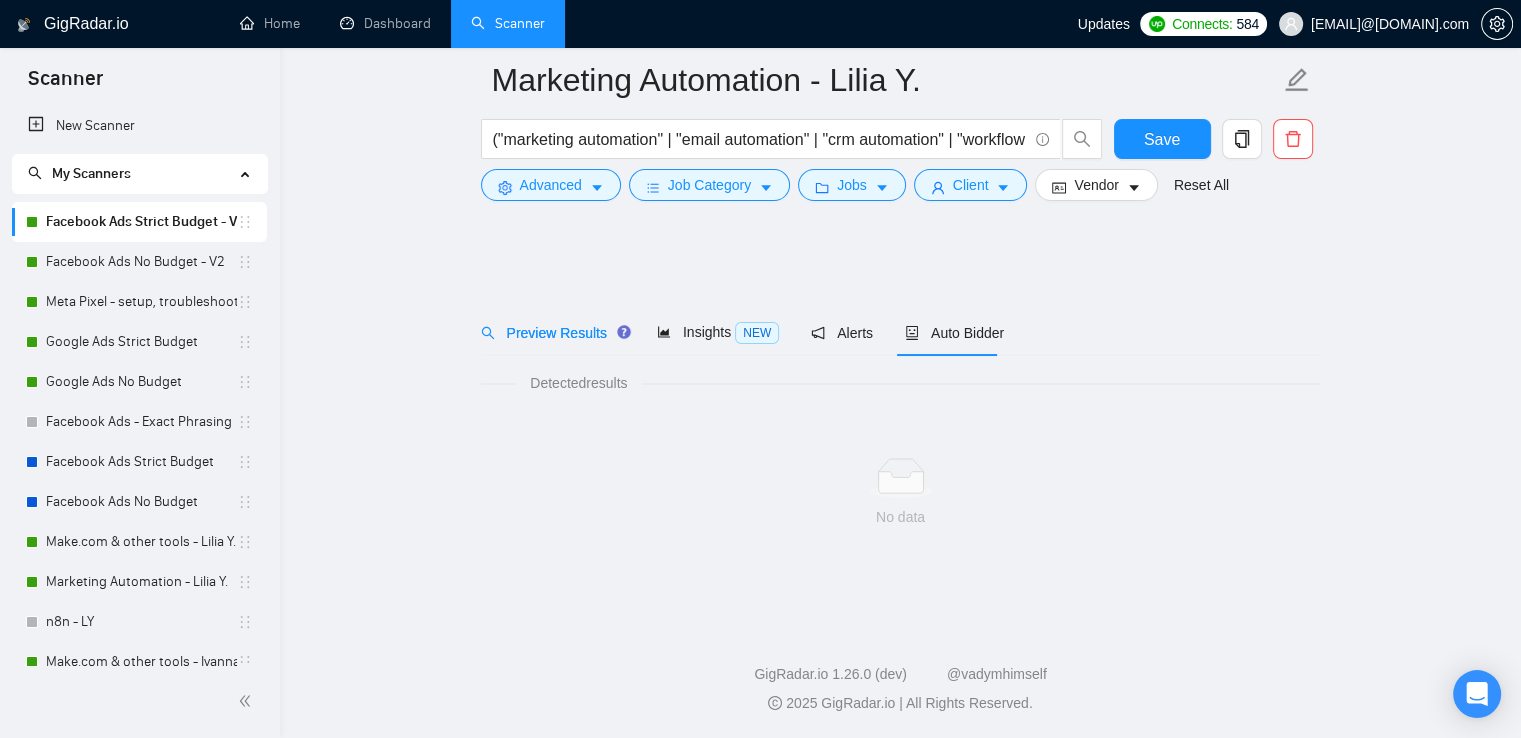 scroll, scrollTop: 0, scrollLeft: 0, axis: both 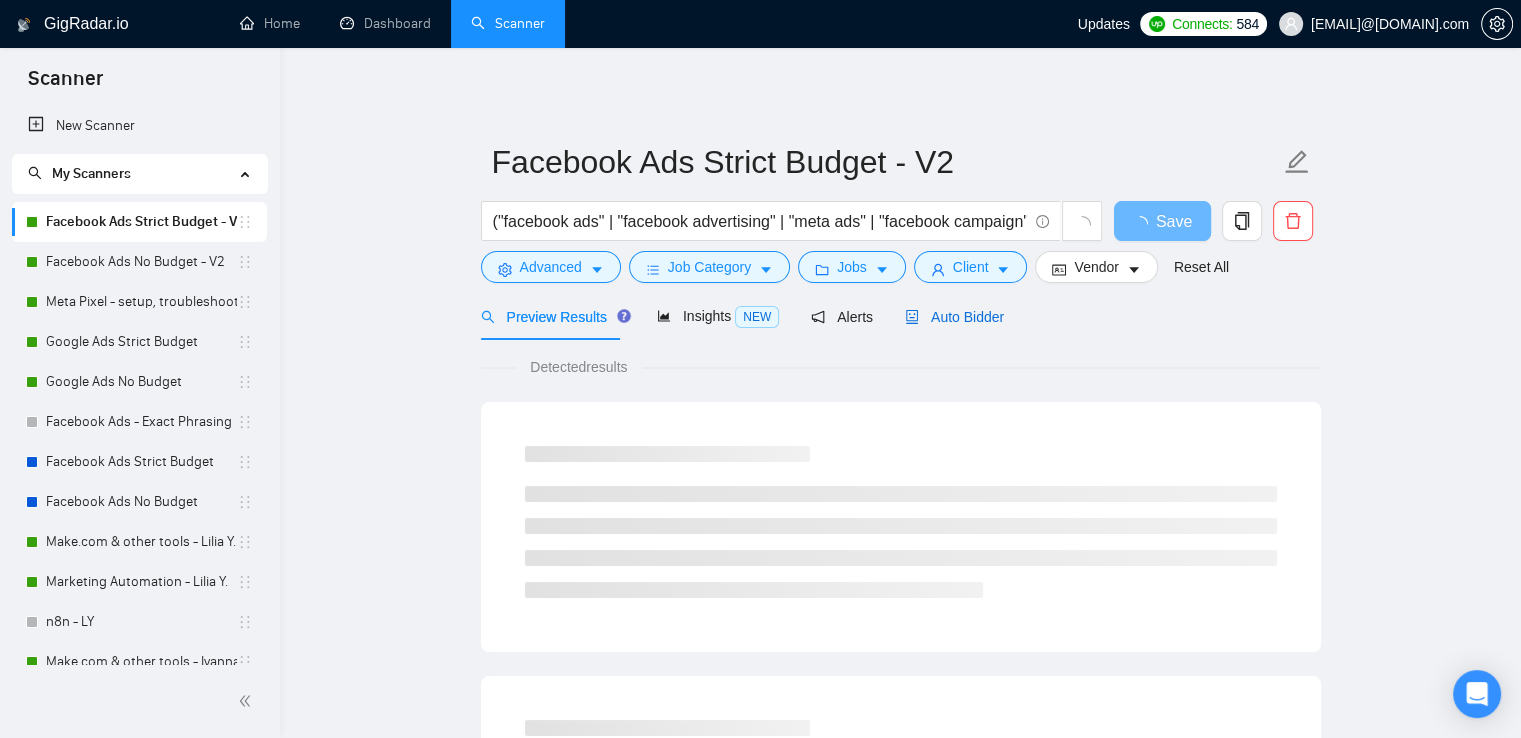 click on "Auto Bidder" at bounding box center (954, 317) 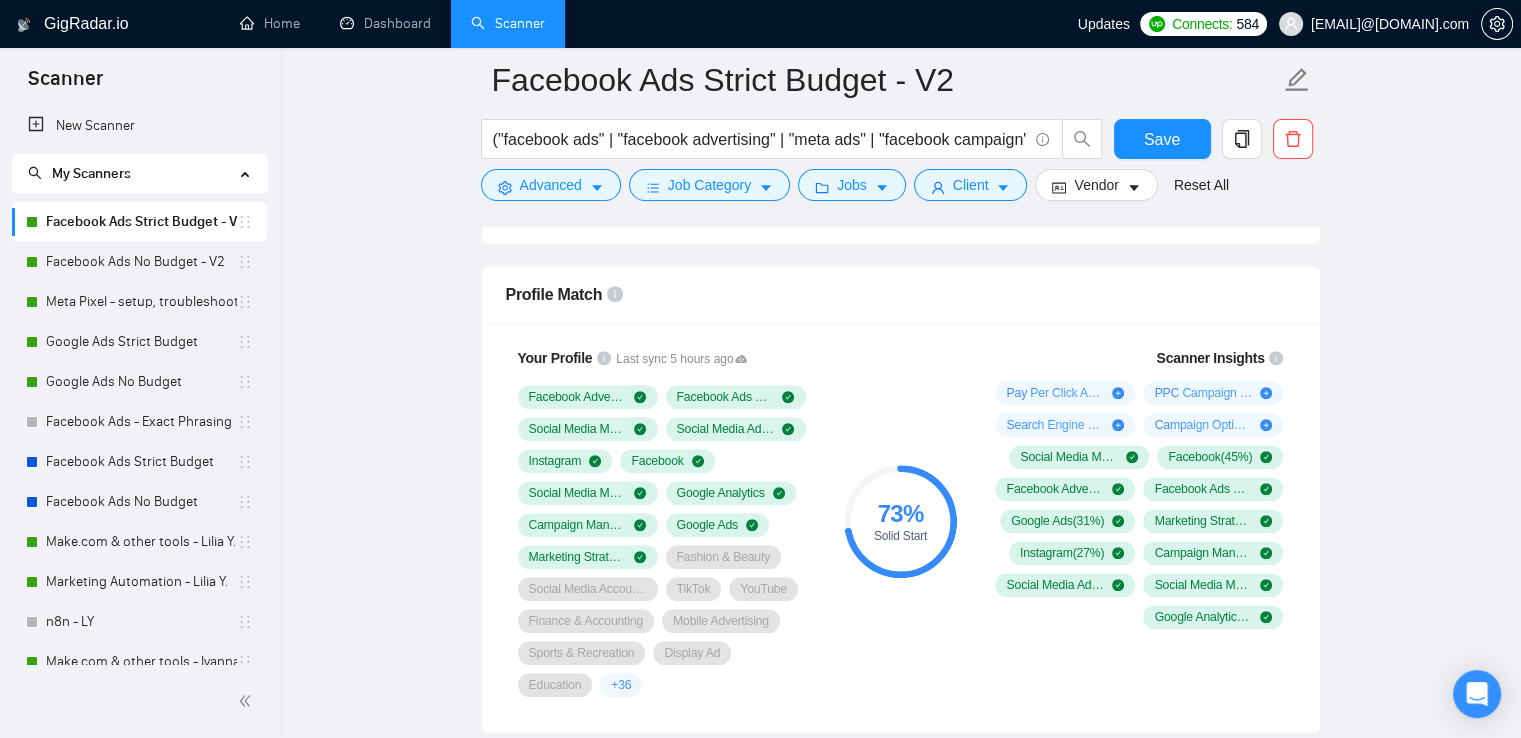scroll, scrollTop: 1300, scrollLeft: 0, axis: vertical 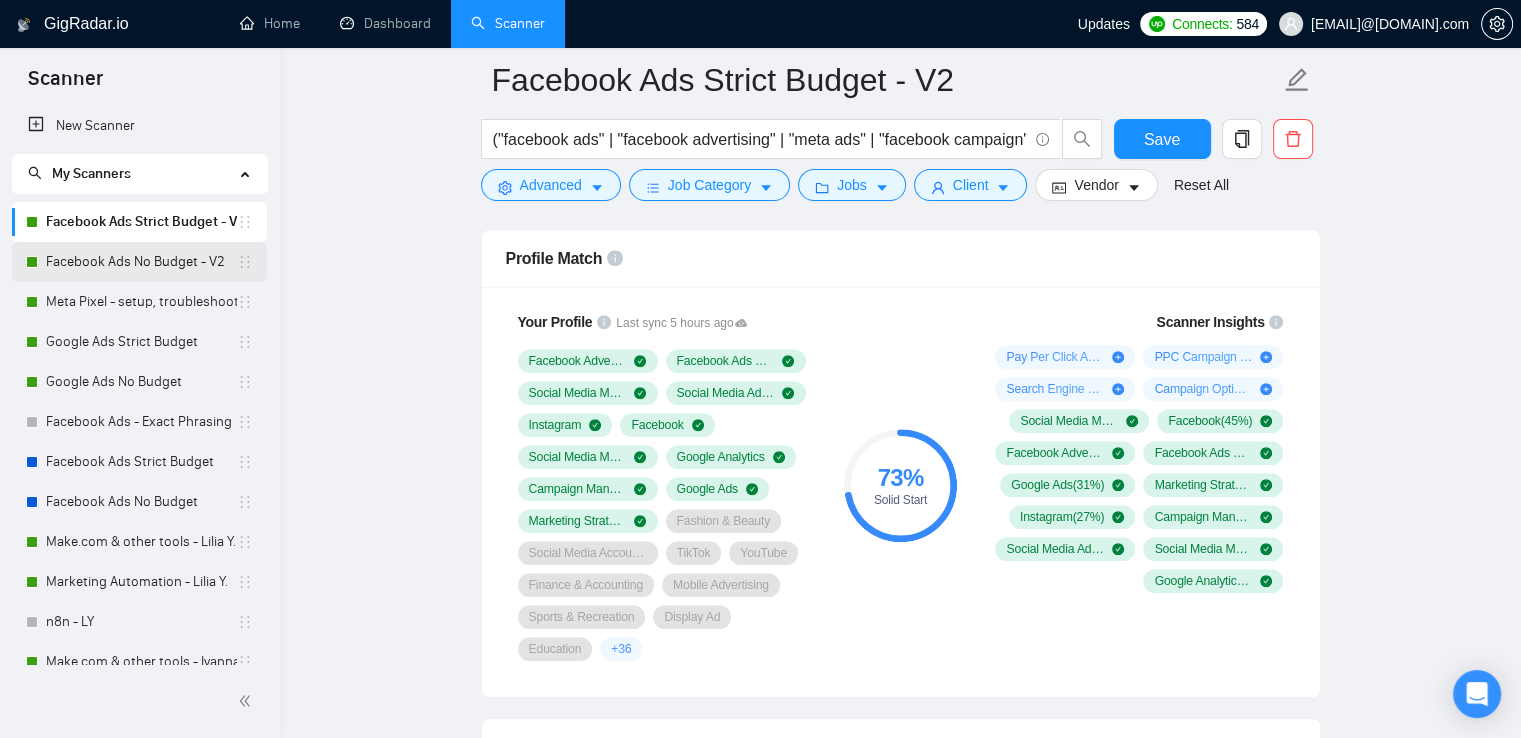 click on "Facebook Ads No Budget - V2" at bounding box center [141, 262] 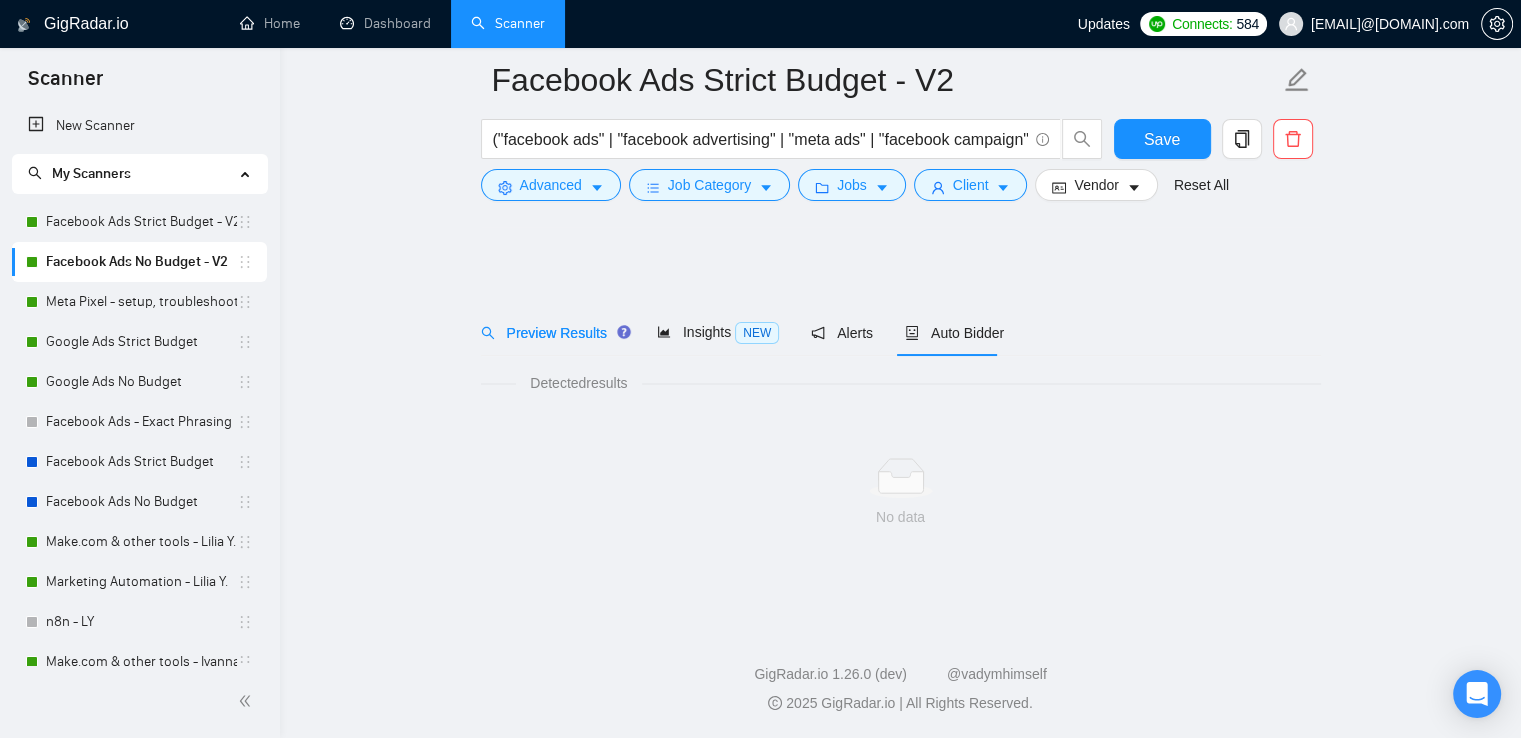 scroll, scrollTop: 0, scrollLeft: 0, axis: both 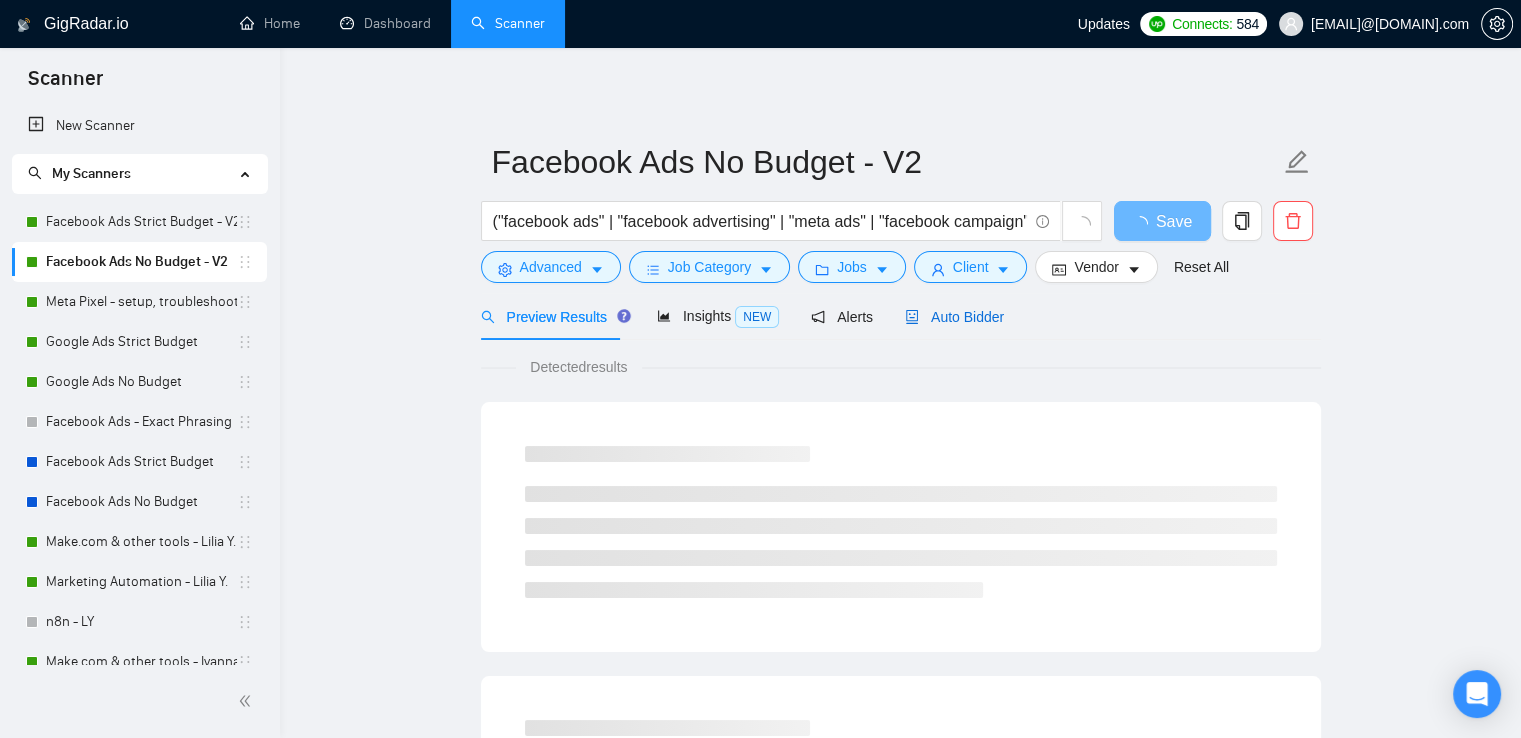 click on "Auto Bidder" at bounding box center [954, 317] 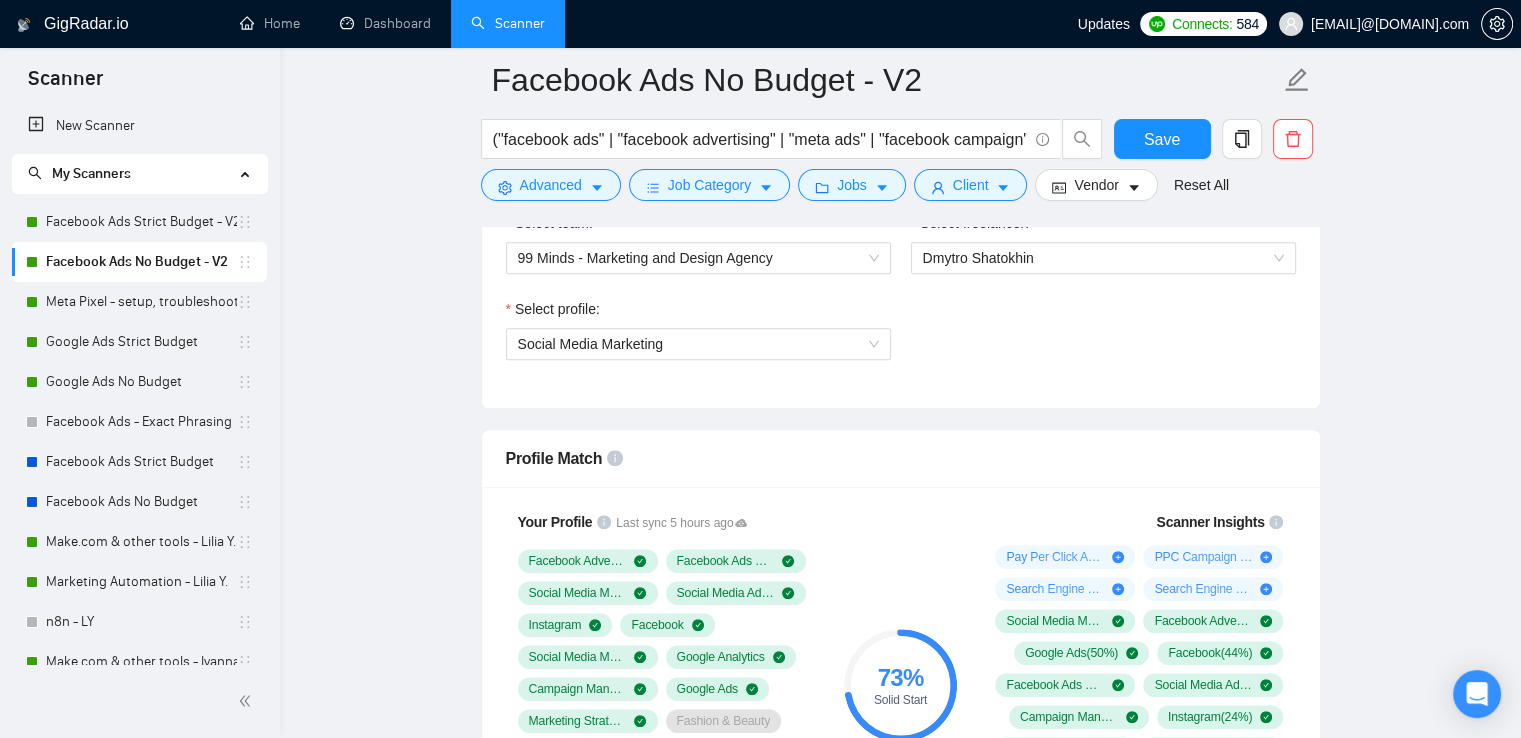 scroll, scrollTop: 1300, scrollLeft: 0, axis: vertical 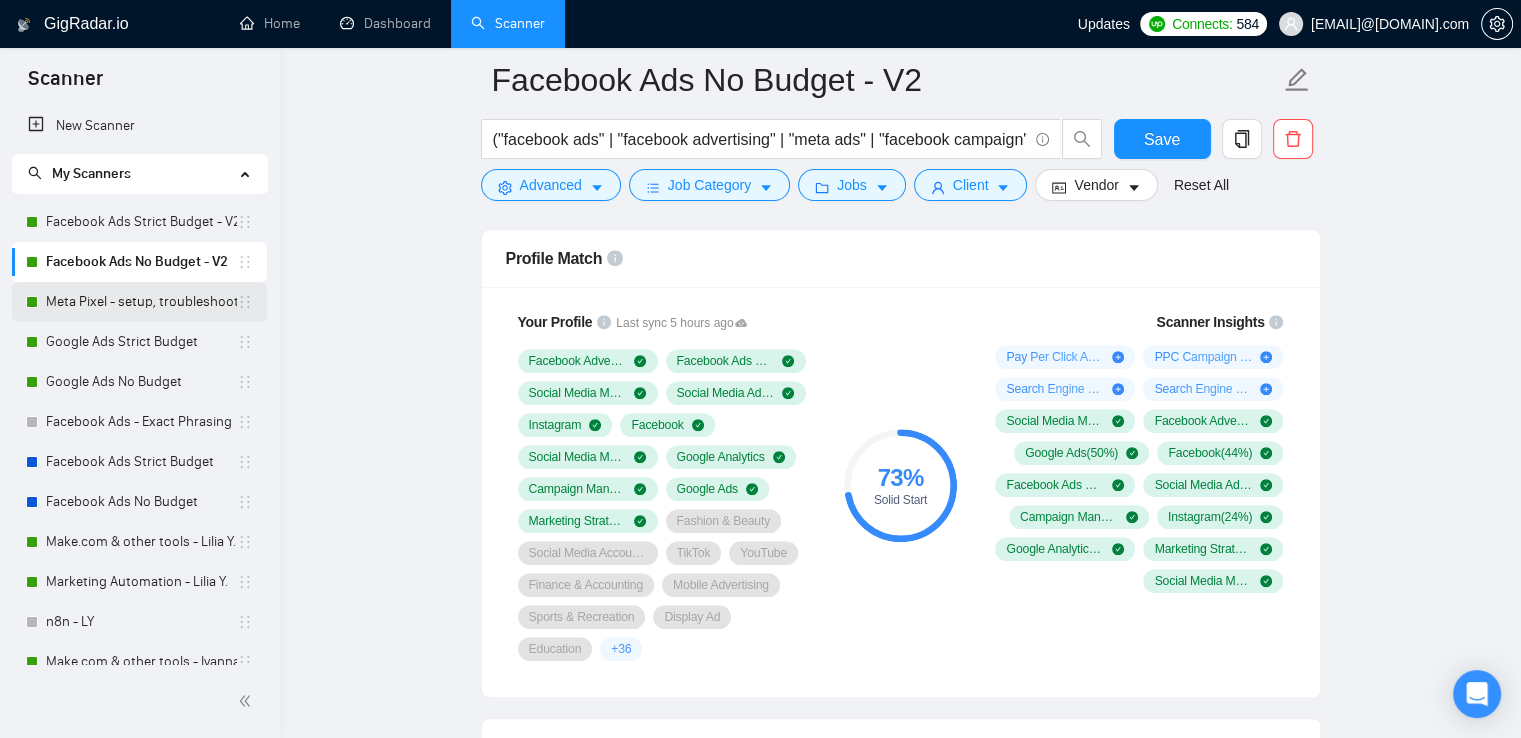 click on "Meta Pixel - setup, troubleshooting, tracking" at bounding box center (141, 302) 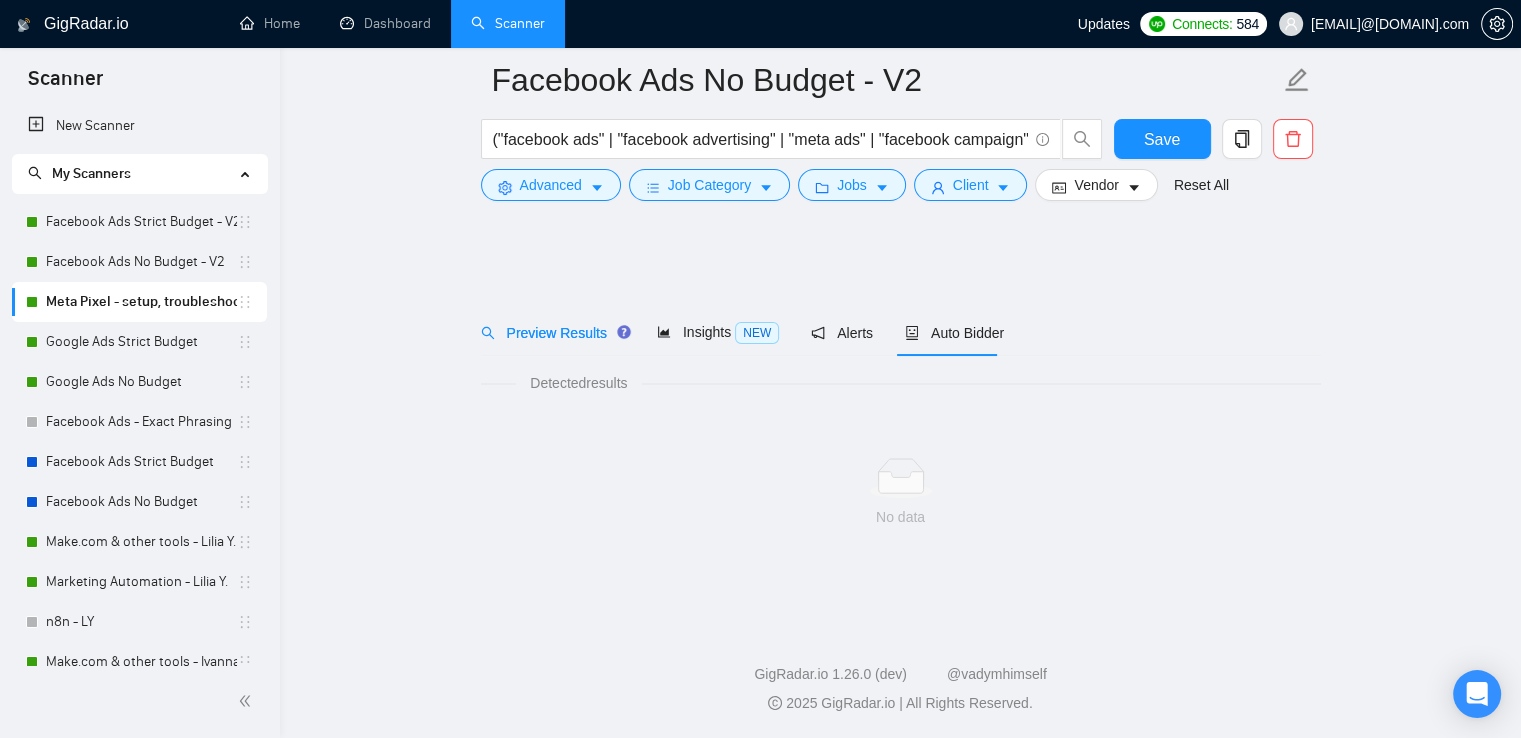 scroll, scrollTop: 0, scrollLeft: 0, axis: both 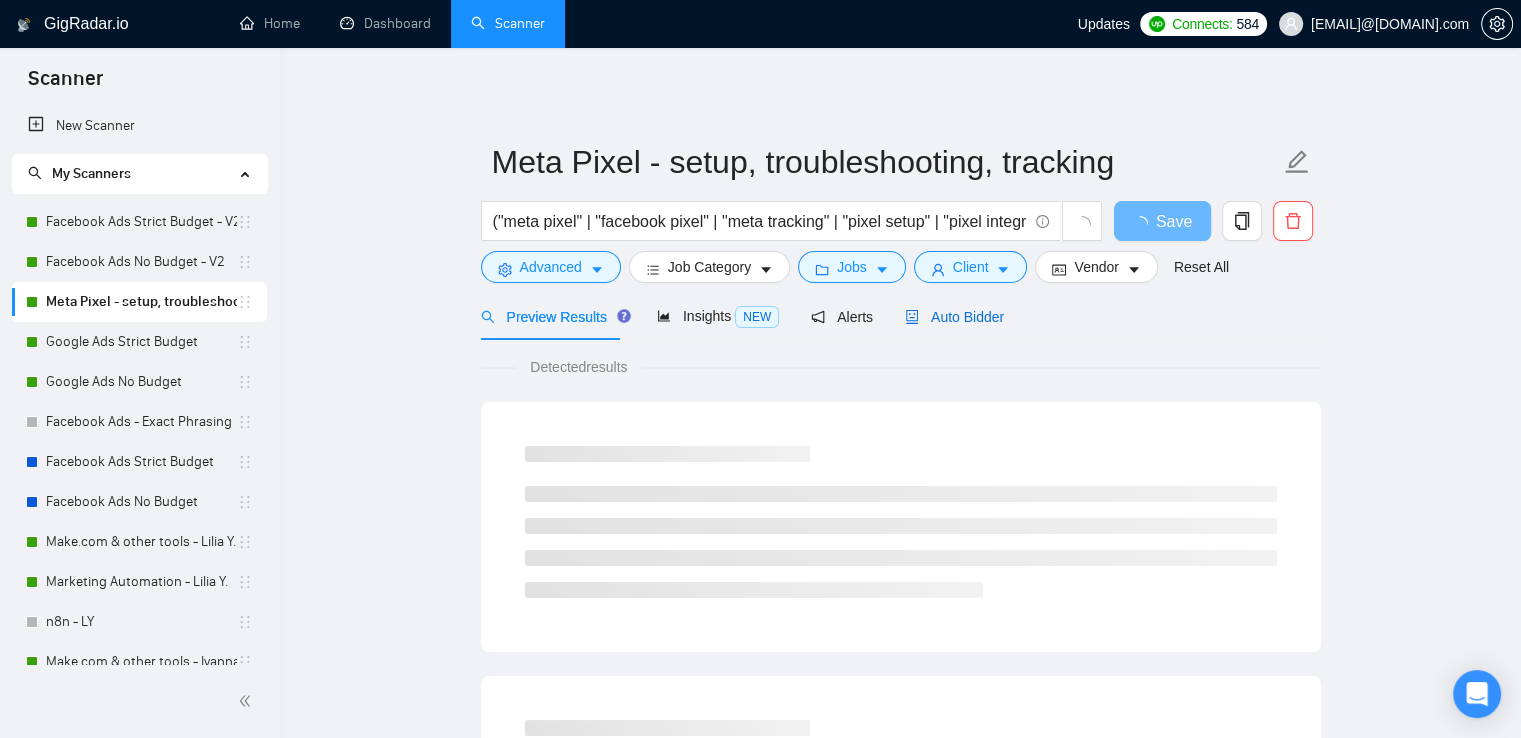 click on "Auto Bidder" at bounding box center [954, 317] 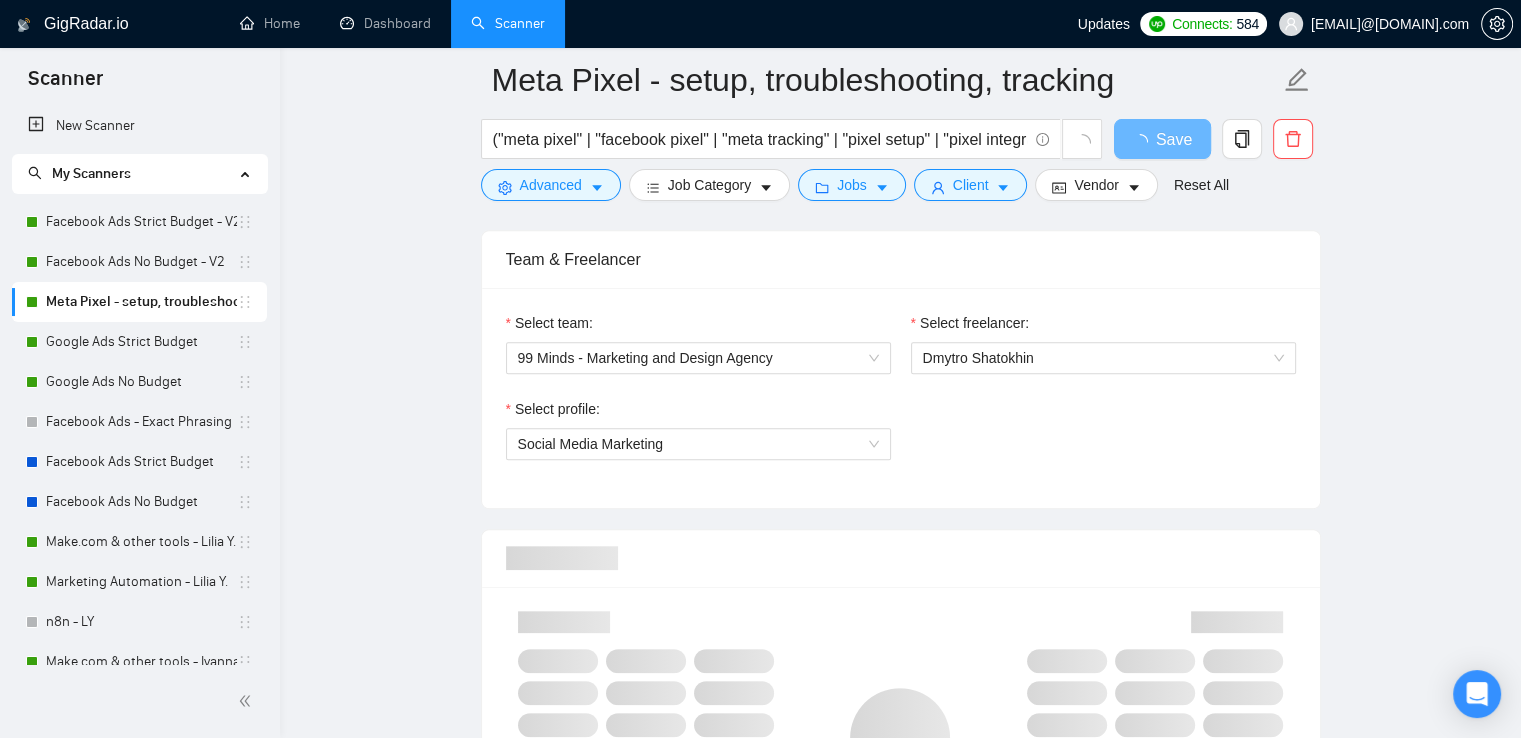 scroll, scrollTop: 1300, scrollLeft: 0, axis: vertical 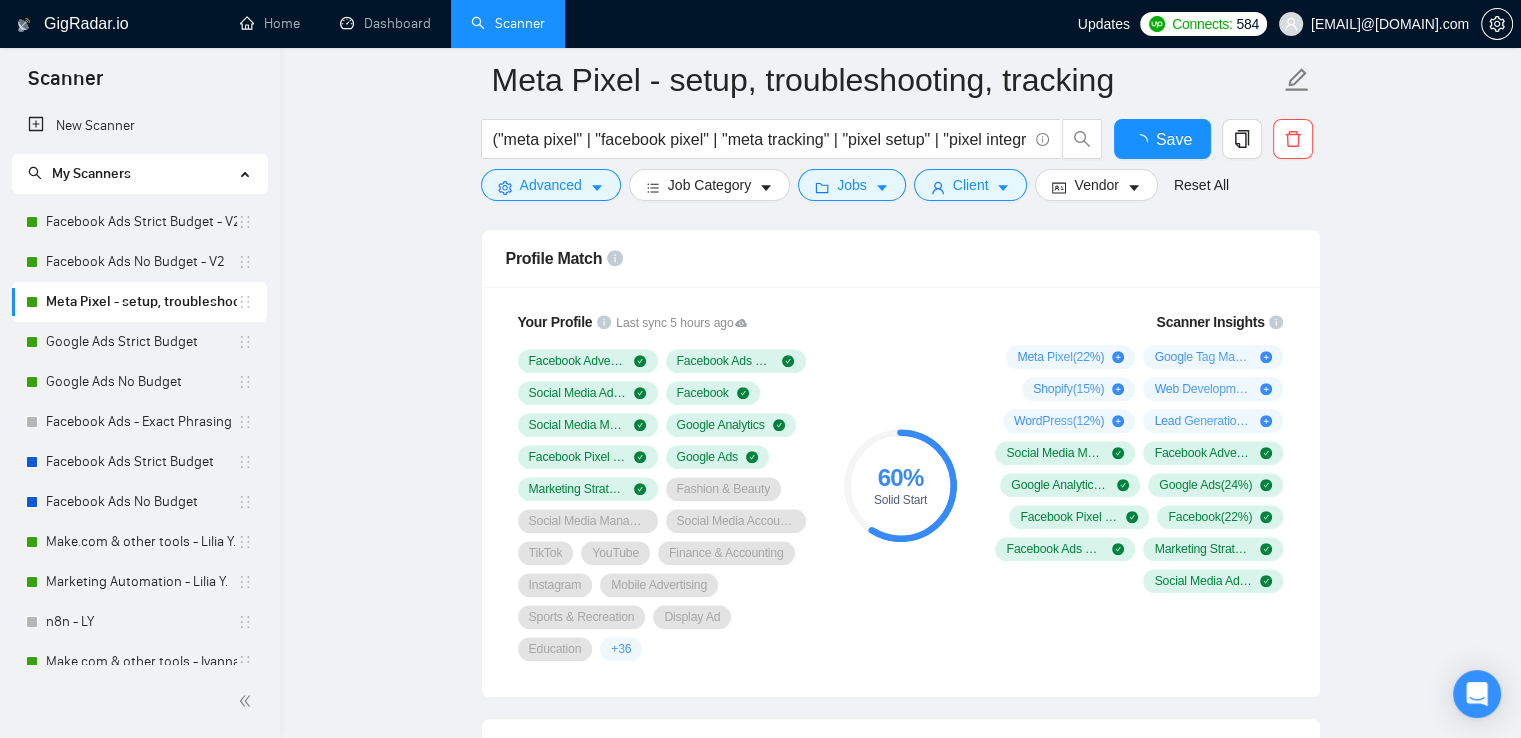 type 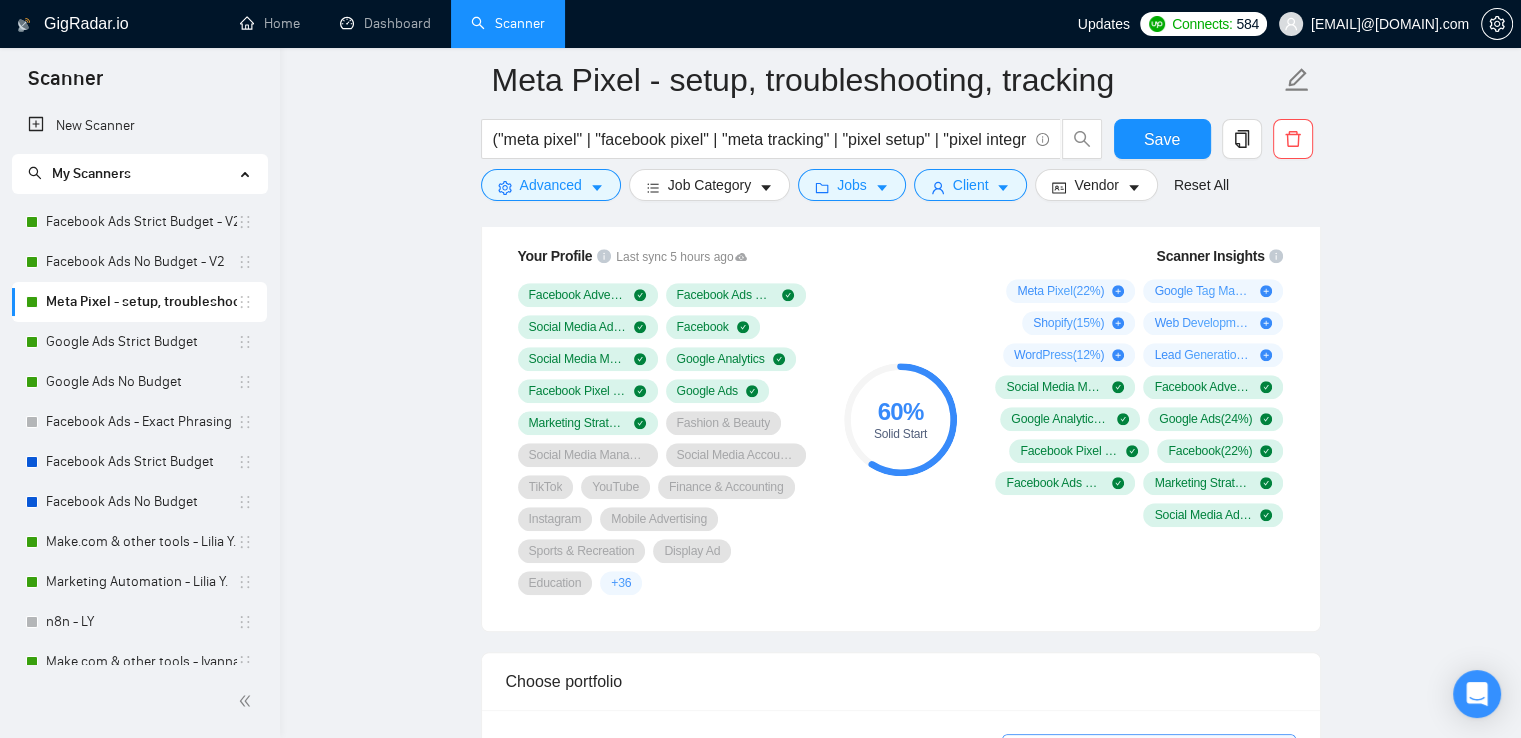 scroll, scrollTop: 1400, scrollLeft: 0, axis: vertical 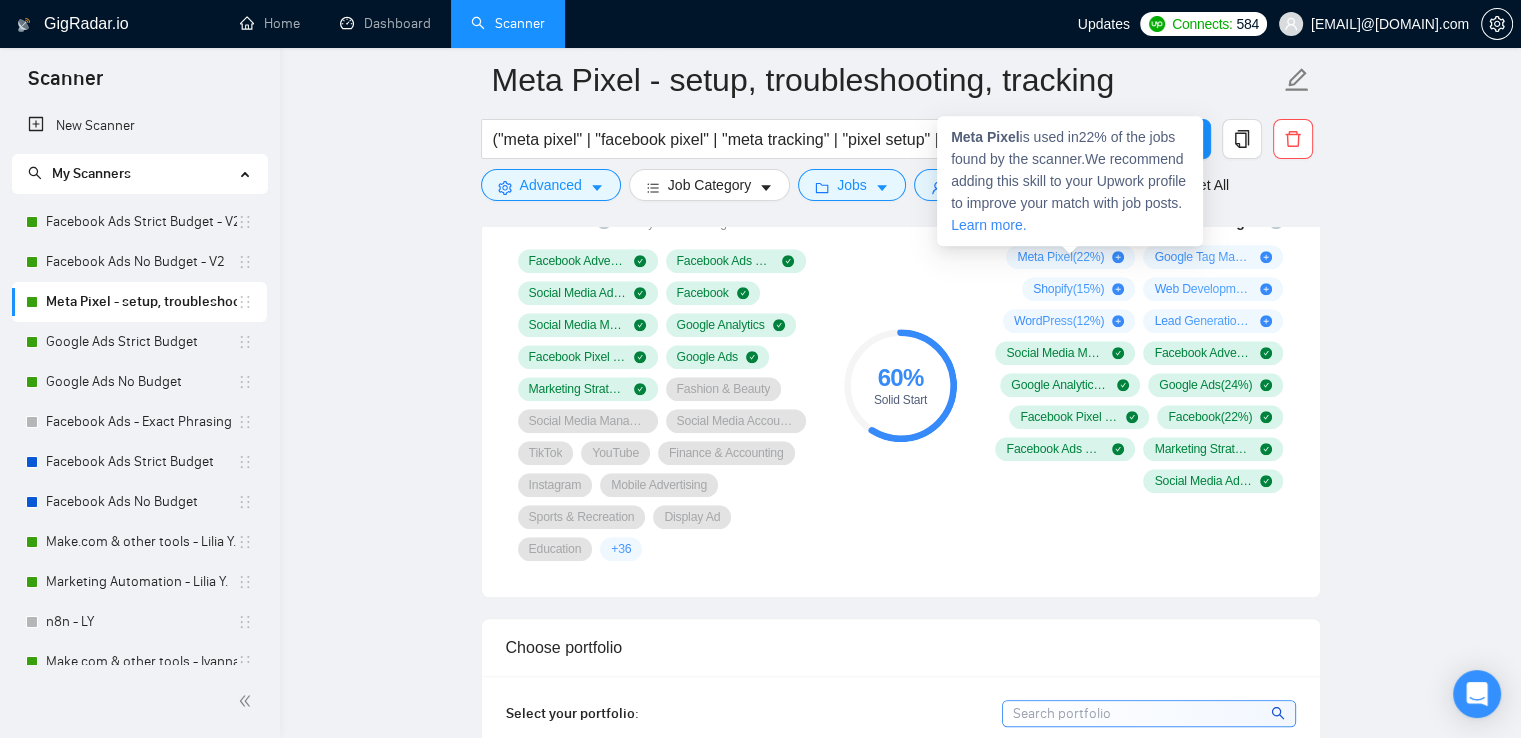 drag, startPoint x: 1020, startPoint y: 255, endPoint x: 1041, endPoint y: 258, distance: 21.213203 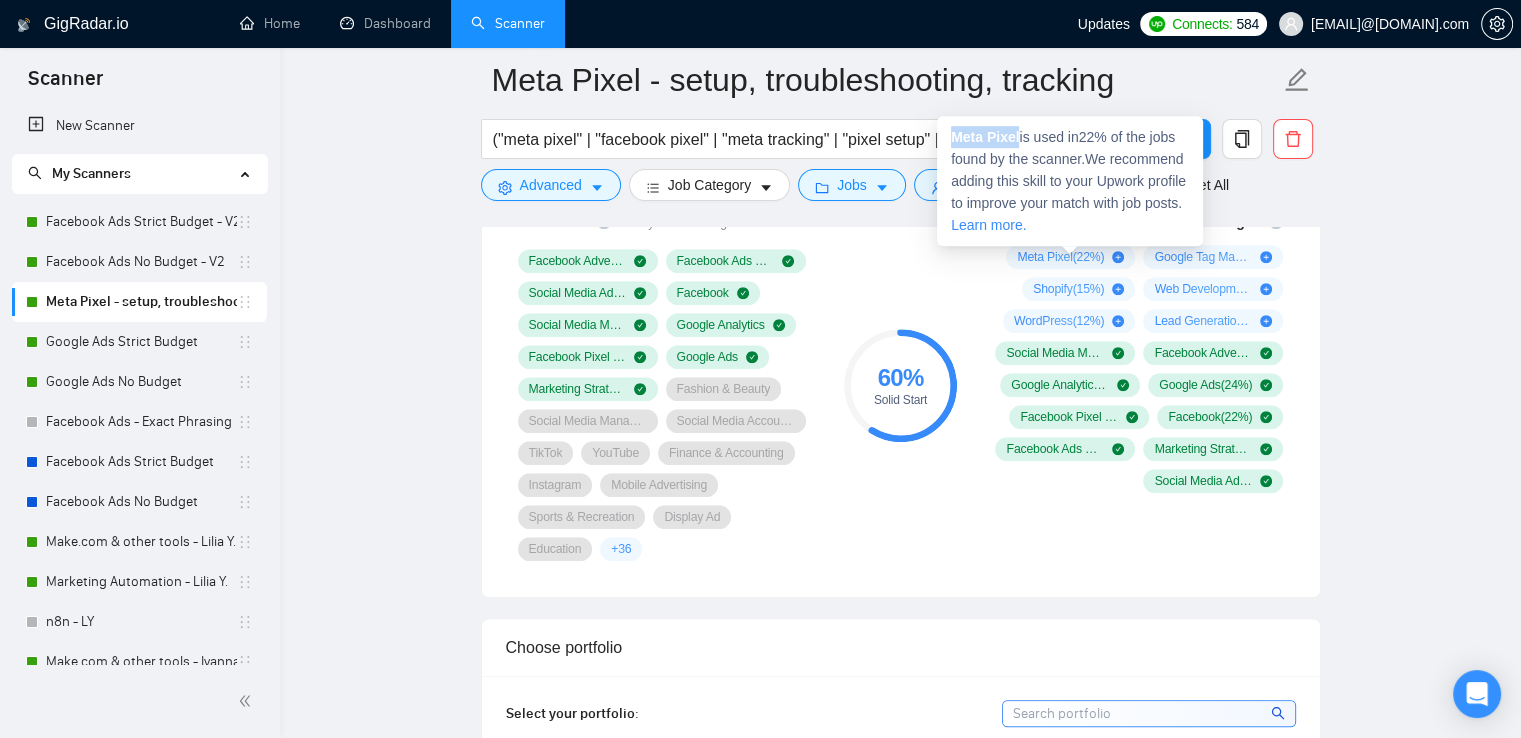 drag, startPoint x: 953, startPoint y: 133, endPoint x: 1021, endPoint y: 137, distance: 68.117546 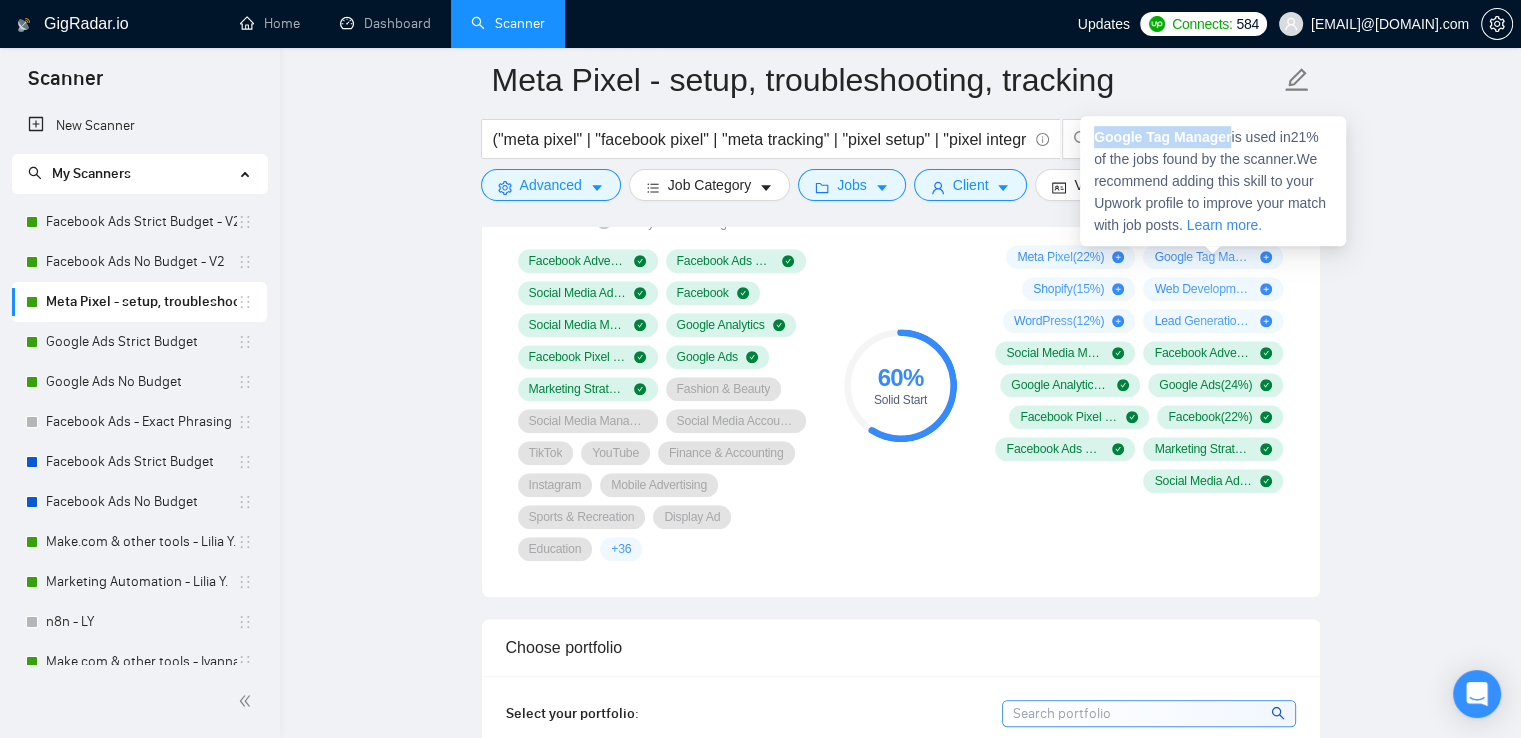 drag, startPoint x: 1095, startPoint y: 143, endPoint x: 1230, endPoint y: 140, distance: 135.03333 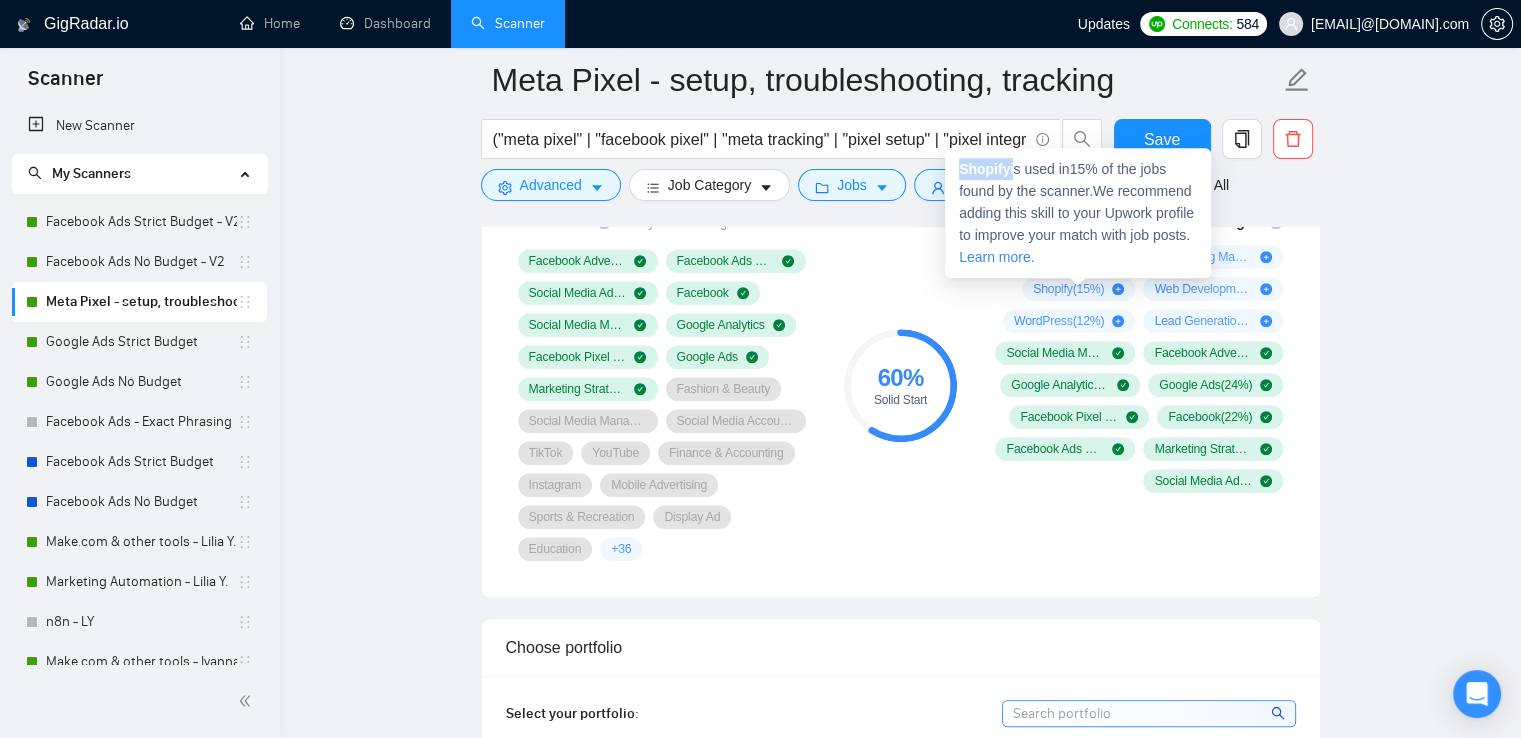 drag, startPoint x: 960, startPoint y: 171, endPoint x: 1012, endPoint y: 171, distance: 52 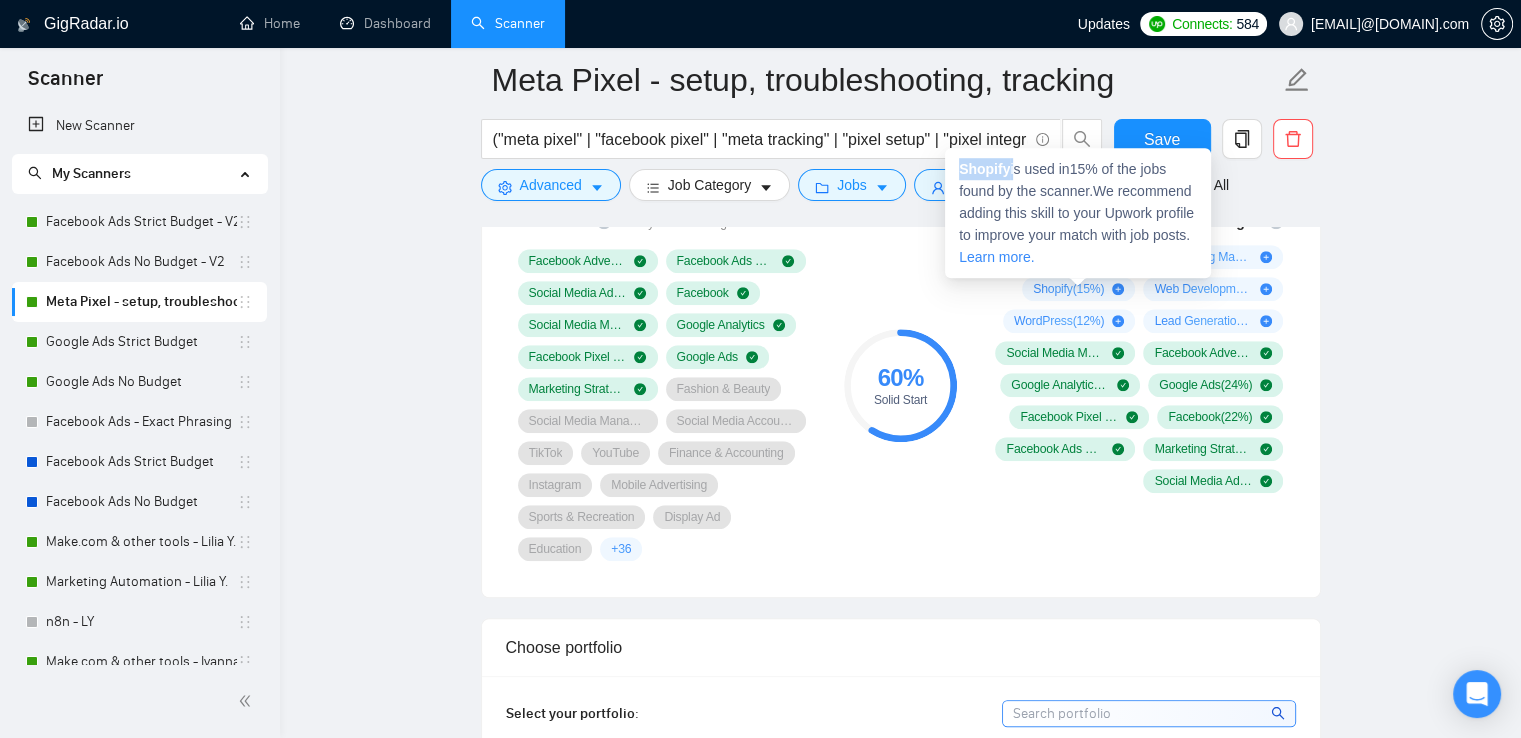 drag, startPoint x: 962, startPoint y: 172, endPoint x: 1012, endPoint y: 175, distance: 50.08992 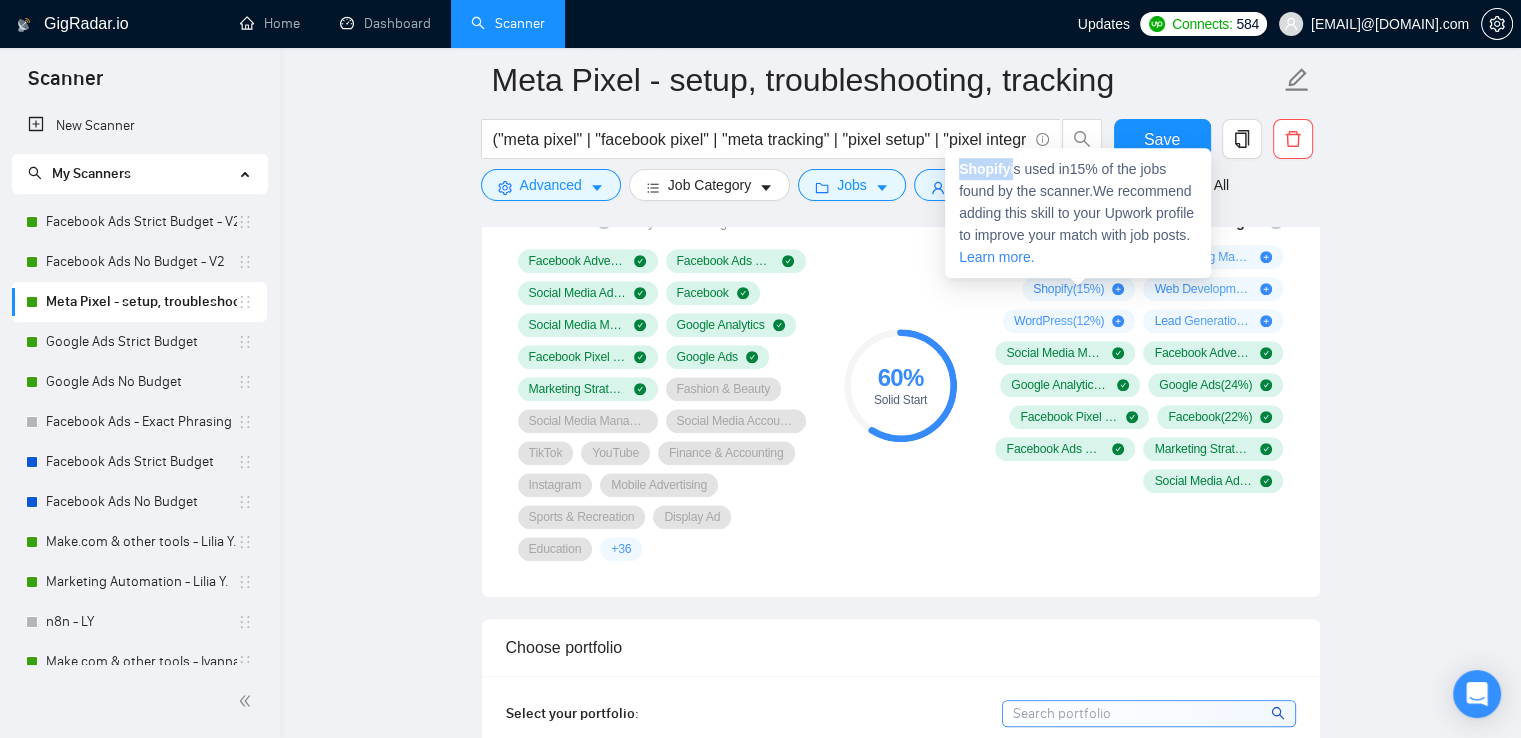 click on "Shopify  is used in  15 % of the jobs found by the scanner.  We recommend adding this skill to your Upwork profile to improve your match with job posts.   Learn more." at bounding box center [1076, 213] 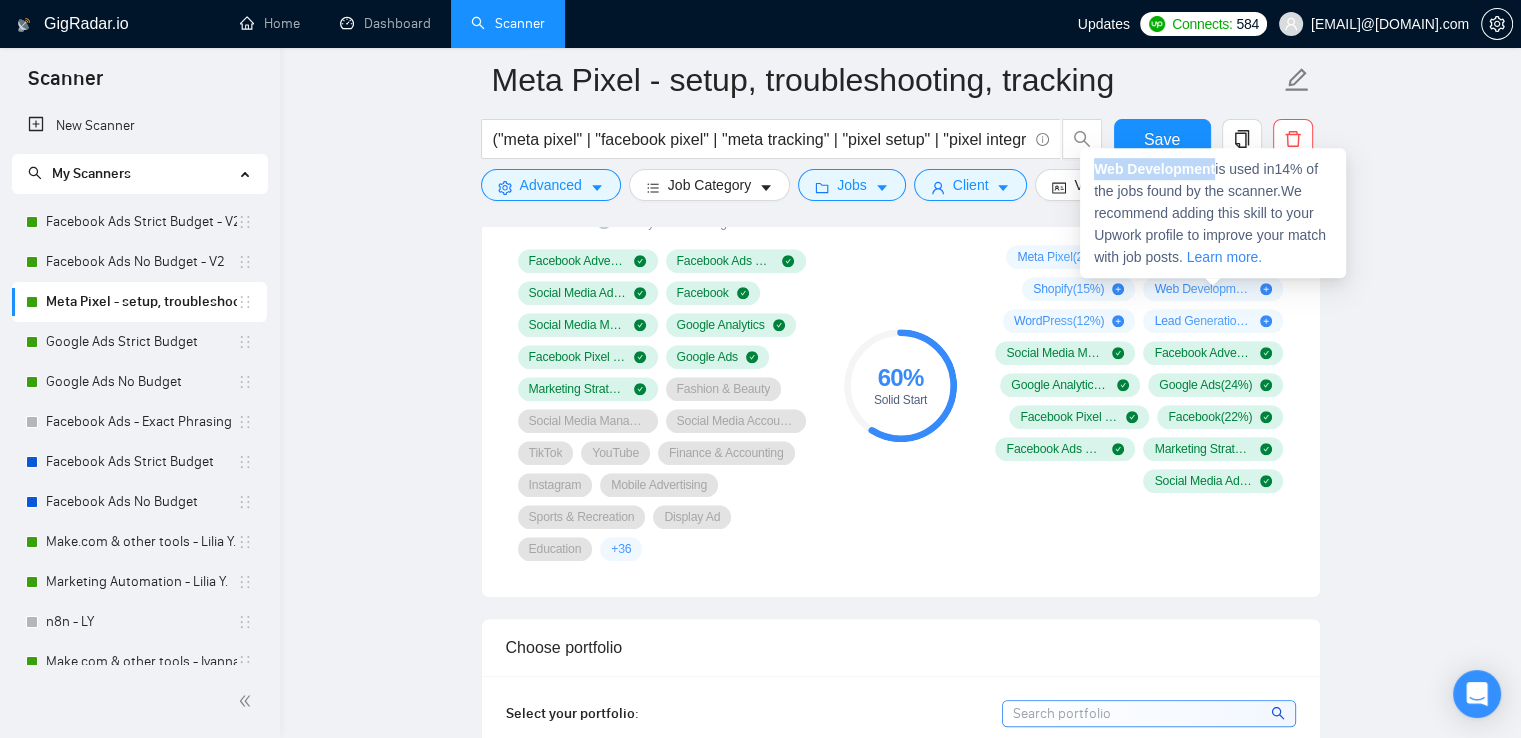 drag, startPoint x: 1096, startPoint y: 169, endPoint x: 1216, endPoint y: 177, distance: 120.26637 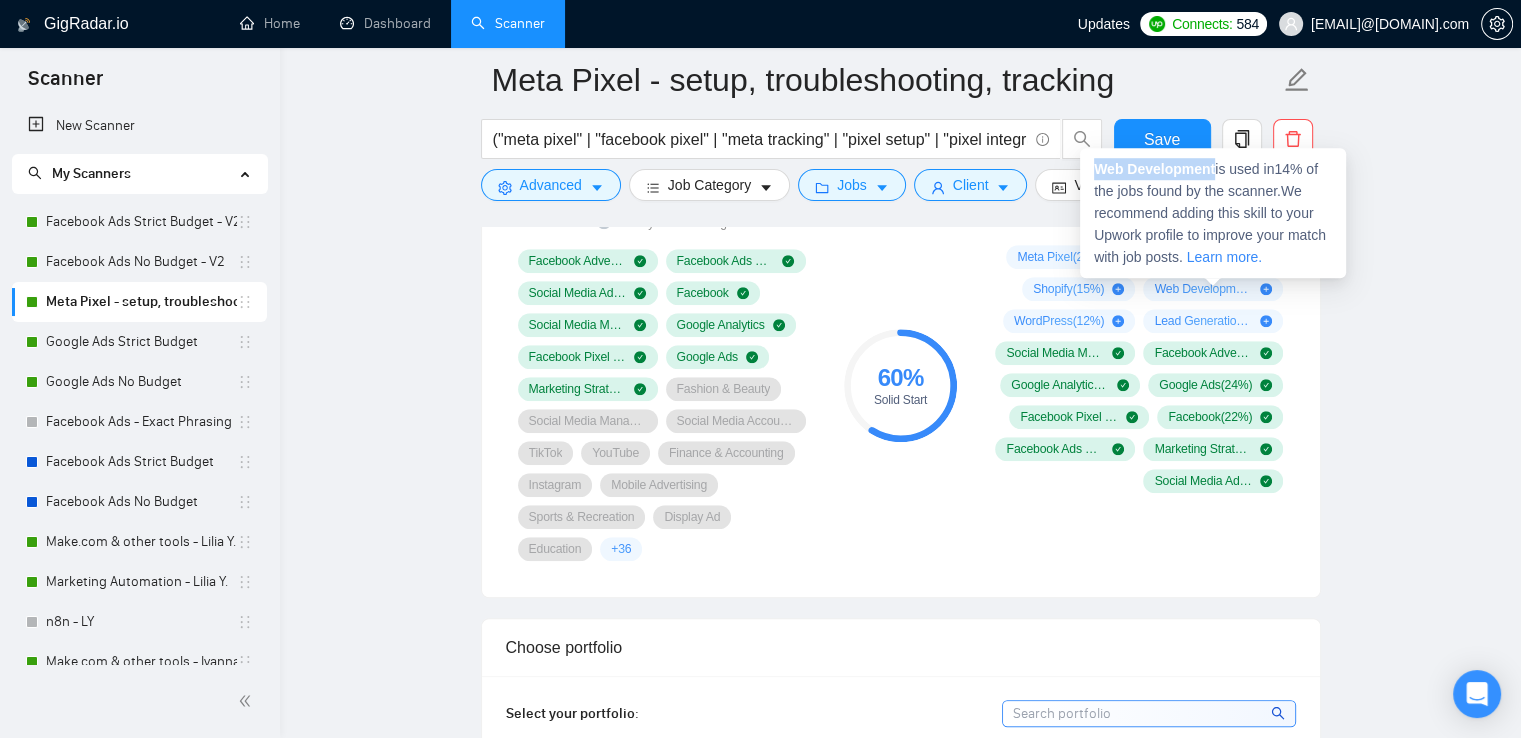 click on "Web Development  is used in  14 % of the jobs found by the scanner.  We recommend adding this skill to your Upwork profile to improve your match with job posts.   Learn more." at bounding box center (1210, 213) 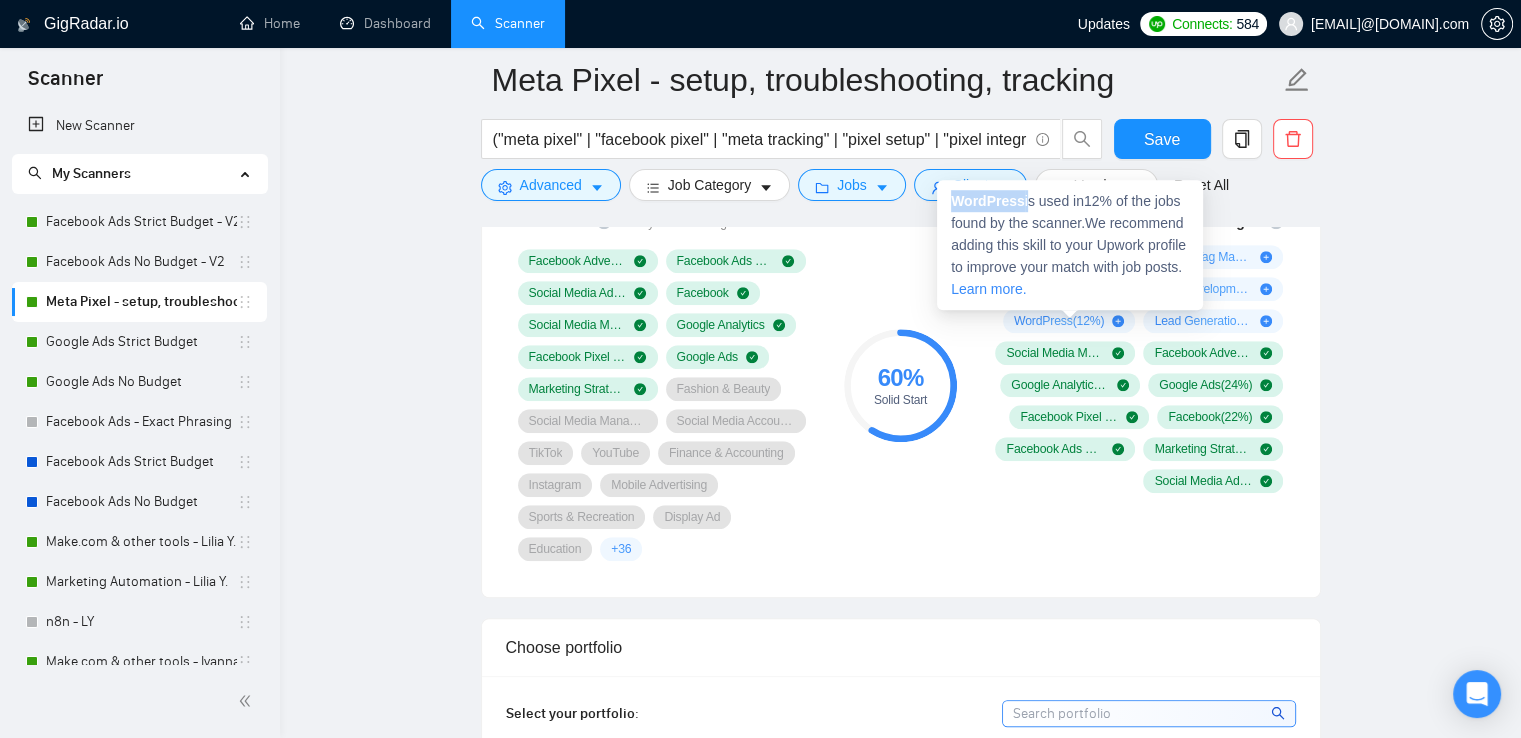 drag, startPoint x: 949, startPoint y: 202, endPoint x: 1024, endPoint y: 201, distance: 75.00667 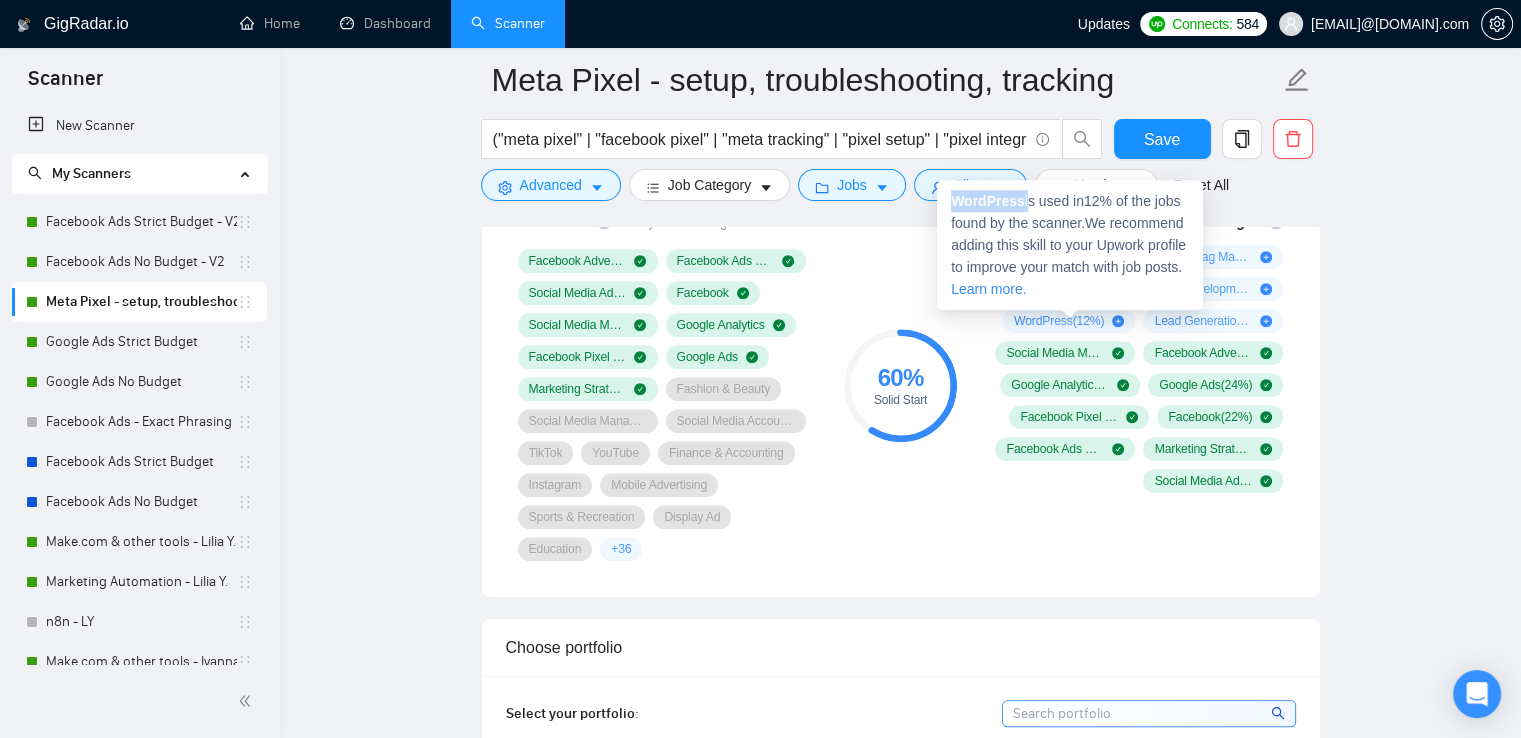 click on "WordPress  is used in  12 % of the jobs found by the scanner.  We recommend adding this skill to your Upwork profile to improve your match with job posts.   Learn more." at bounding box center (1070, 245) 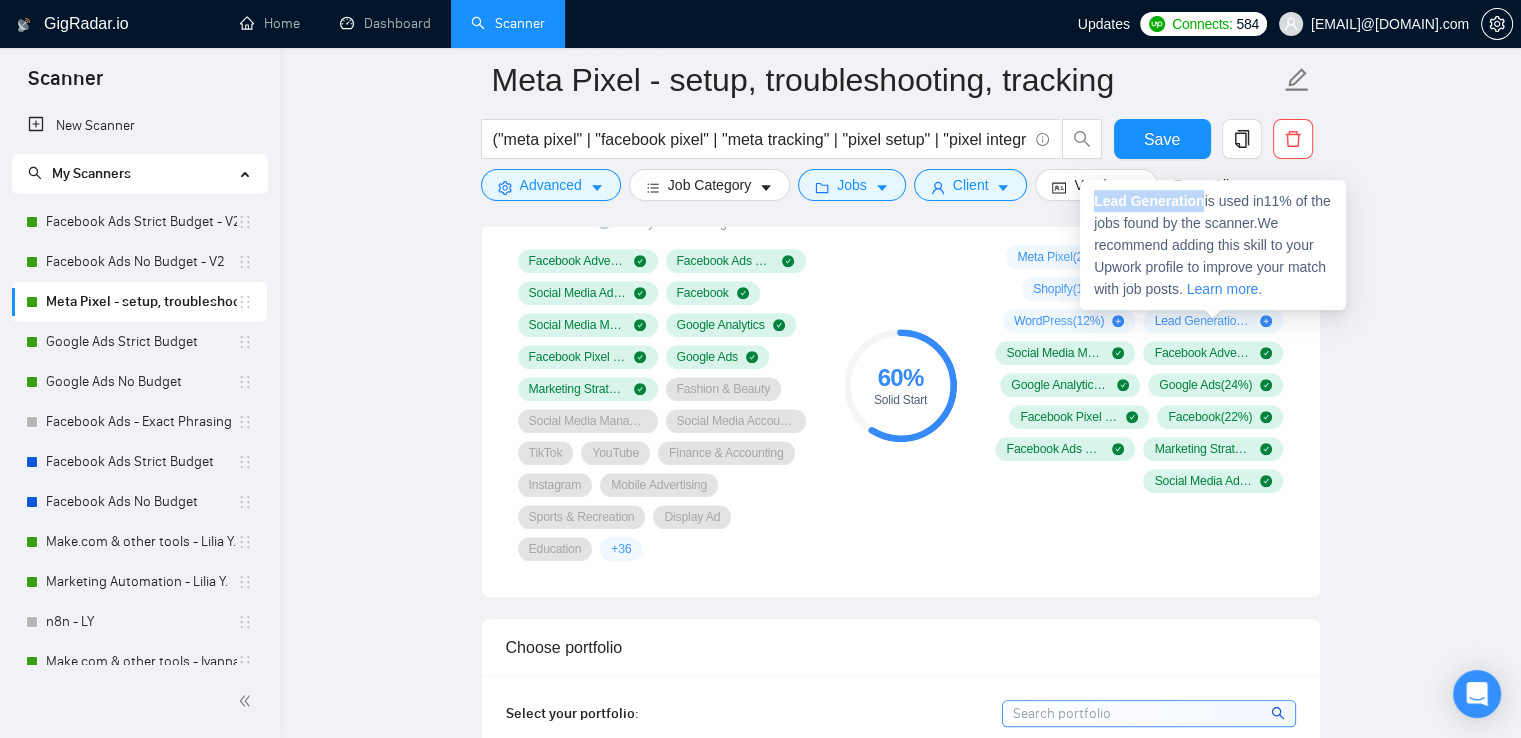 drag, startPoint x: 1092, startPoint y: 201, endPoint x: 1168, endPoint y: 209, distance: 76.41989 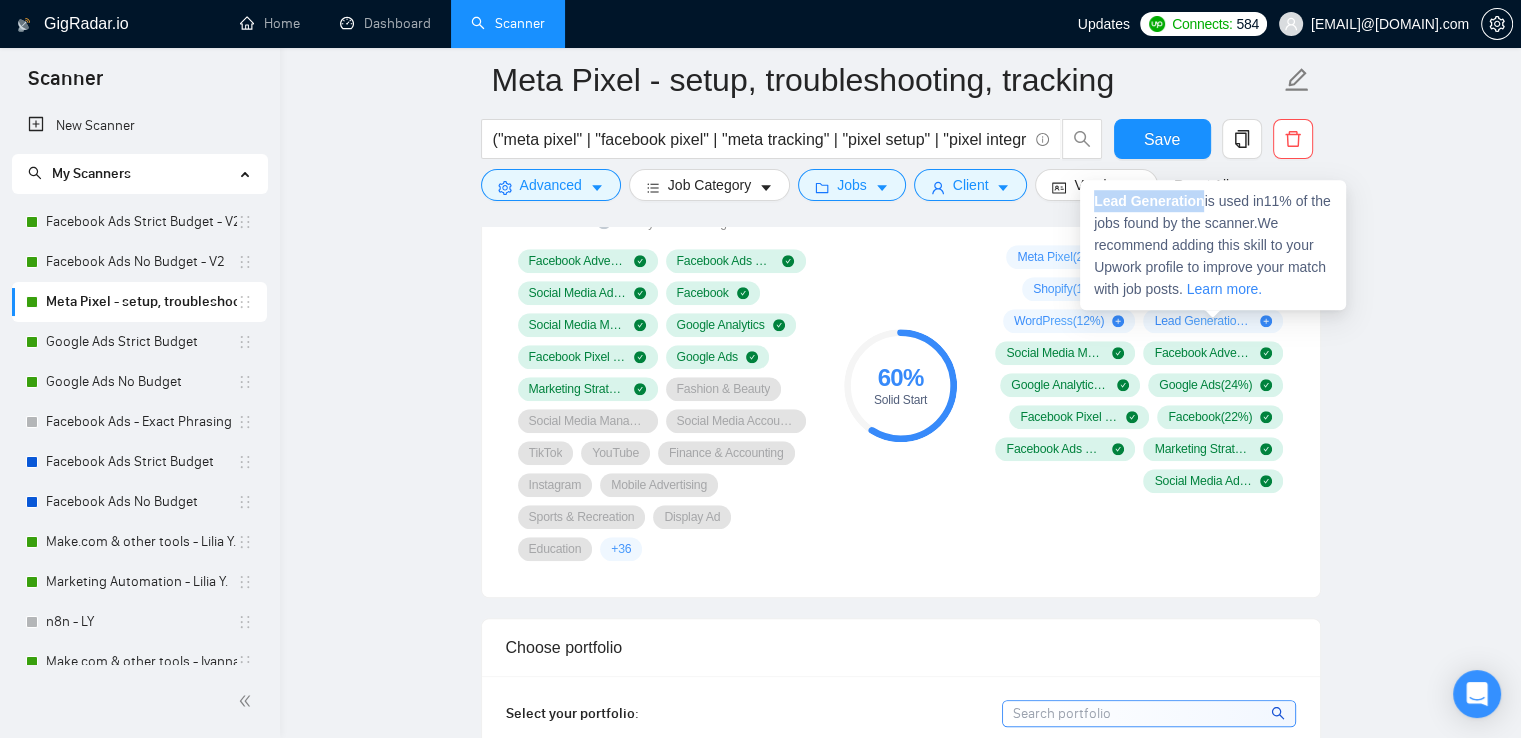 click on "Lead Generation  is used in  11 % of the jobs found by the scanner.  We recommend adding this skill to your Upwork profile to improve your match with job posts.   Learn more." at bounding box center [1213, 245] 